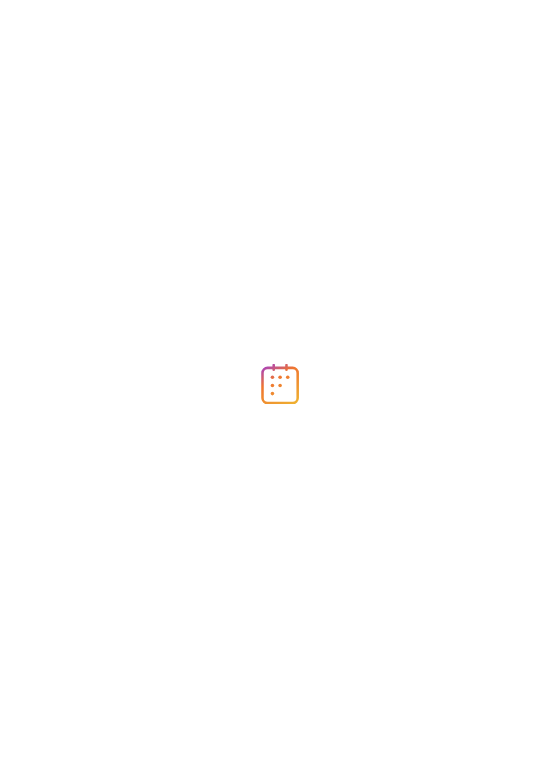 scroll, scrollTop: 0, scrollLeft: 0, axis: both 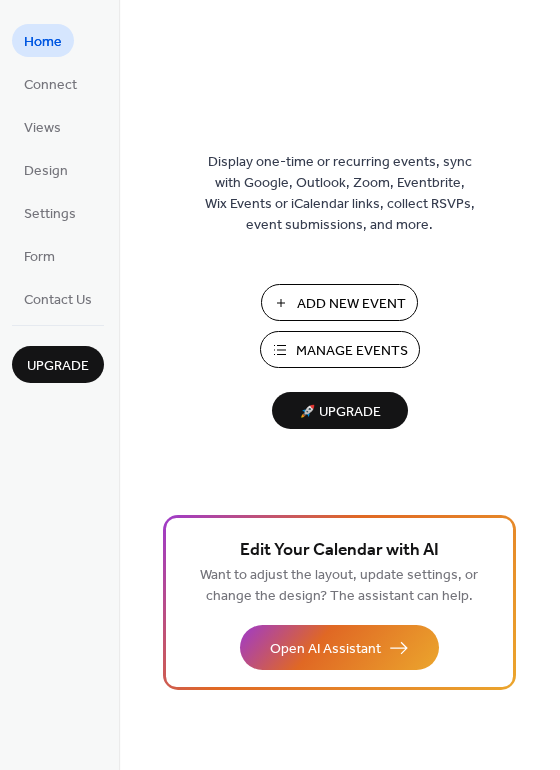 click on "Manage Events" at bounding box center [352, 351] 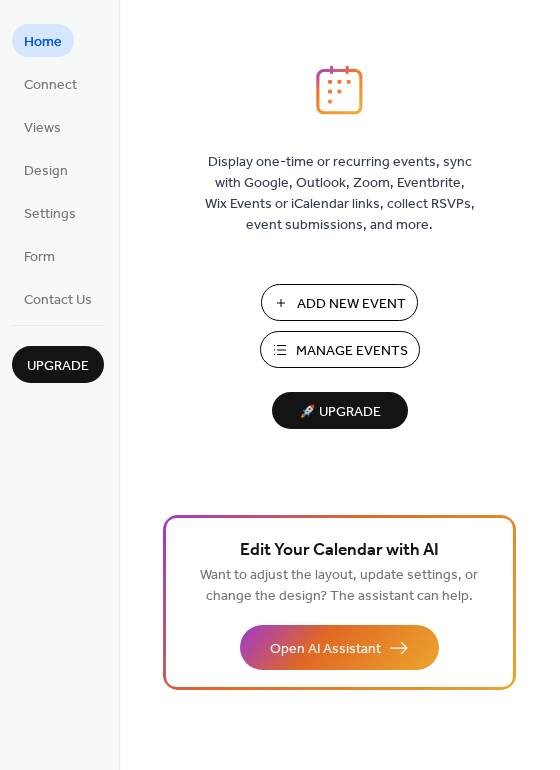 click on "Manage Events" at bounding box center (352, 351) 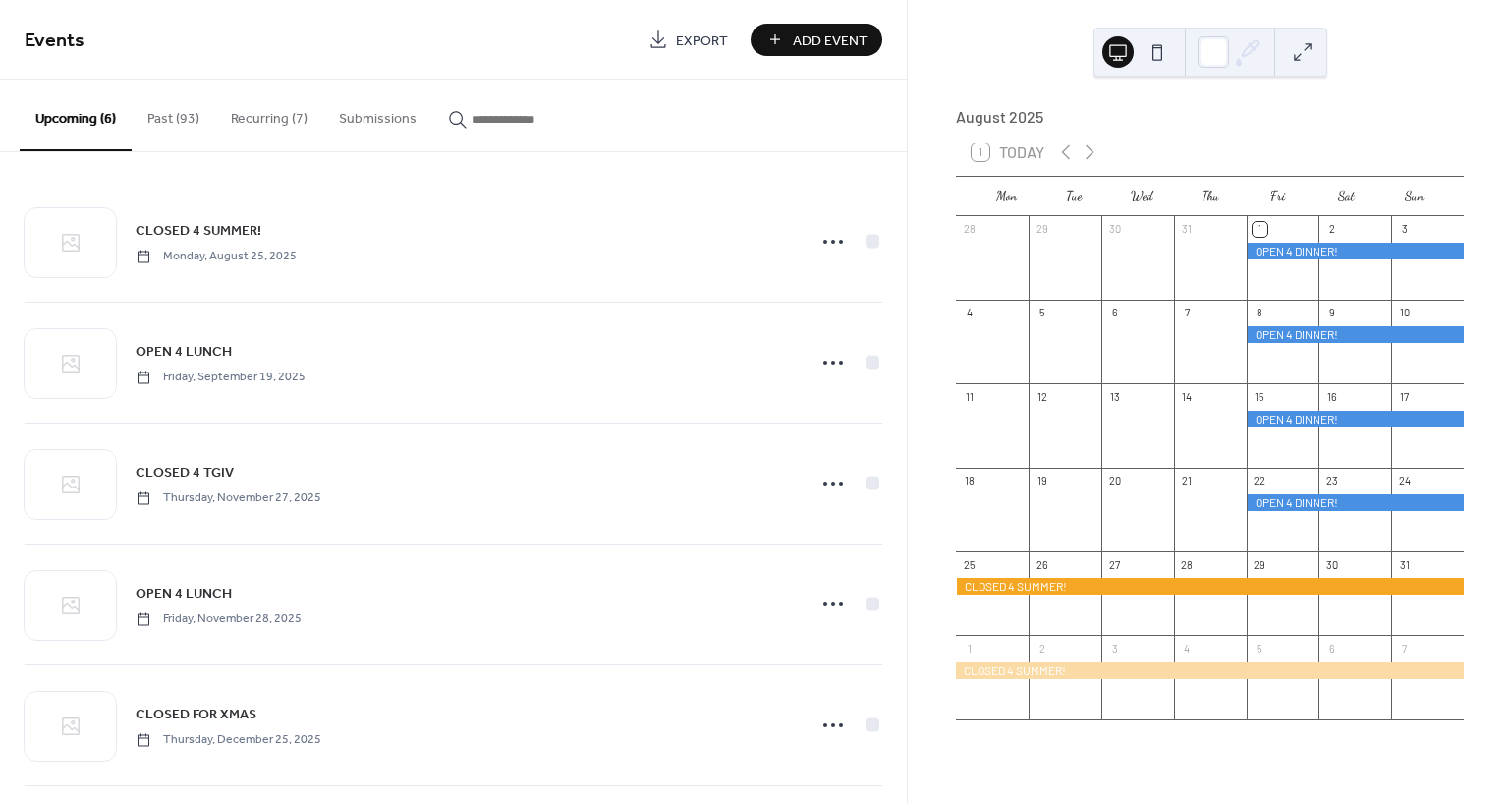 scroll, scrollTop: 0, scrollLeft: 0, axis: both 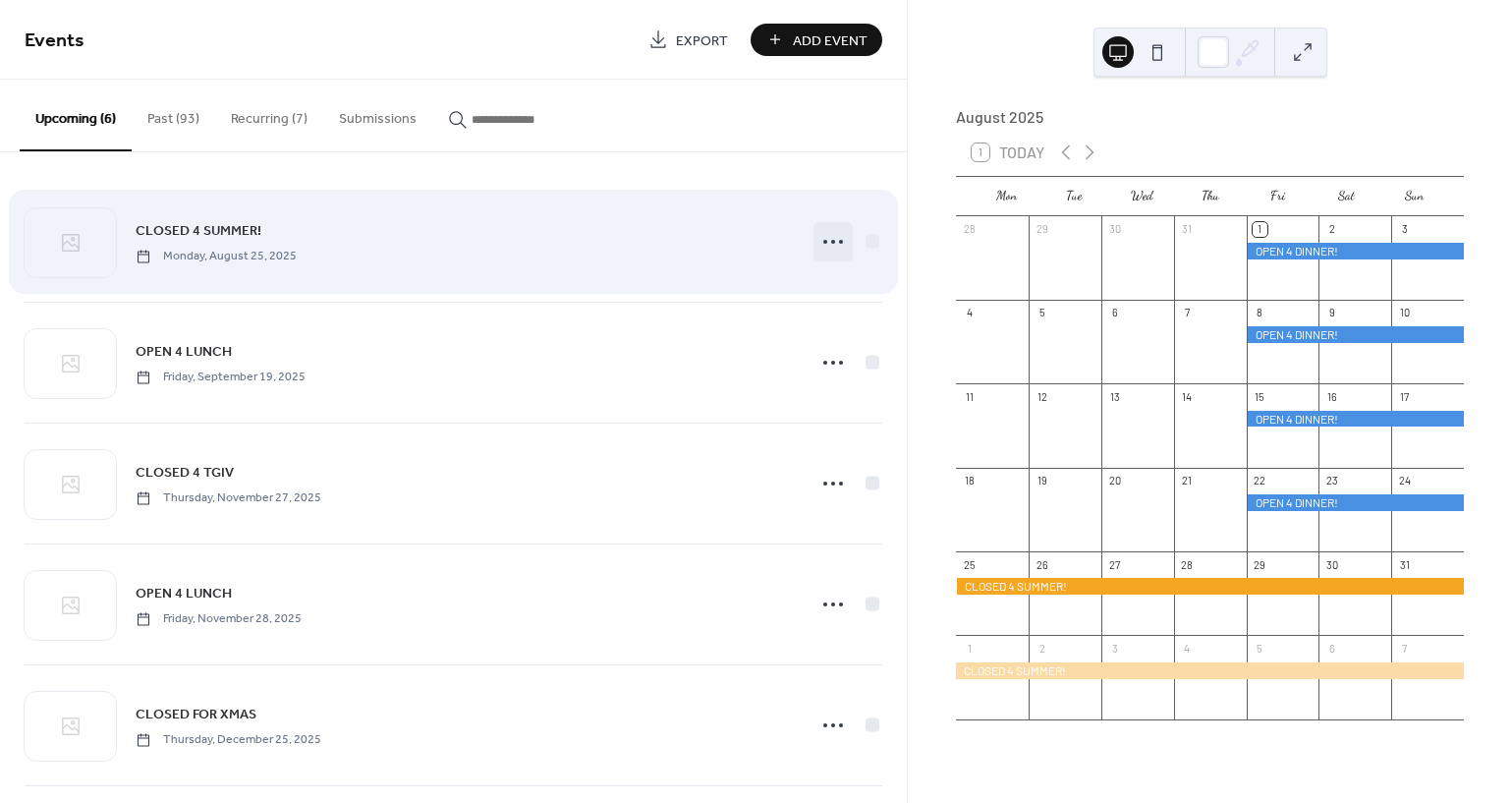 click 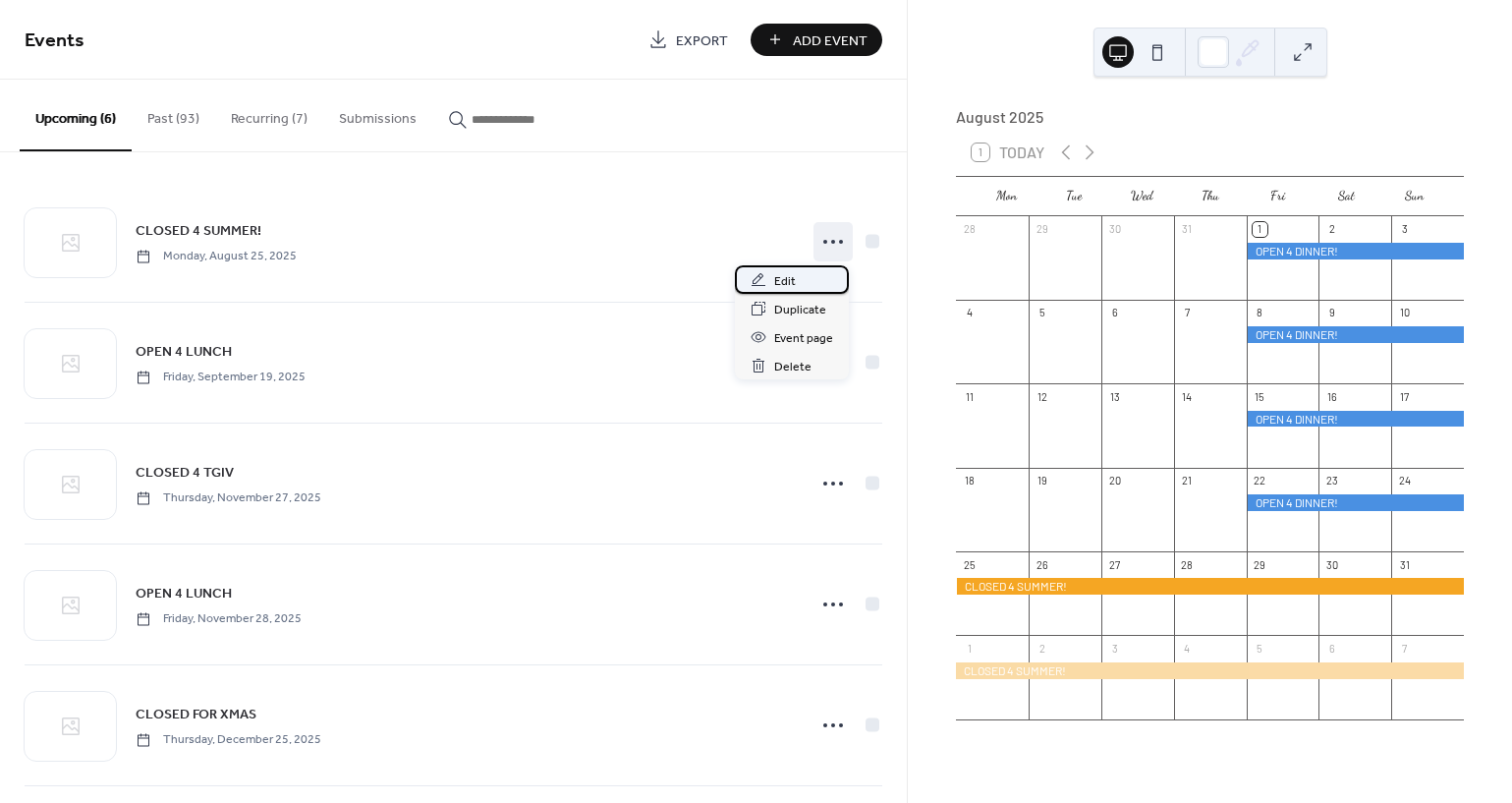 click on "Edit" at bounding box center (785, 281) 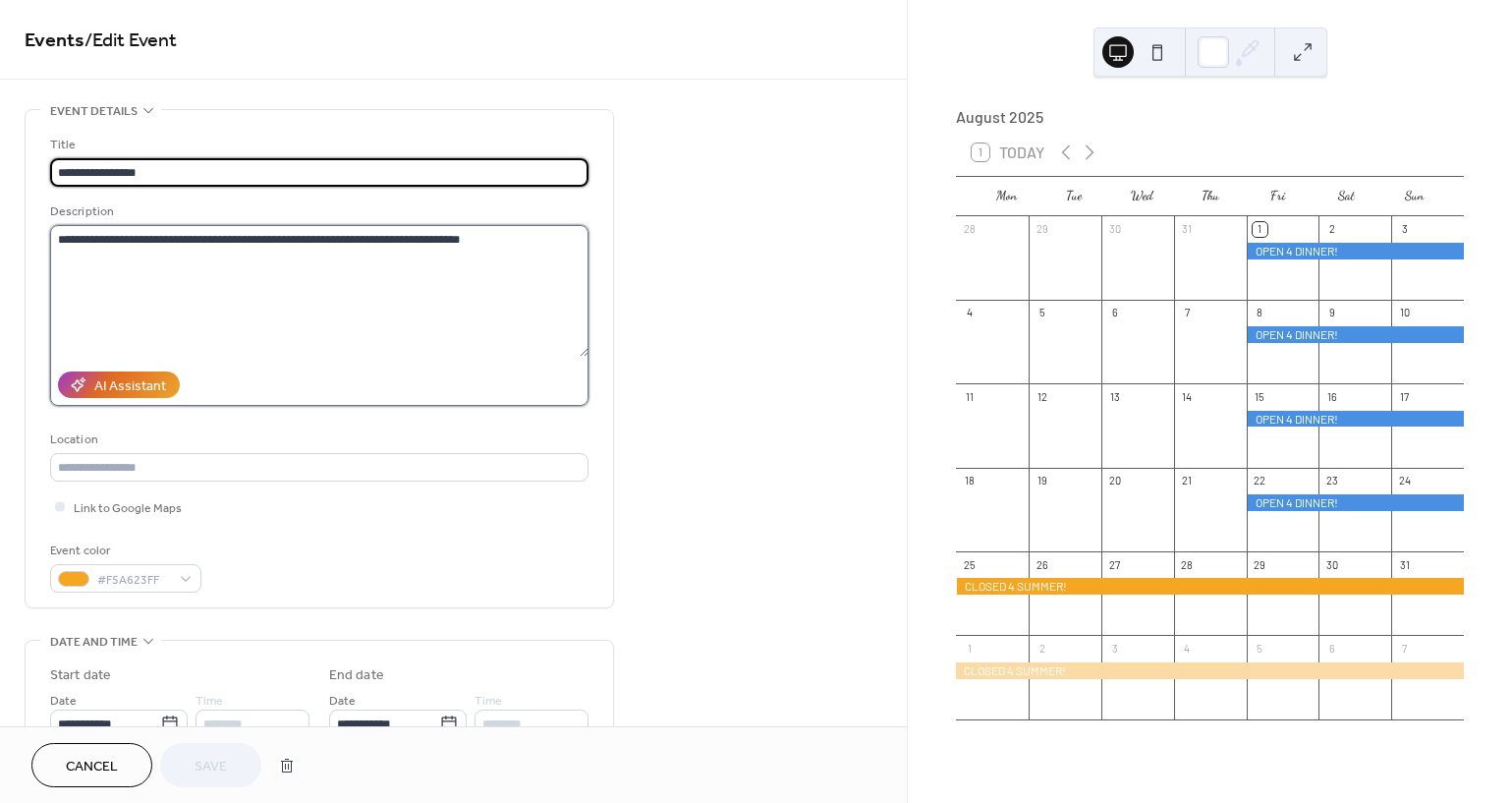 click on "**********" at bounding box center (319, 291) 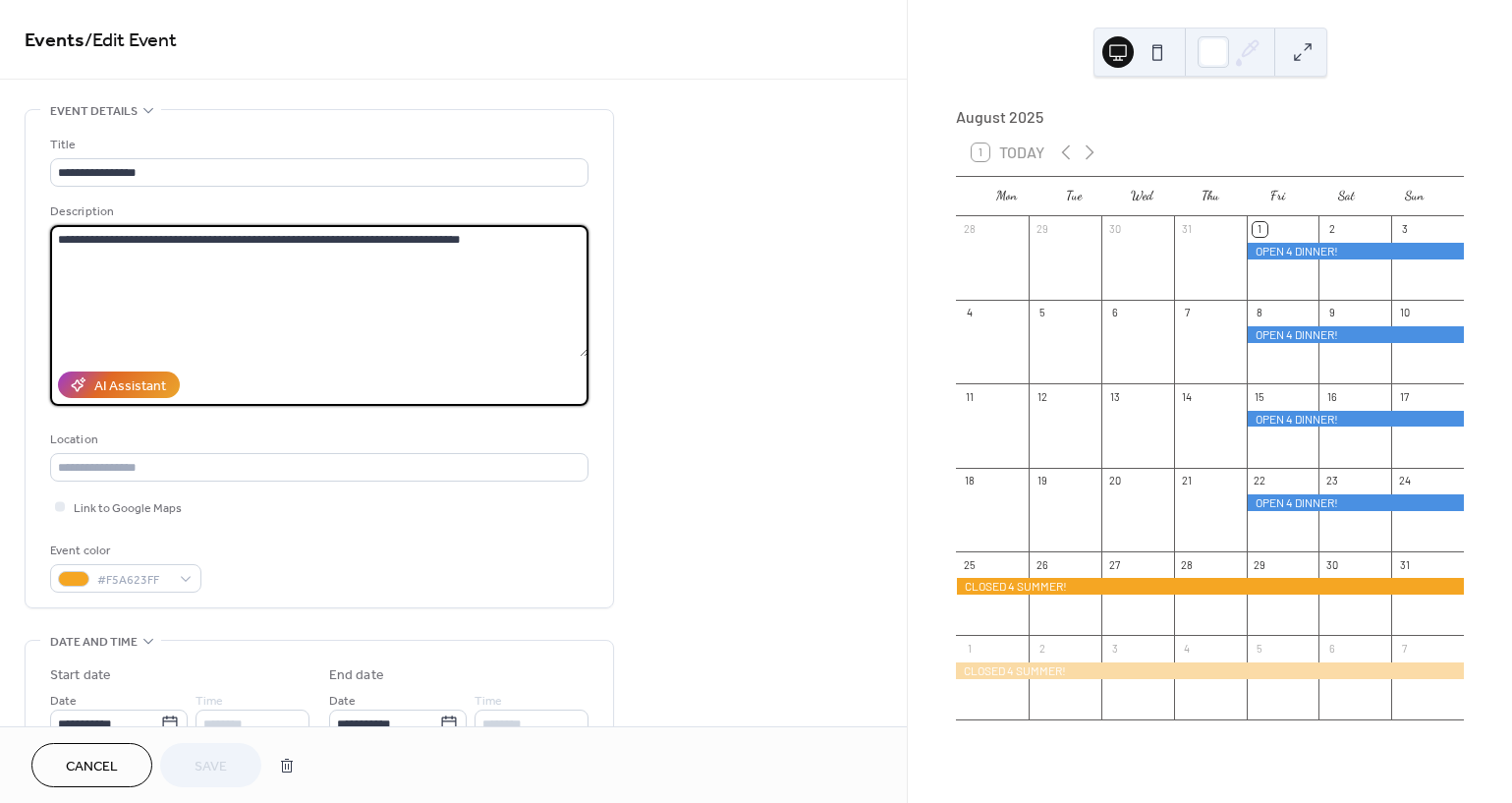 click on "**********" at bounding box center [319, 291] 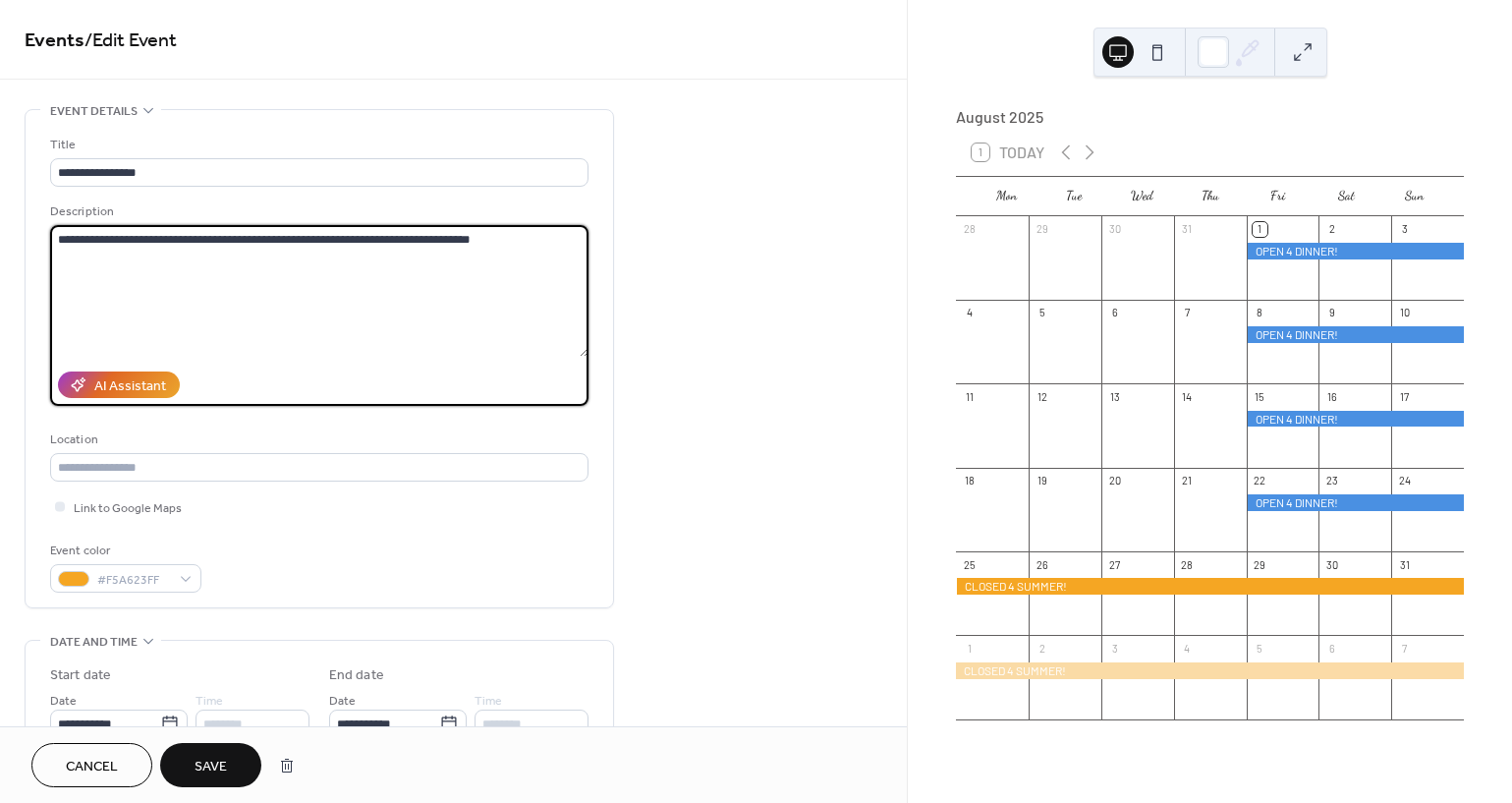 click on "**********" at bounding box center (319, 291) 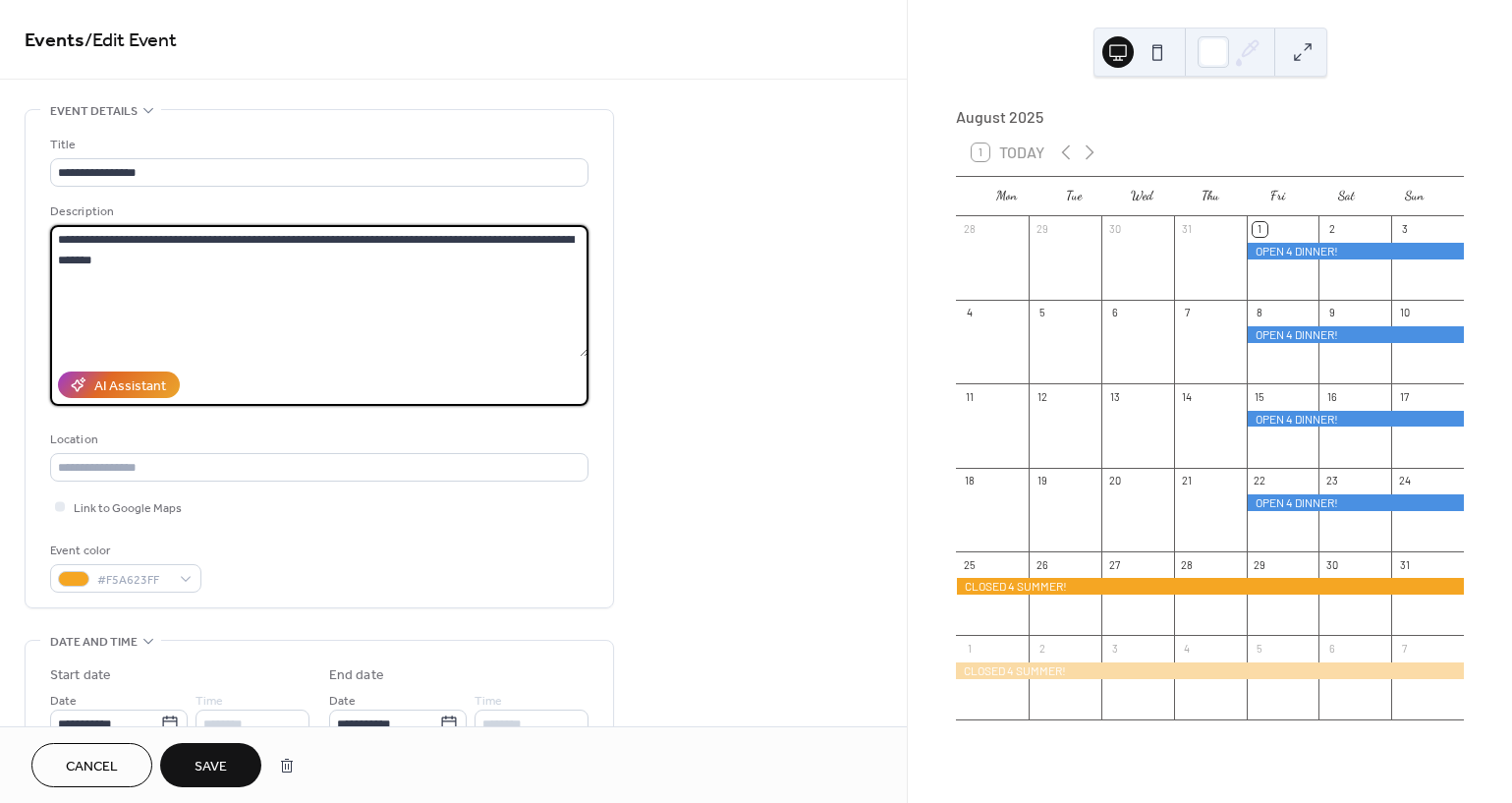 click on "**********" at bounding box center (319, 291) 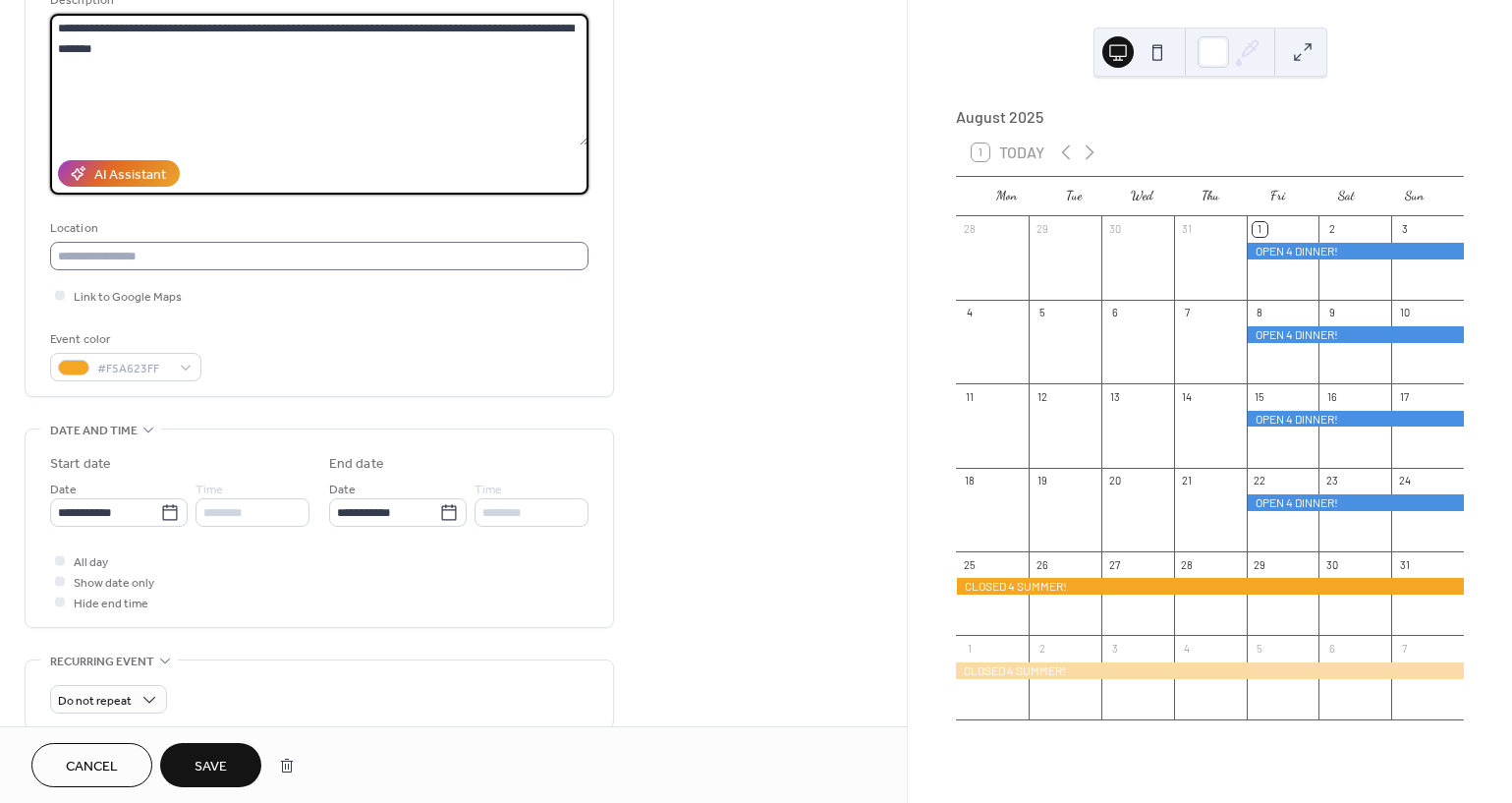 scroll, scrollTop: 218, scrollLeft: 0, axis: vertical 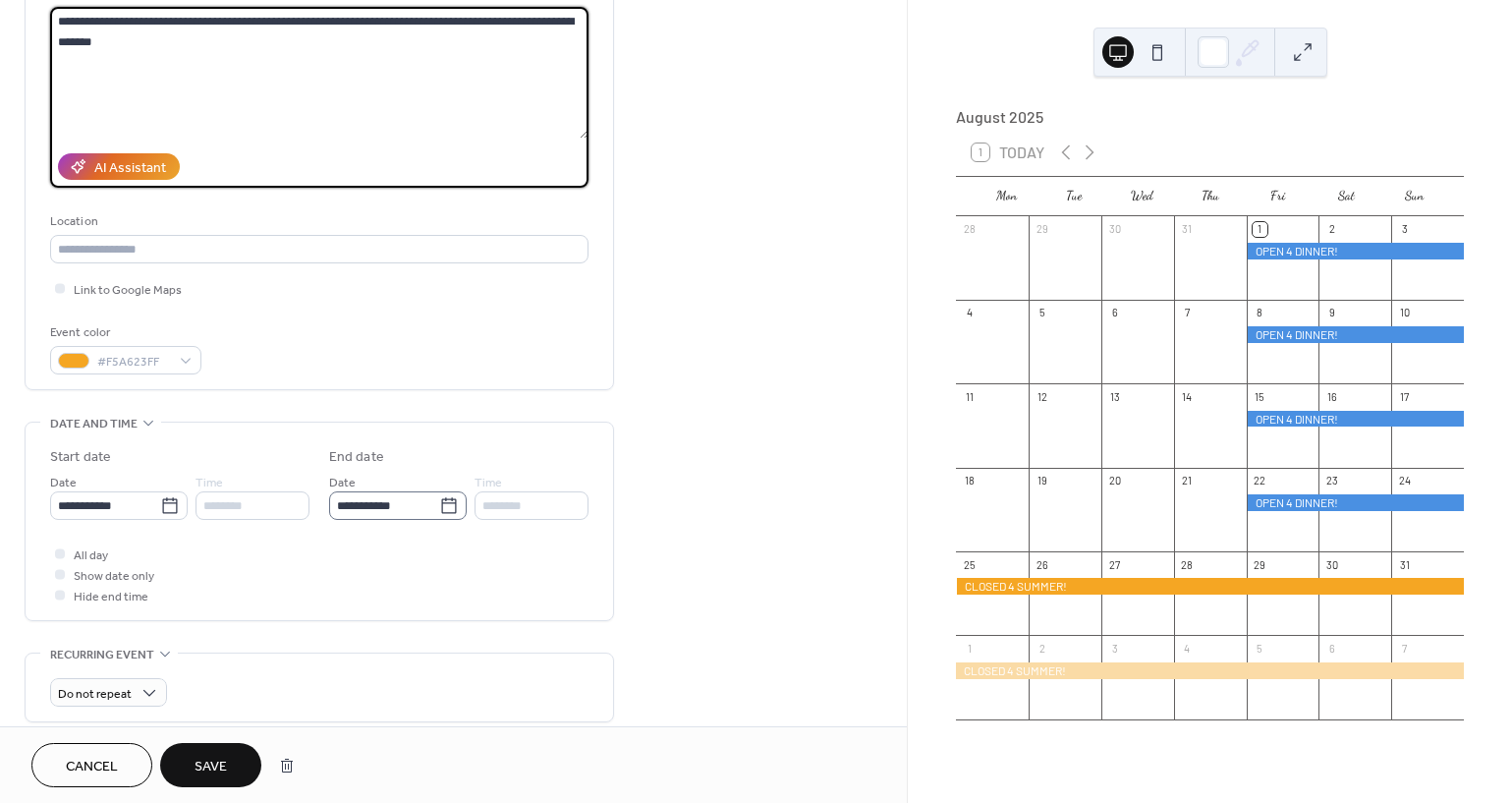 type on "**********" 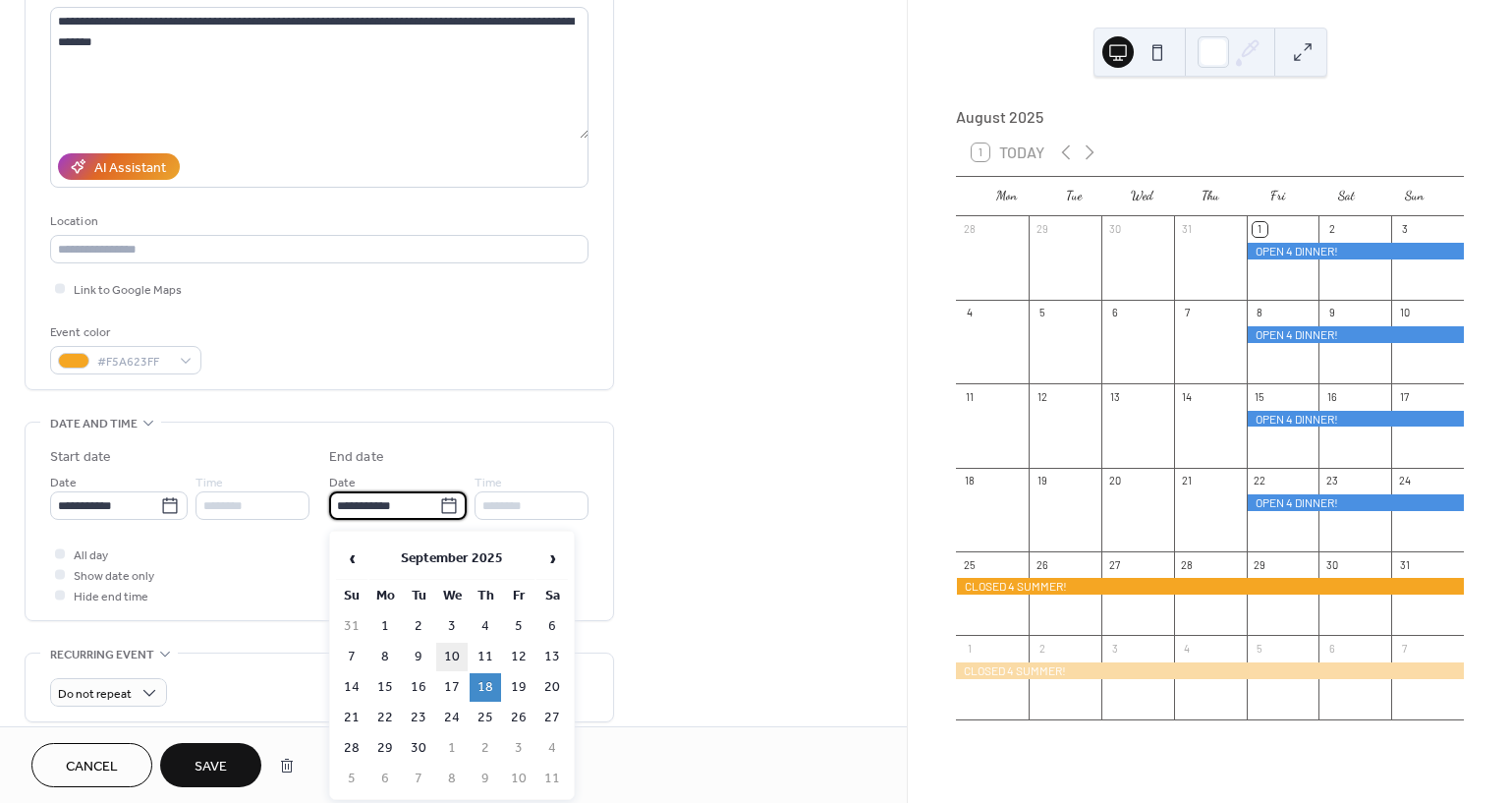 click on "10" at bounding box center (452, 657) 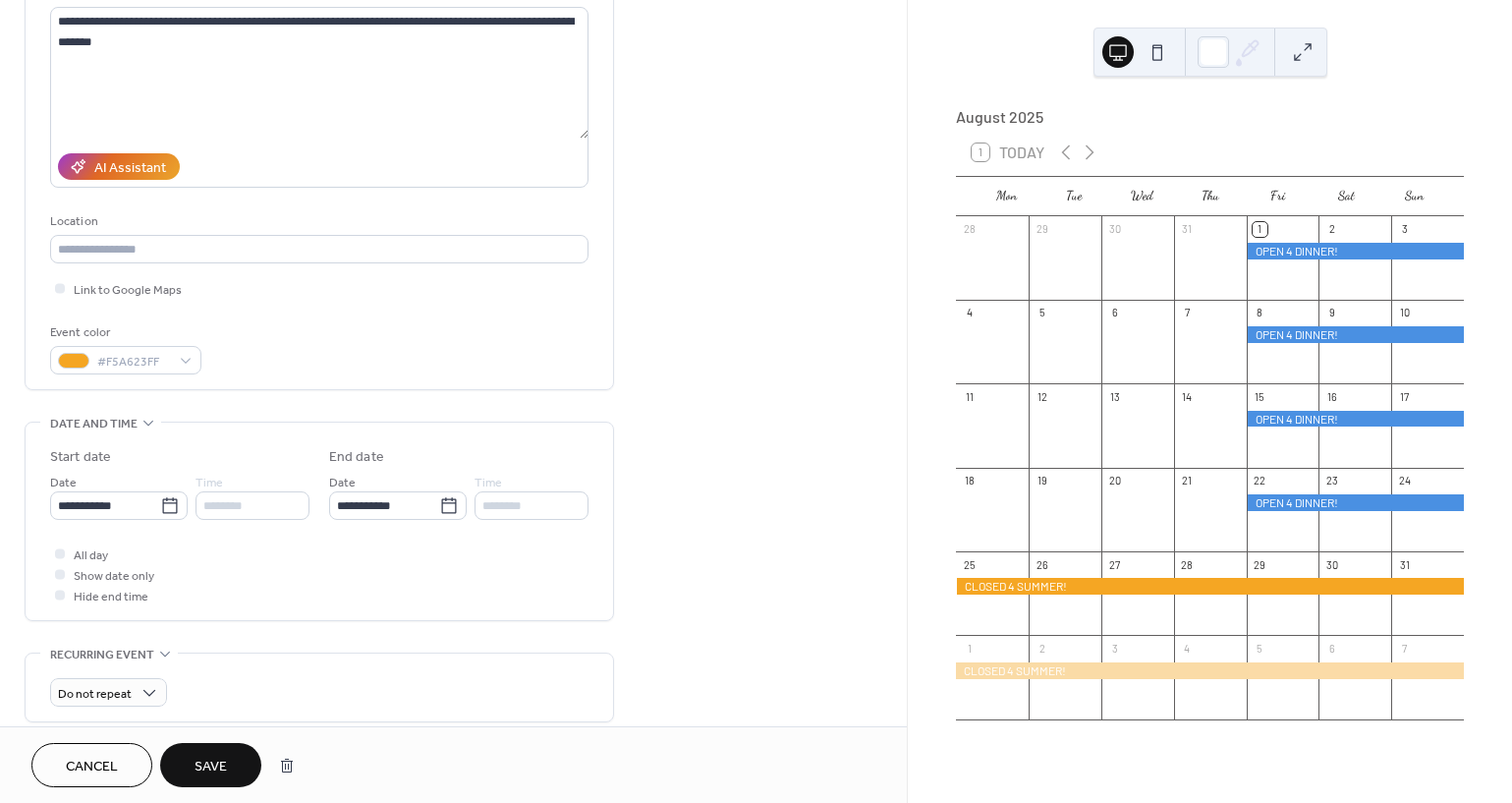 click on "Save" at bounding box center [210, 767] 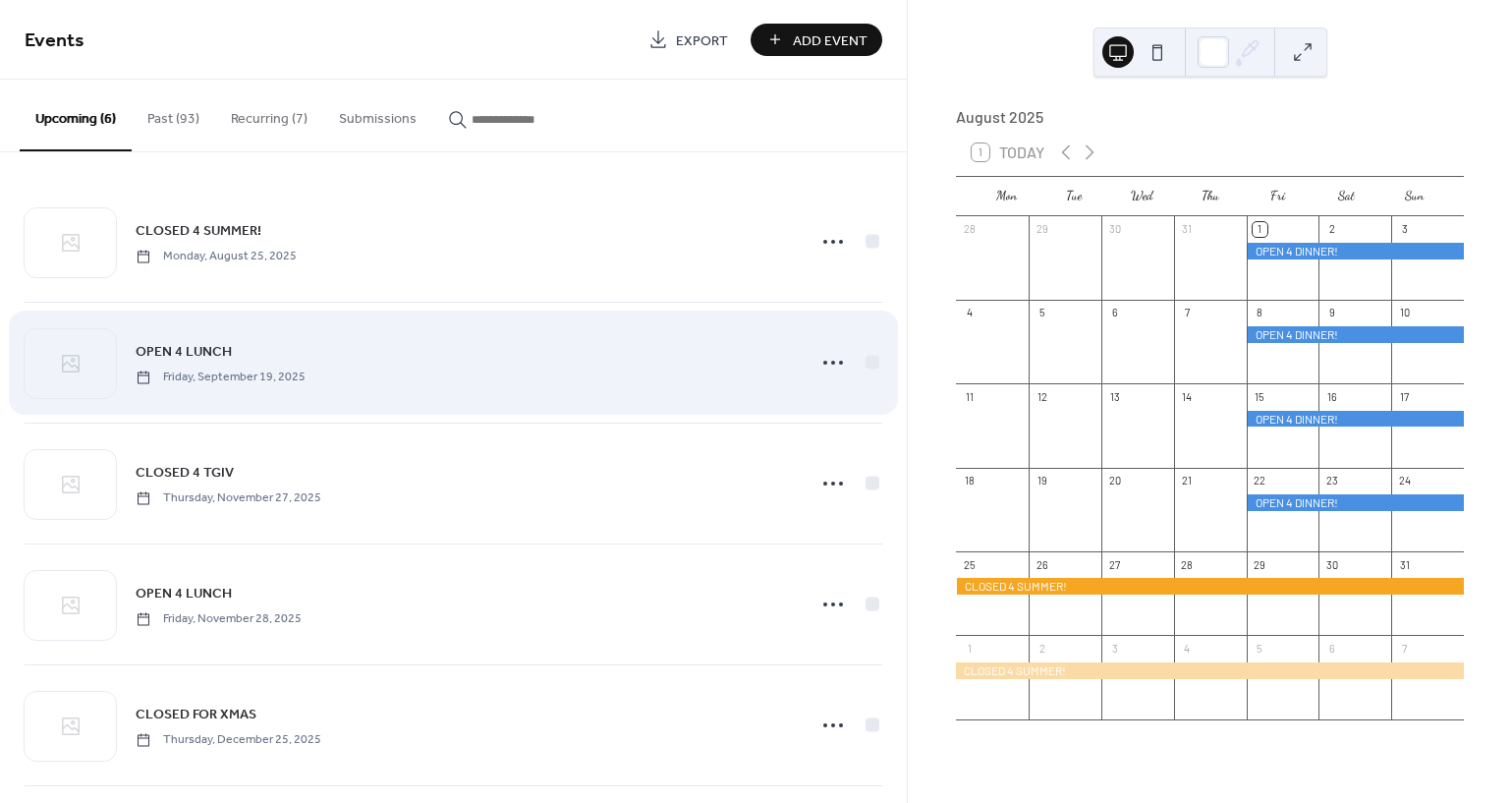 click on "OPEN 4 LUNCH Friday, September 19, 2025" at bounding box center (453, 363) 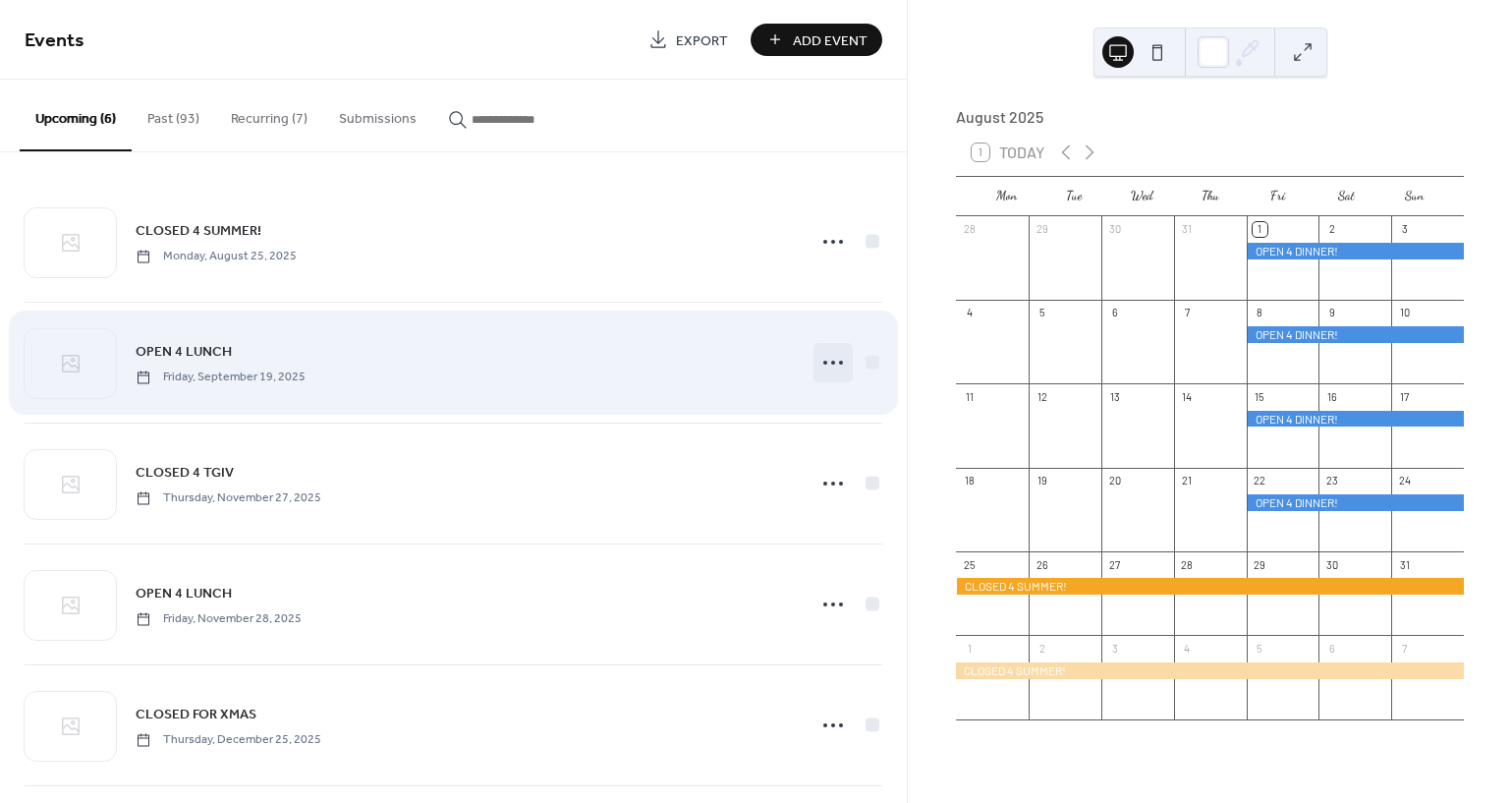 click 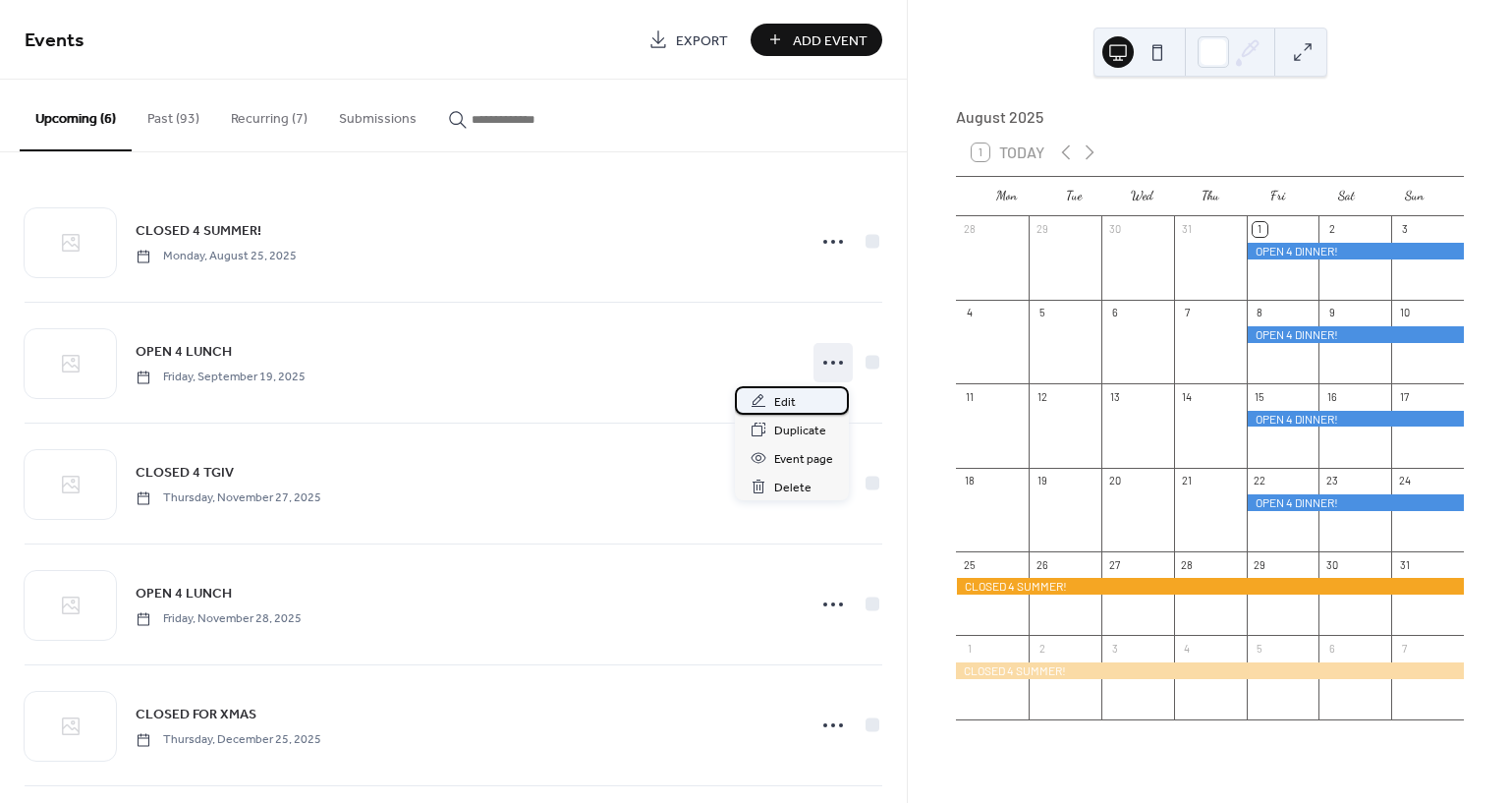 click on "Edit" at bounding box center (785, 402) 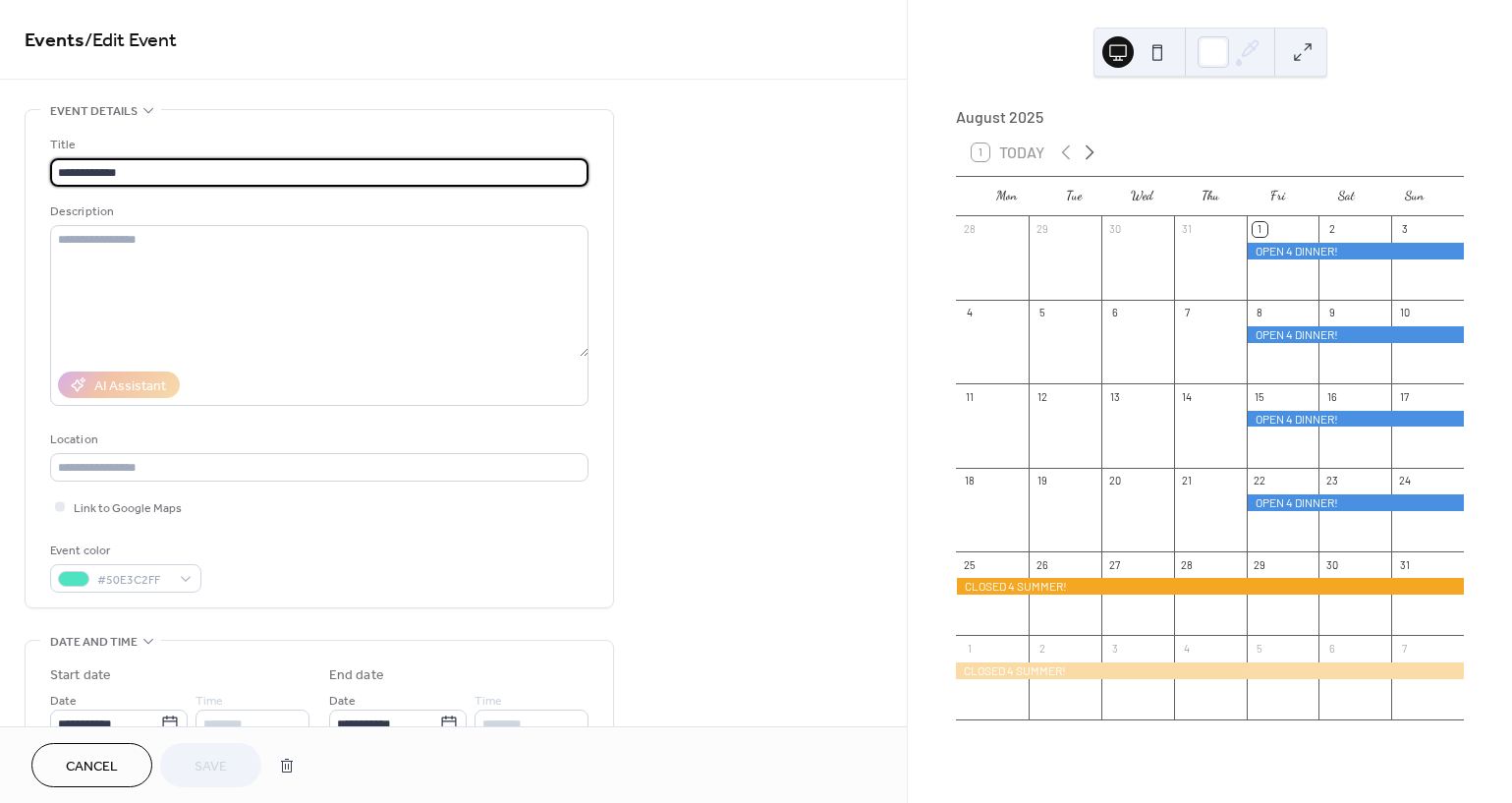 click 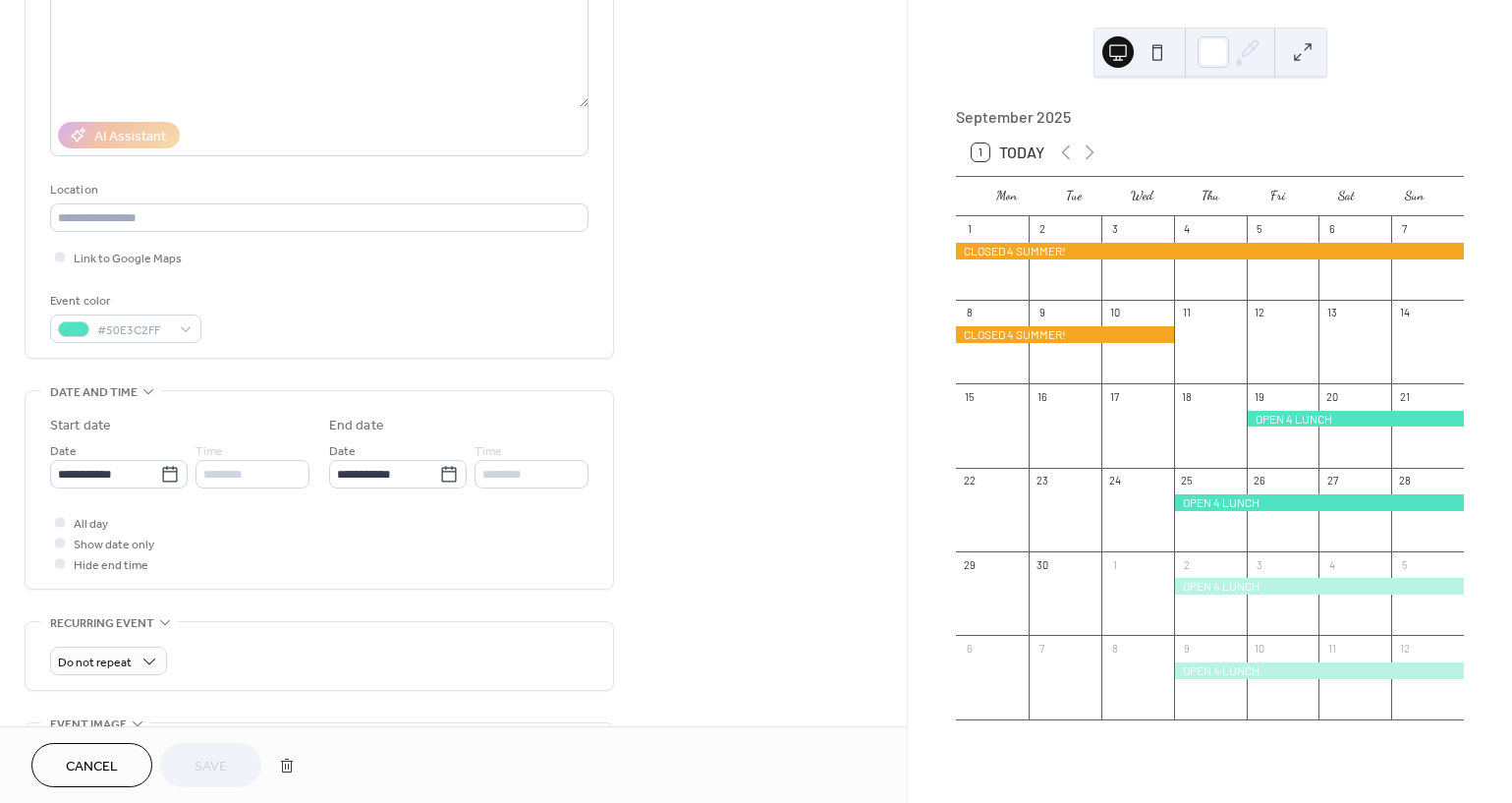 scroll, scrollTop: 259, scrollLeft: 0, axis: vertical 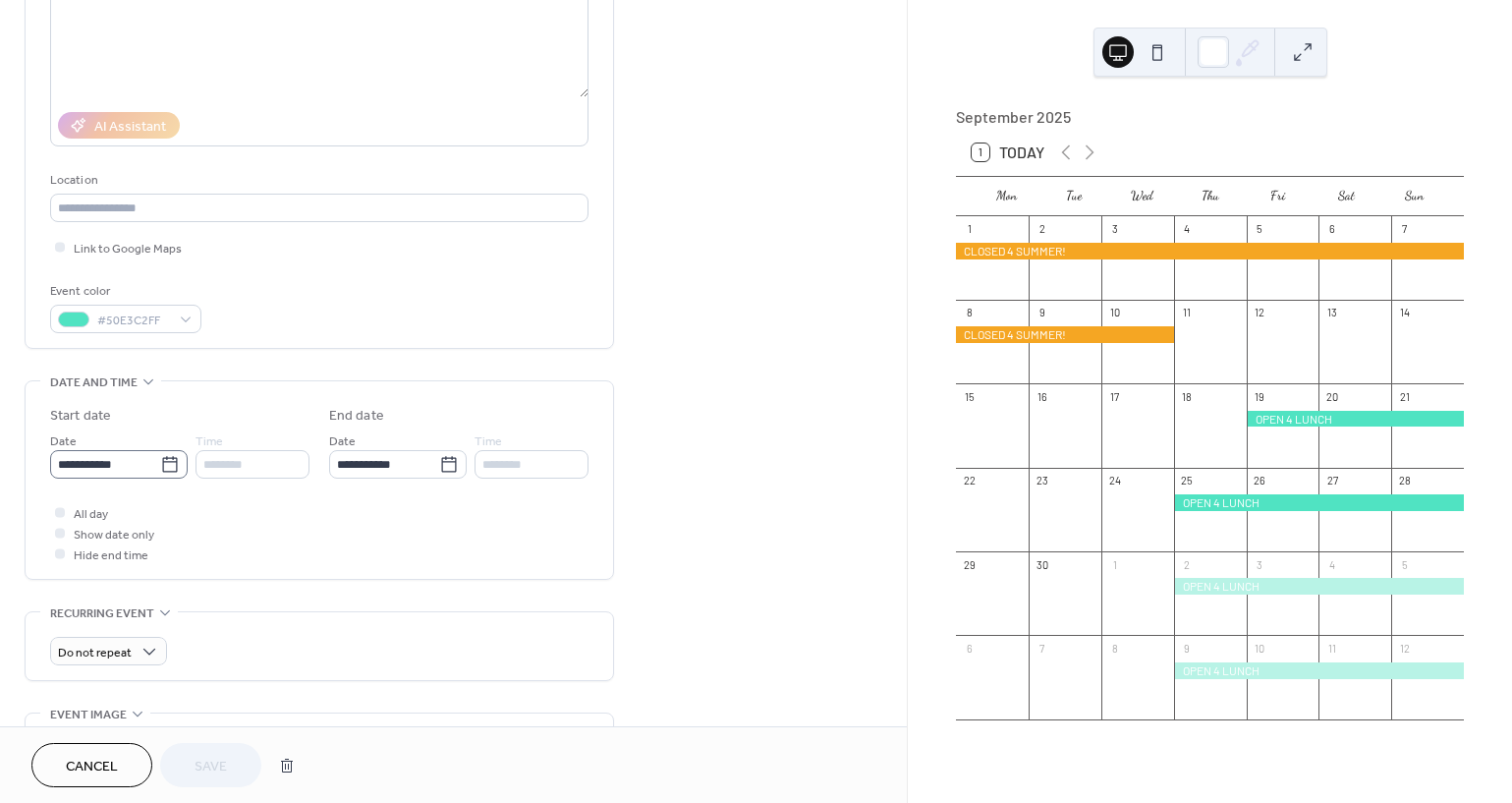 click 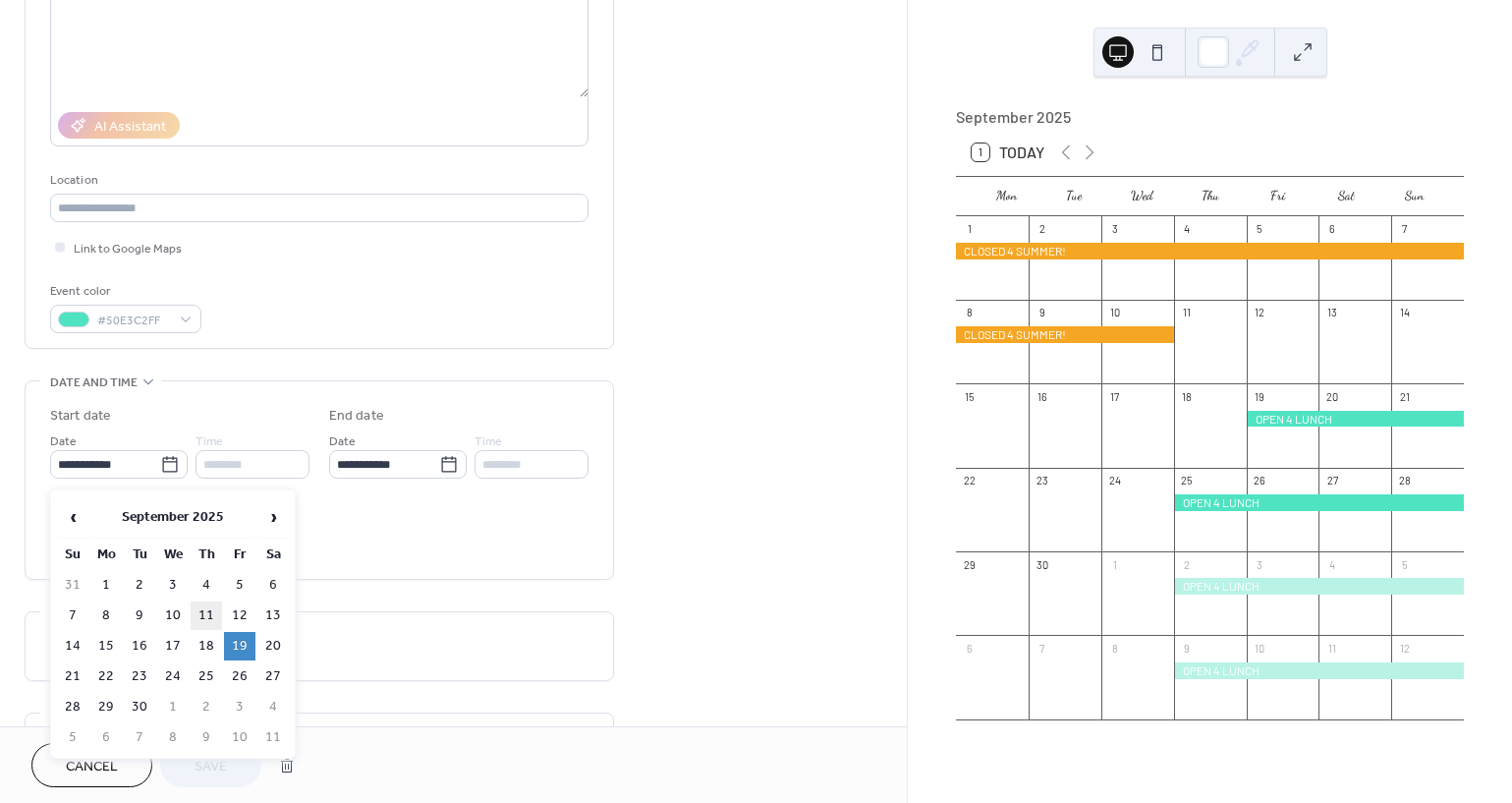 click on "11" at bounding box center [206, 615] 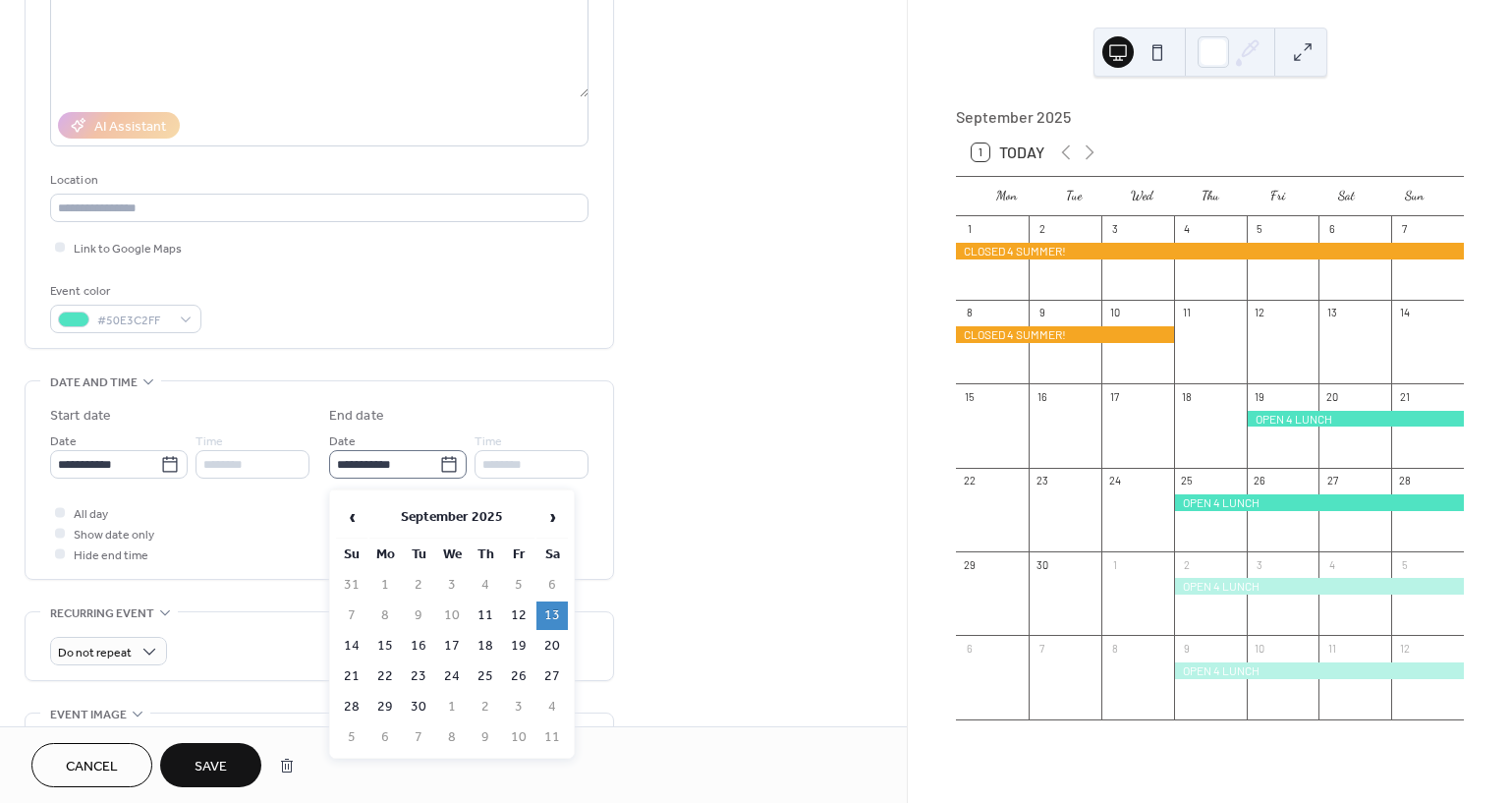 click 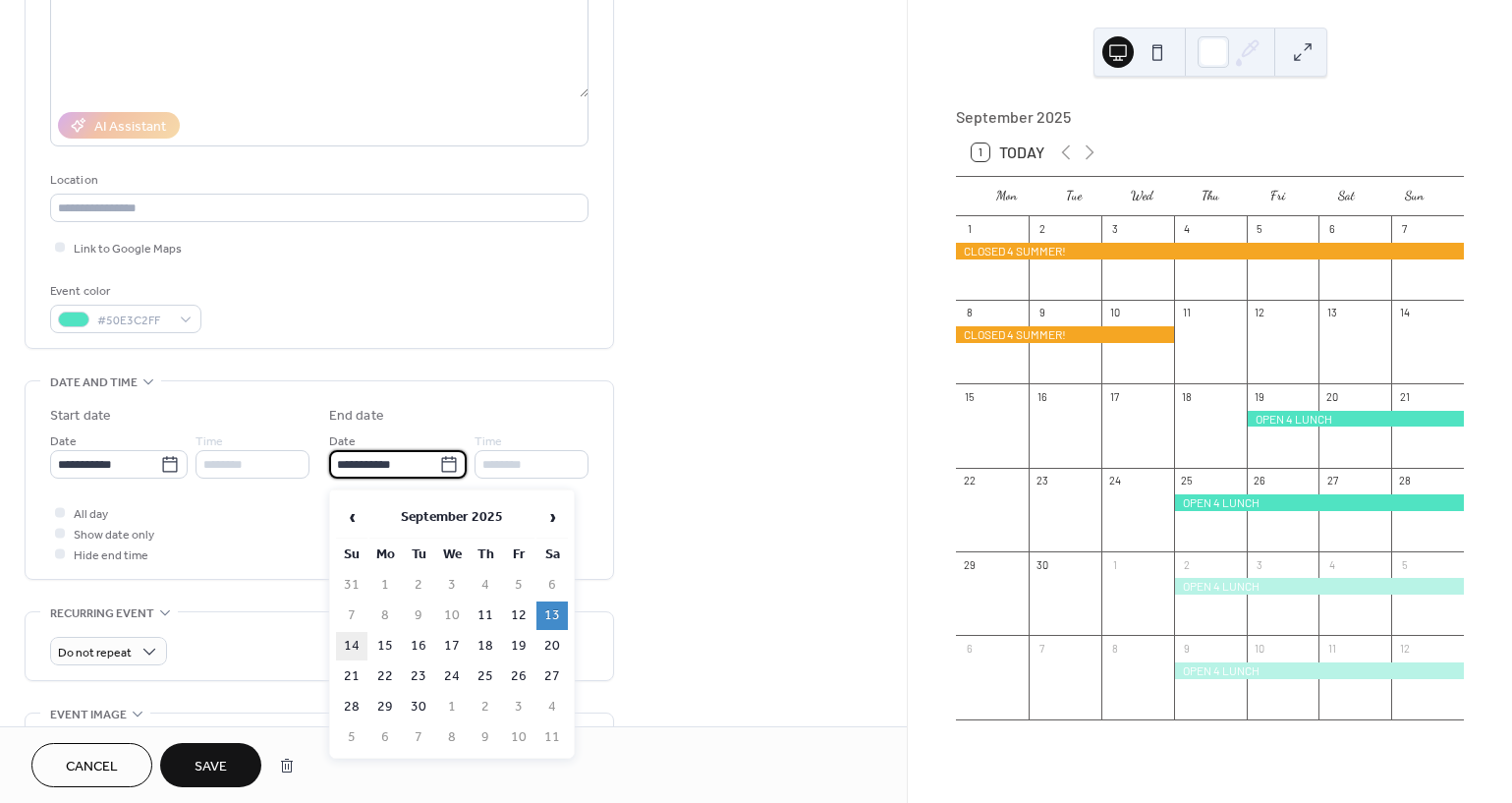click on "14" at bounding box center [352, 646] 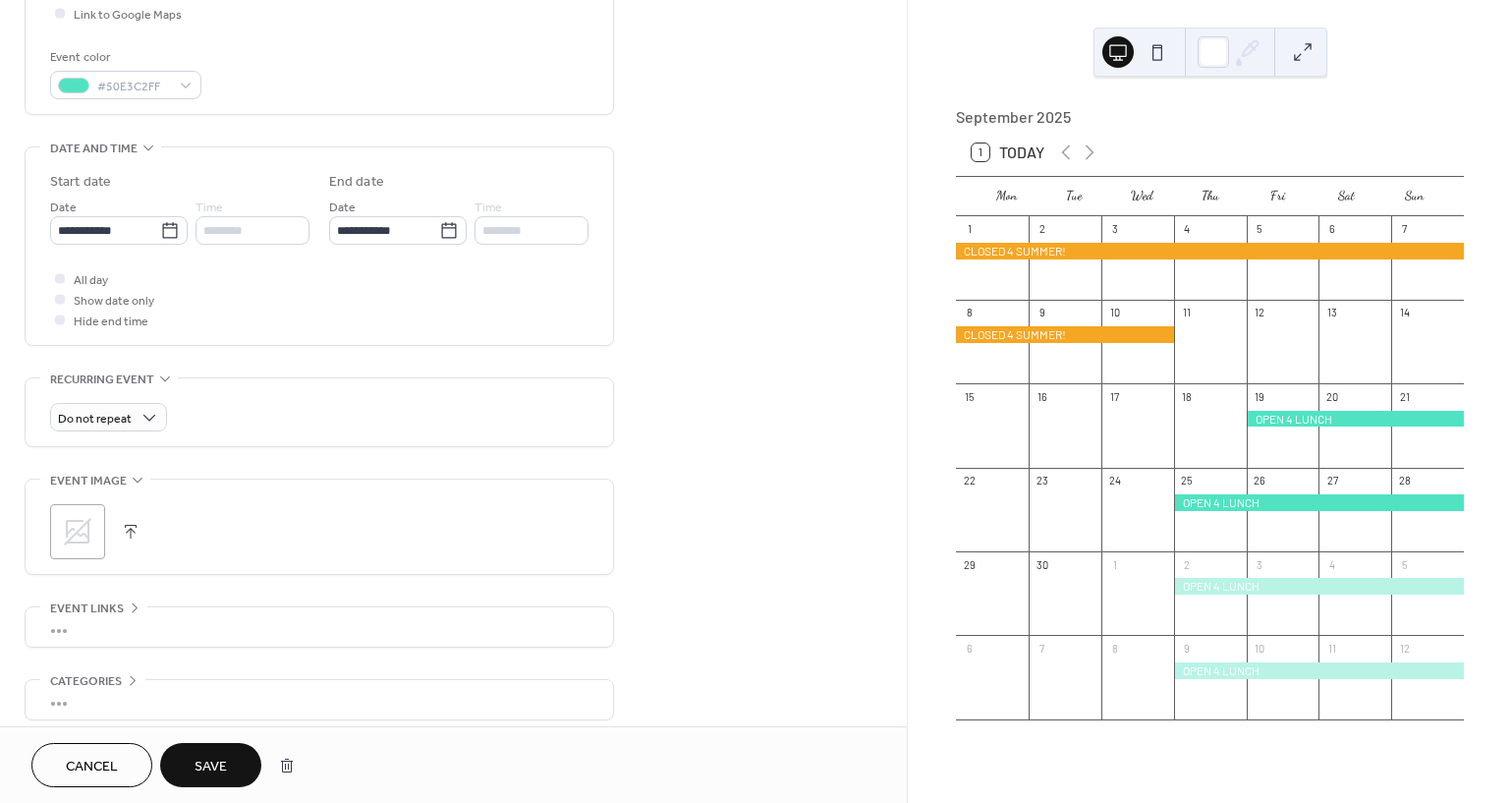 scroll, scrollTop: 495, scrollLeft: 0, axis: vertical 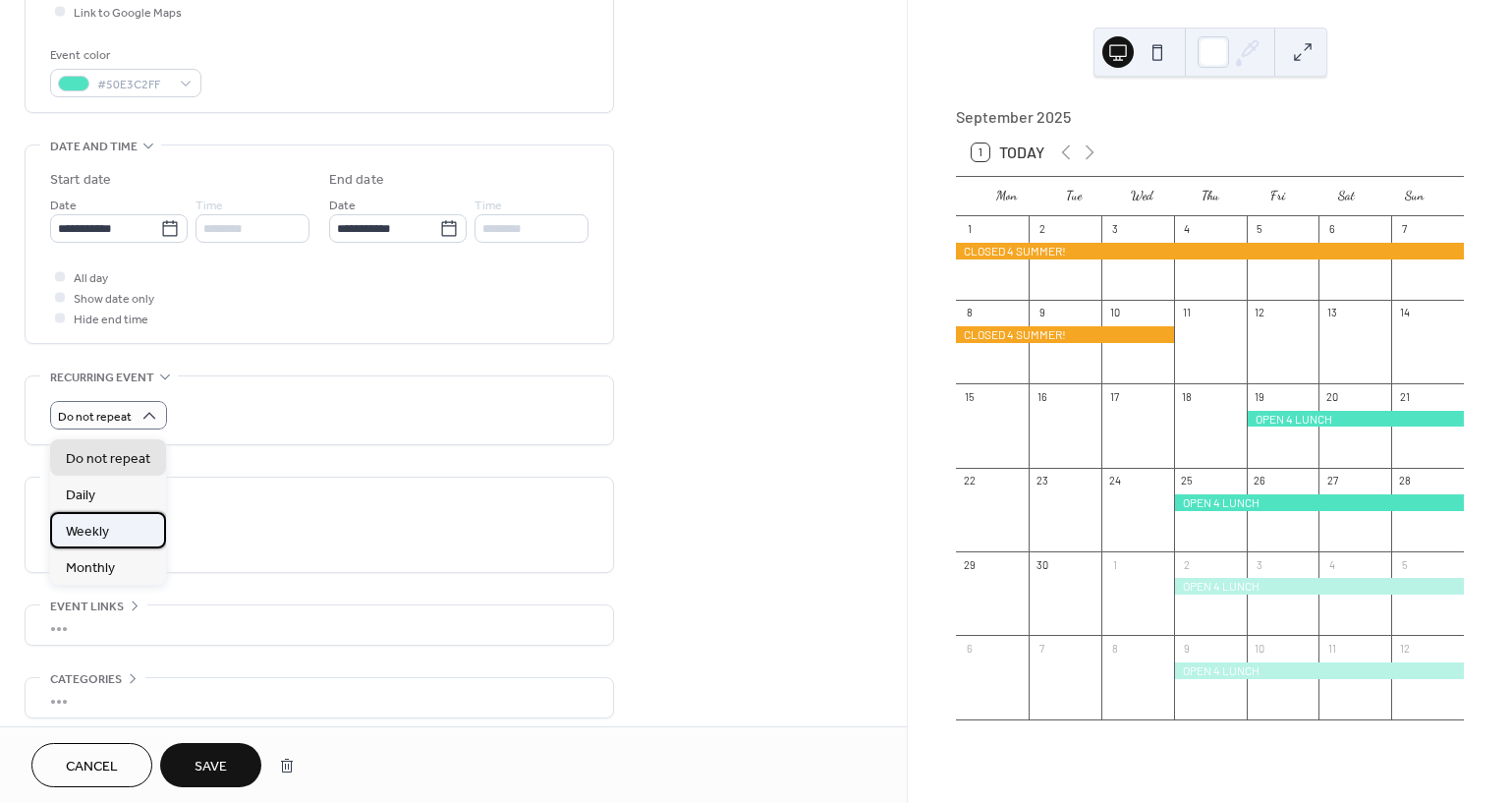 click on "Weekly" at bounding box center [108, 530] 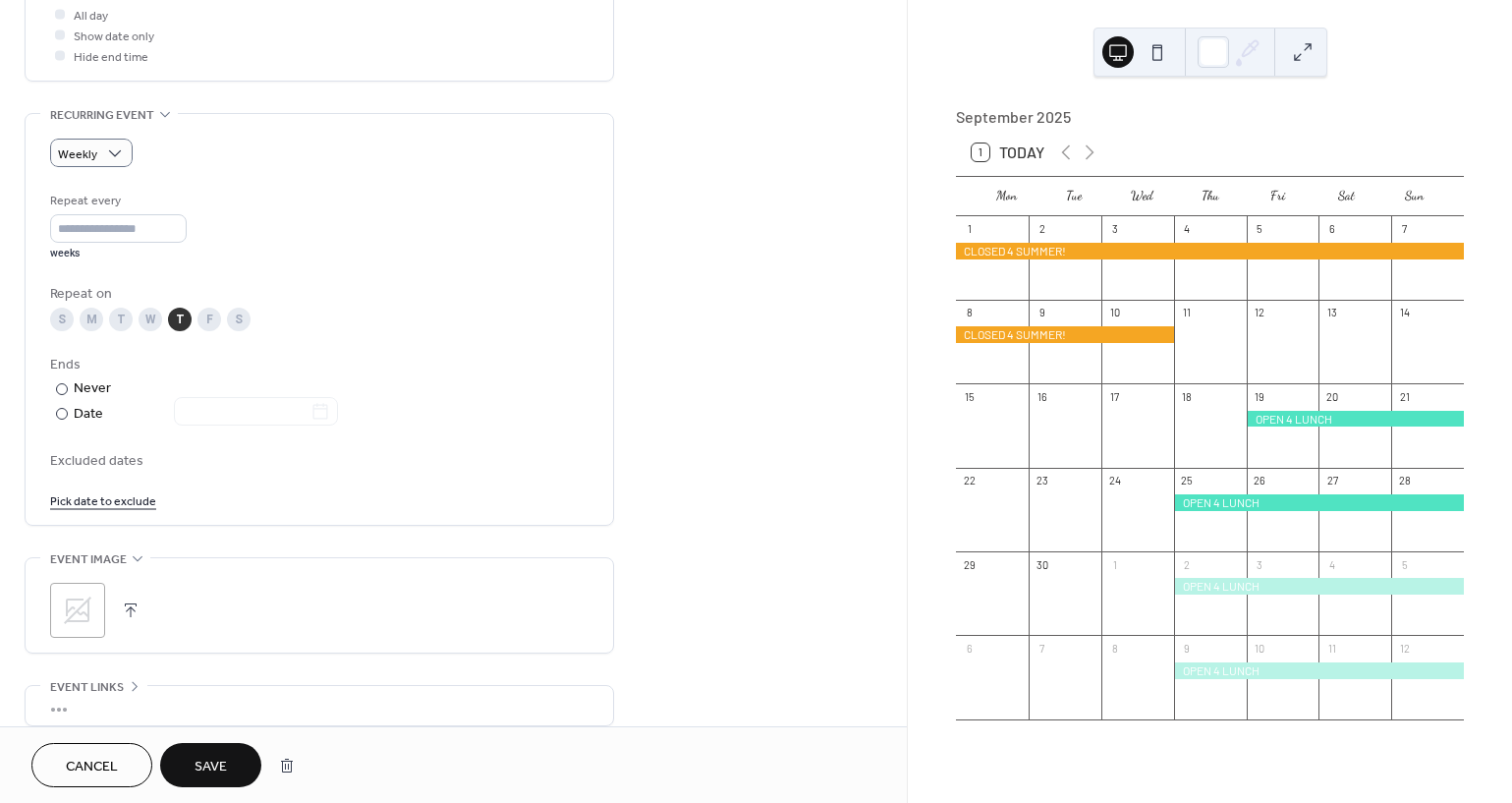 scroll, scrollTop: 752, scrollLeft: 0, axis: vertical 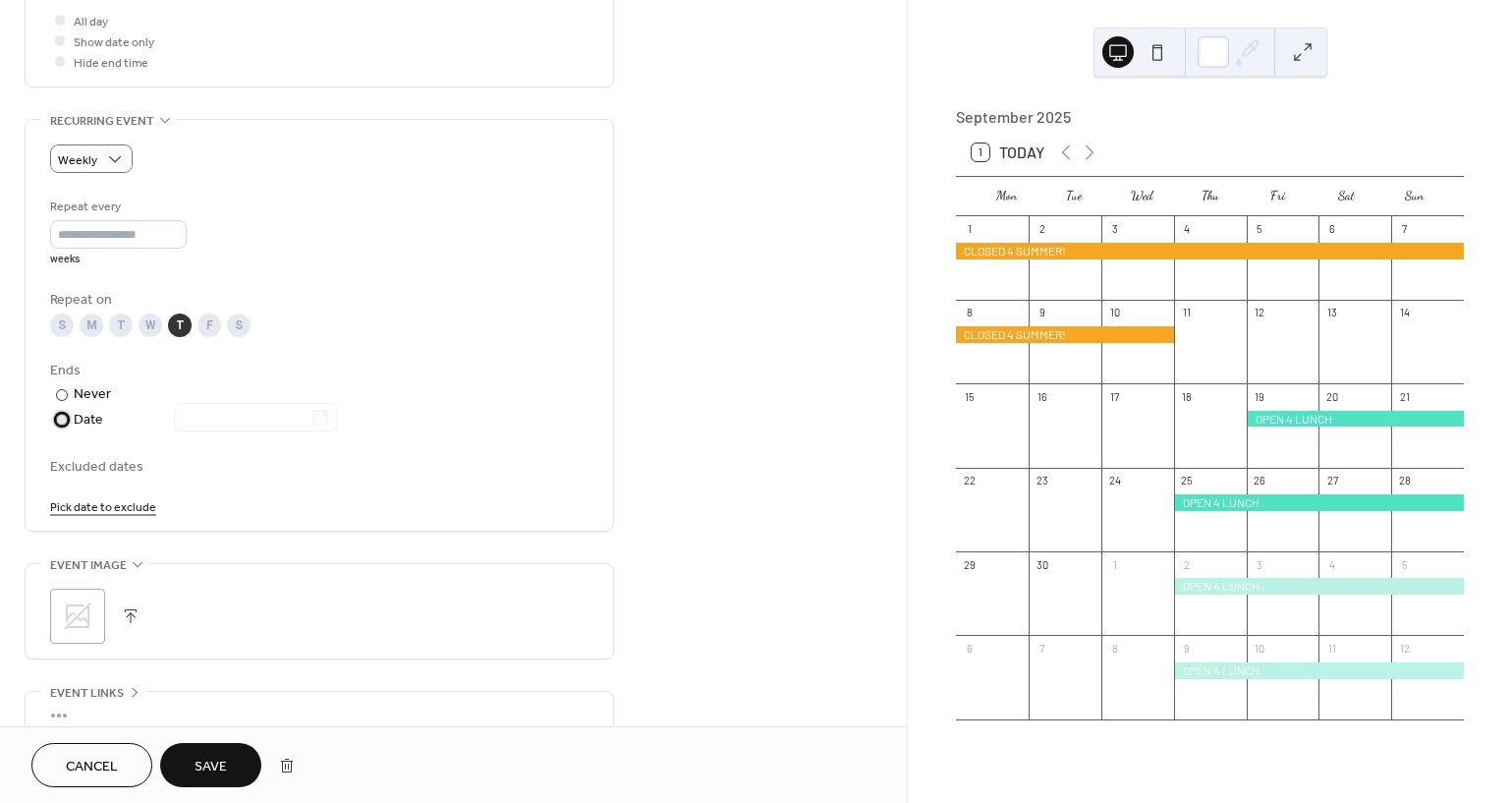 click at bounding box center [62, 420] 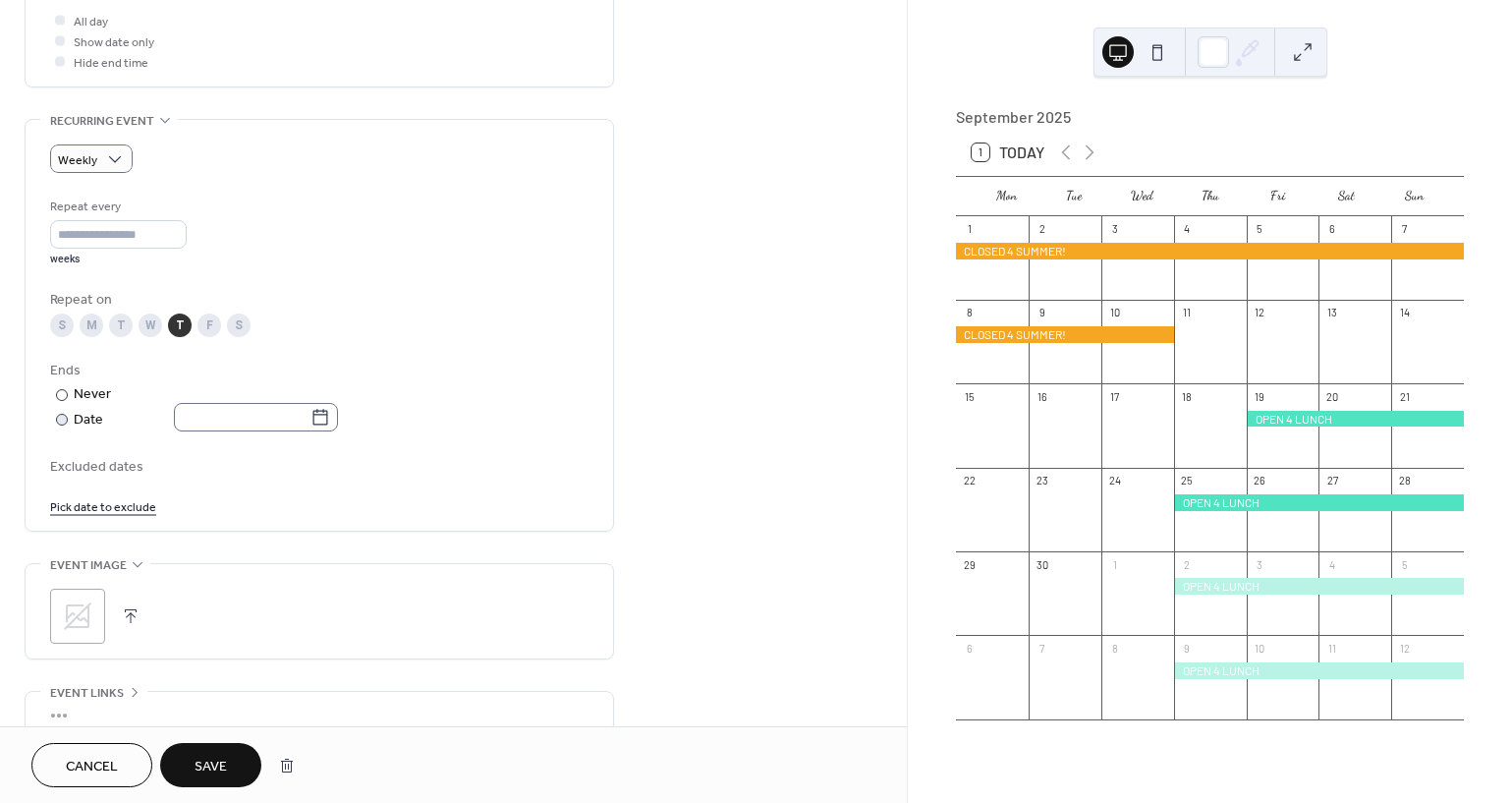 click 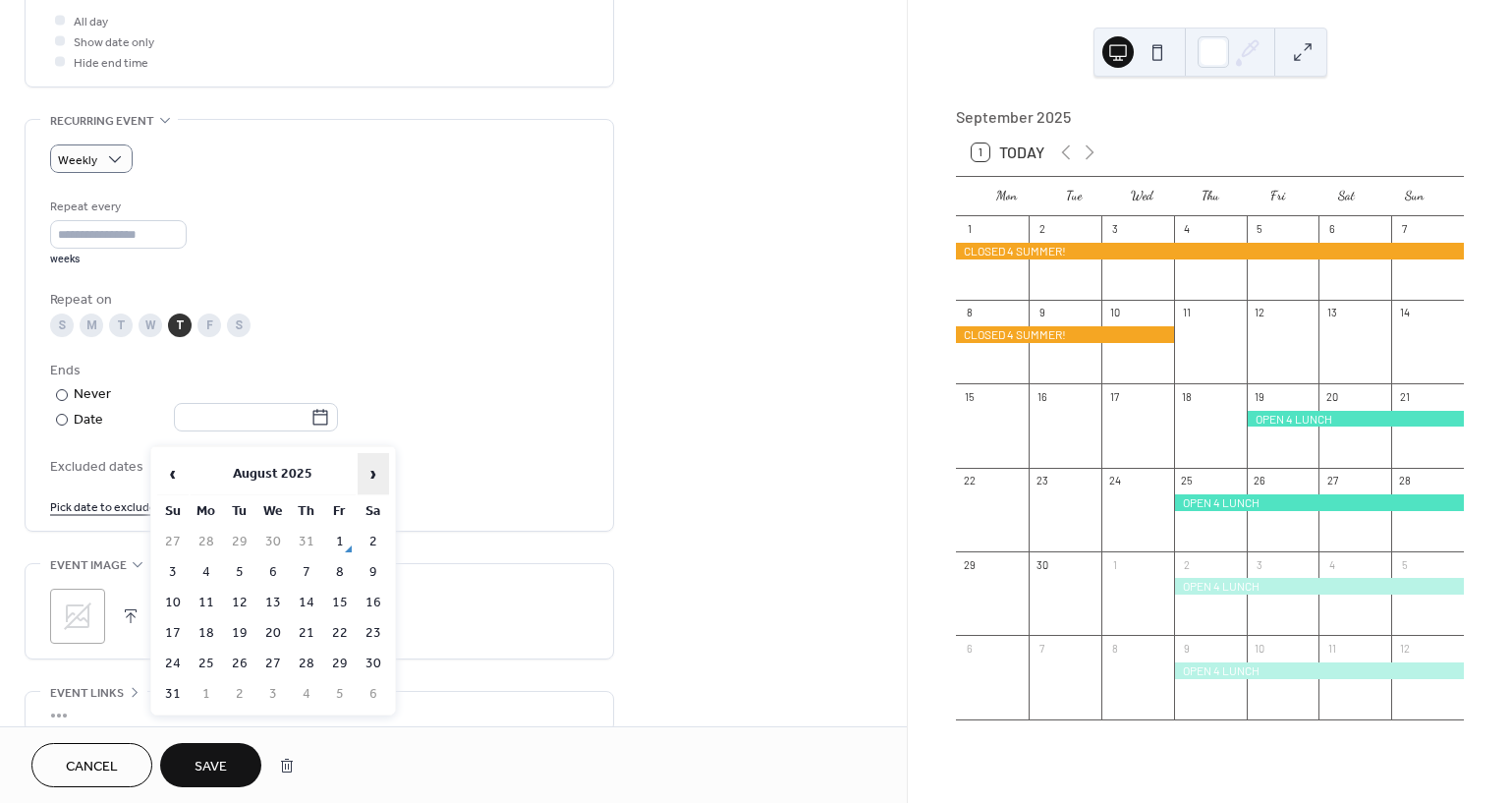 click on "›" at bounding box center (373, 474) 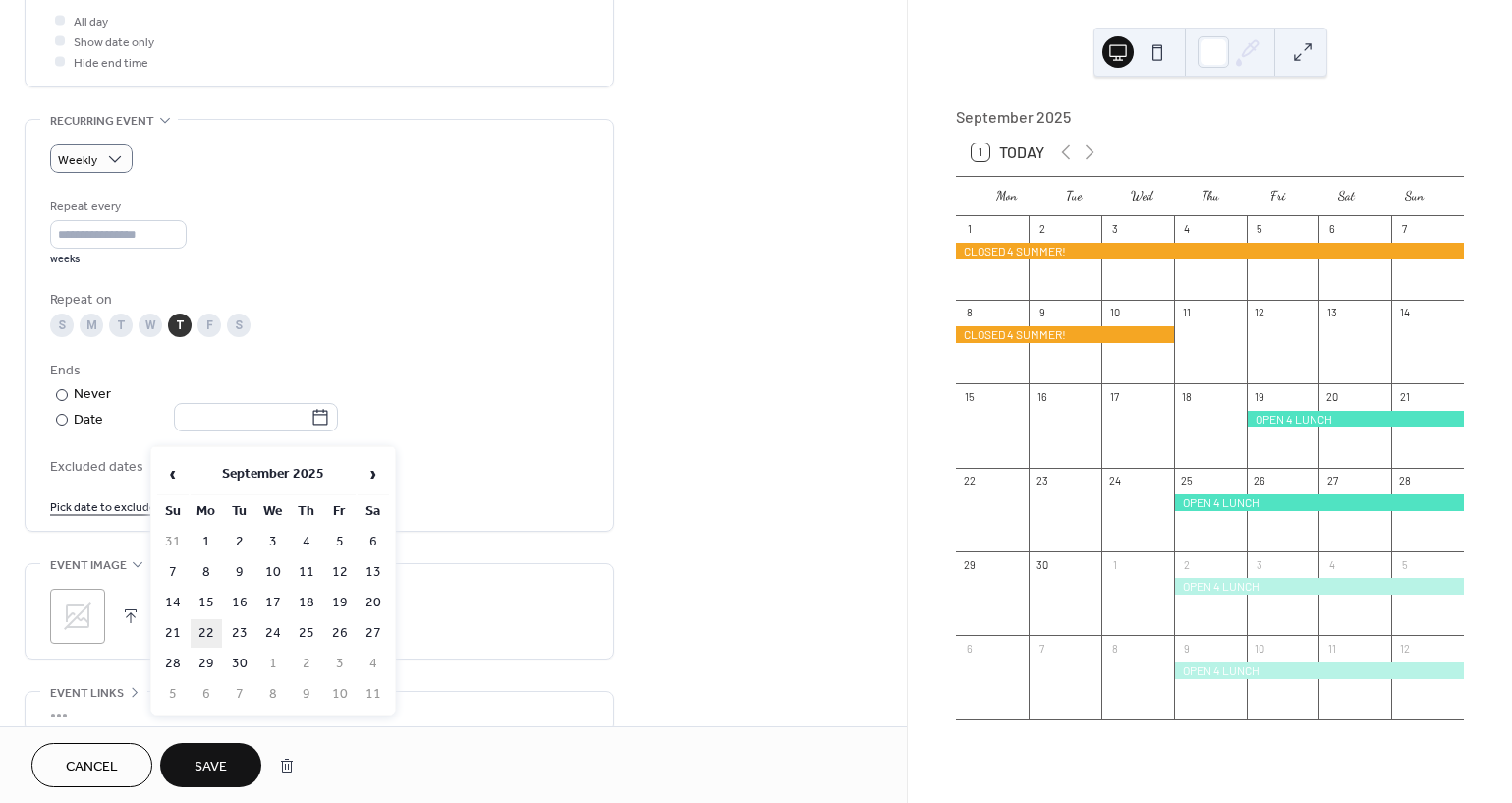 click on "22" at bounding box center [206, 633] 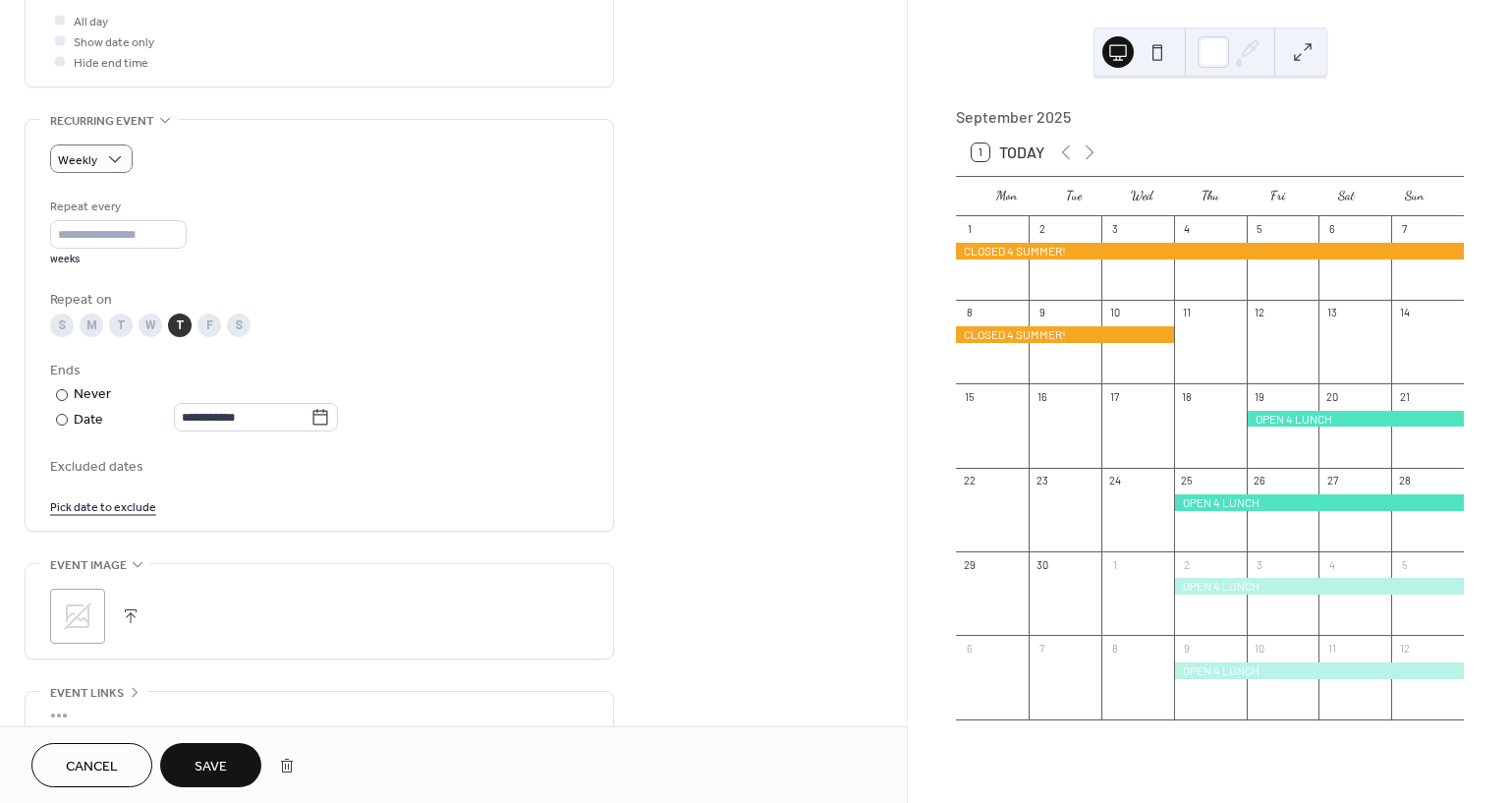 click on "Save" at bounding box center [210, 767] 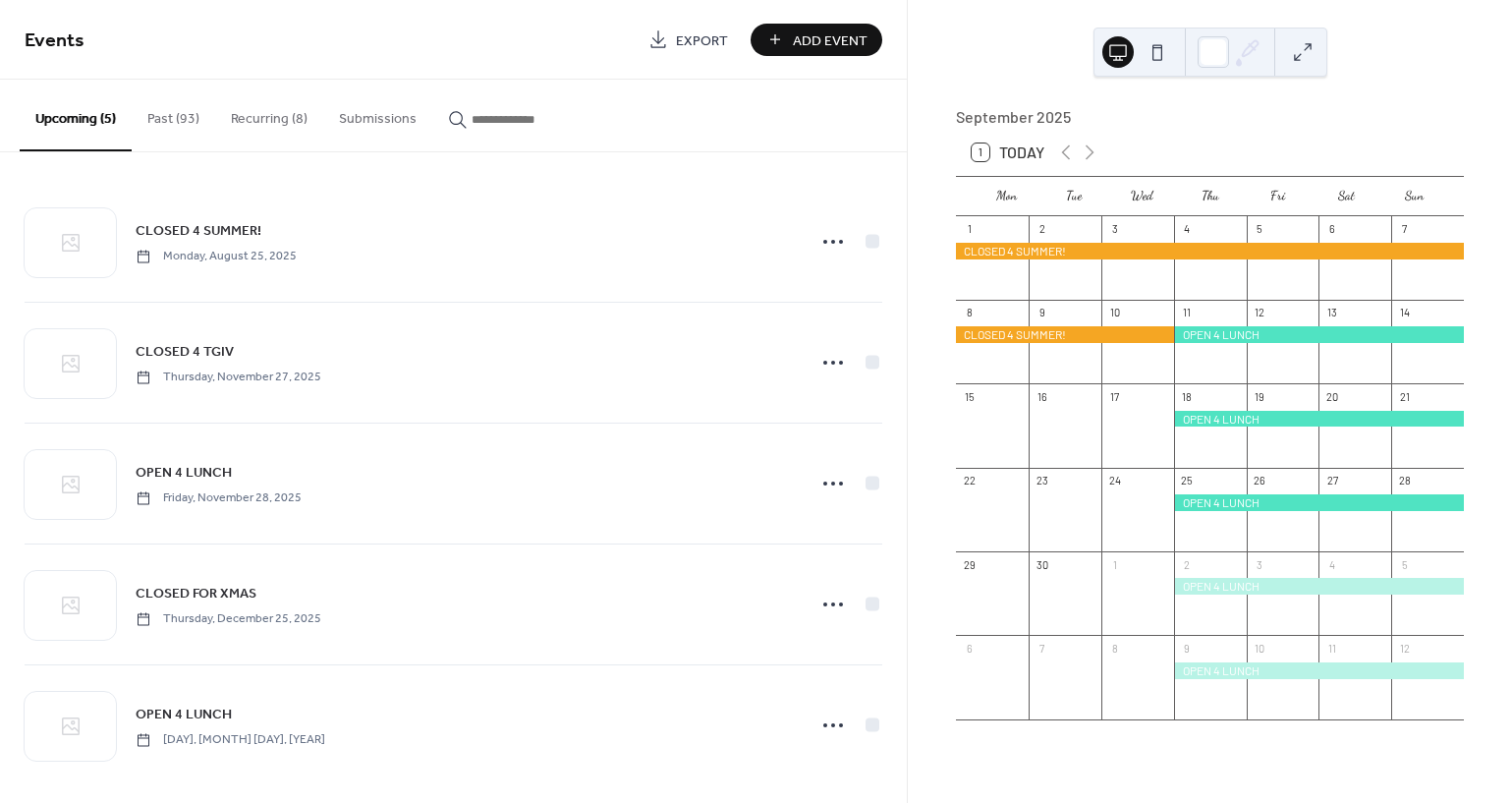 click at bounding box center [1210, 351] 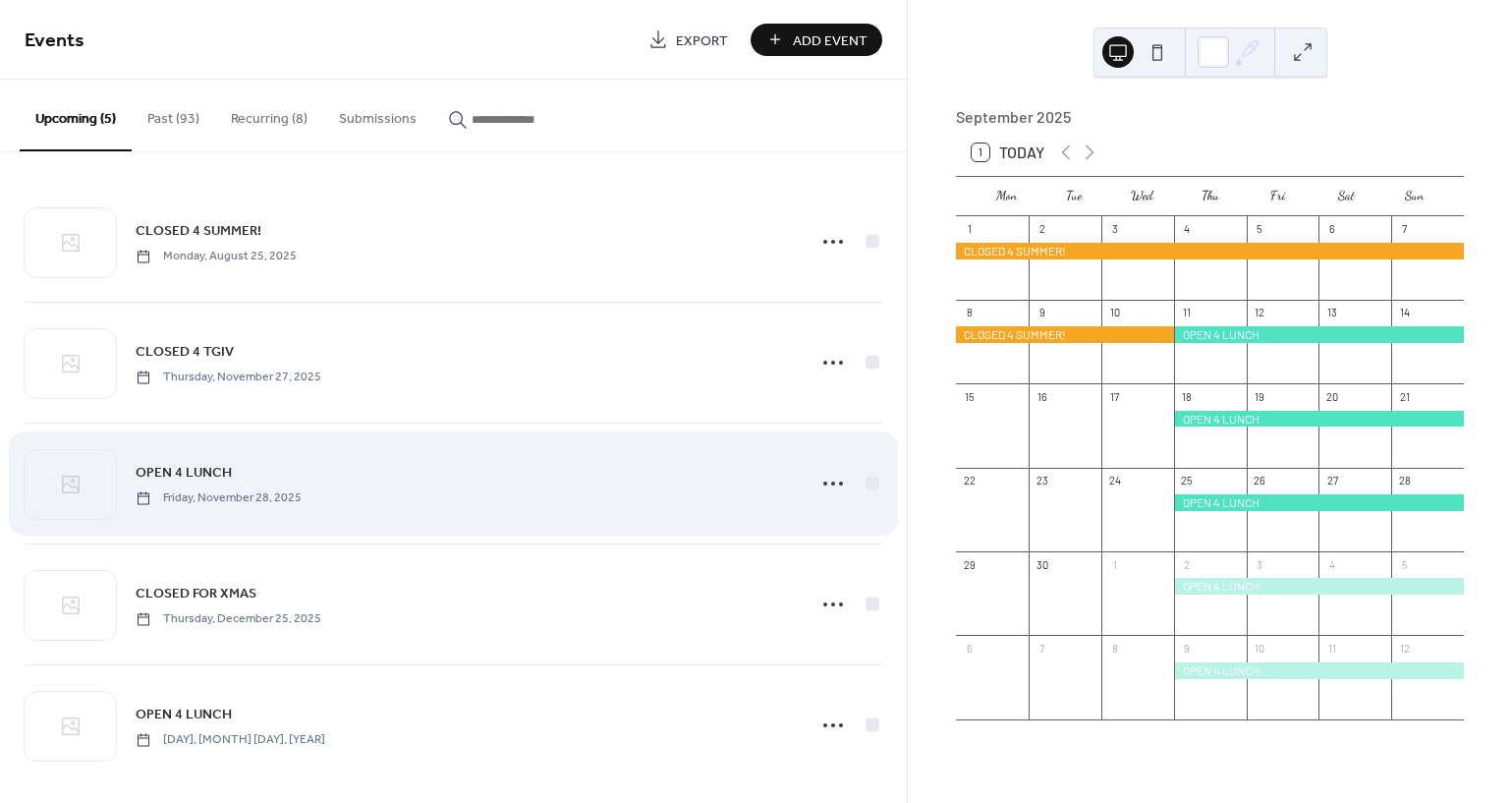 click on "OPEN 4 LUNCH Friday, November 28, 2025" at bounding box center (453, 484) 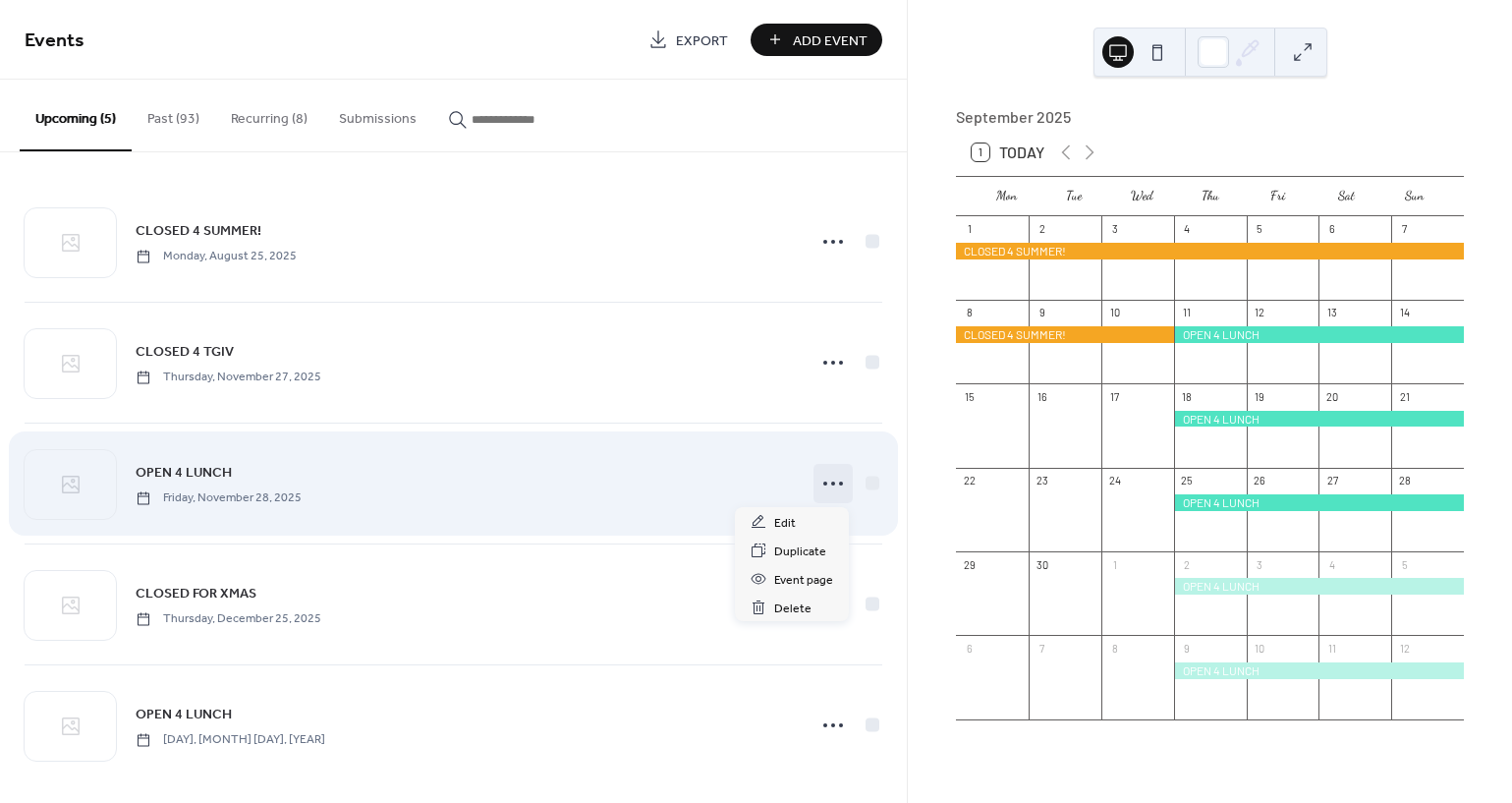 click 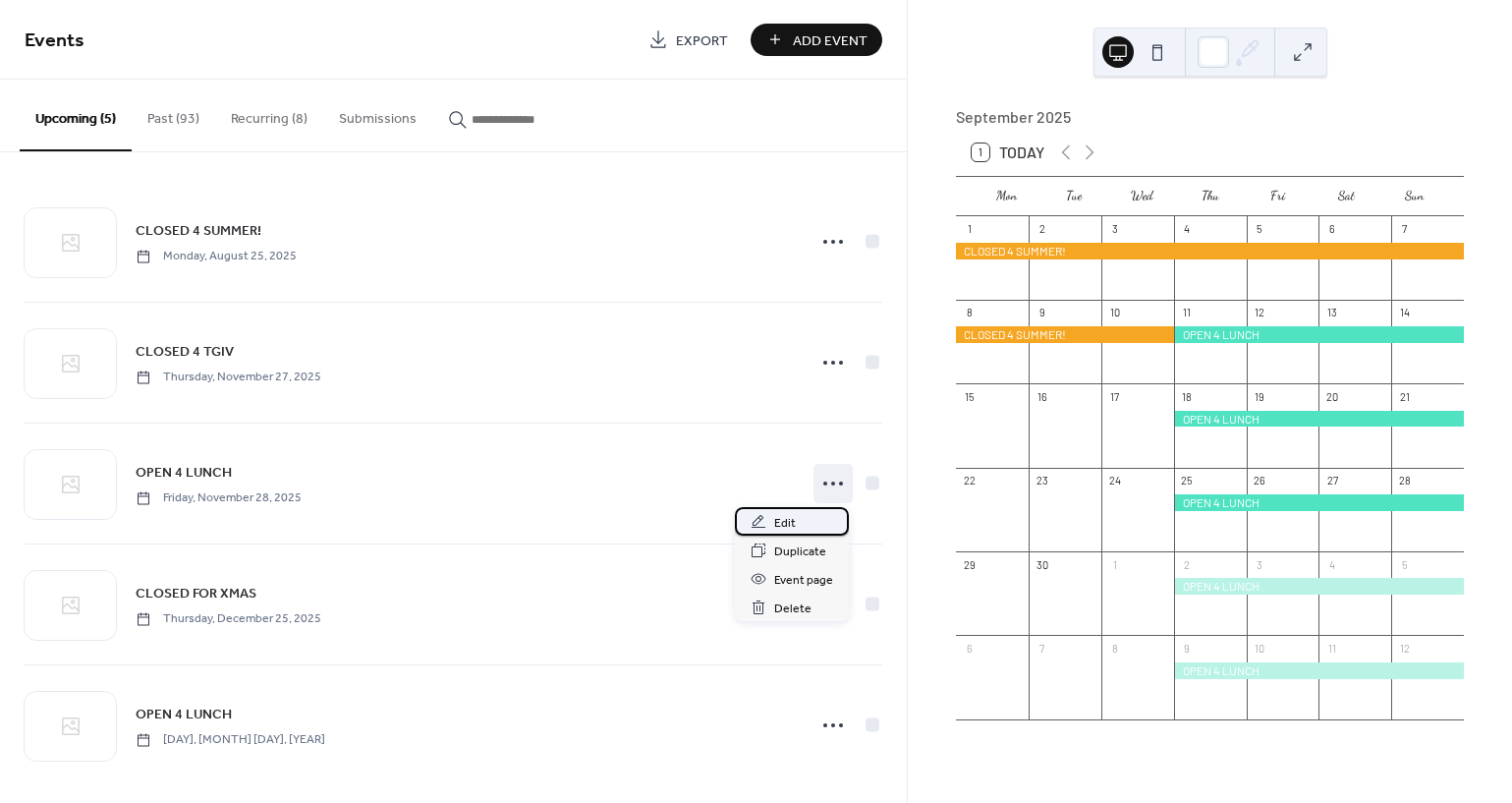 click on "Edit" at bounding box center (785, 523) 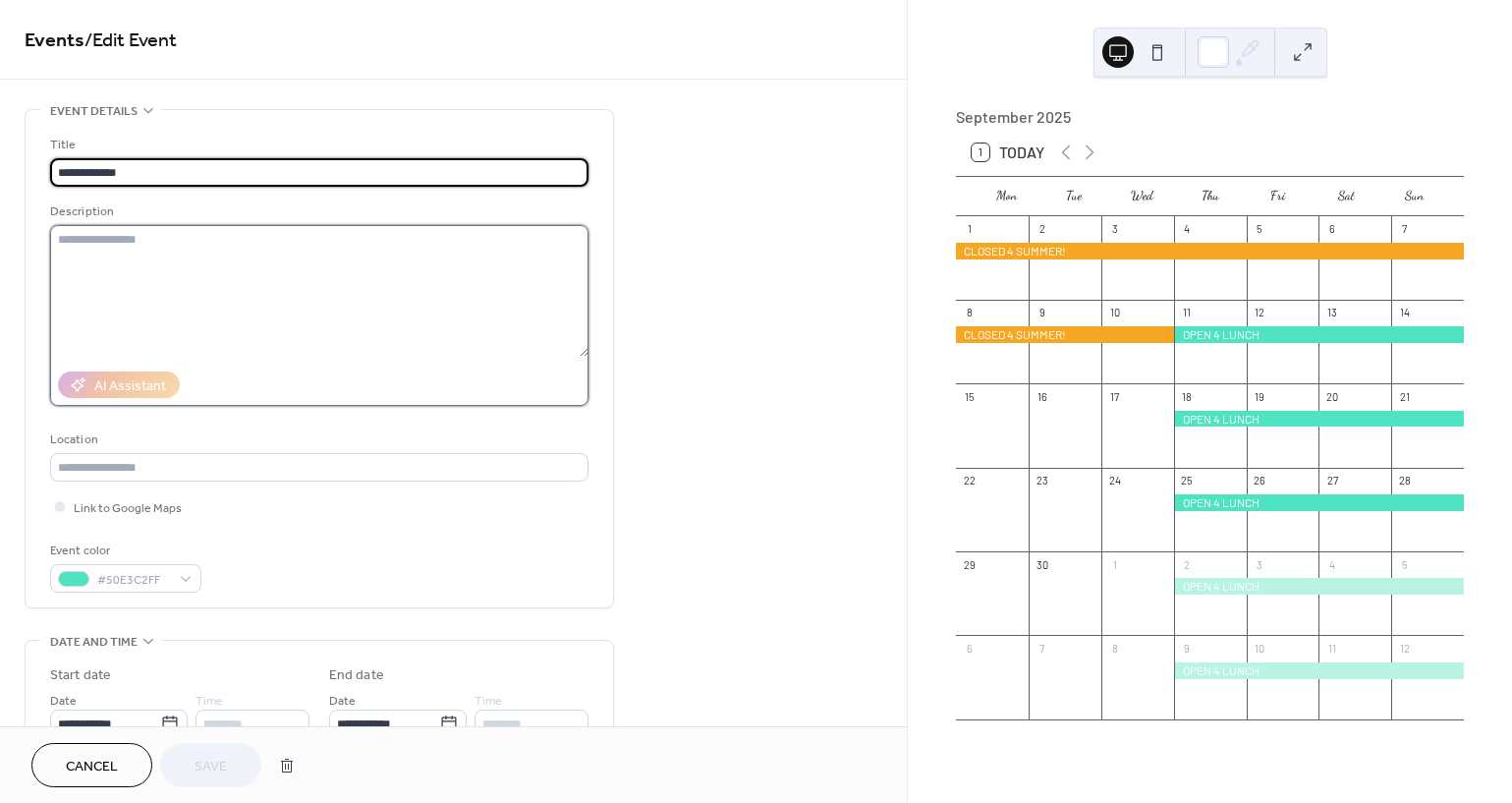 click at bounding box center [319, 291] 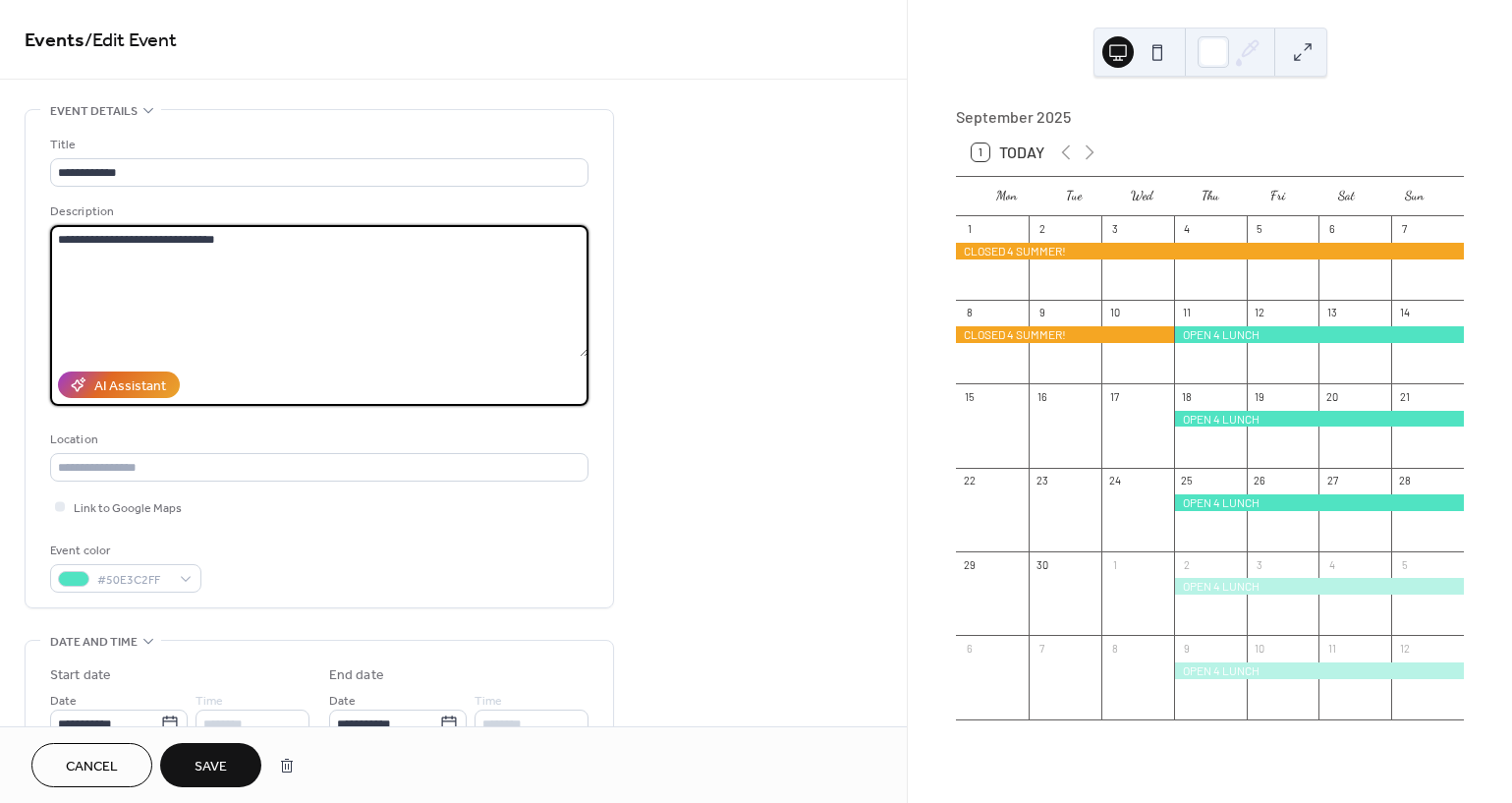 type on "**********" 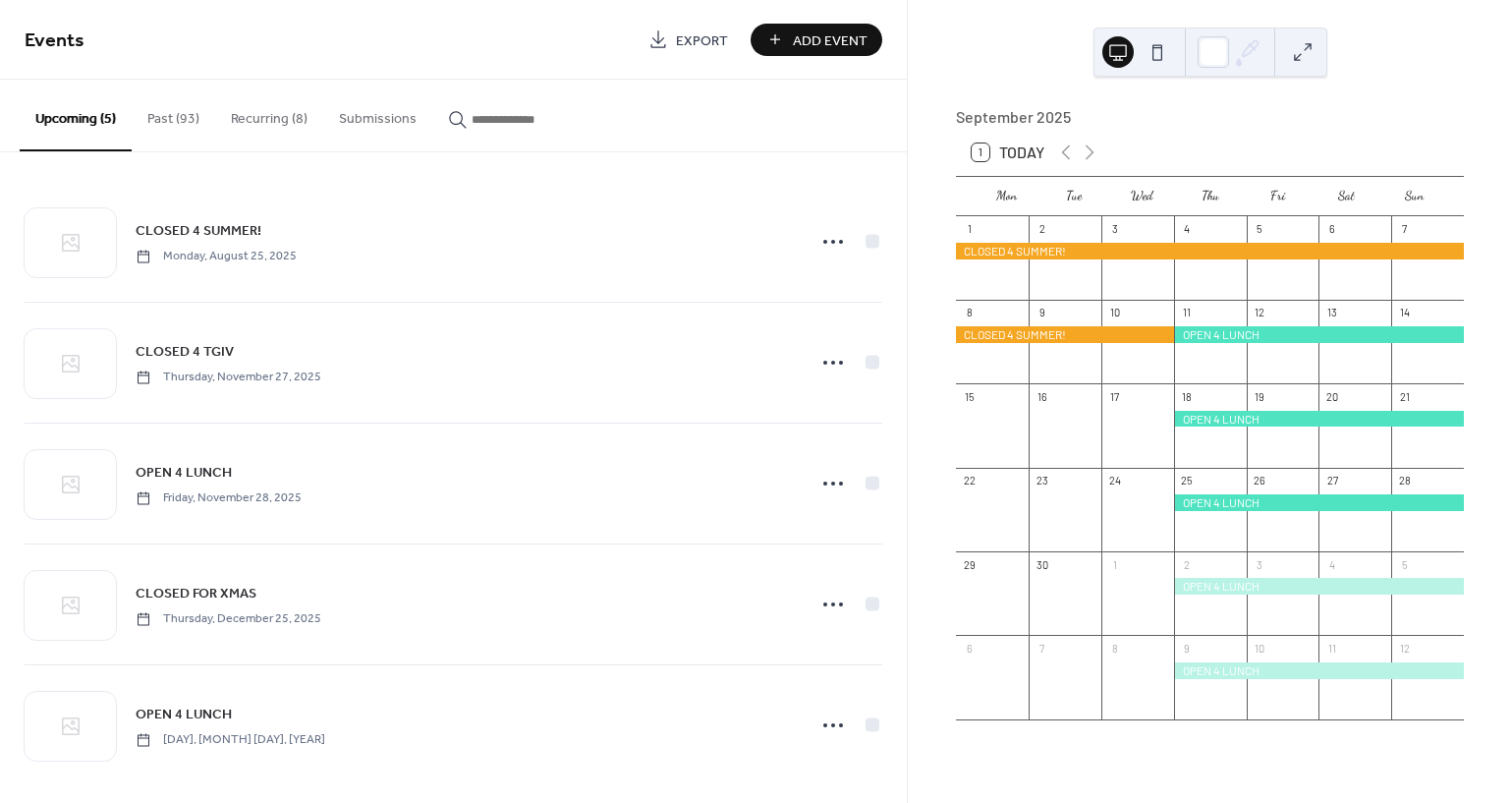 click on "Add Event" at bounding box center (830, 40) 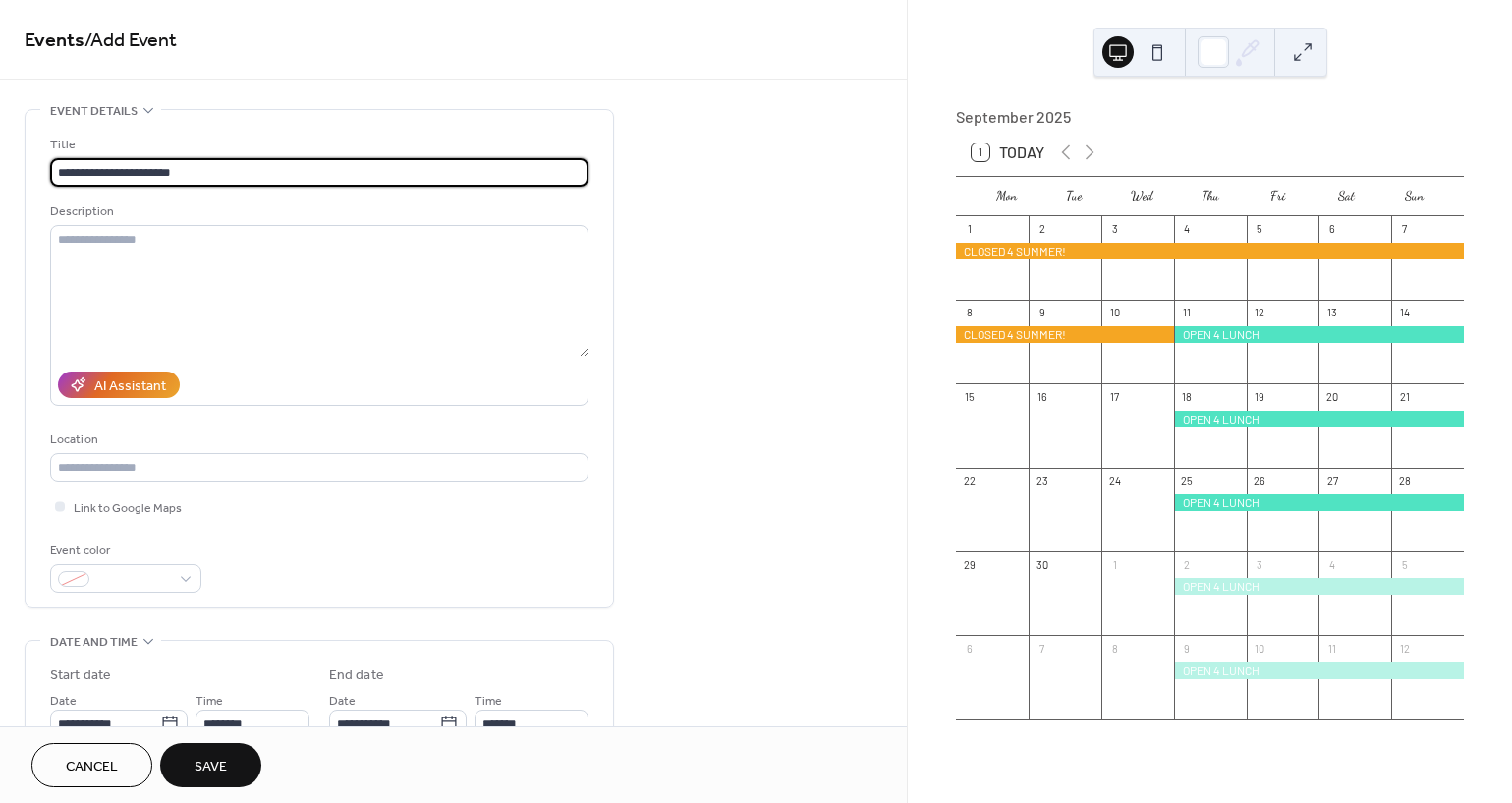 click on "**********" at bounding box center (319, 172) 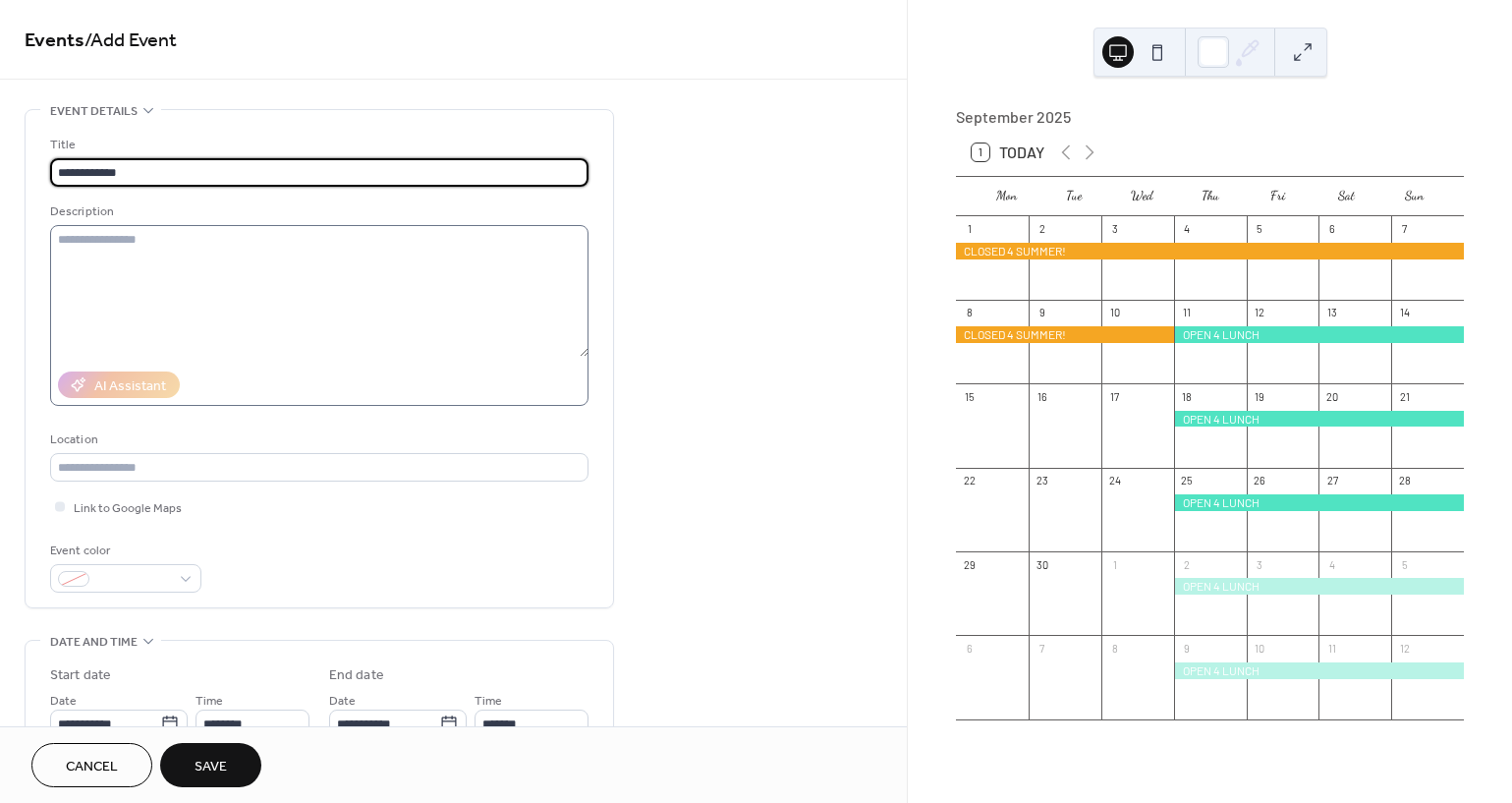 type on "**********" 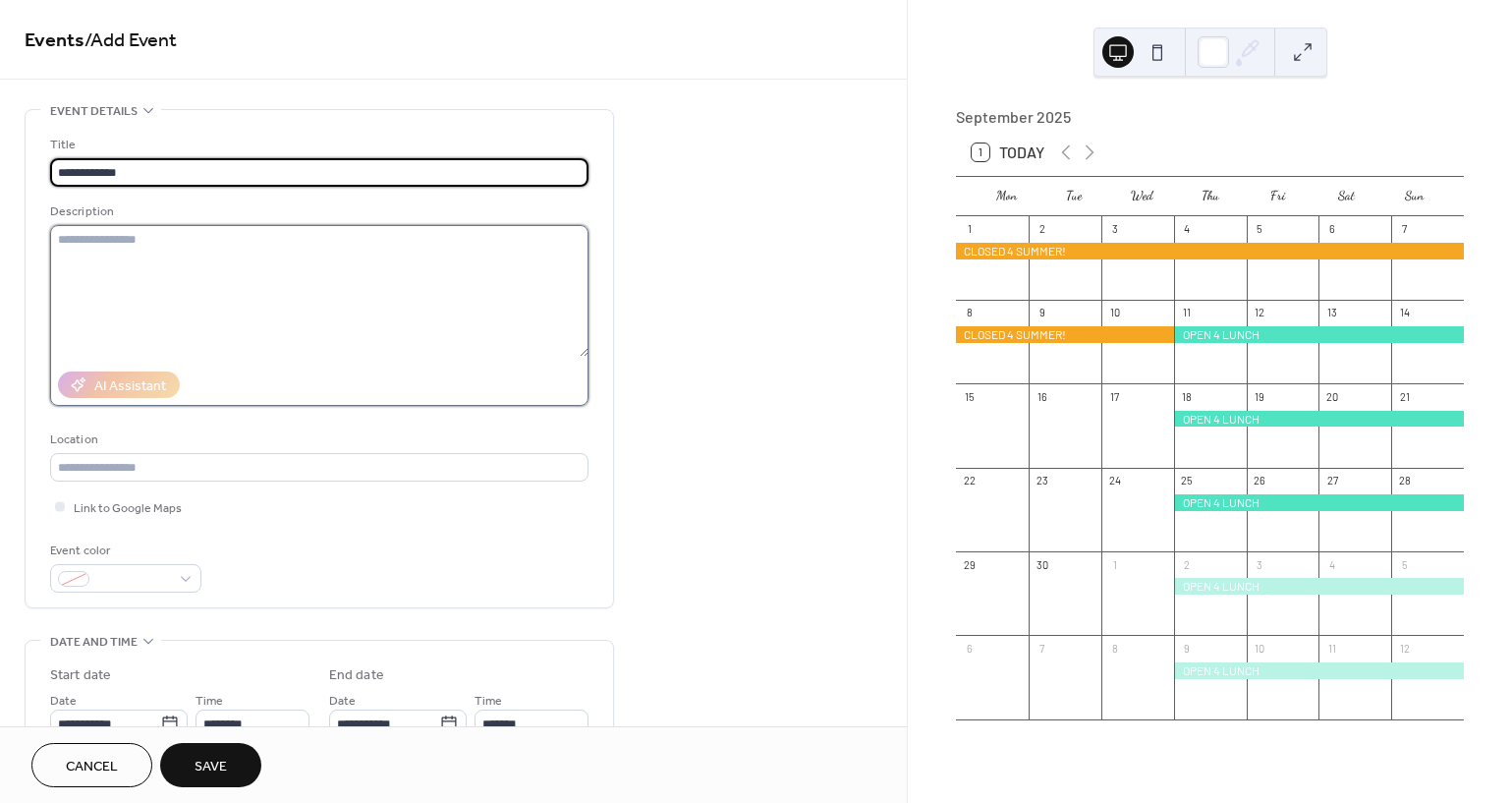 click at bounding box center (319, 291) 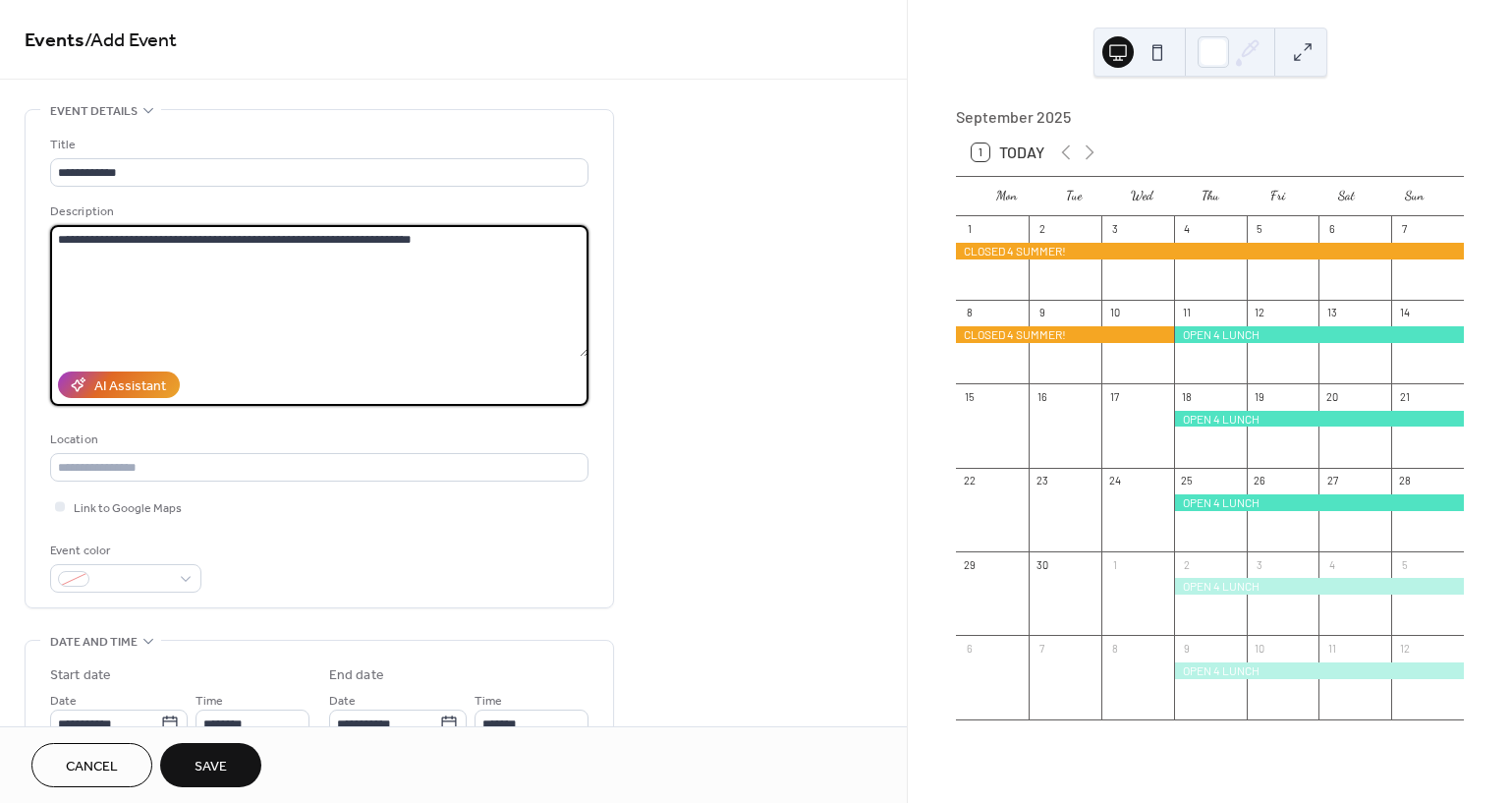 click on "**********" at bounding box center [319, 291] 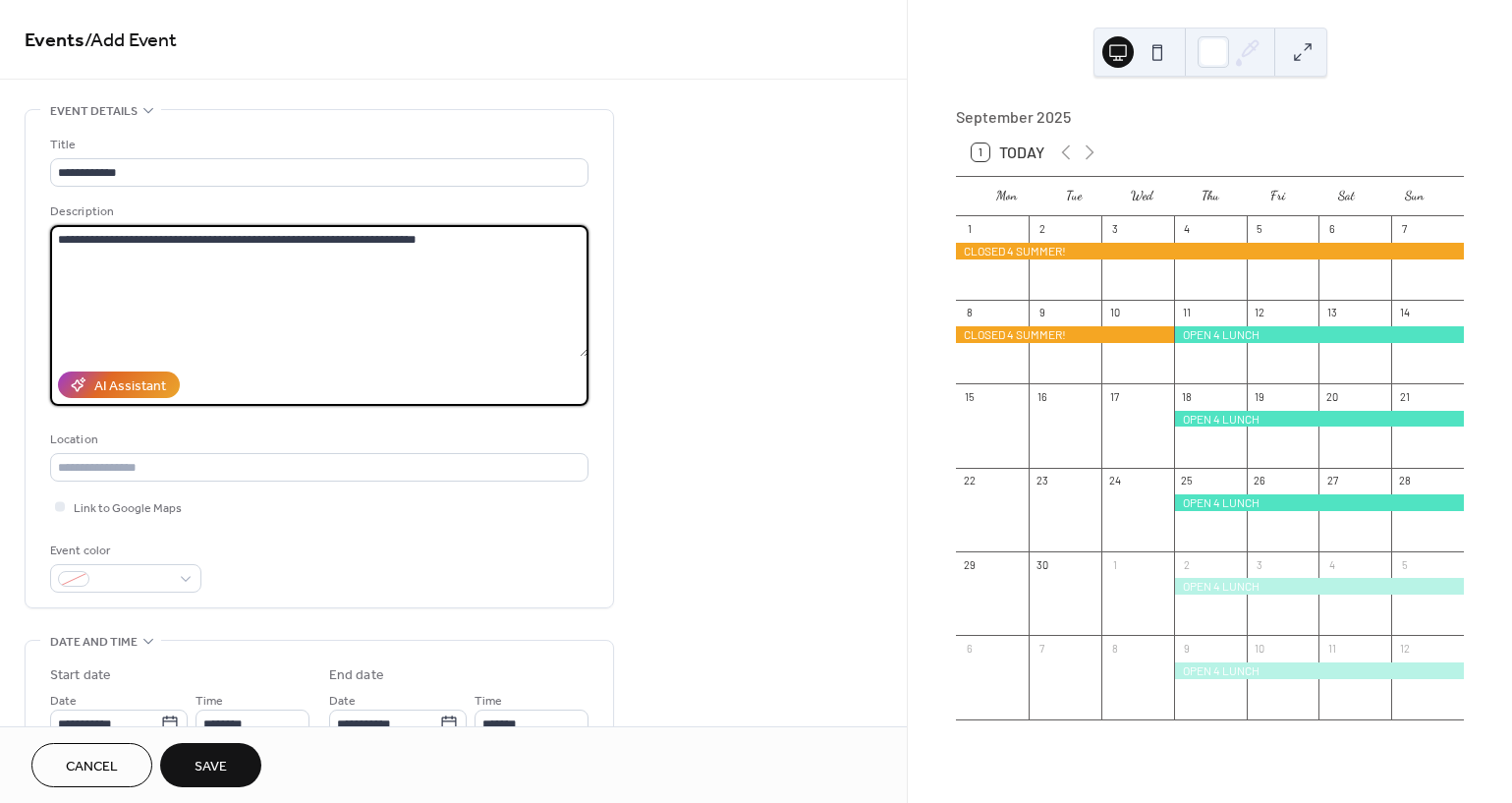 click on "**********" at bounding box center [319, 291] 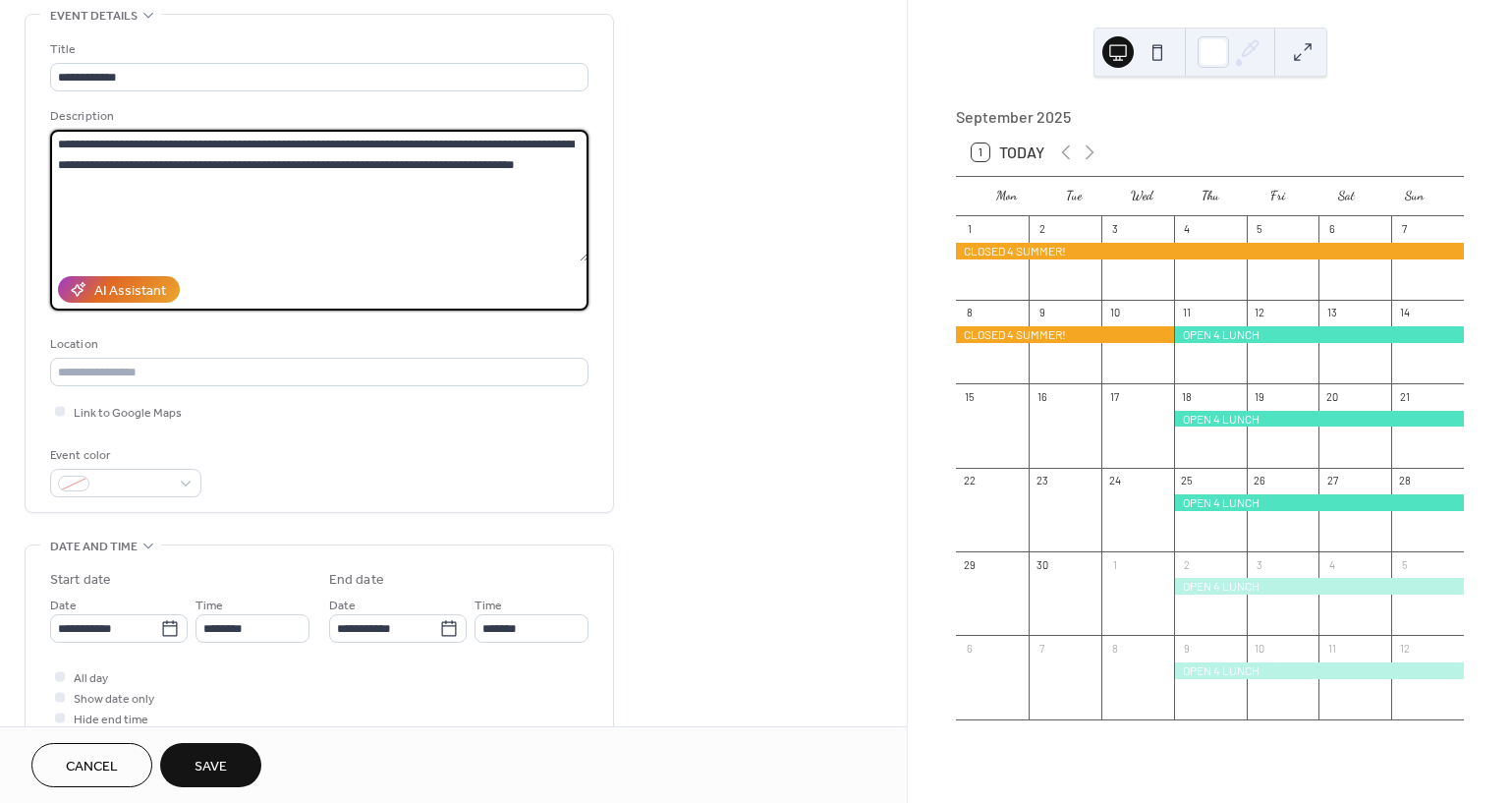 scroll, scrollTop: 198, scrollLeft: 0, axis: vertical 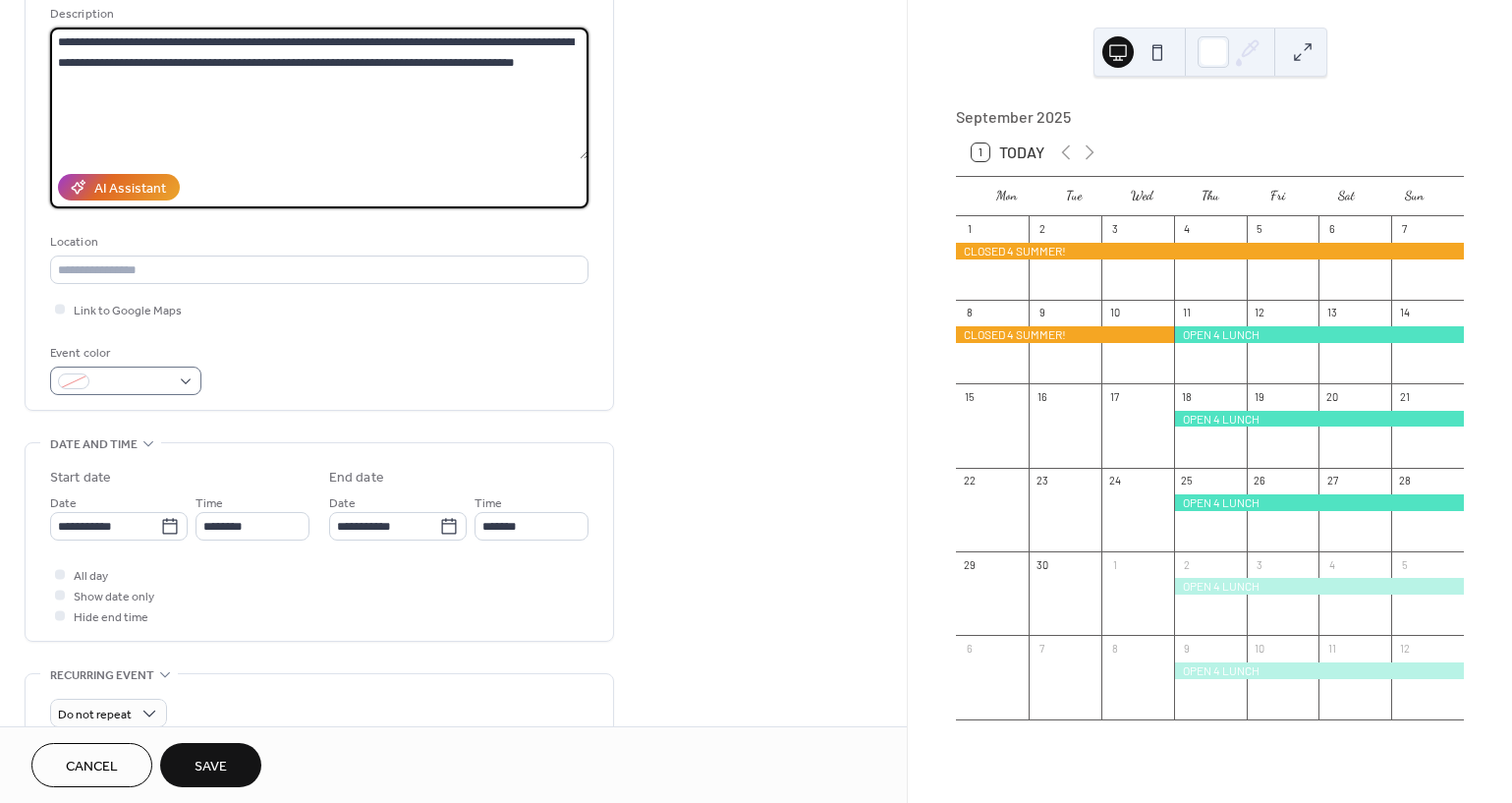 type on "**********" 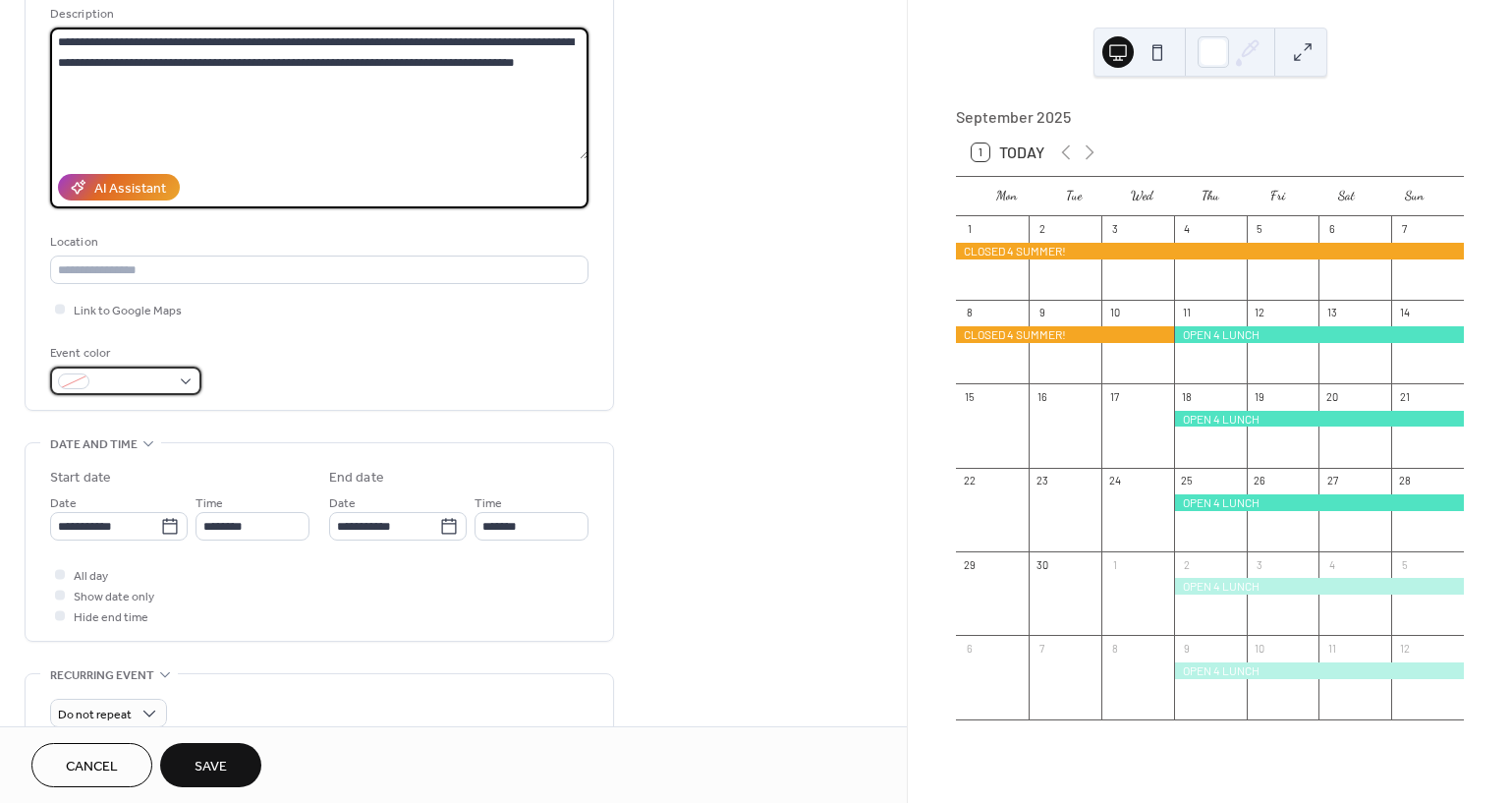 click at bounding box center (126, 380) 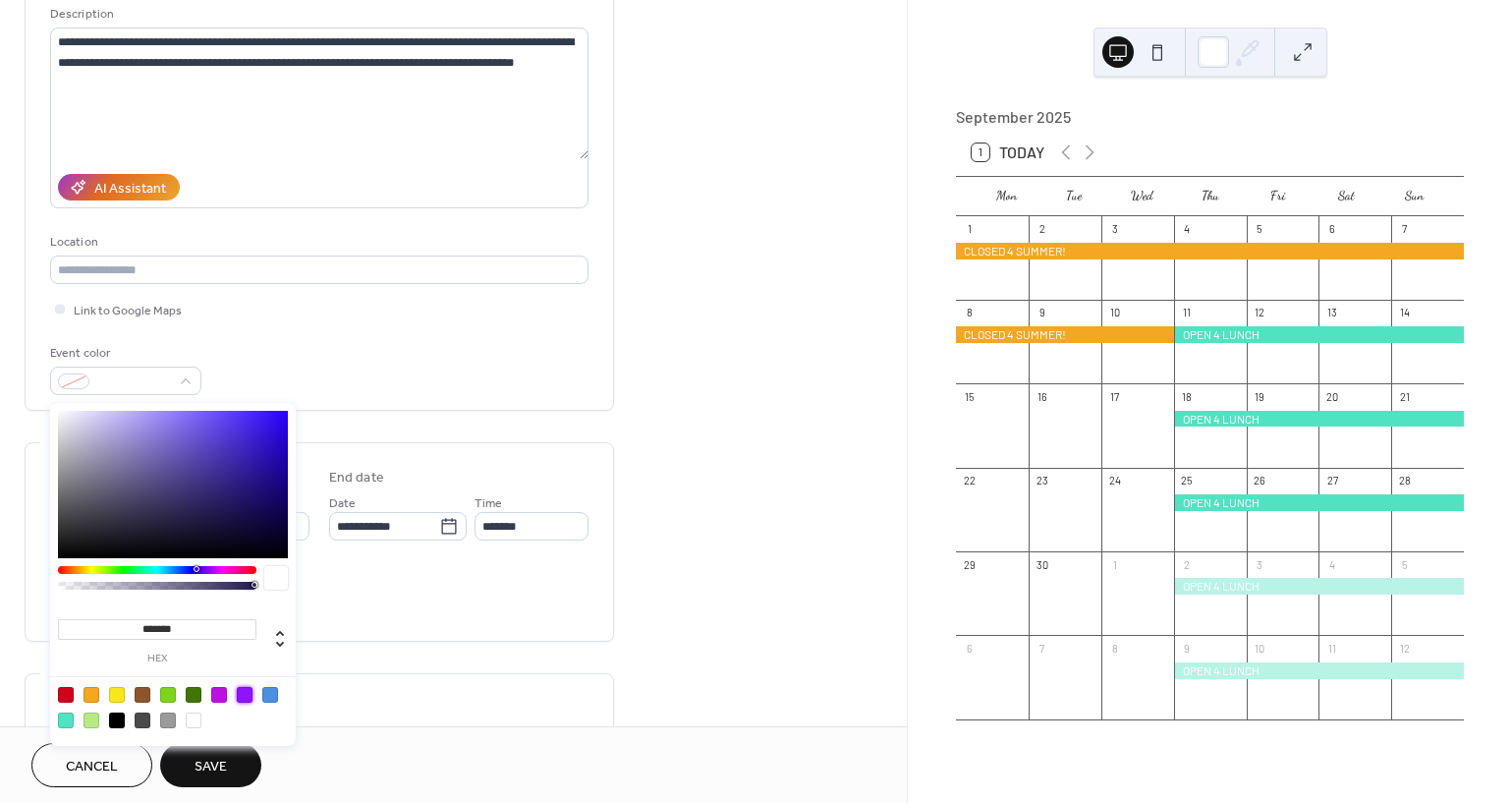 click at bounding box center (245, 695) 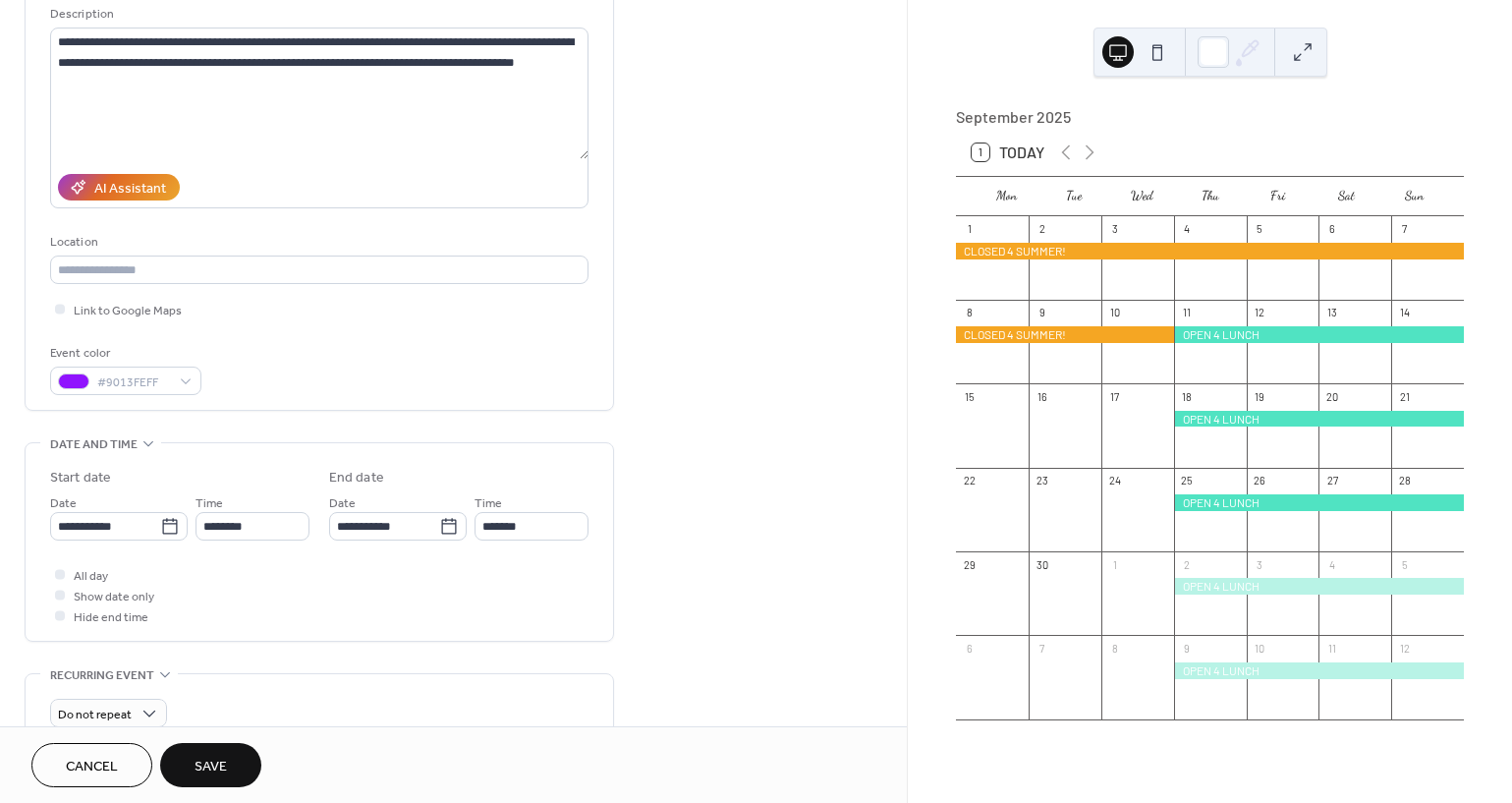 click on "Save" at bounding box center (210, 767) 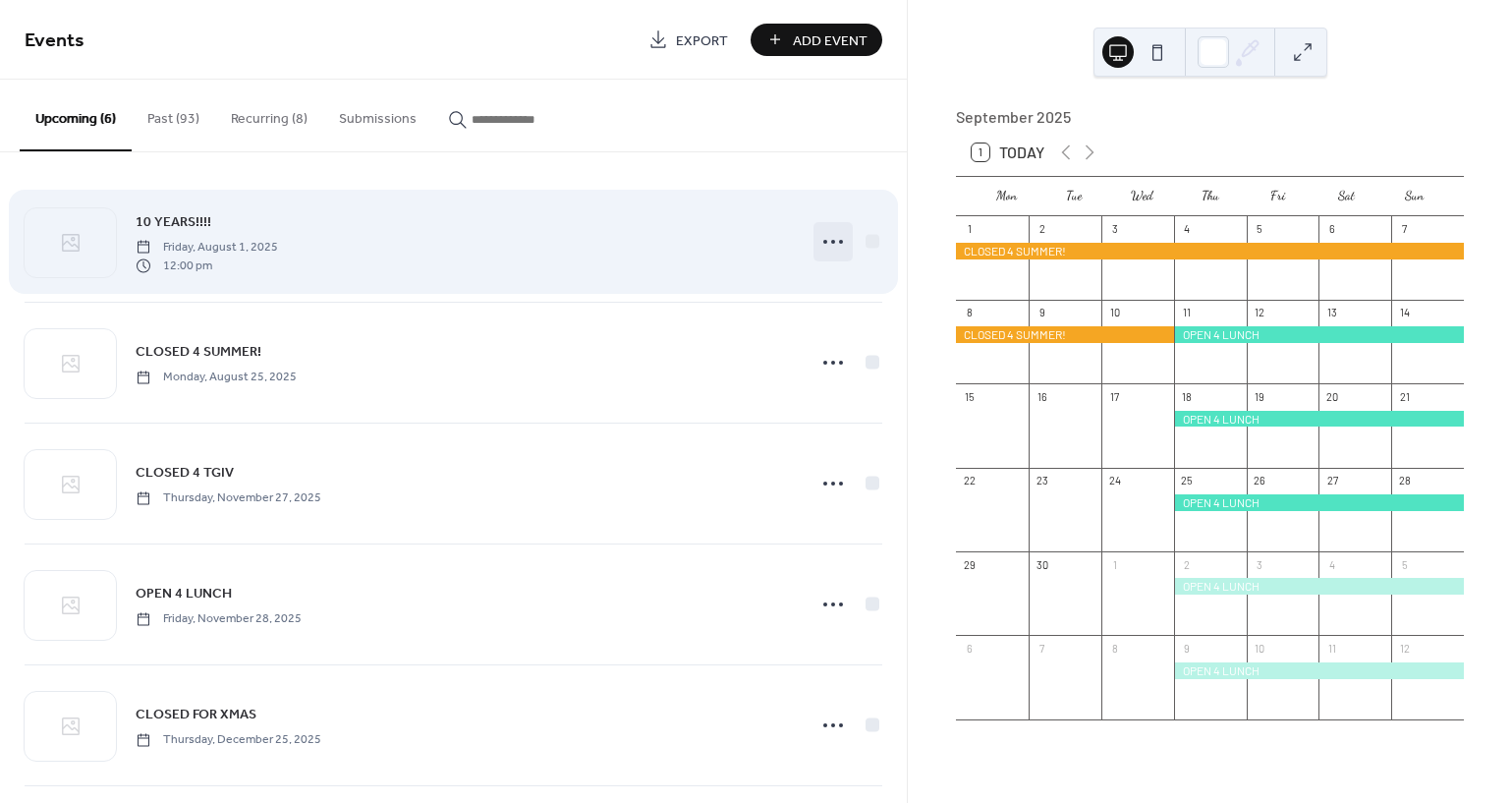 click 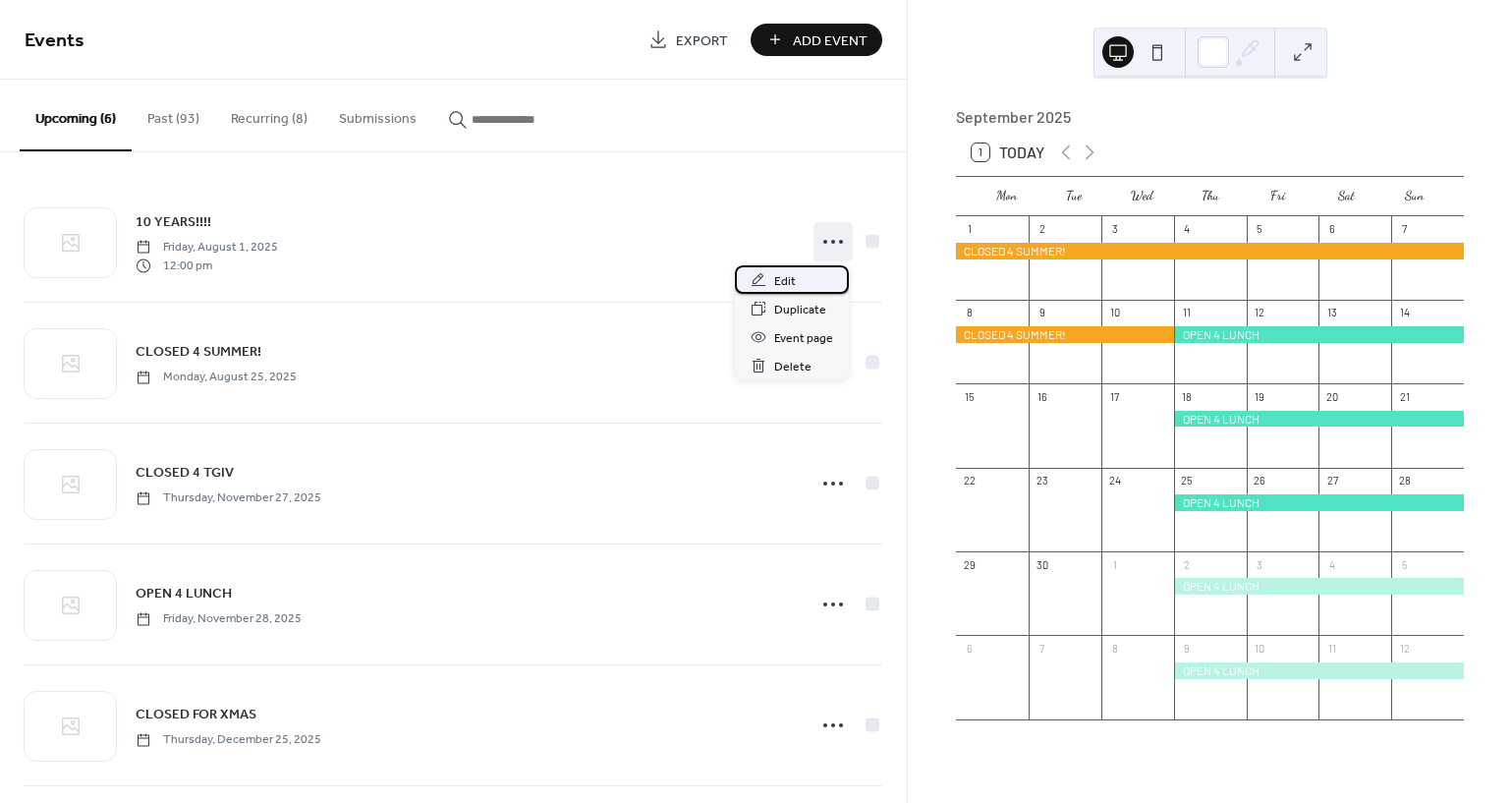 click on "Edit" at bounding box center [792, 279] 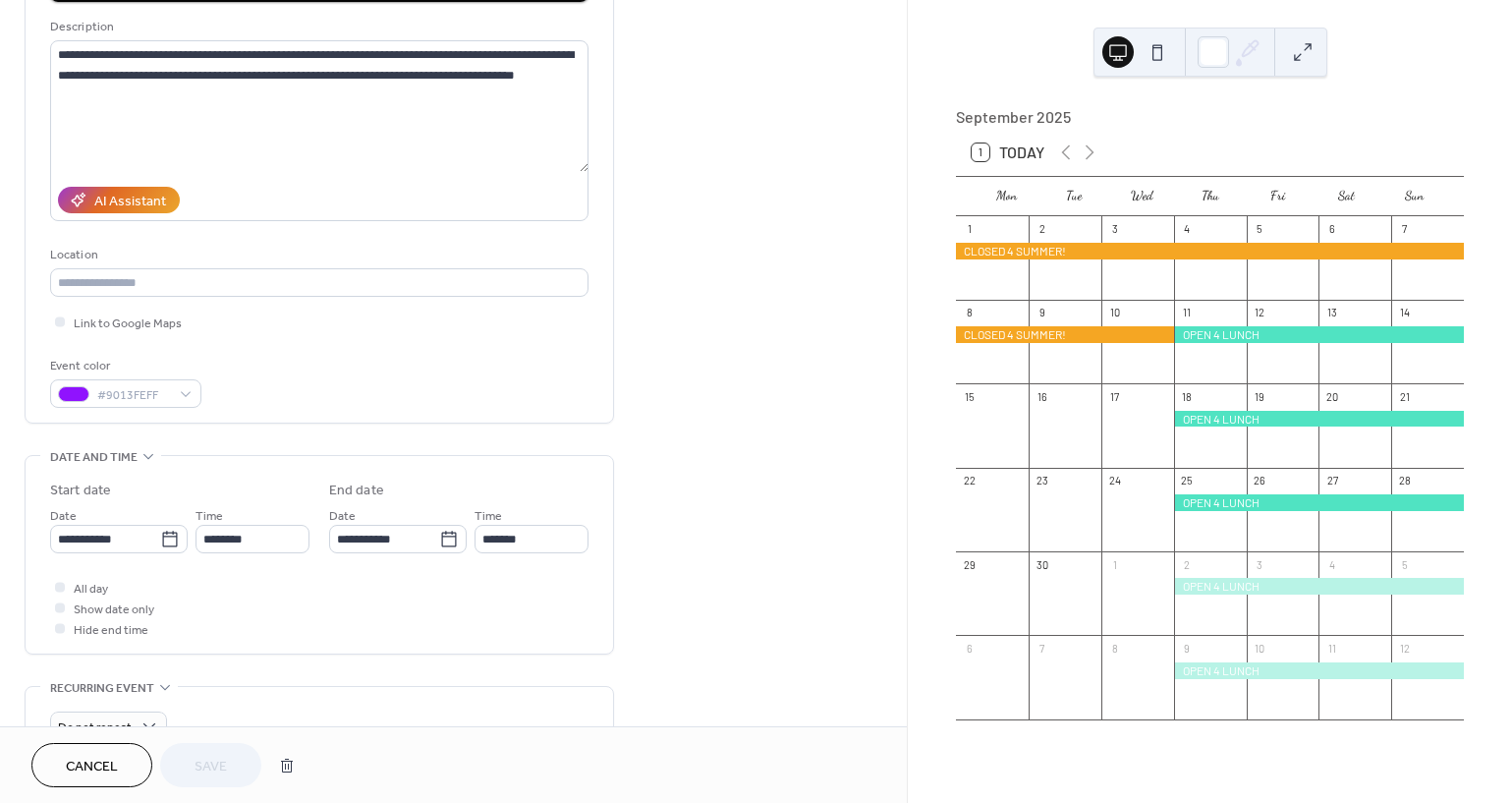 scroll, scrollTop: 189, scrollLeft: 0, axis: vertical 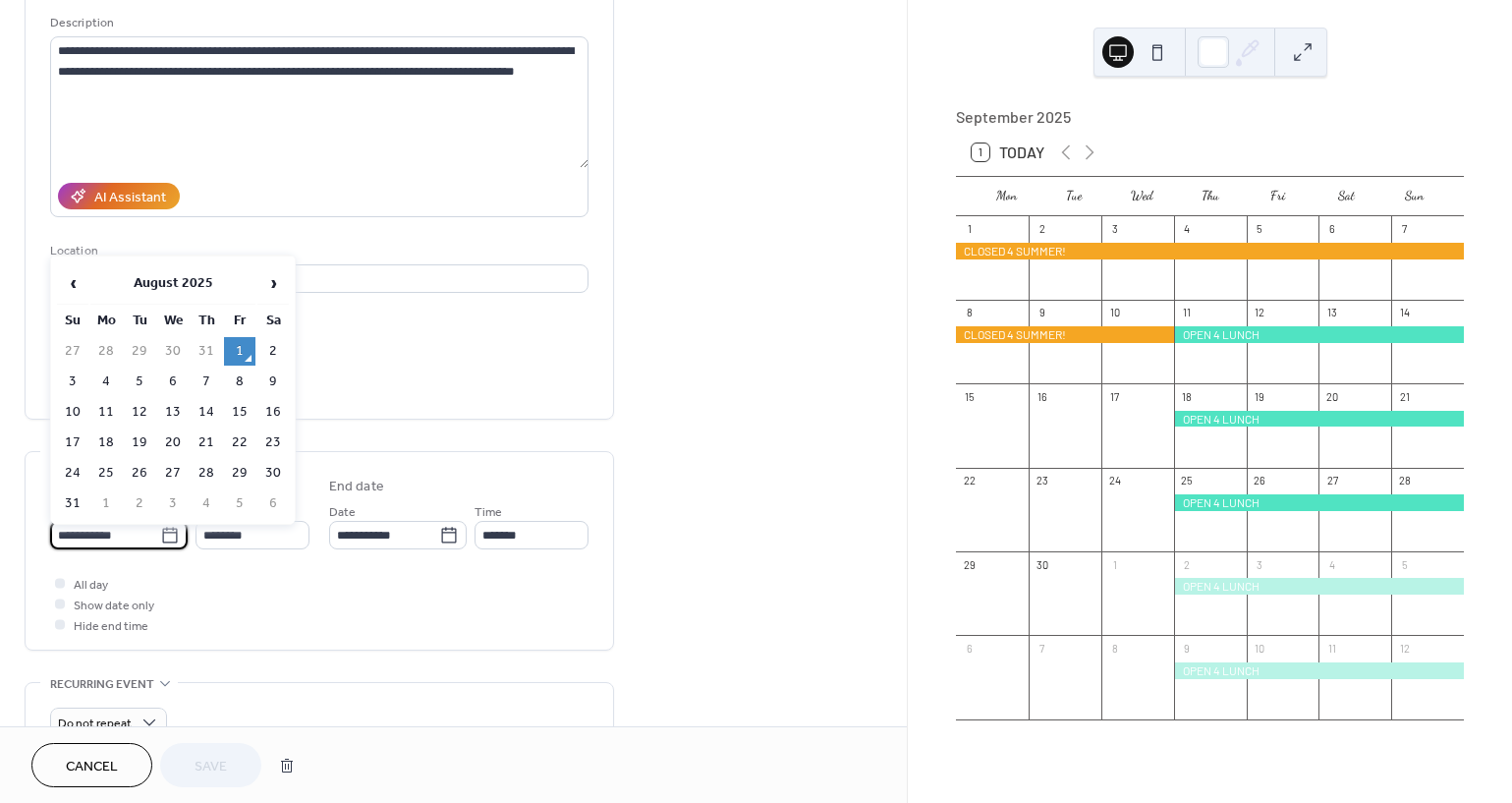 click on "**********" at bounding box center (105, 535) 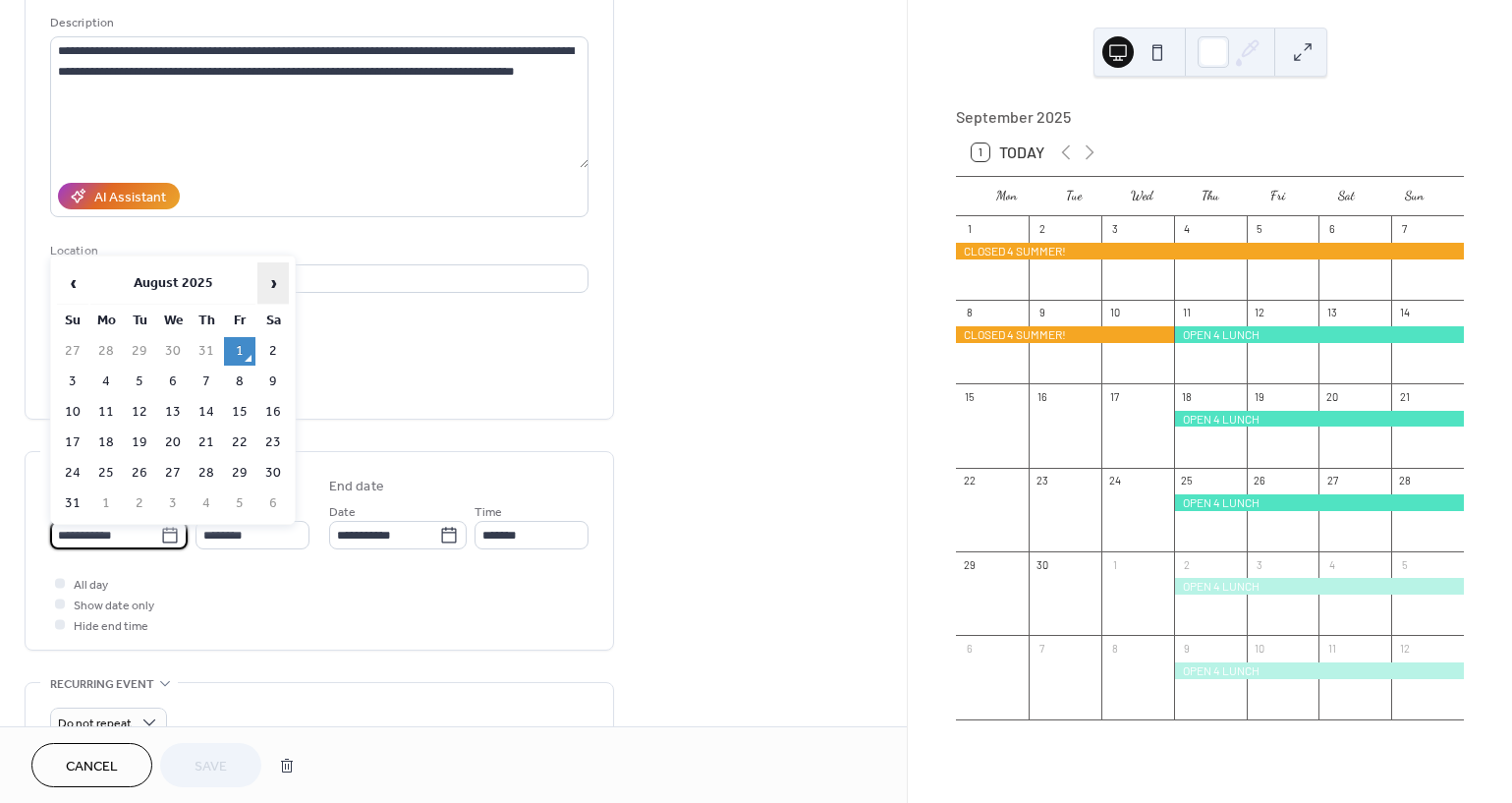 click on "›" at bounding box center (273, 283) 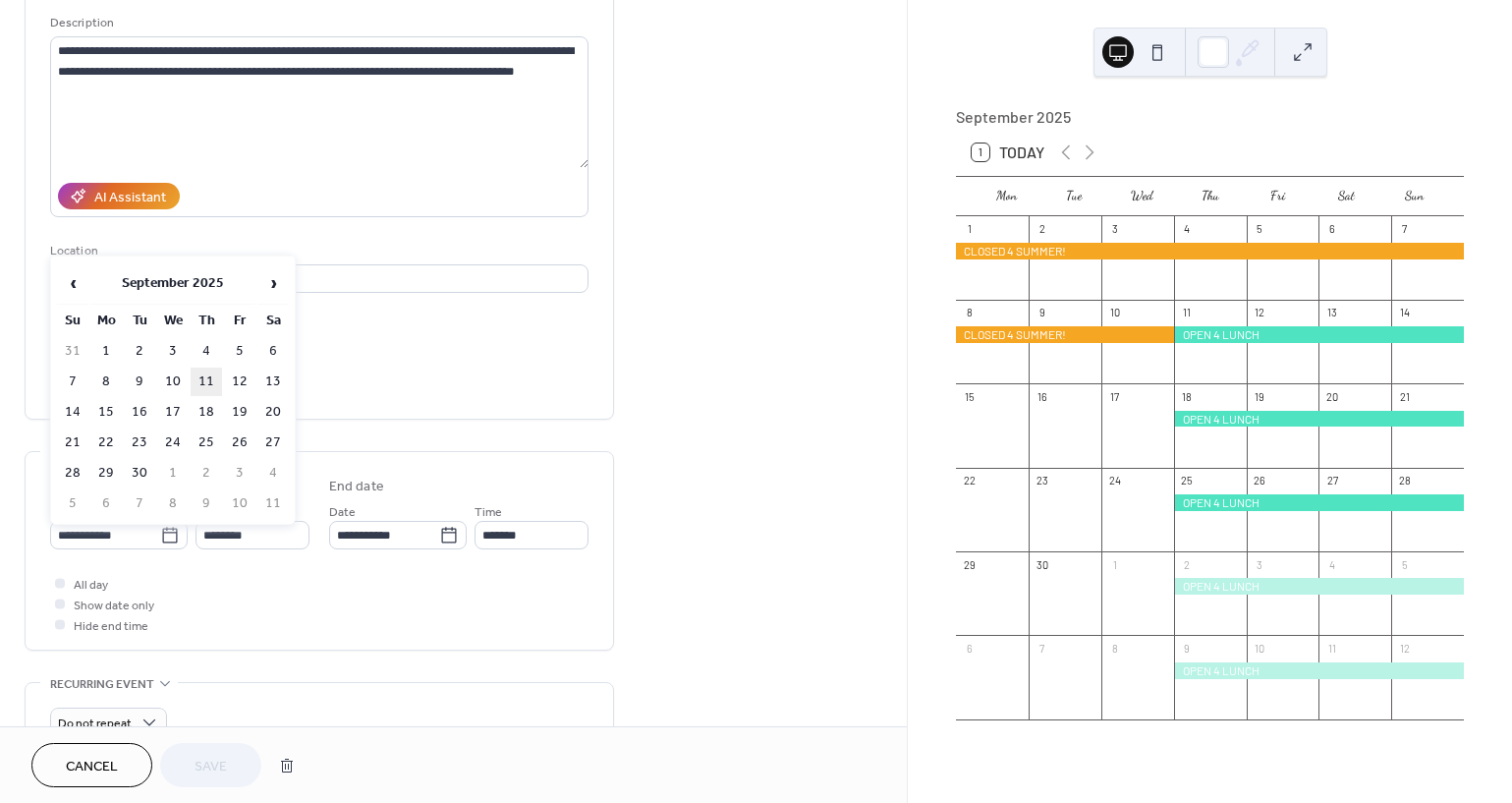 click on "11" at bounding box center (206, 381) 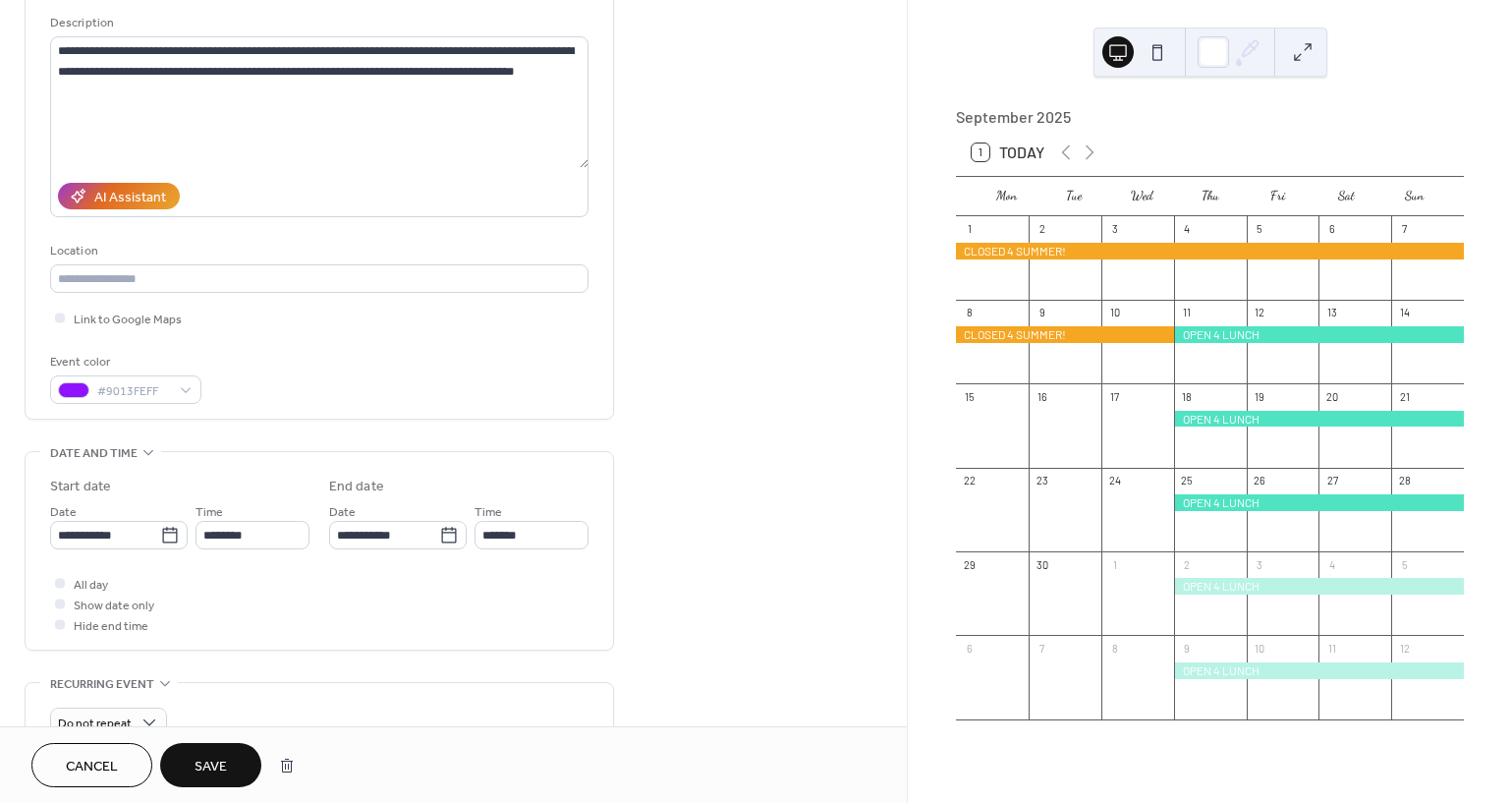 type on "**********" 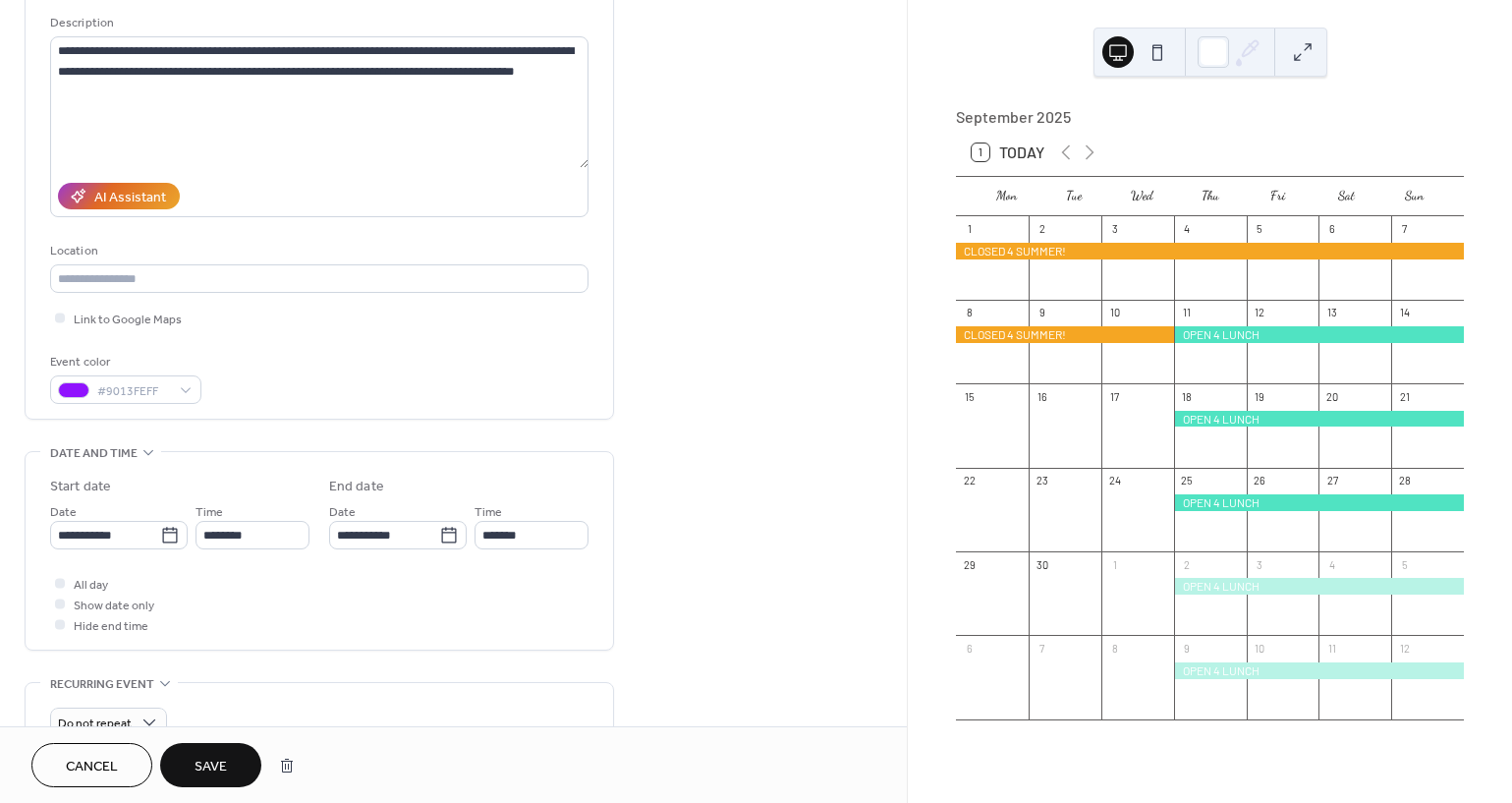 type on "**********" 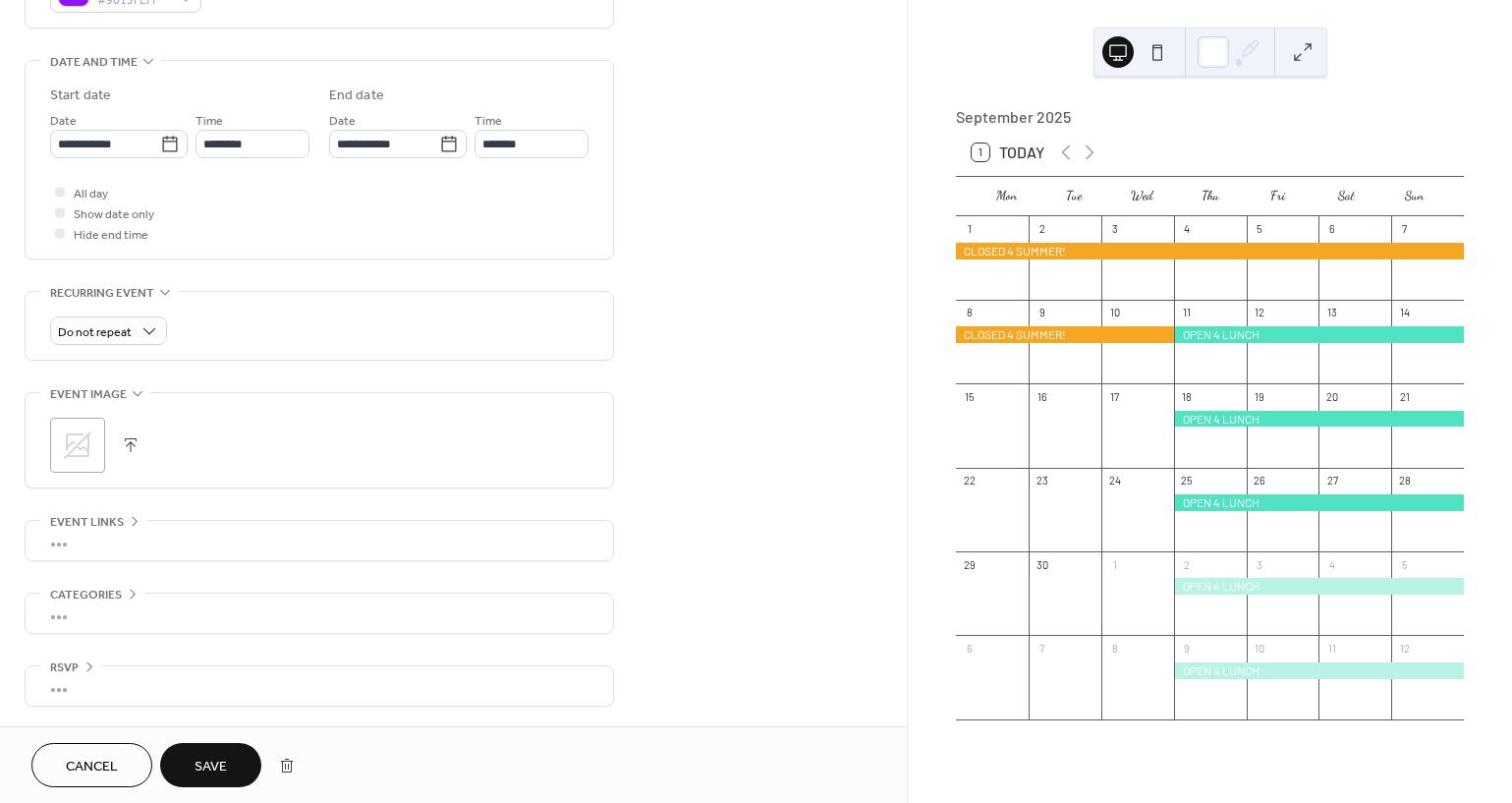 scroll, scrollTop: 586, scrollLeft: 0, axis: vertical 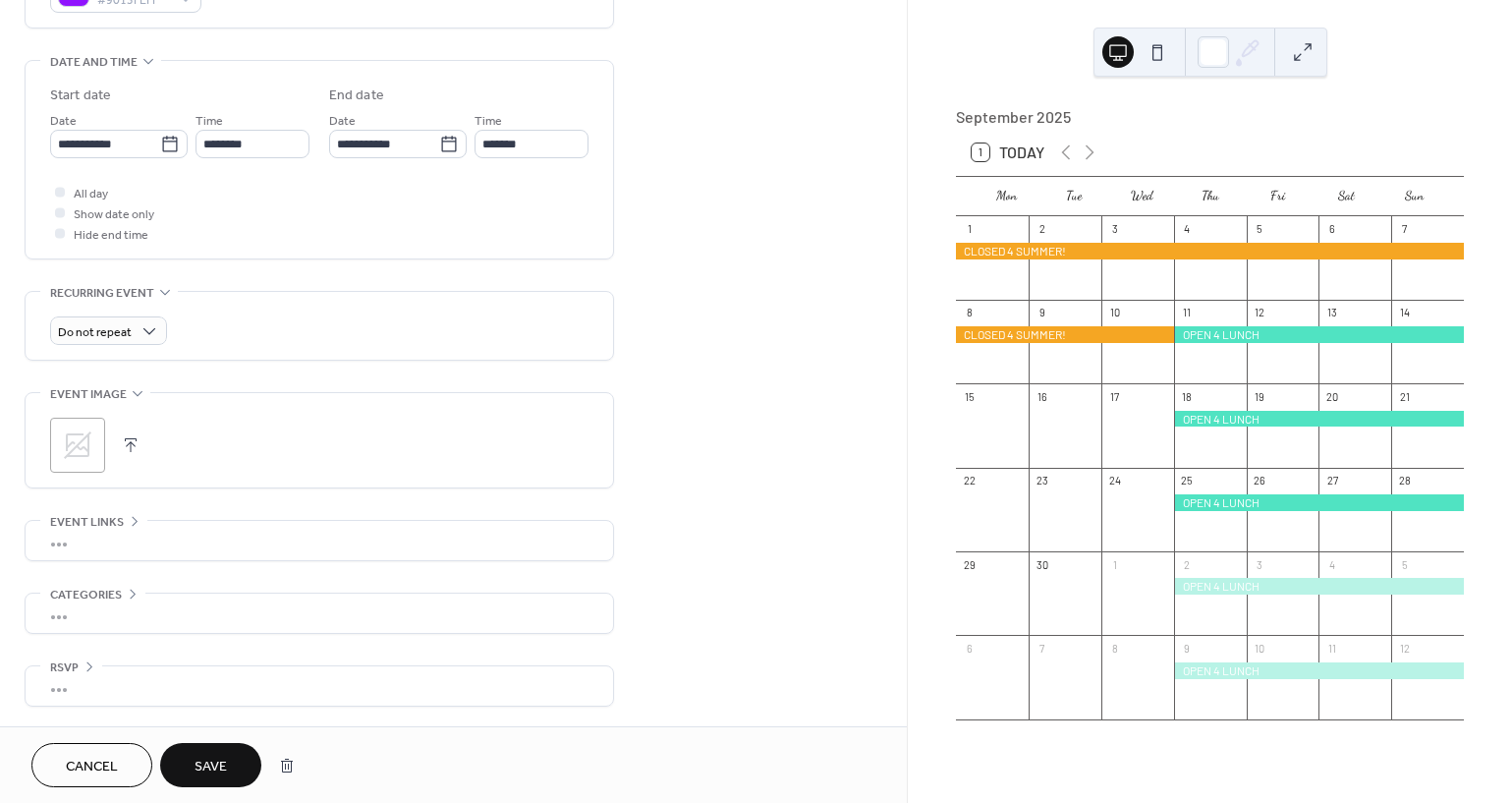 click on "Save" at bounding box center (210, 767) 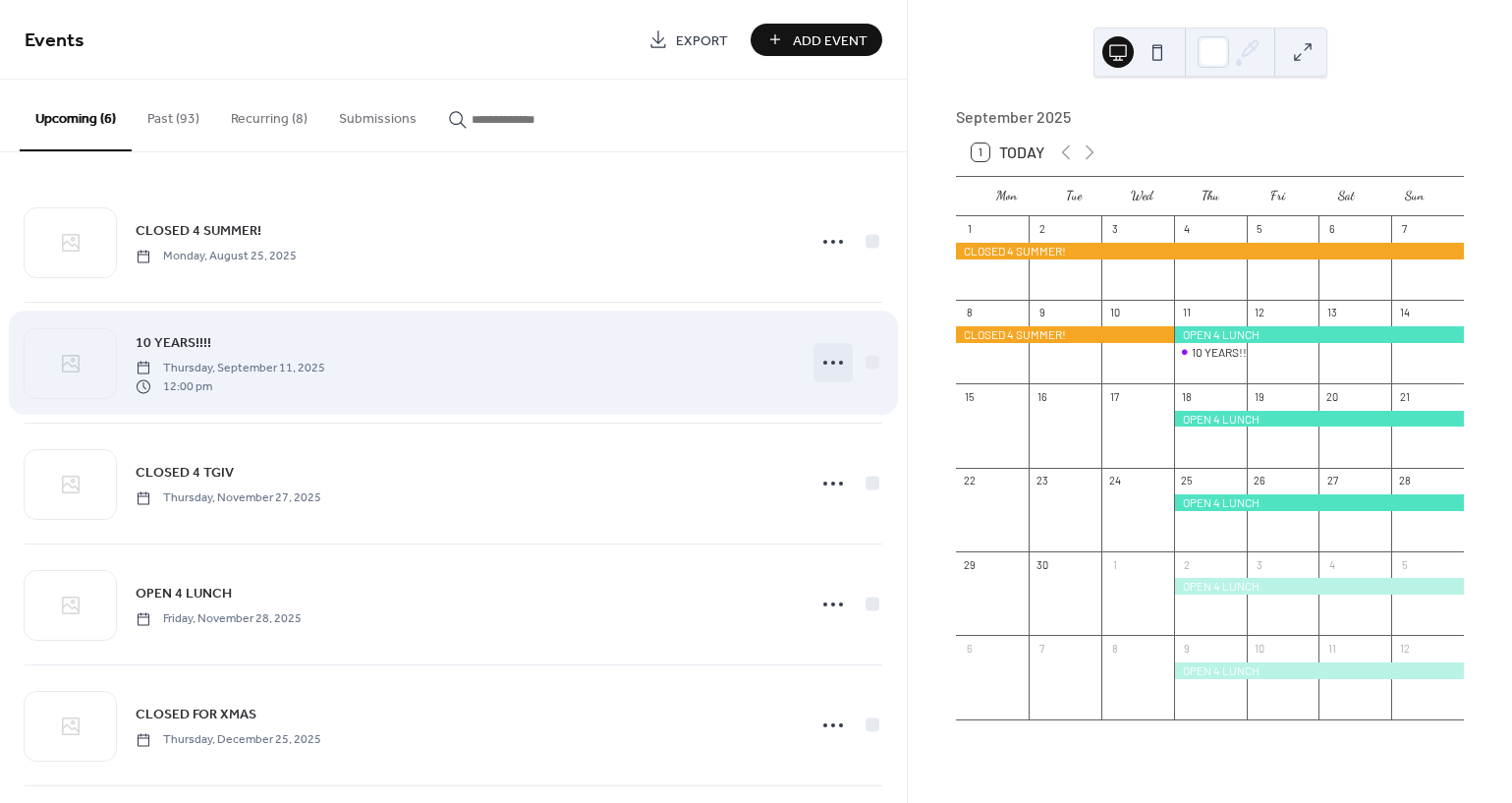 click 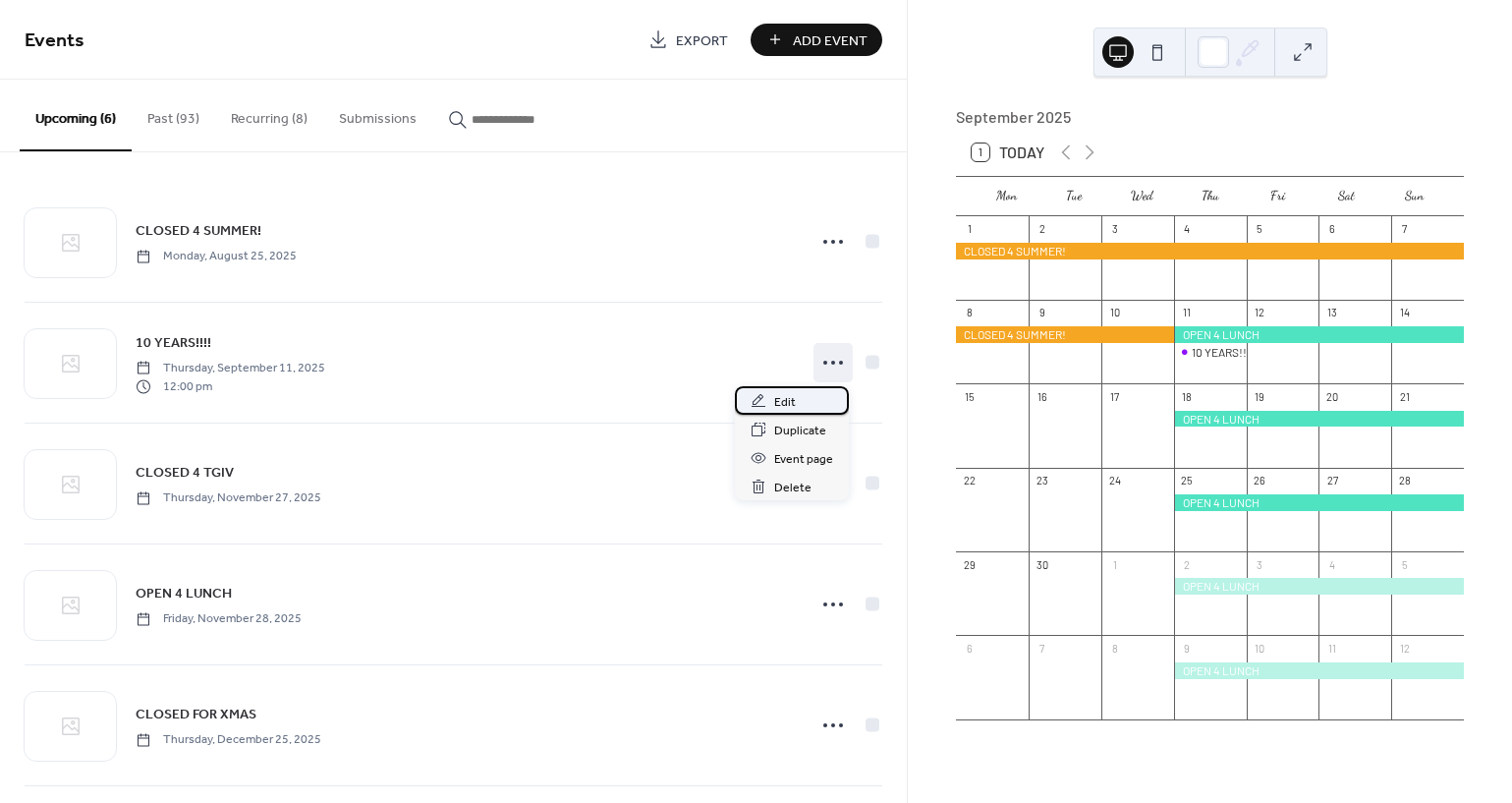 click on "Edit" at bounding box center (785, 402) 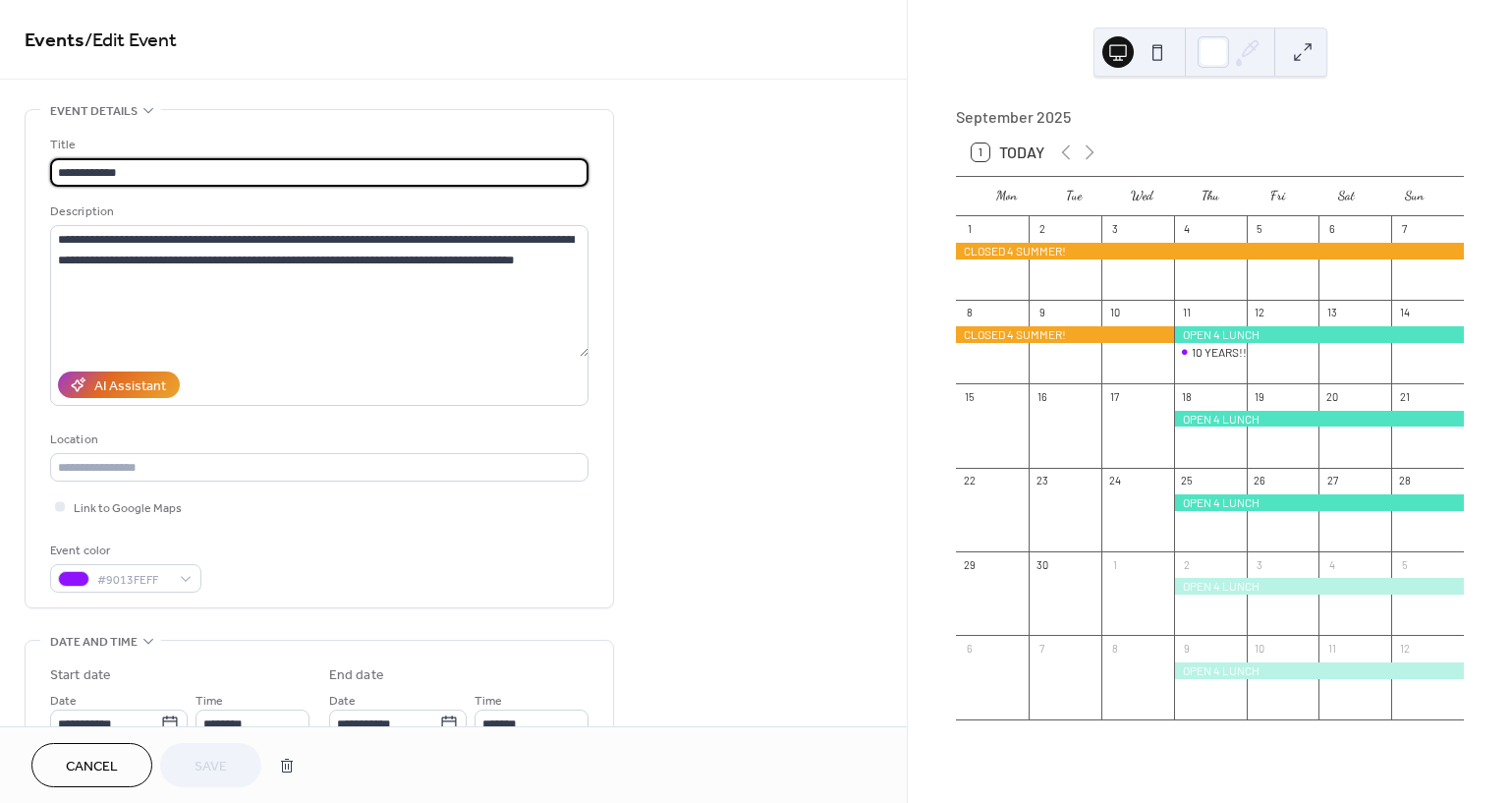 click on "**********" at bounding box center (319, 172) 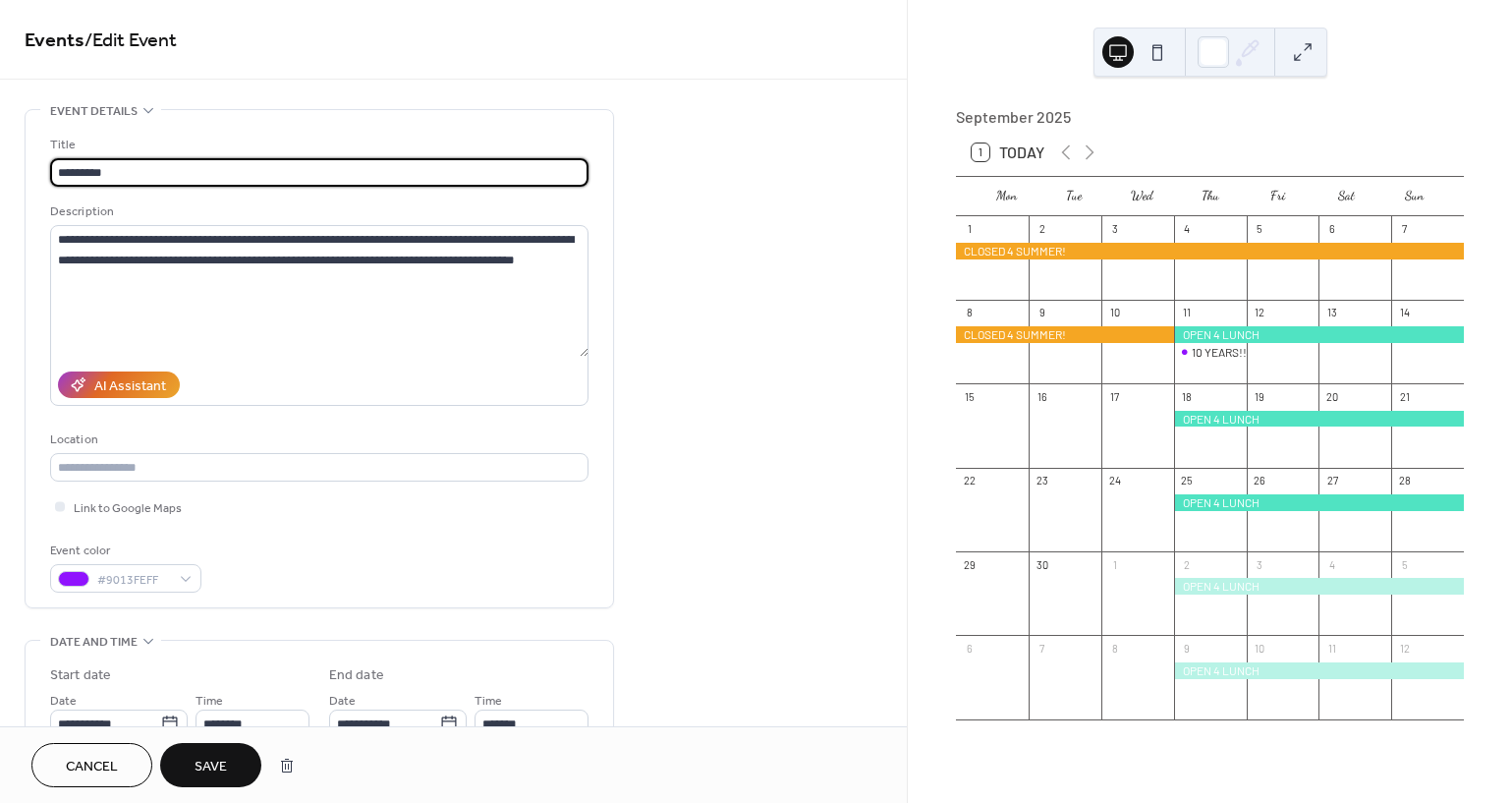 click on "*********" at bounding box center (319, 172) 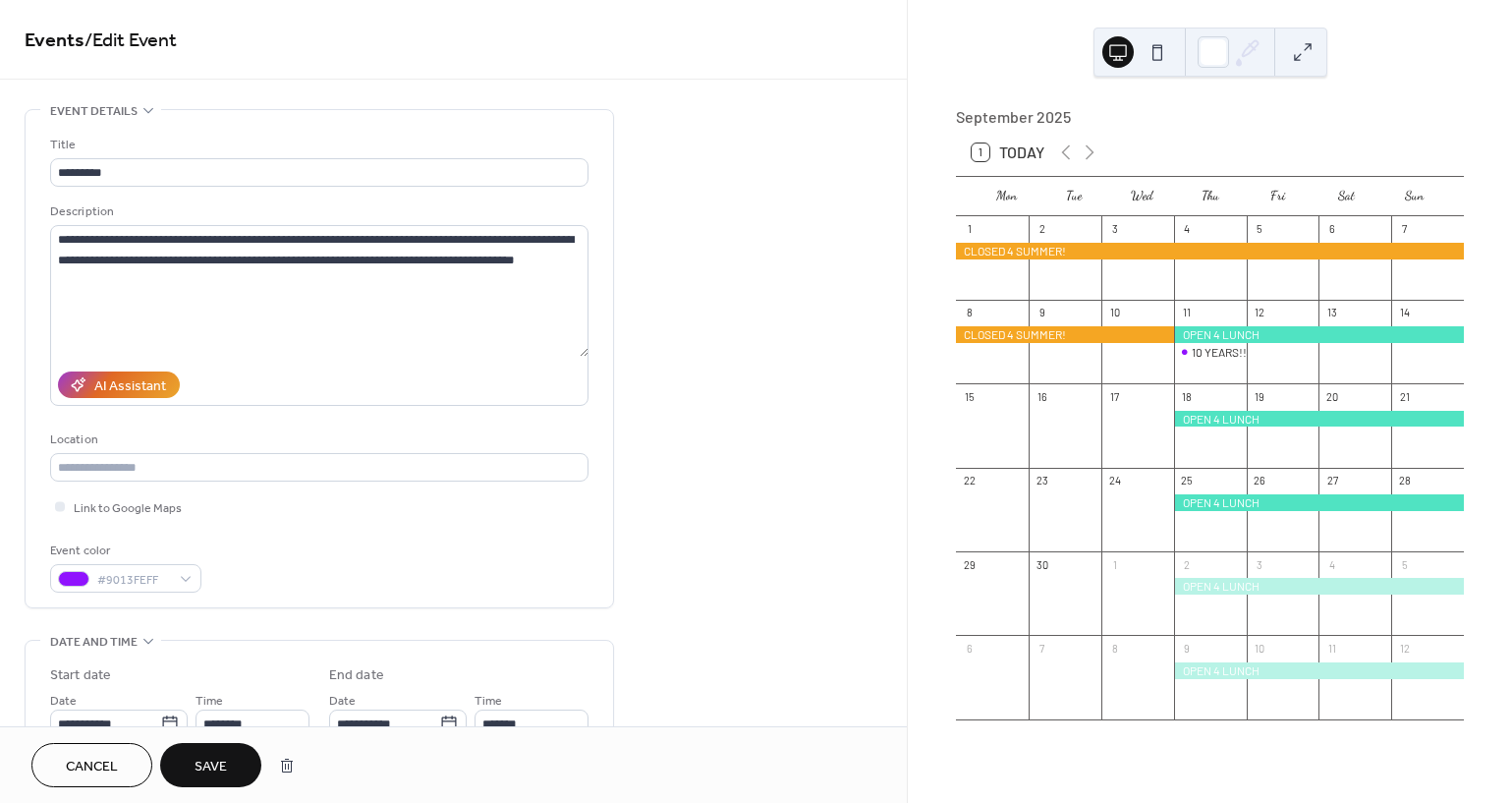 click on "Save" at bounding box center [210, 767] 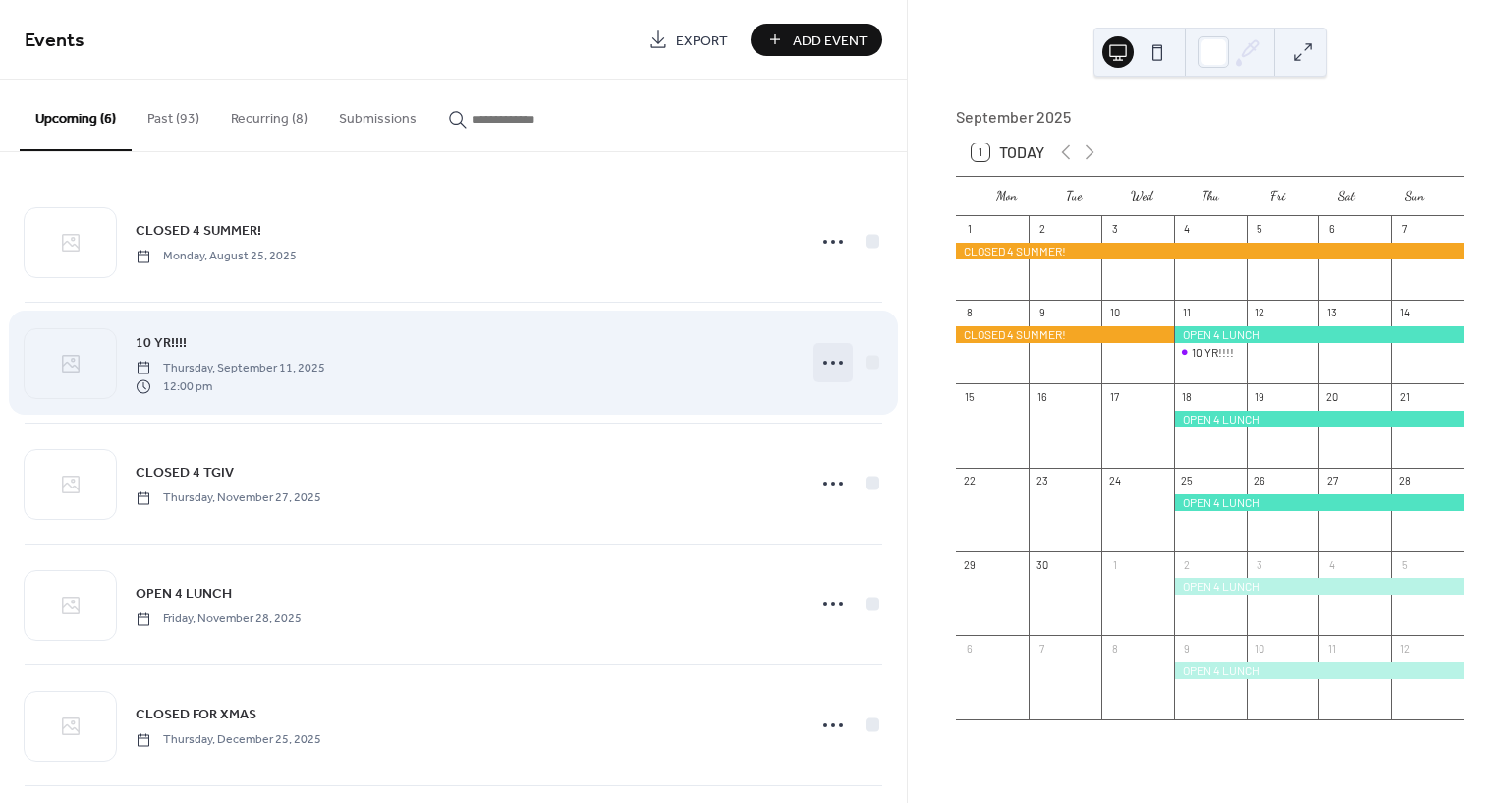 click 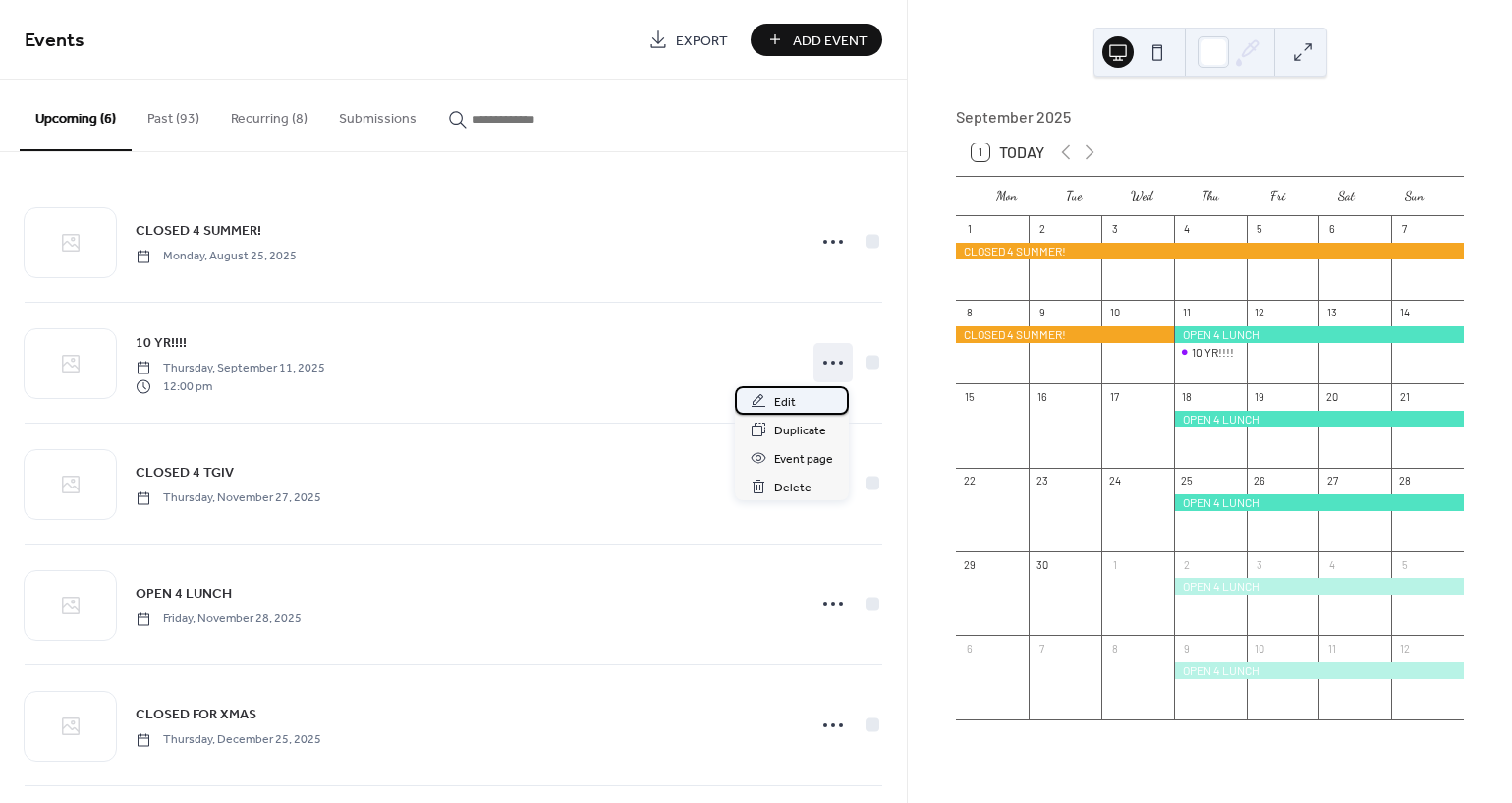 click on "Edit" at bounding box center (785, 402) 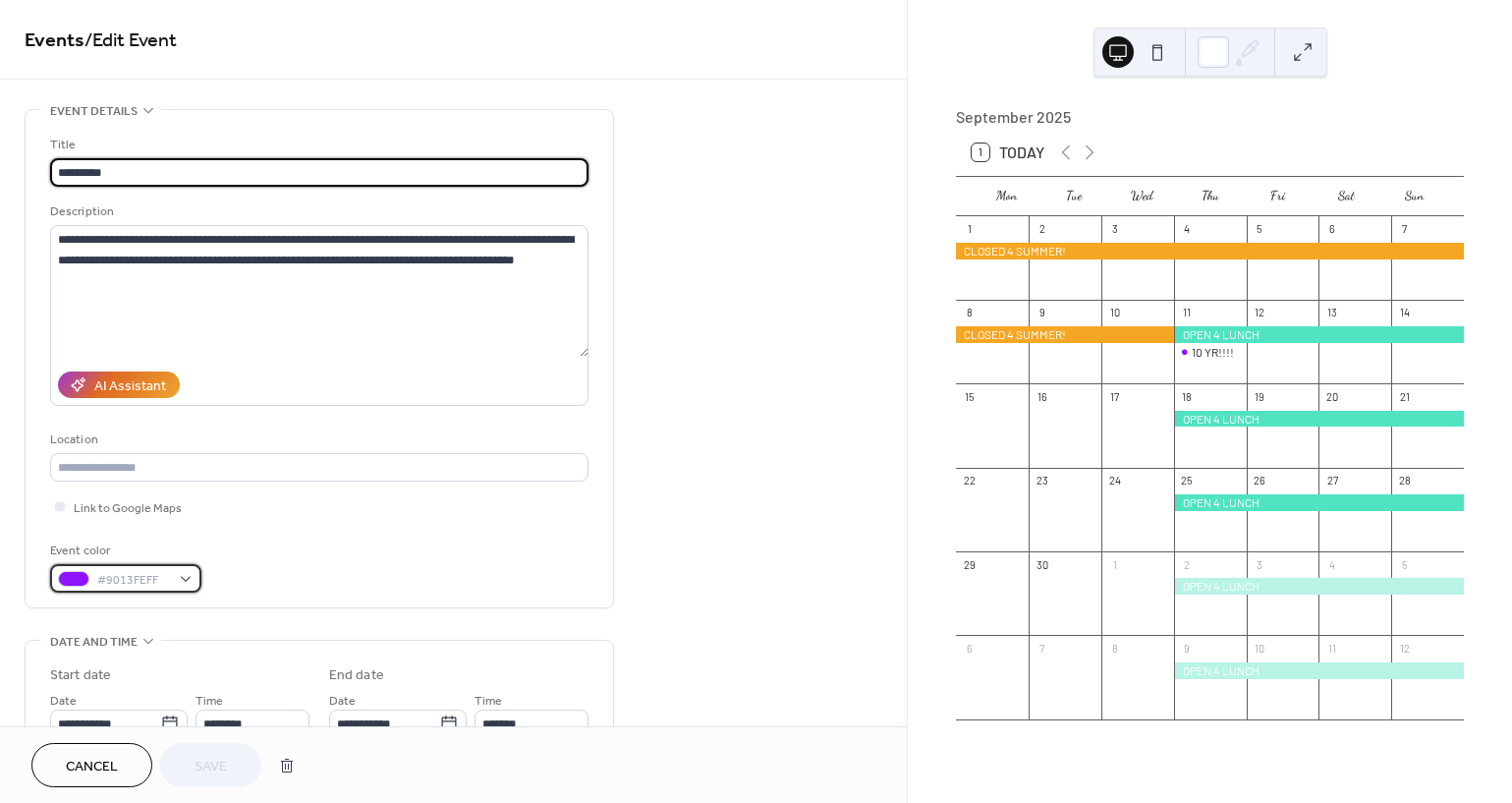 click on "#9013FEFF" at bounding box center [126, 578] 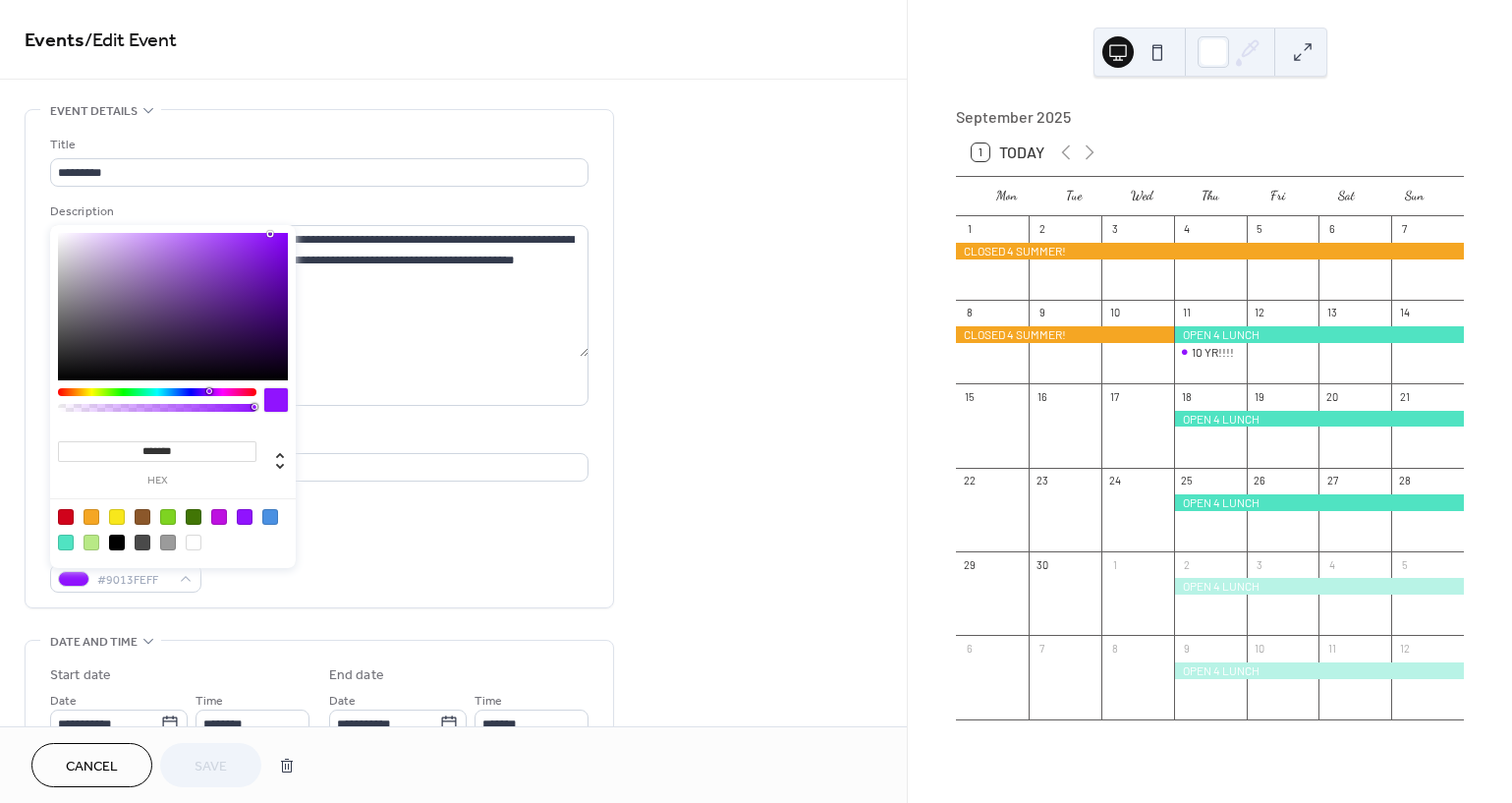 click at bounding box center (219, 517) 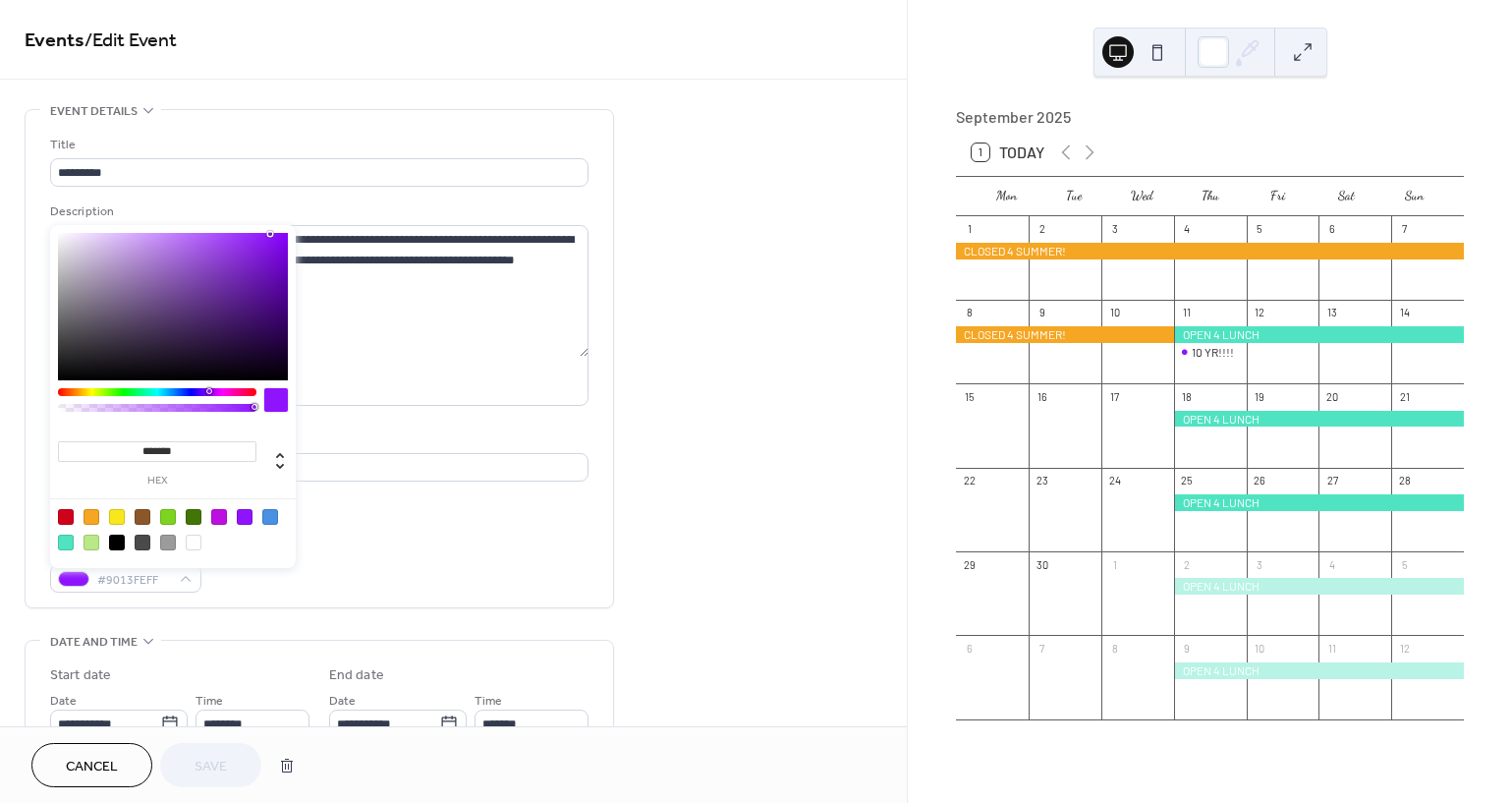 type on "*******" 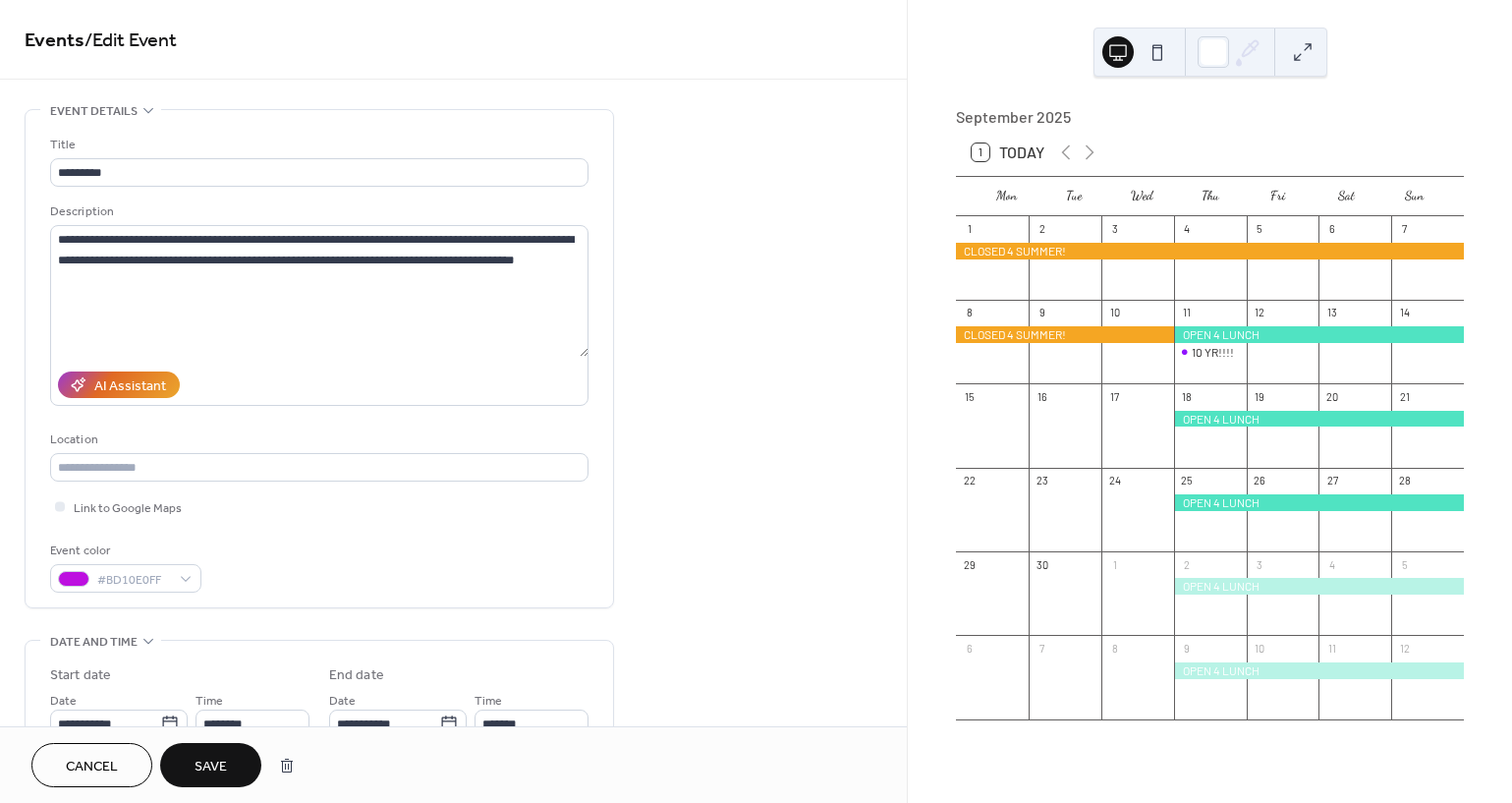 click on "Save" at bounding box center [210, 767] 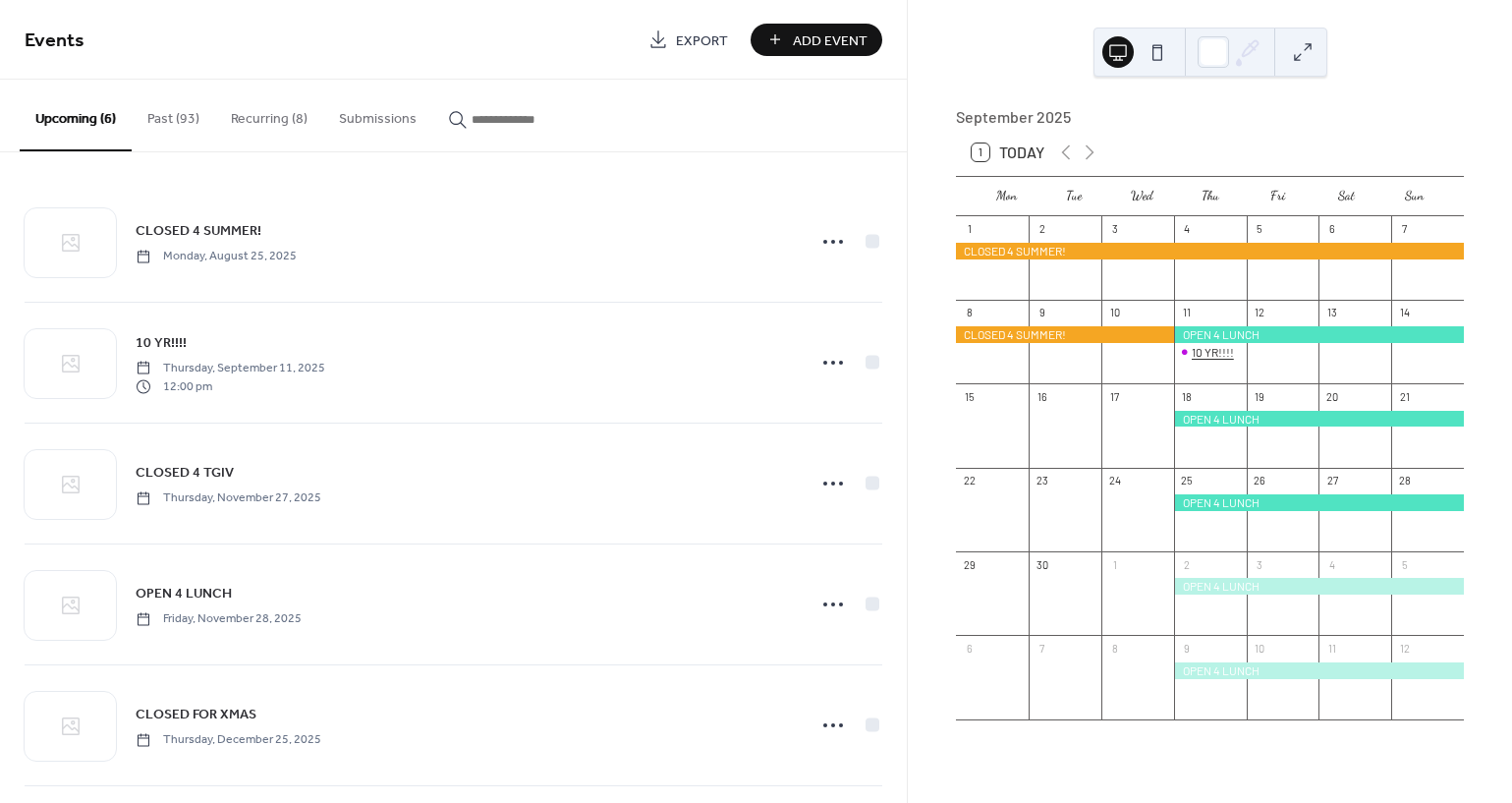 click on "10 YR!!!!" at bounding box center [1212, 352] 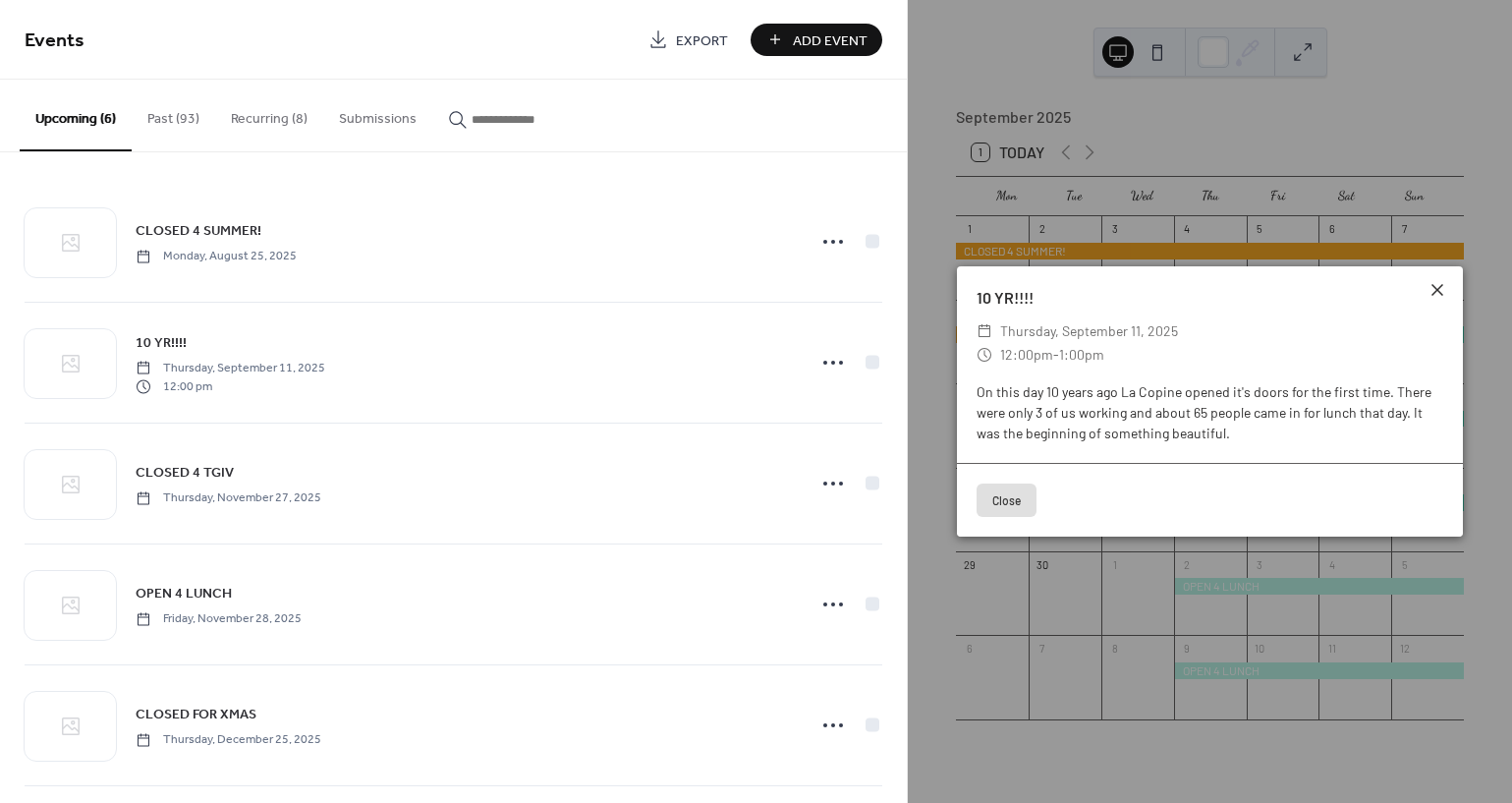 click 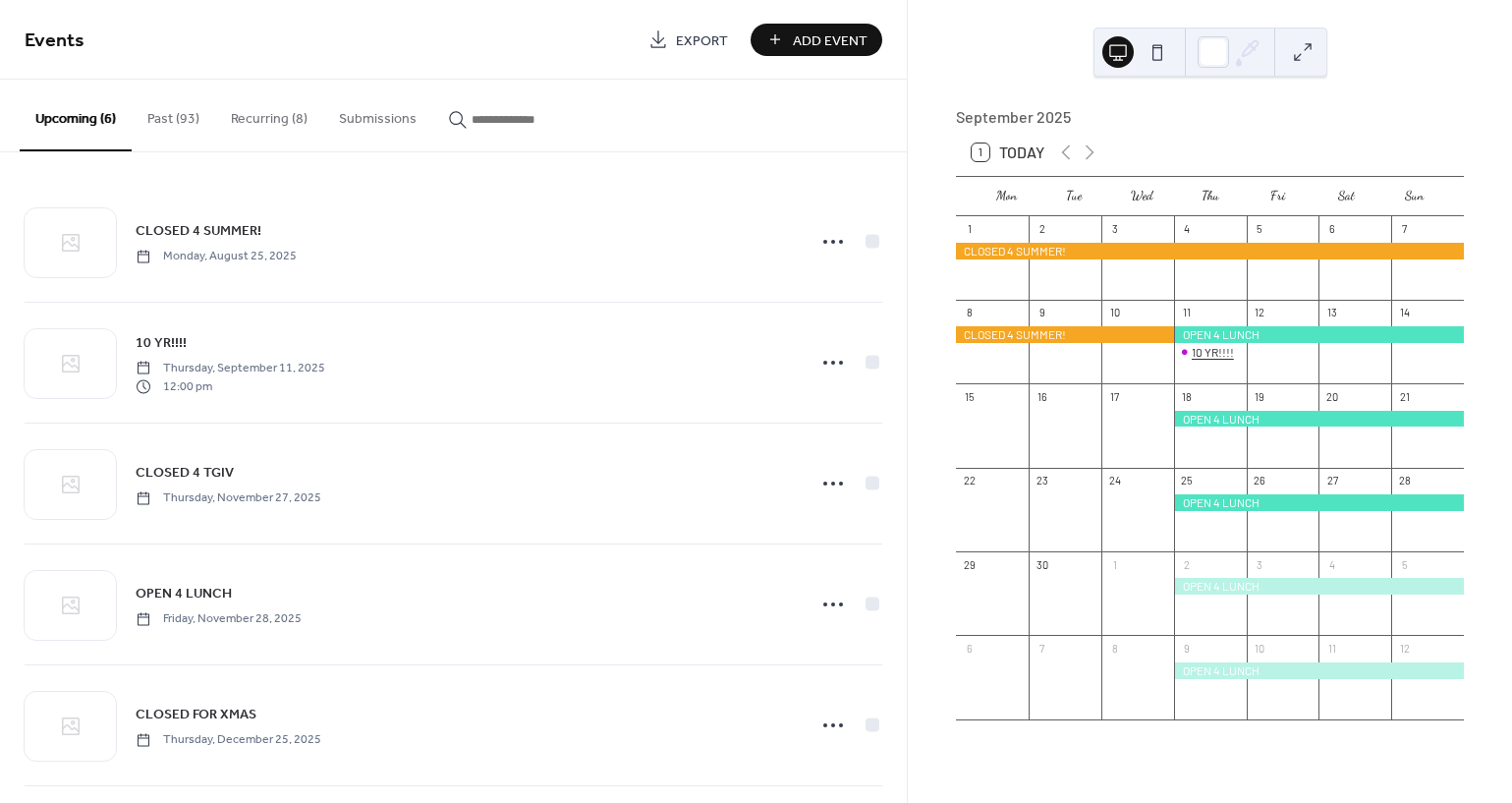 click on "10 YR!!!!" at bounding box center [1212, 352] 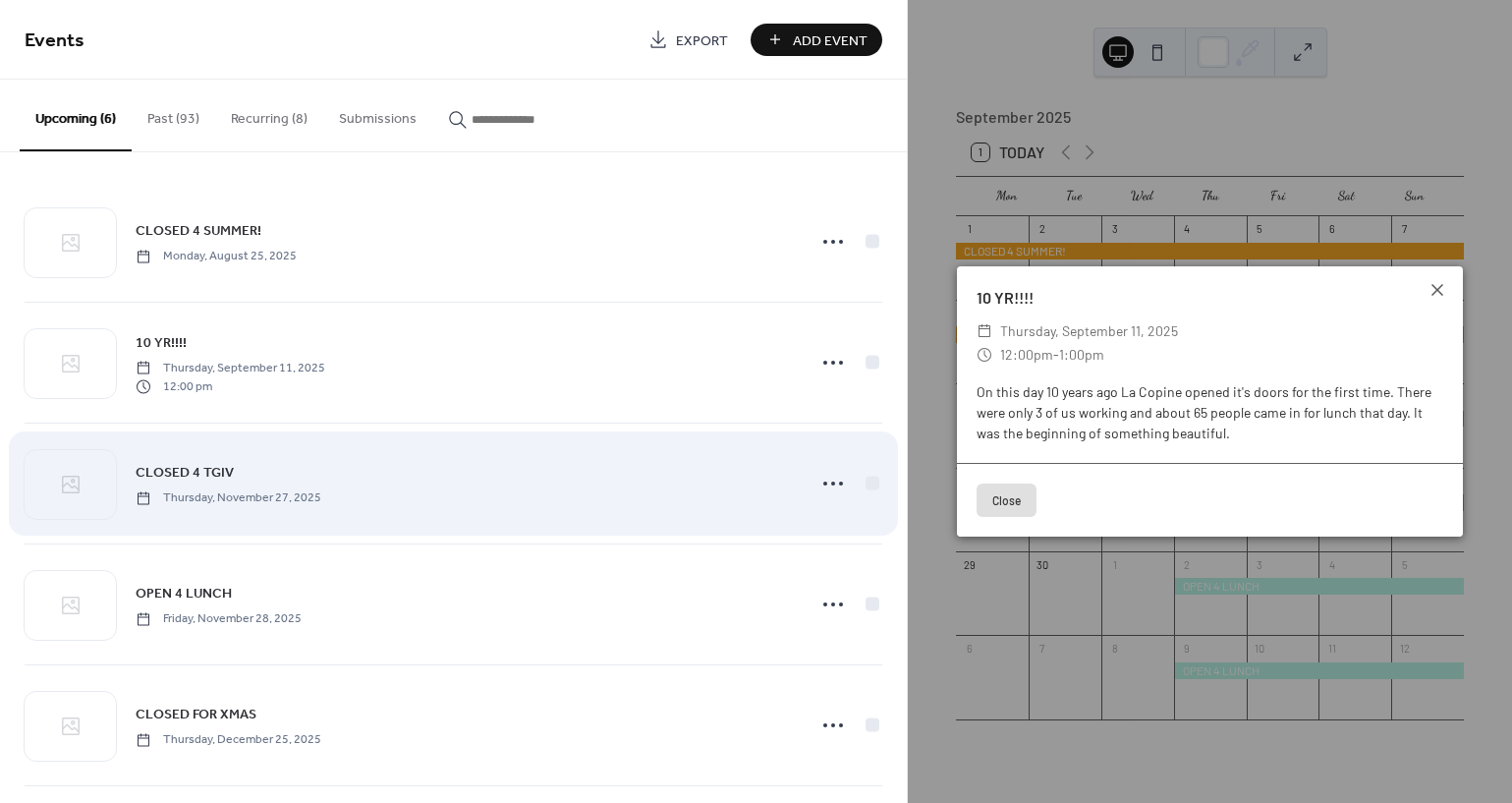 click on "CLOSED 4 TGIV Thursday, November 27, 2025" at bounding box center (453, 484) 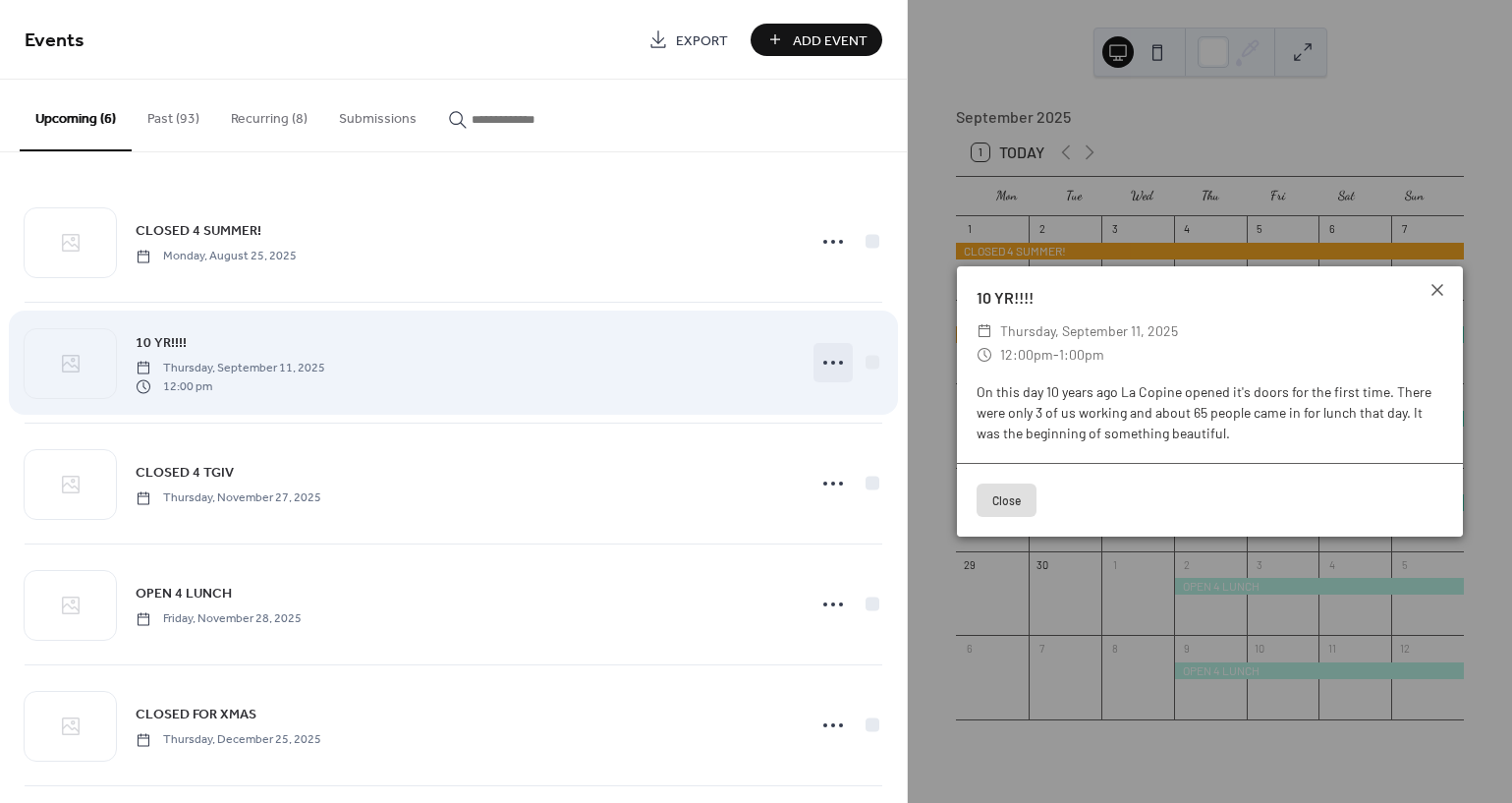 click 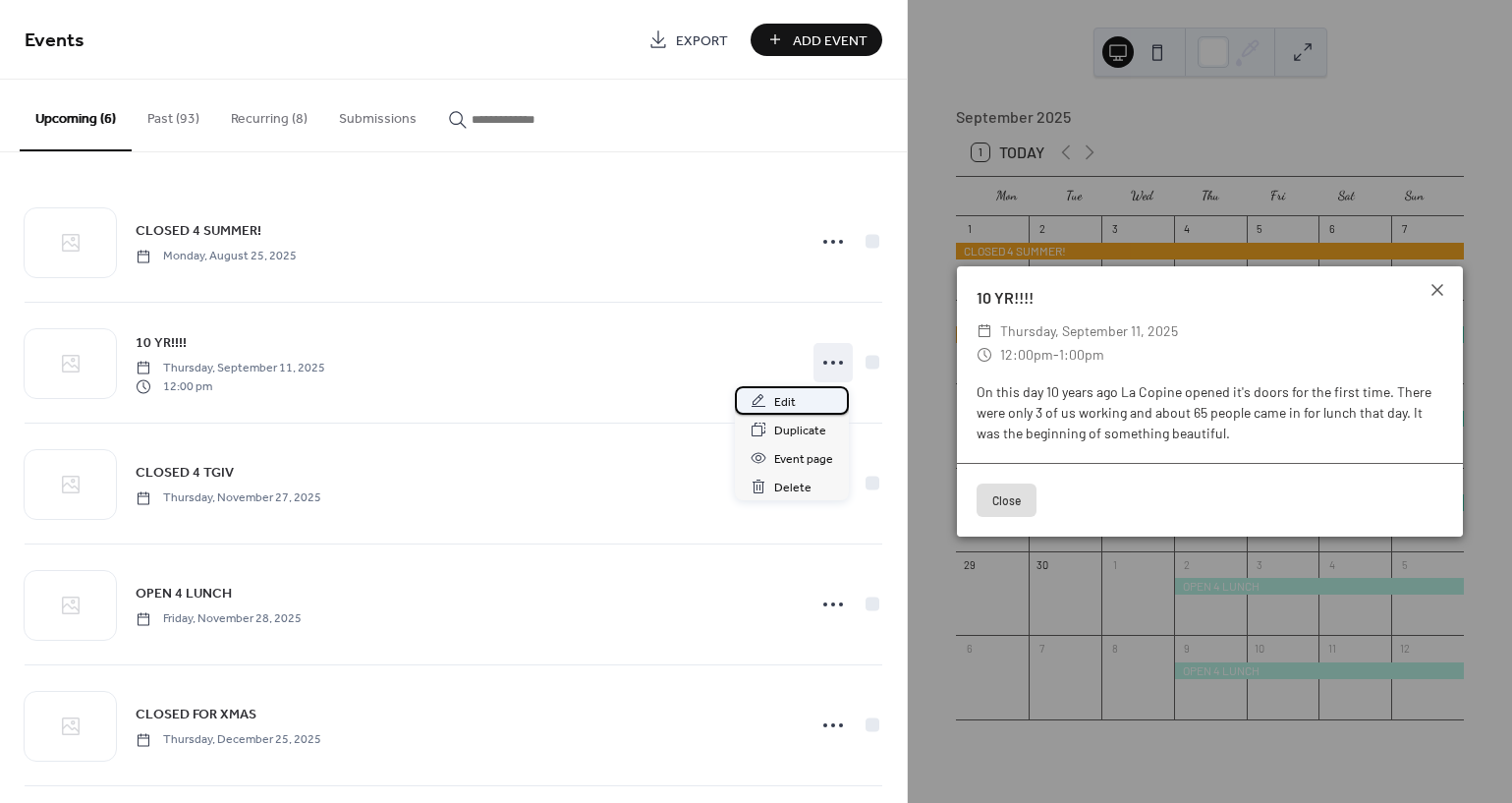 click on "Edit" at bounding box center (785, 402) 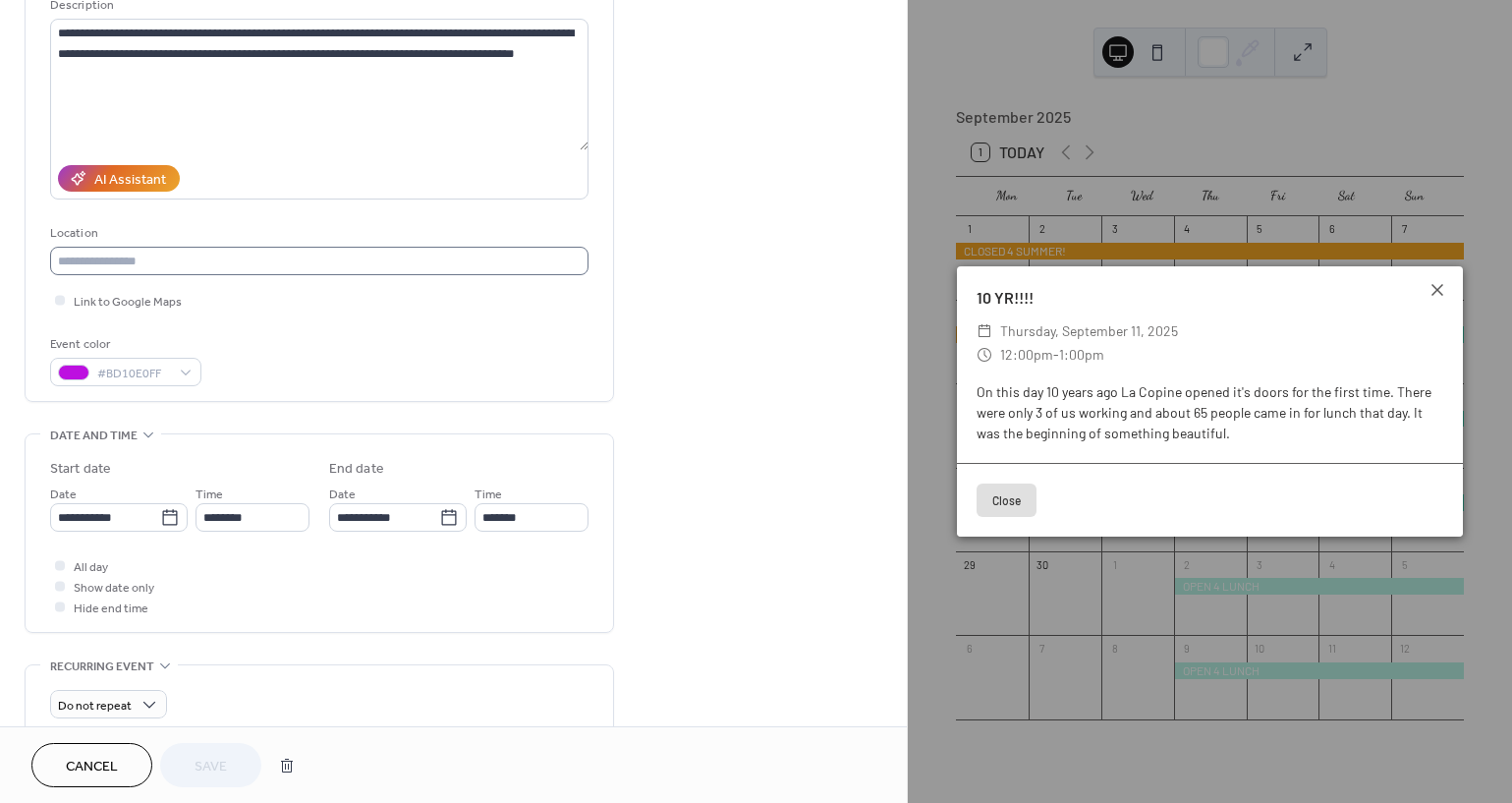 scroll, scrollTop: 208, scrollLeft: 0, axis: vertical 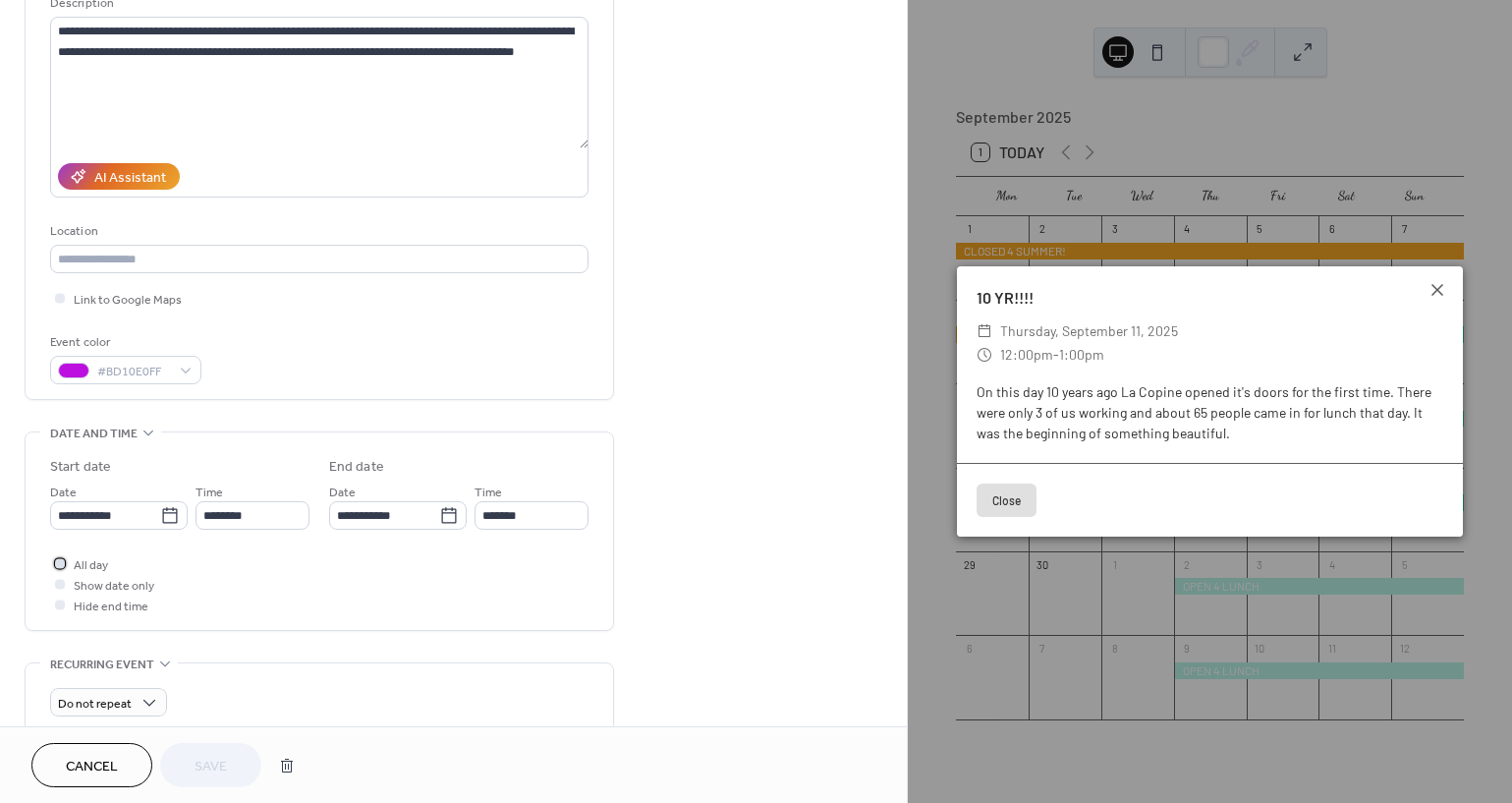 click at bounding box center [60, 563] 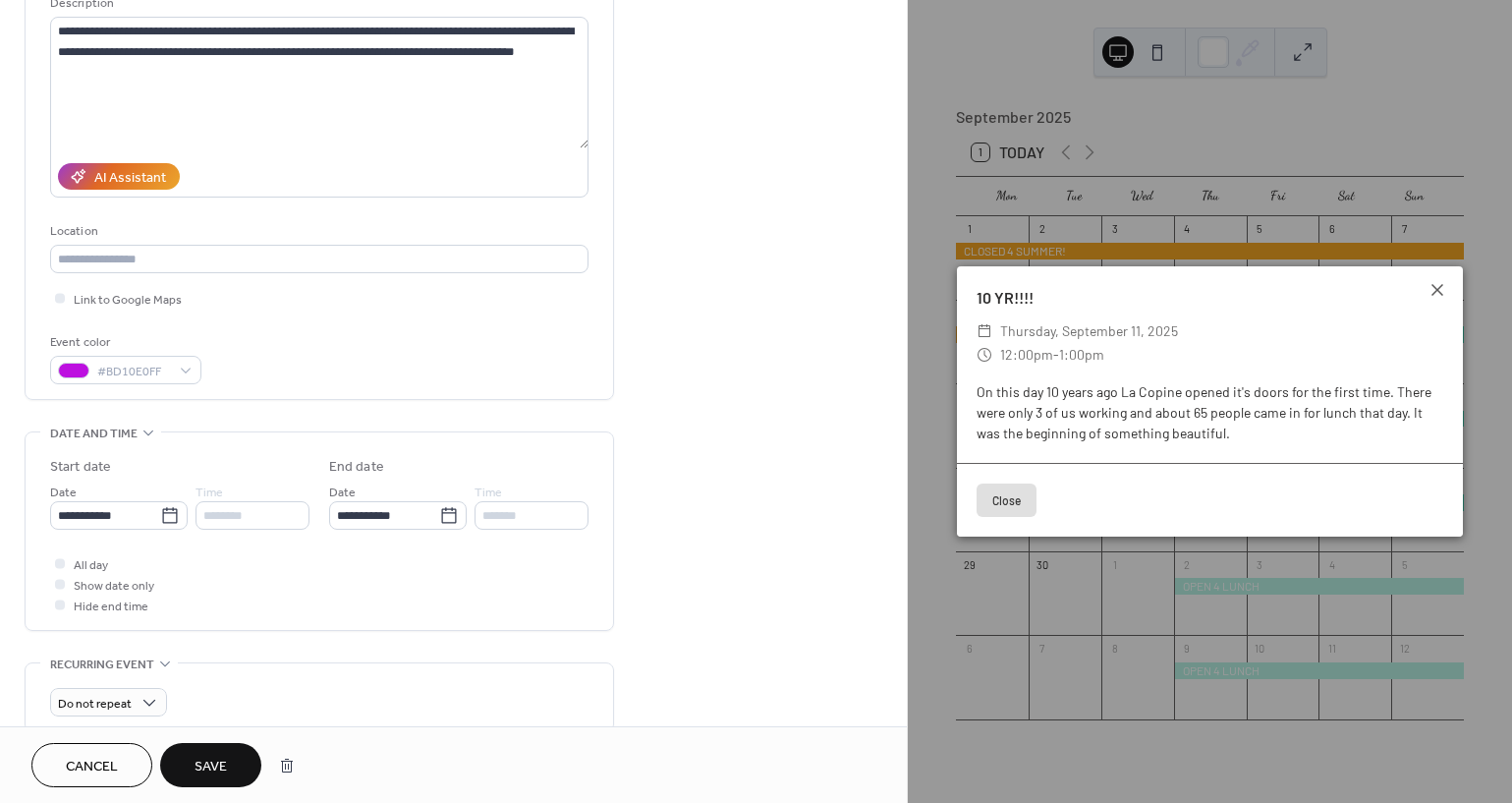 click on "Save" at bounding box center (210, 767) 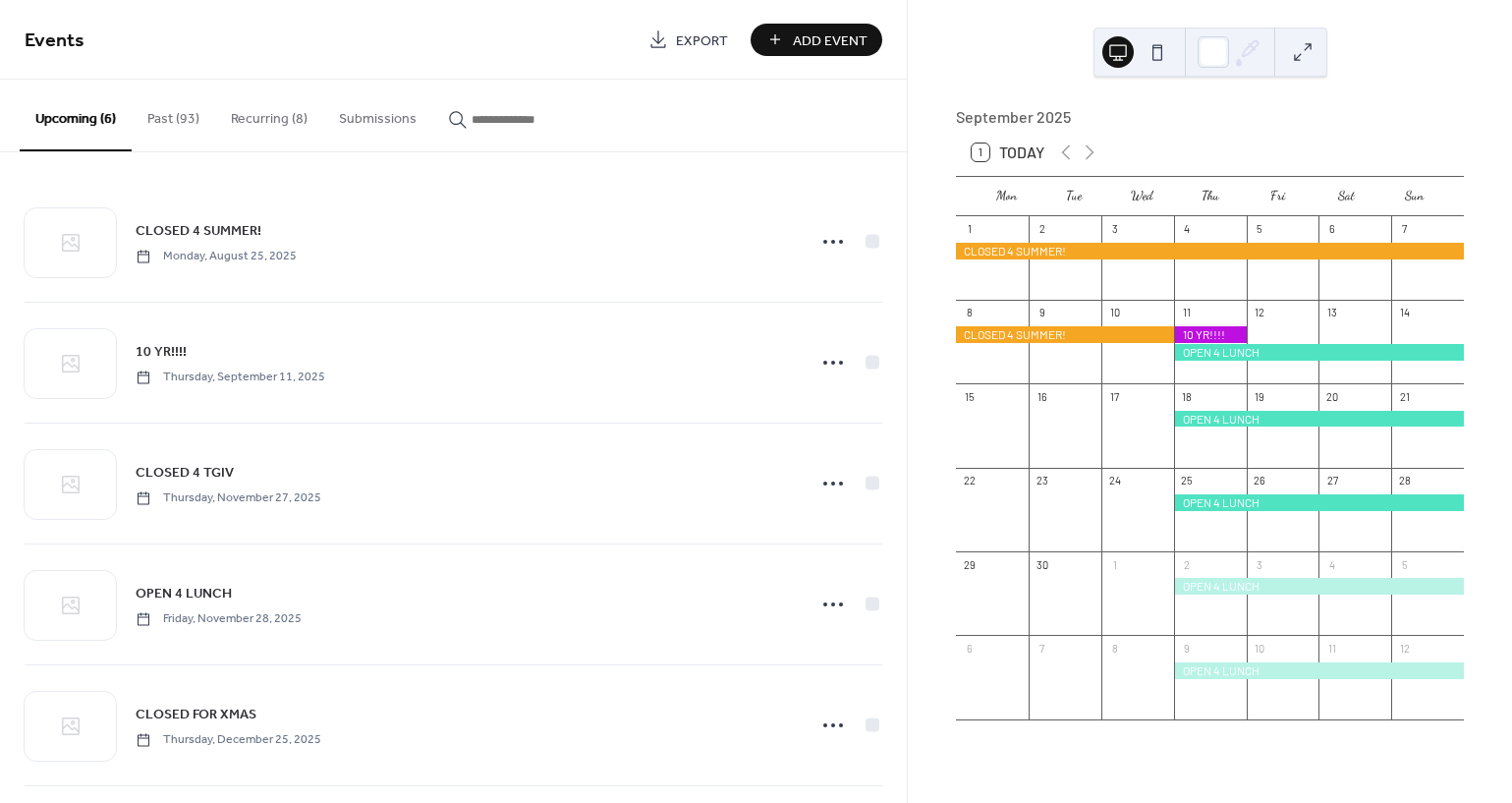 click at bounding box center (1210, 334) 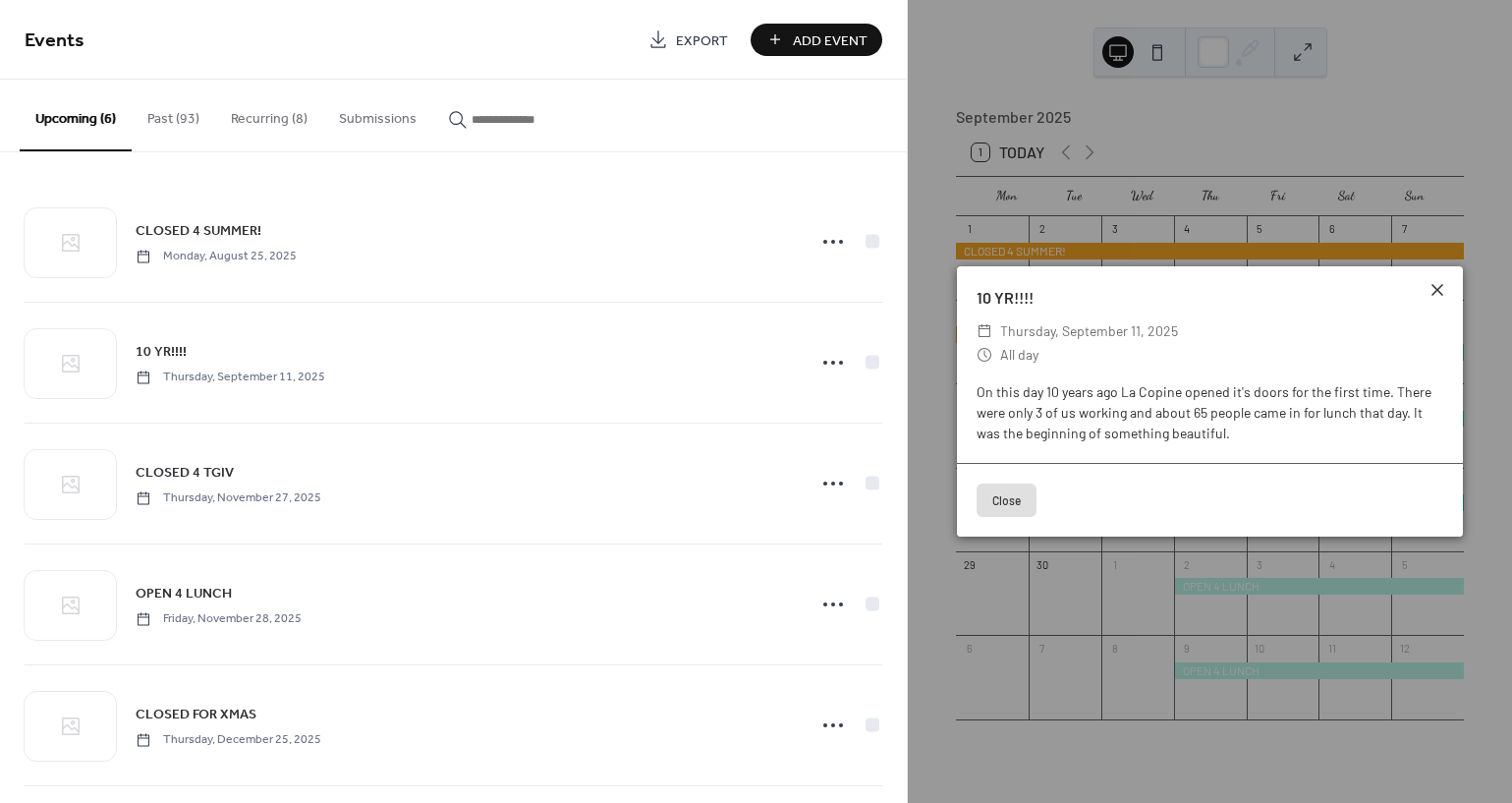 click 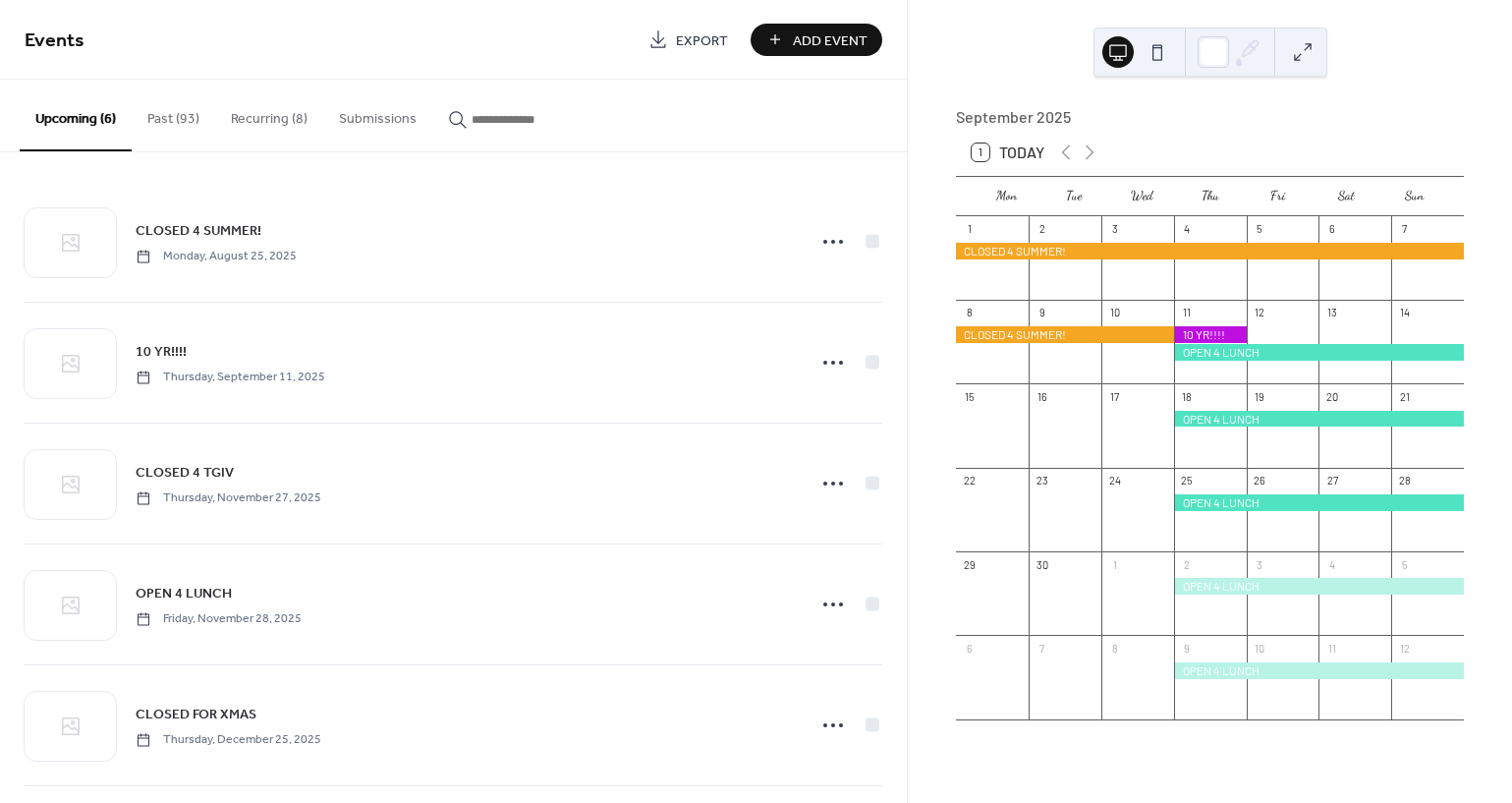 click at bounding box center [1318, 352] 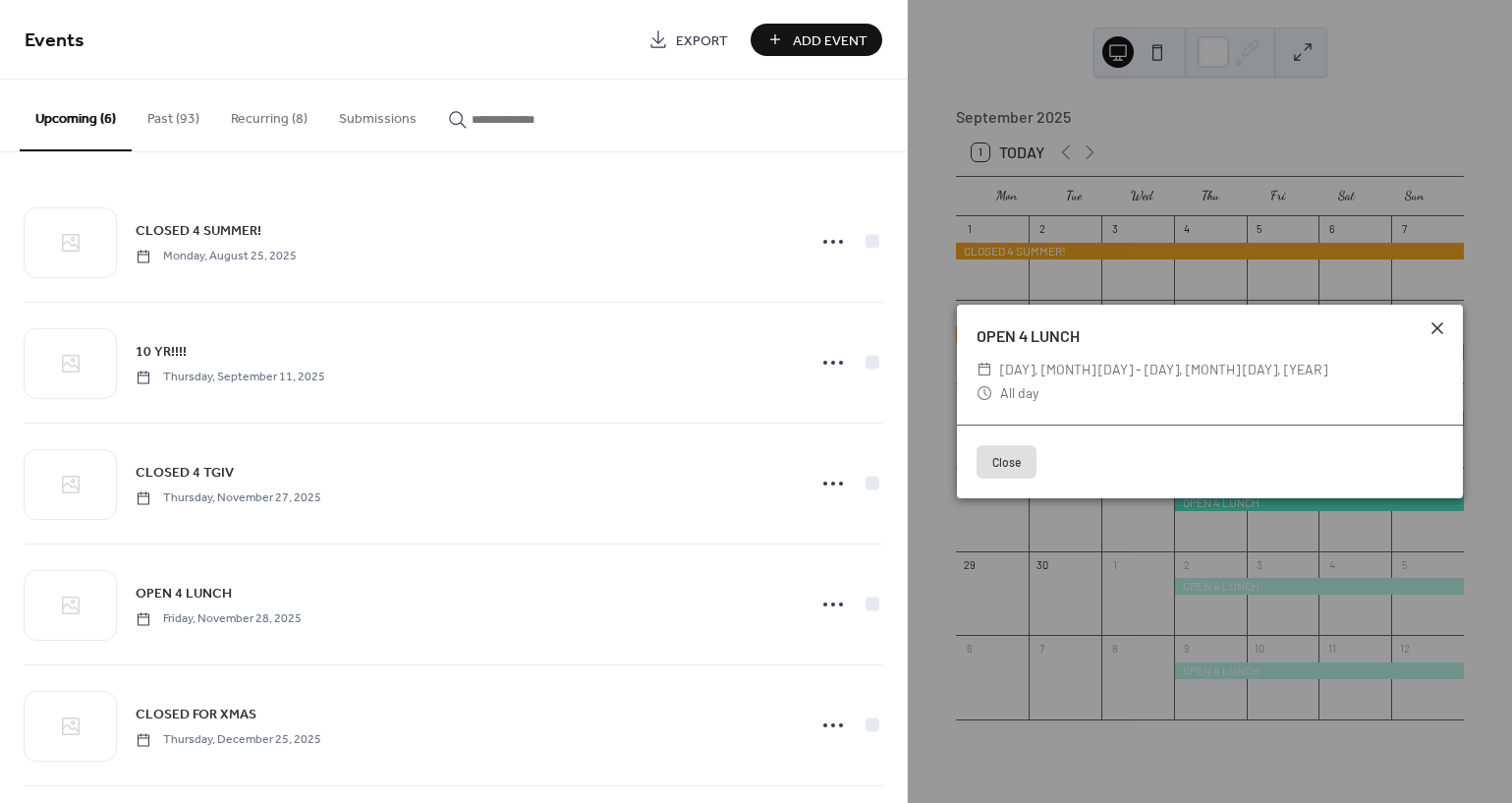 click 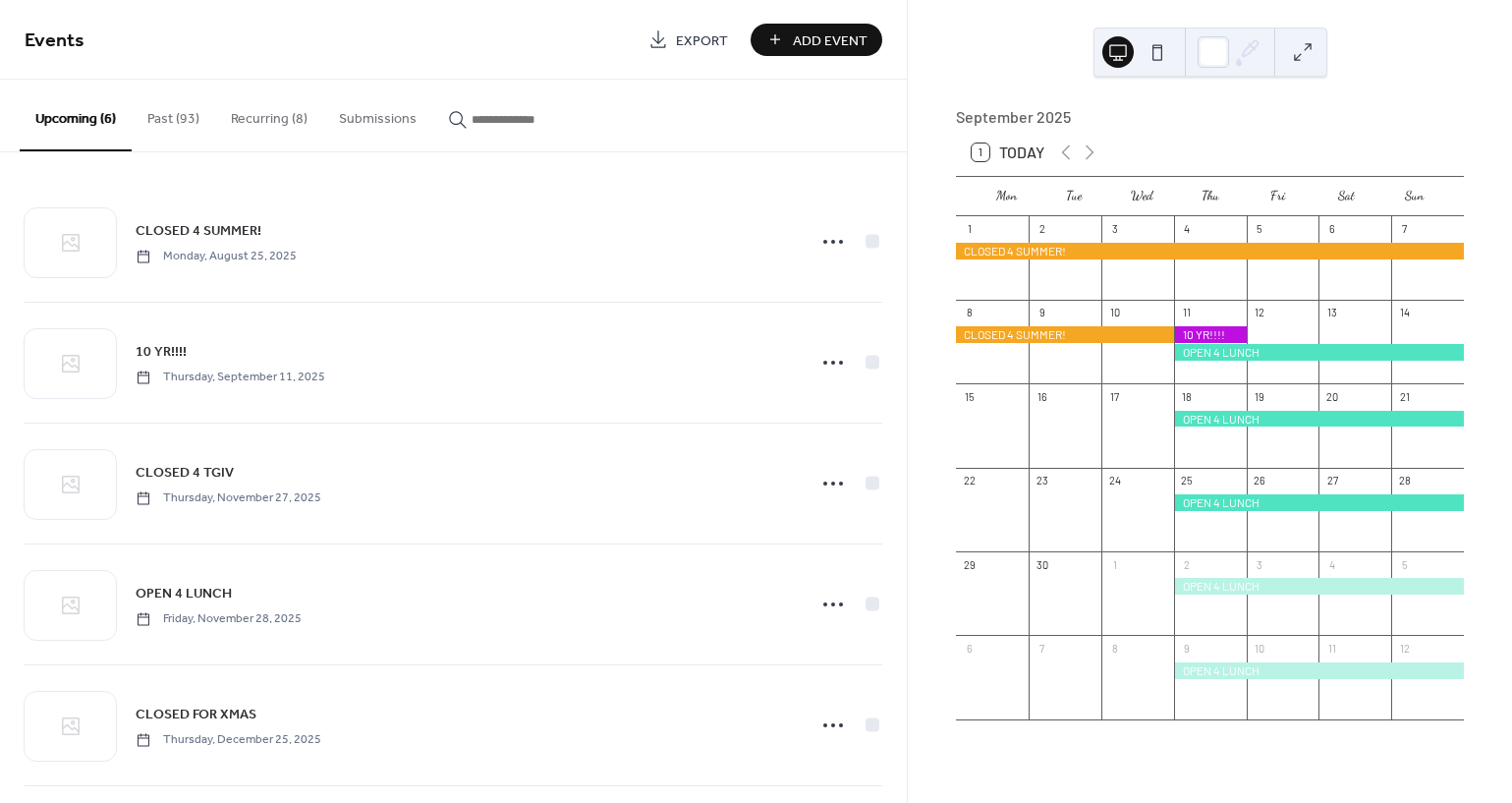 click at bounding box center (1318, 502) 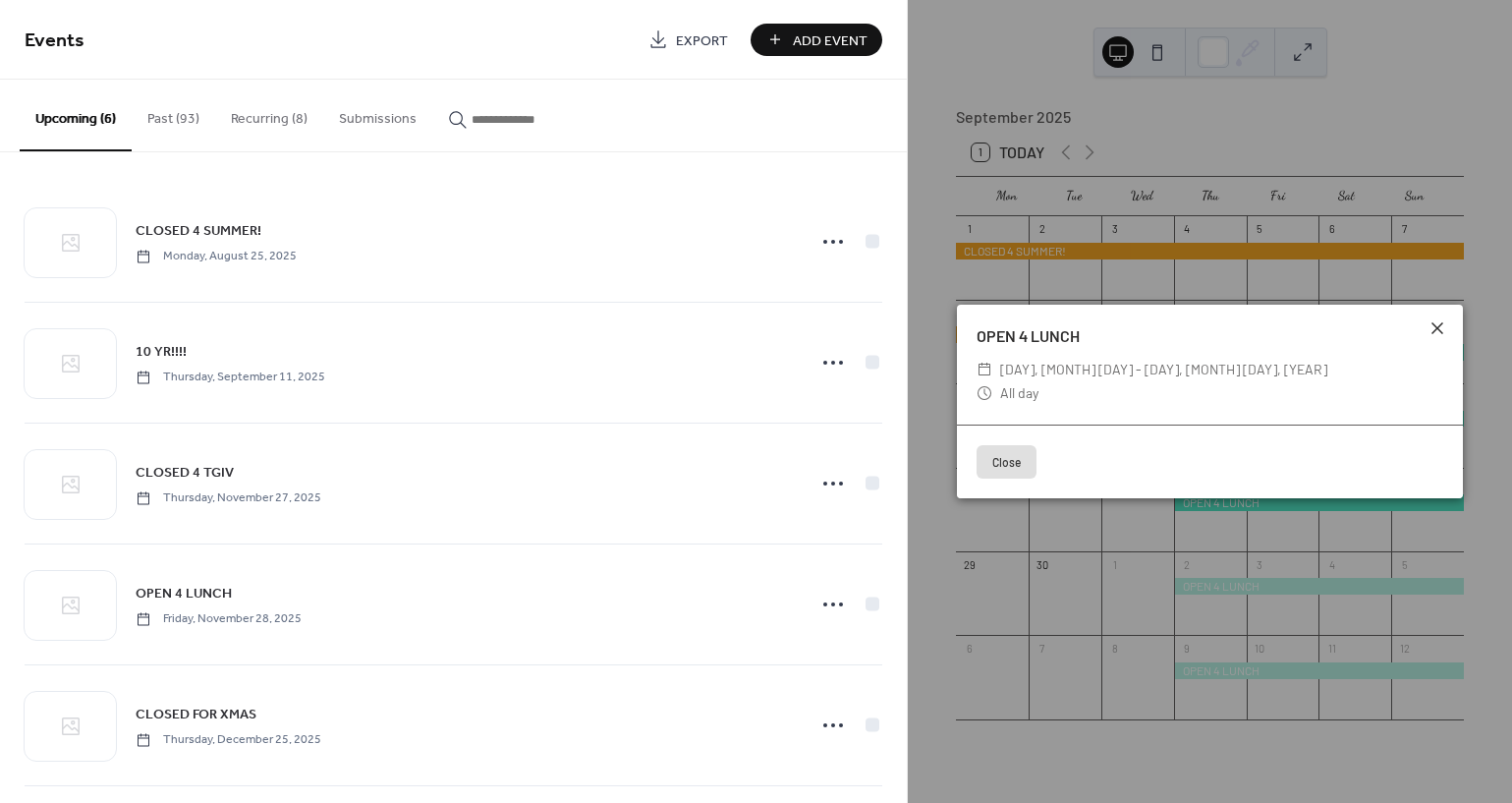 click 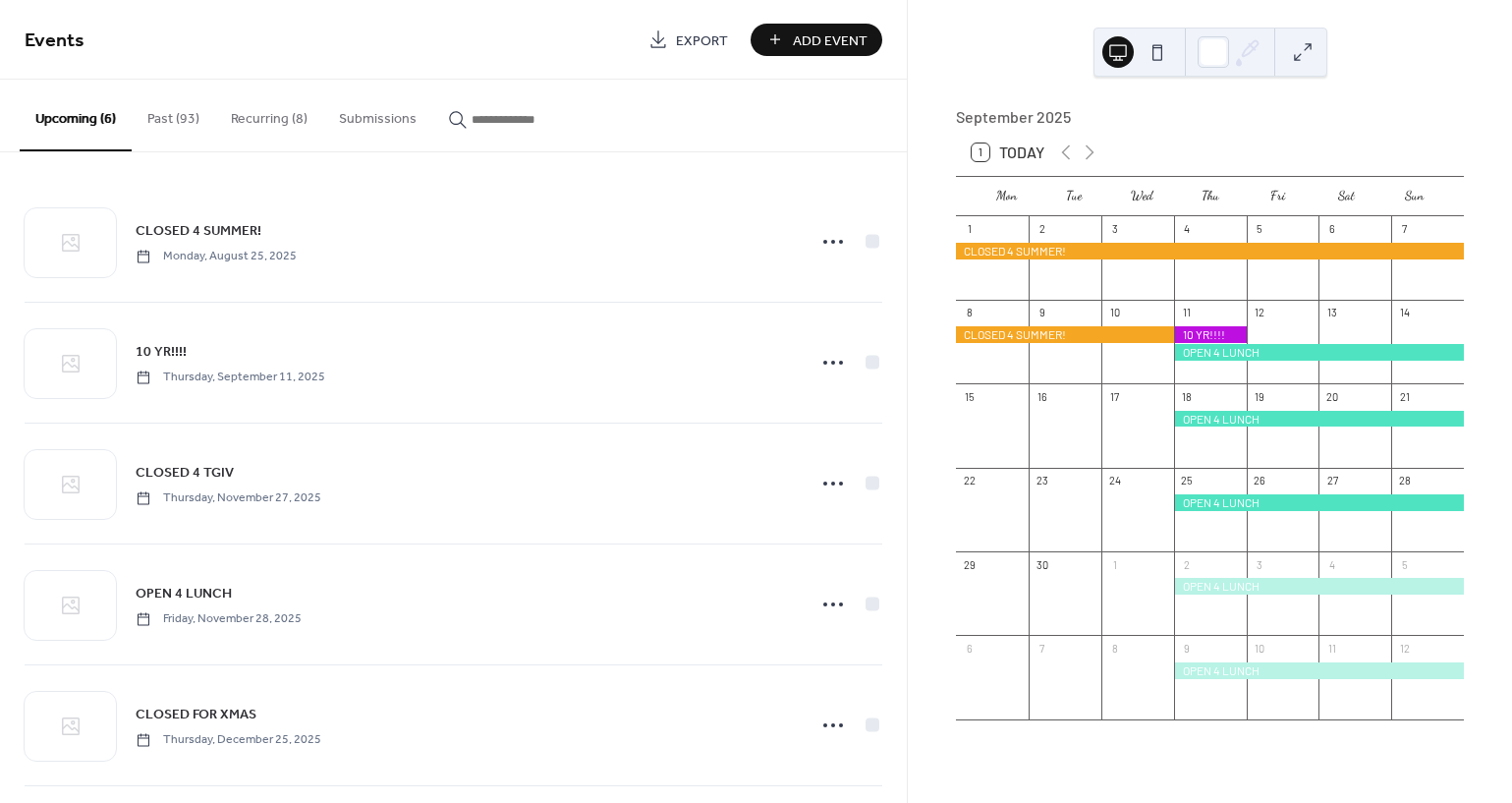 click at bounding box center (1064, 334) 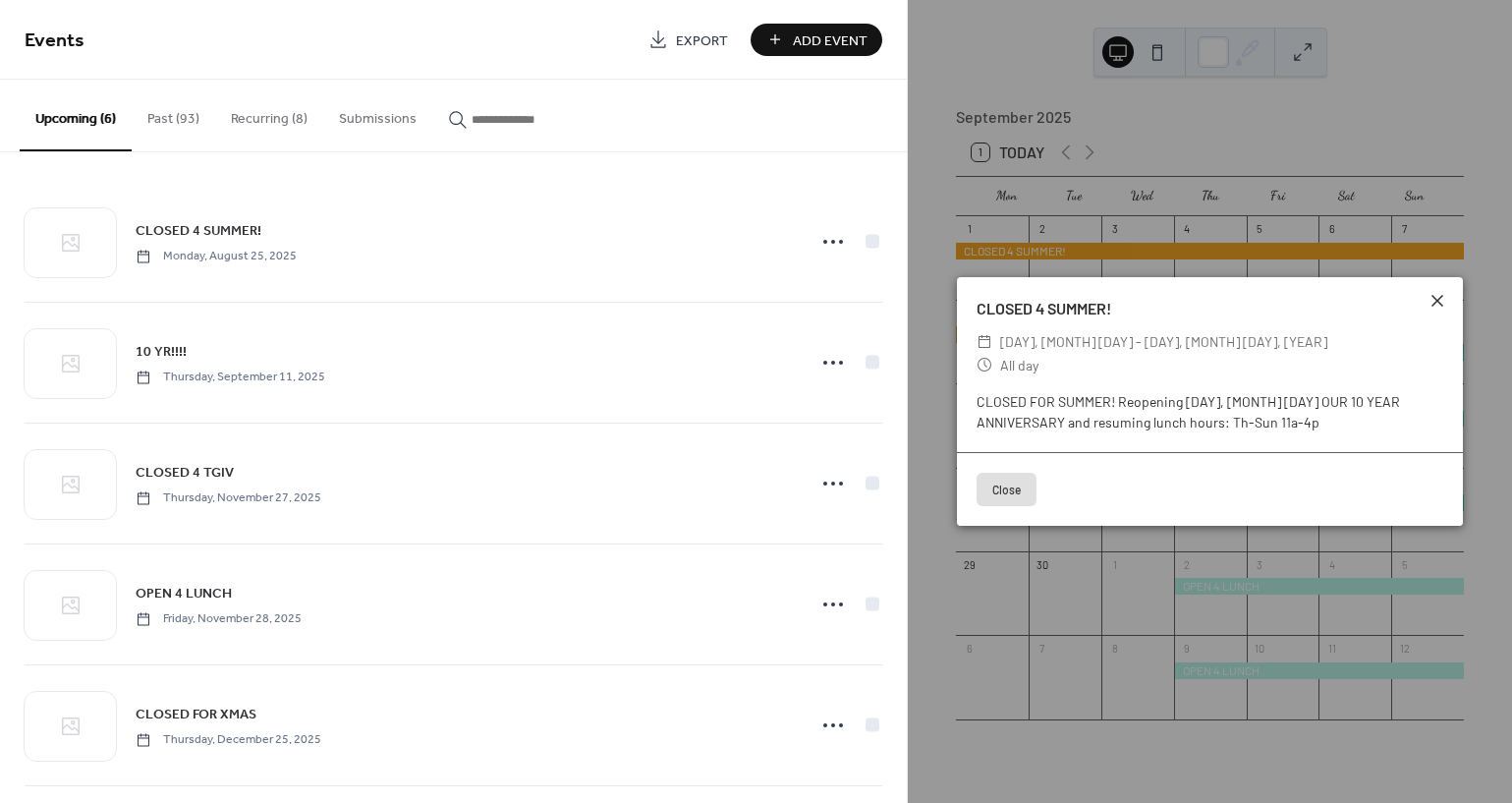 click 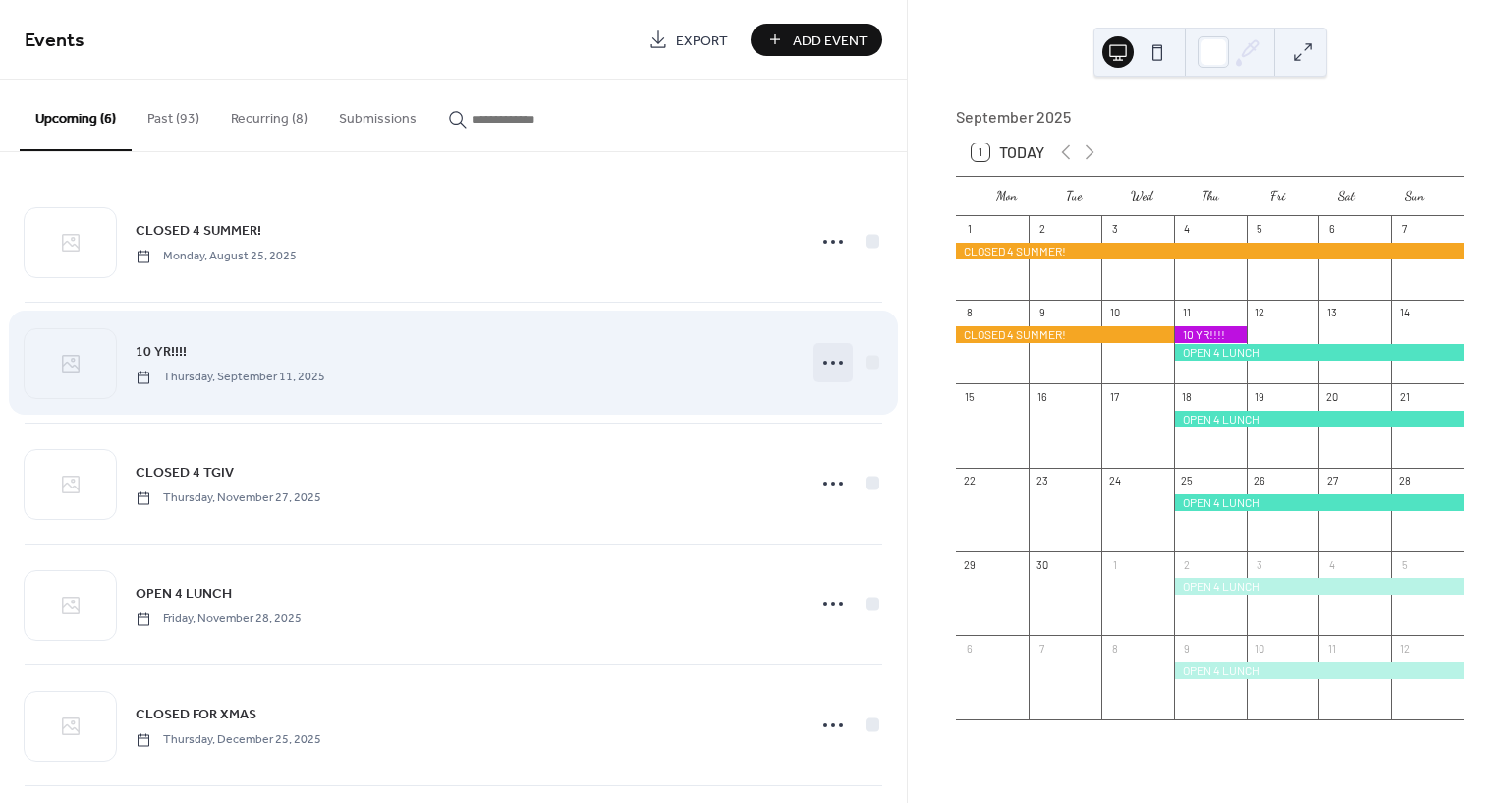 click 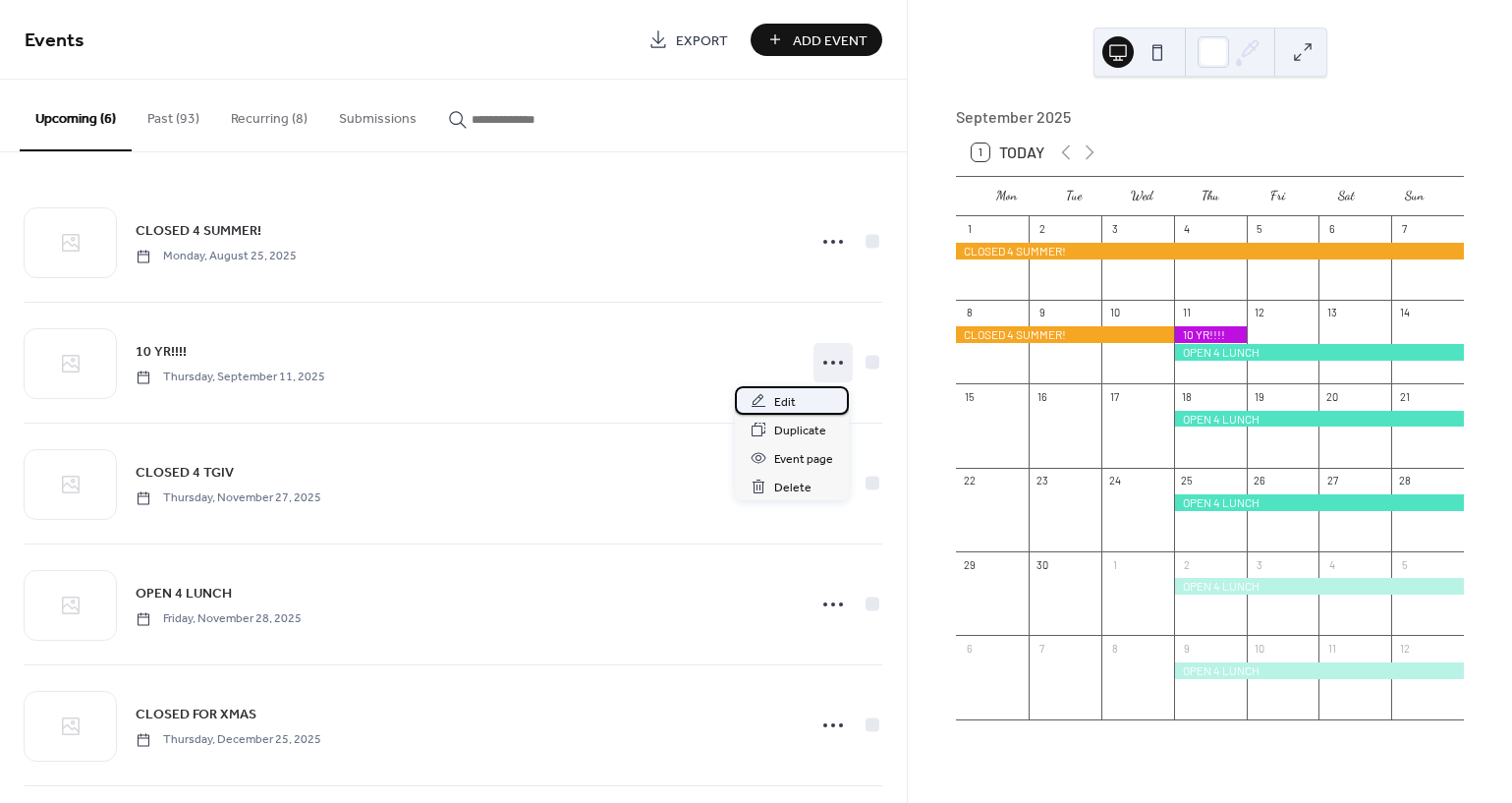 click on "Edit" at bounding box center [785, 402] 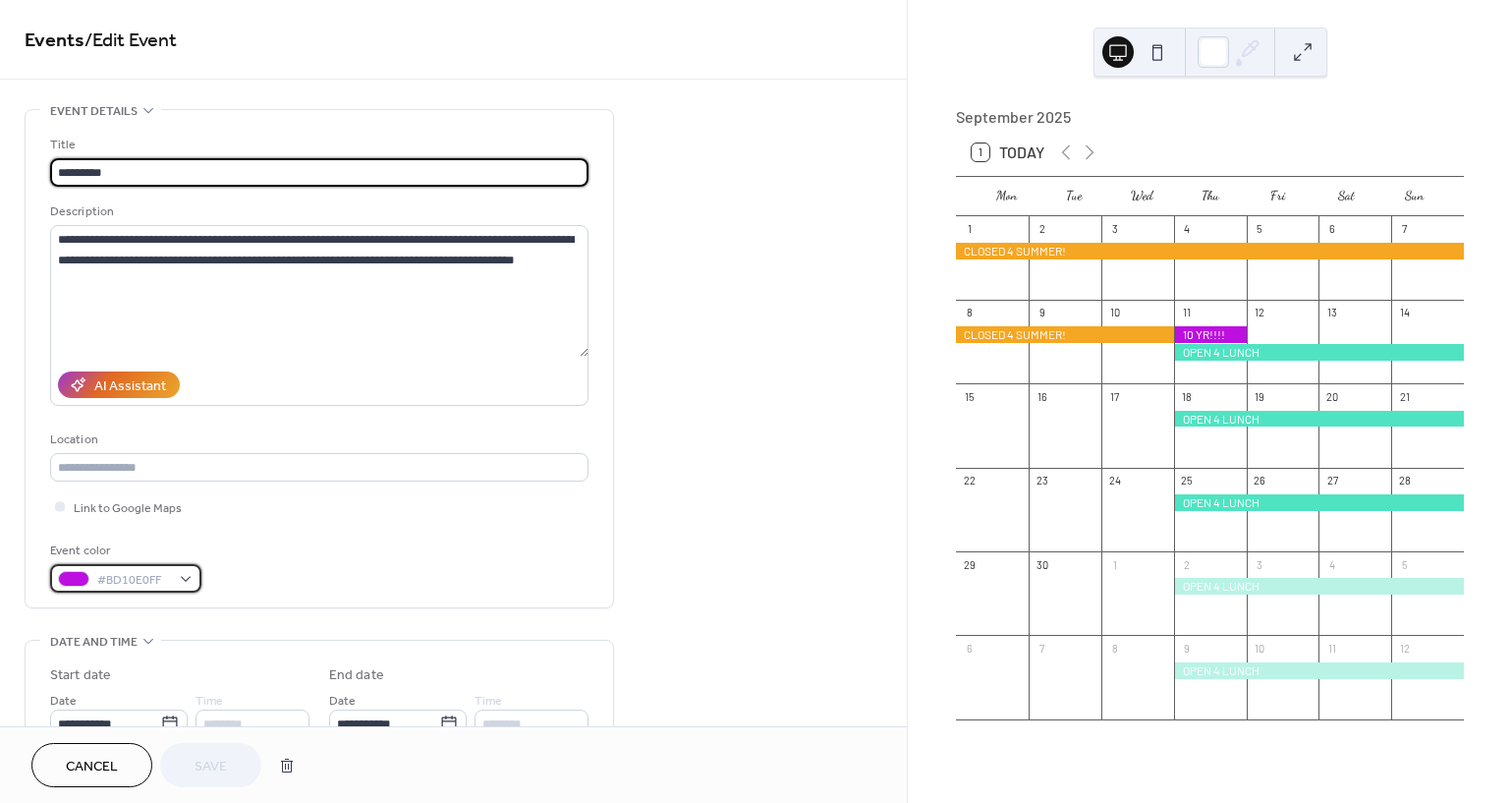 click on "#BD10E0FF" at bounding box center [126, 578] 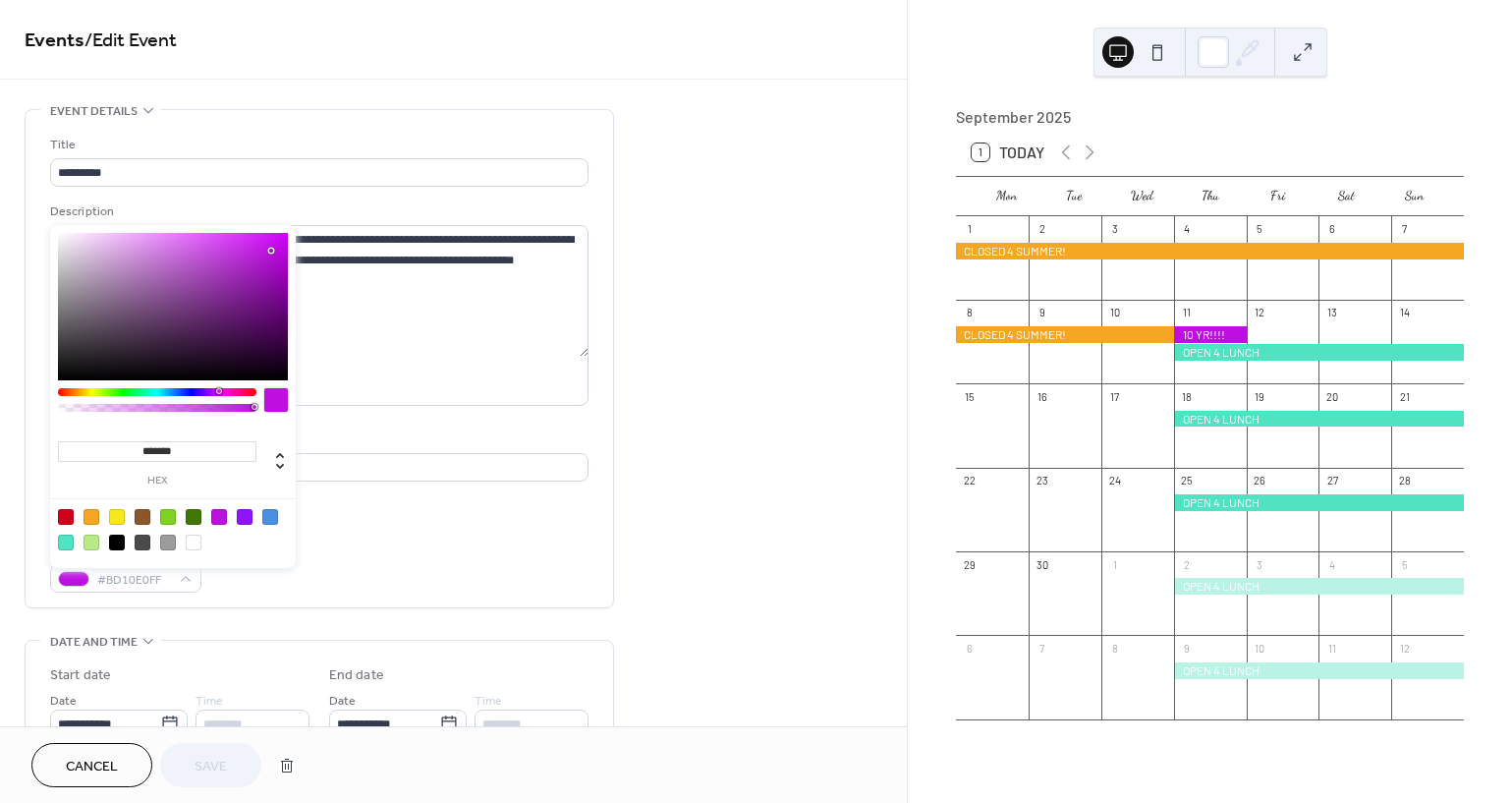 click at bounding box center [245, 517] 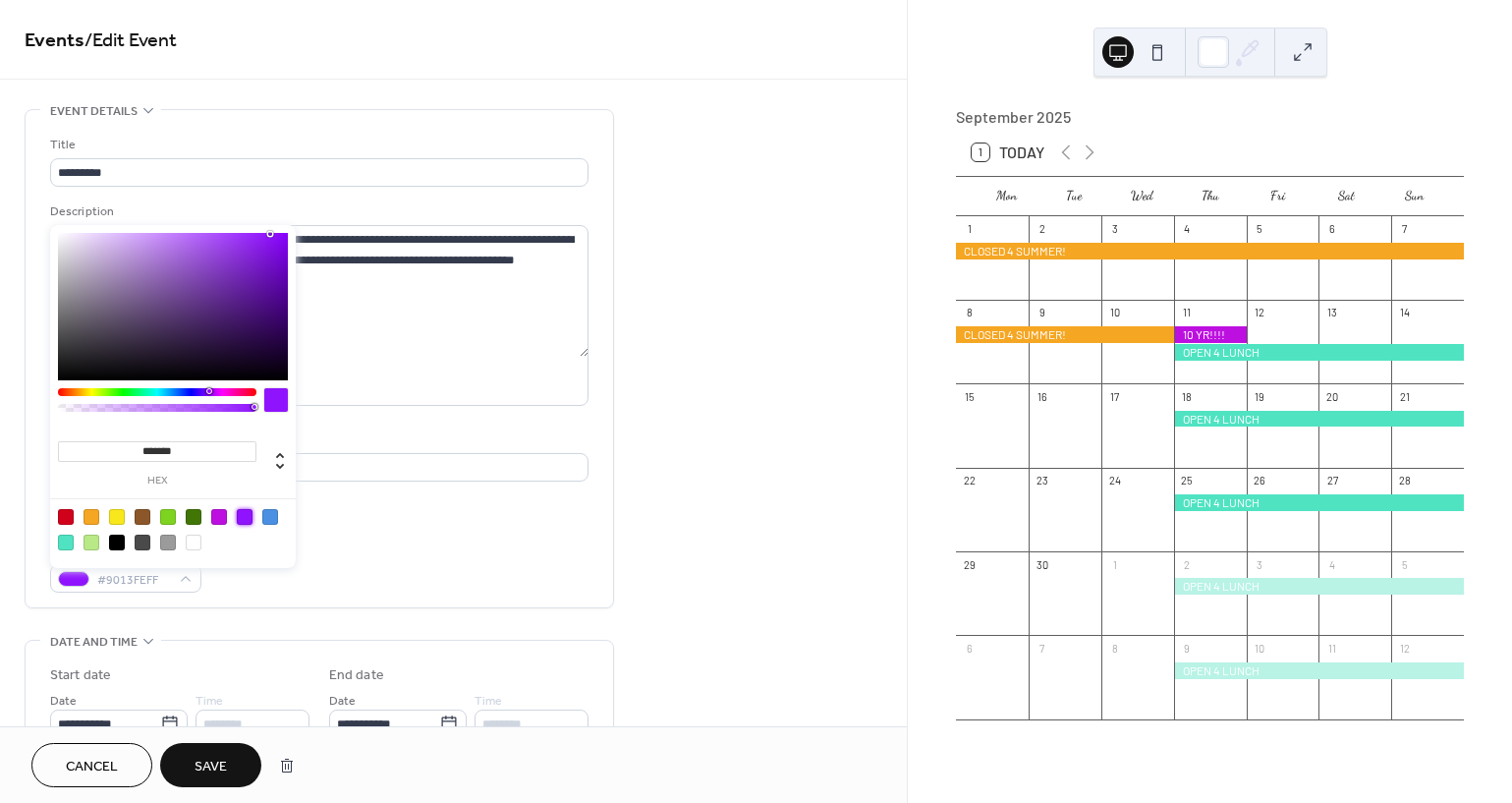 click on "Save" at bounding box center (210, 767) 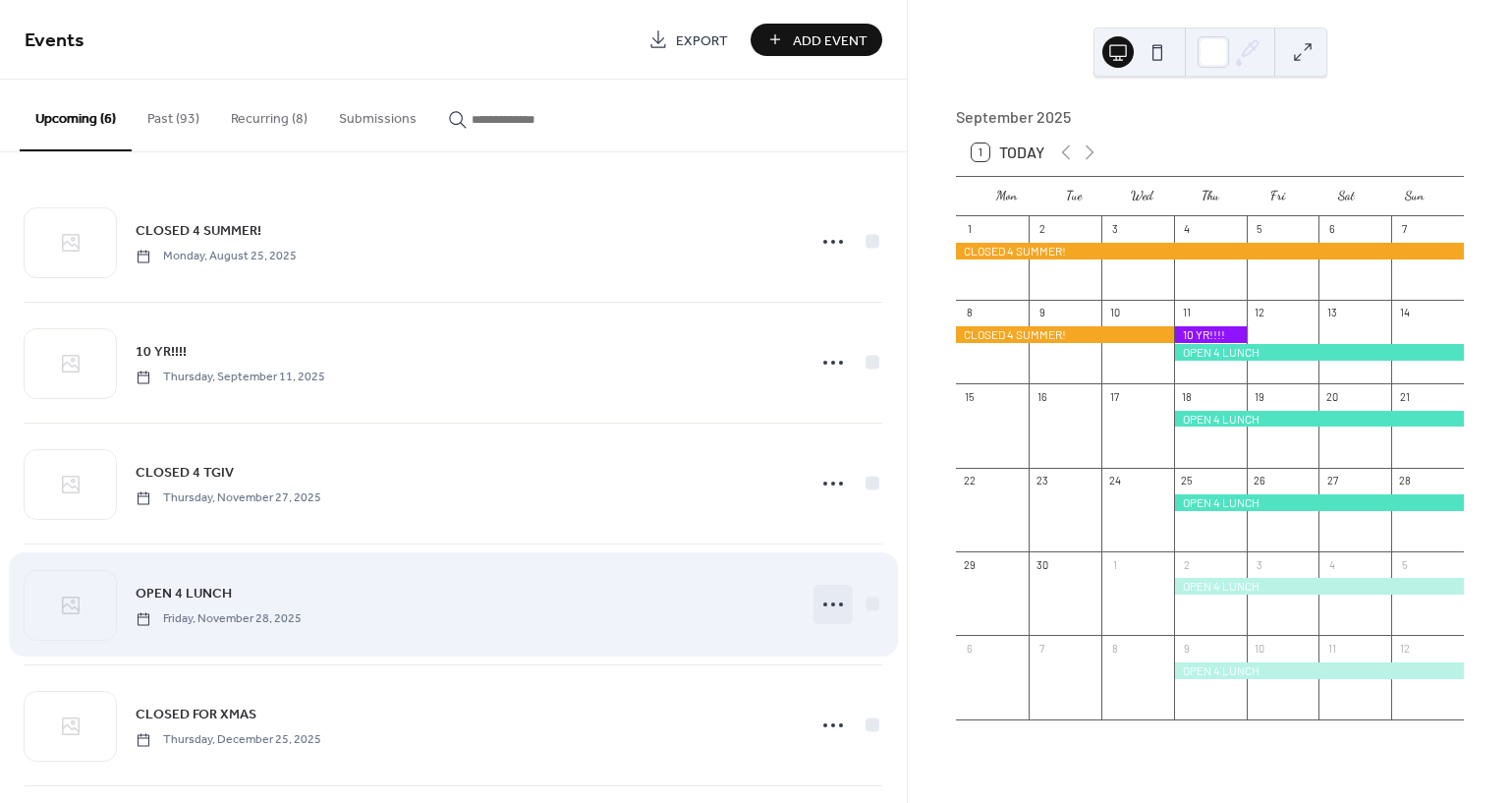click 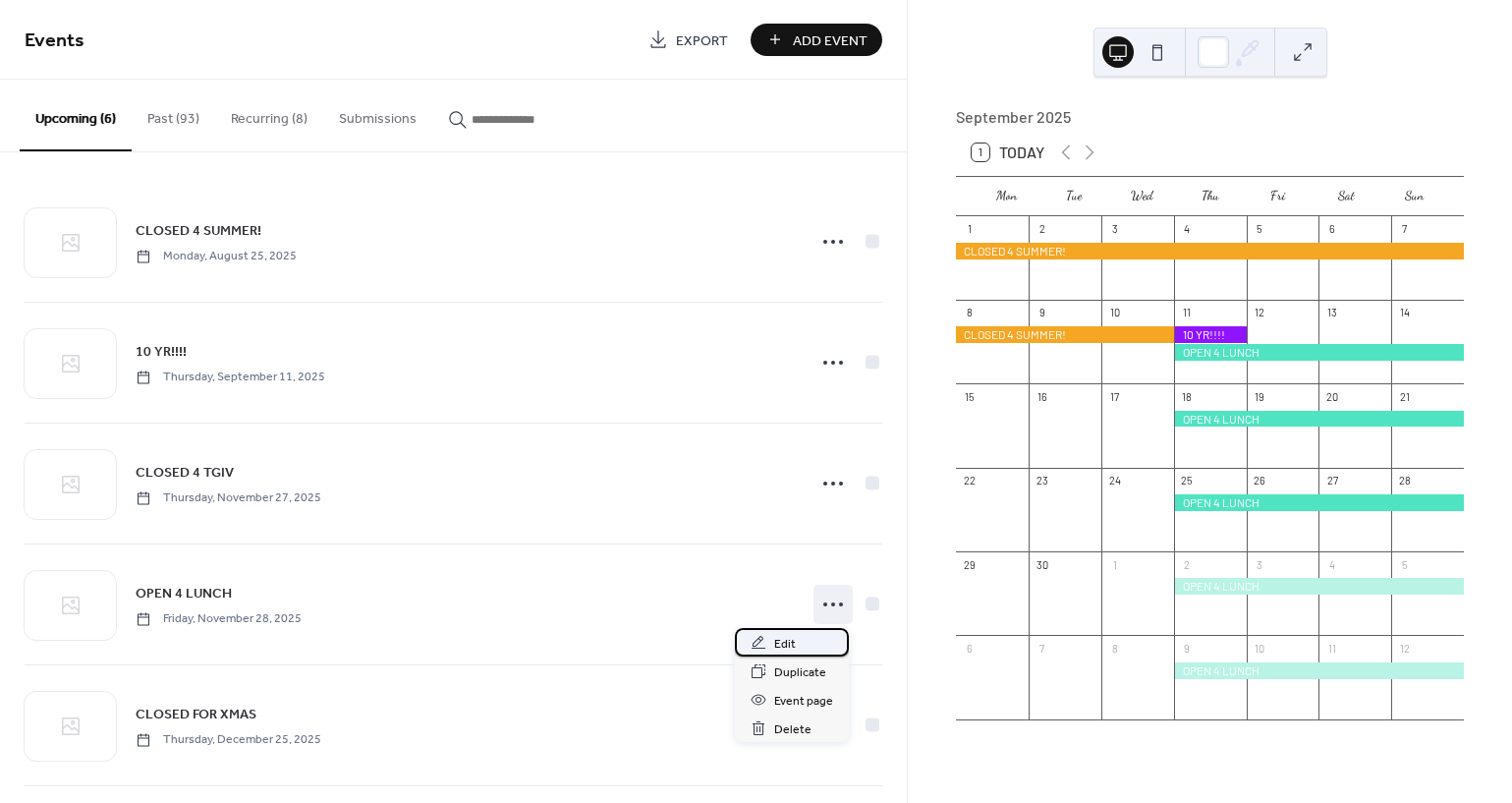 click on "Edit" at bounding box center [785, 644] 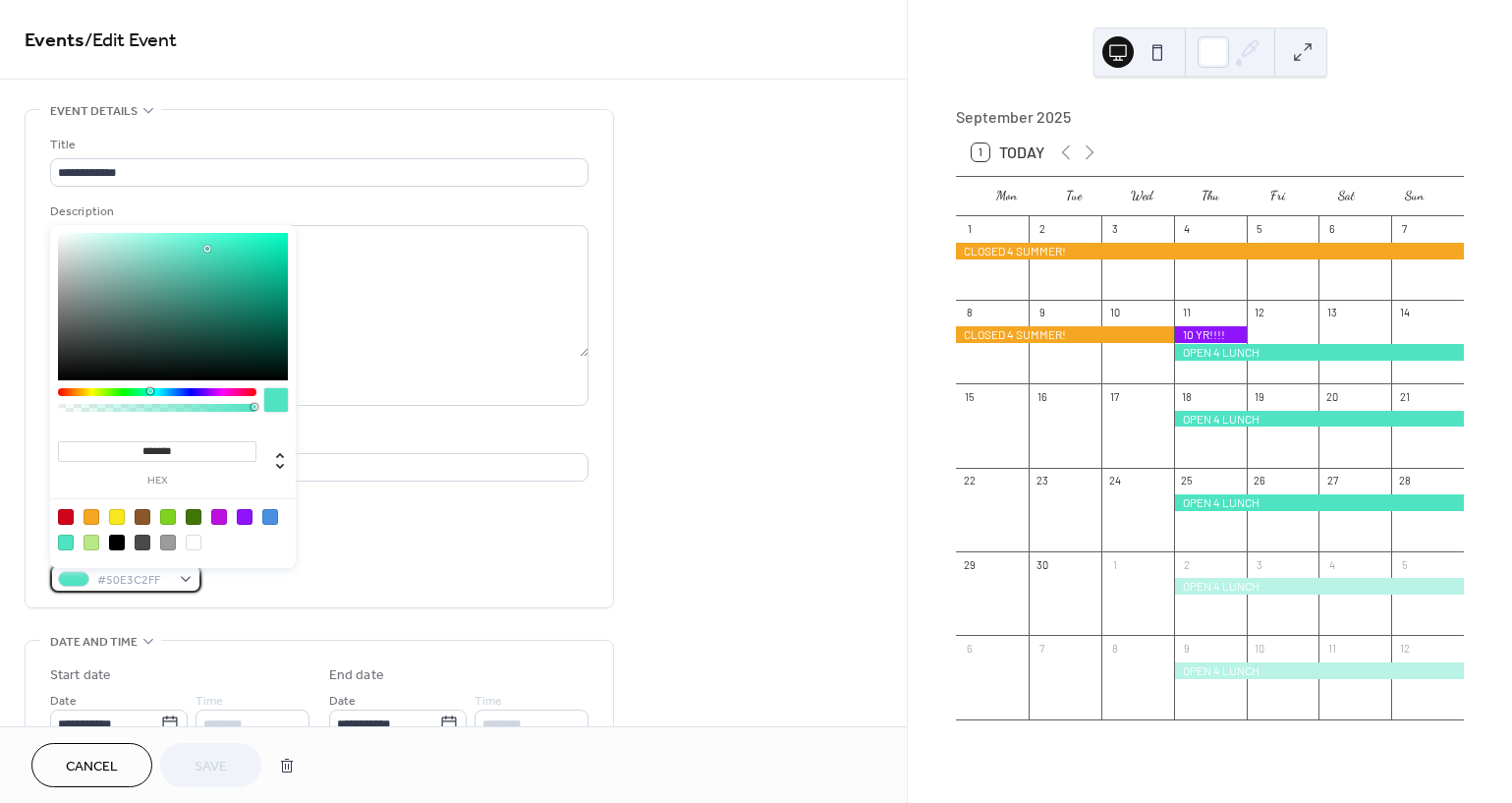 click on "#50E3C2FF" at bounding box center [126, 578] 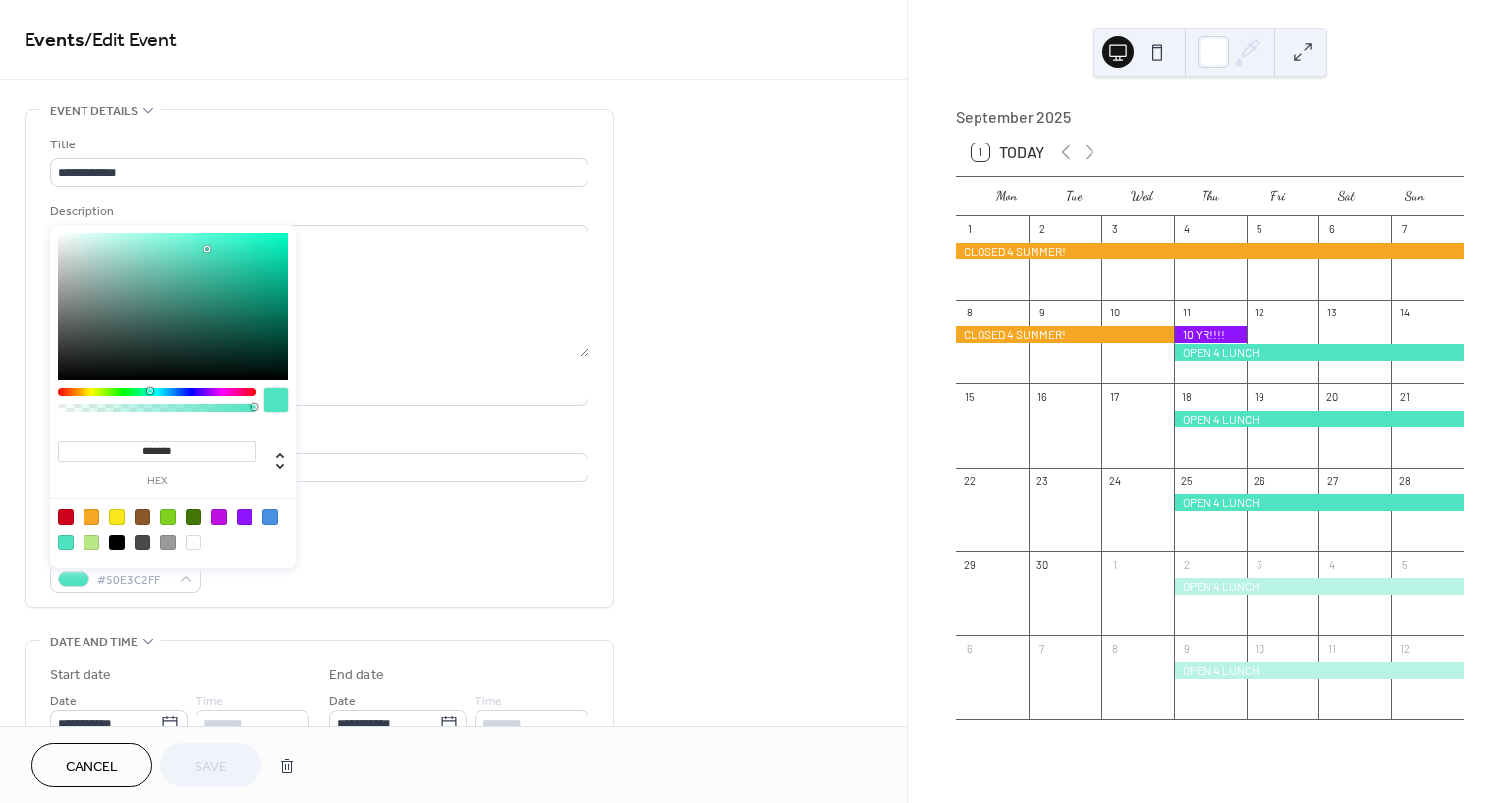 click at bounding box center [66, 517] 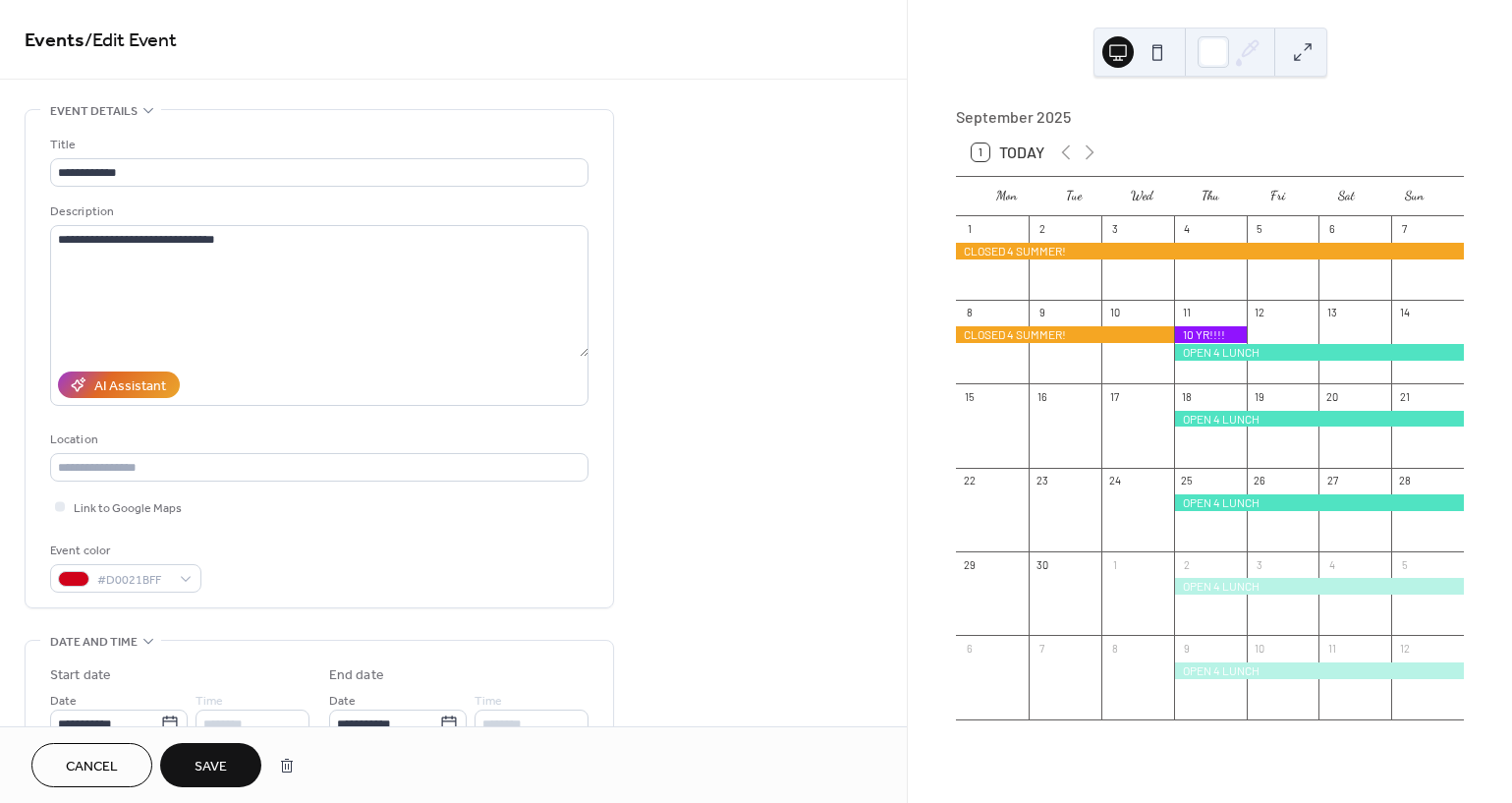 click on "Save" at bounding box center (210, 767) 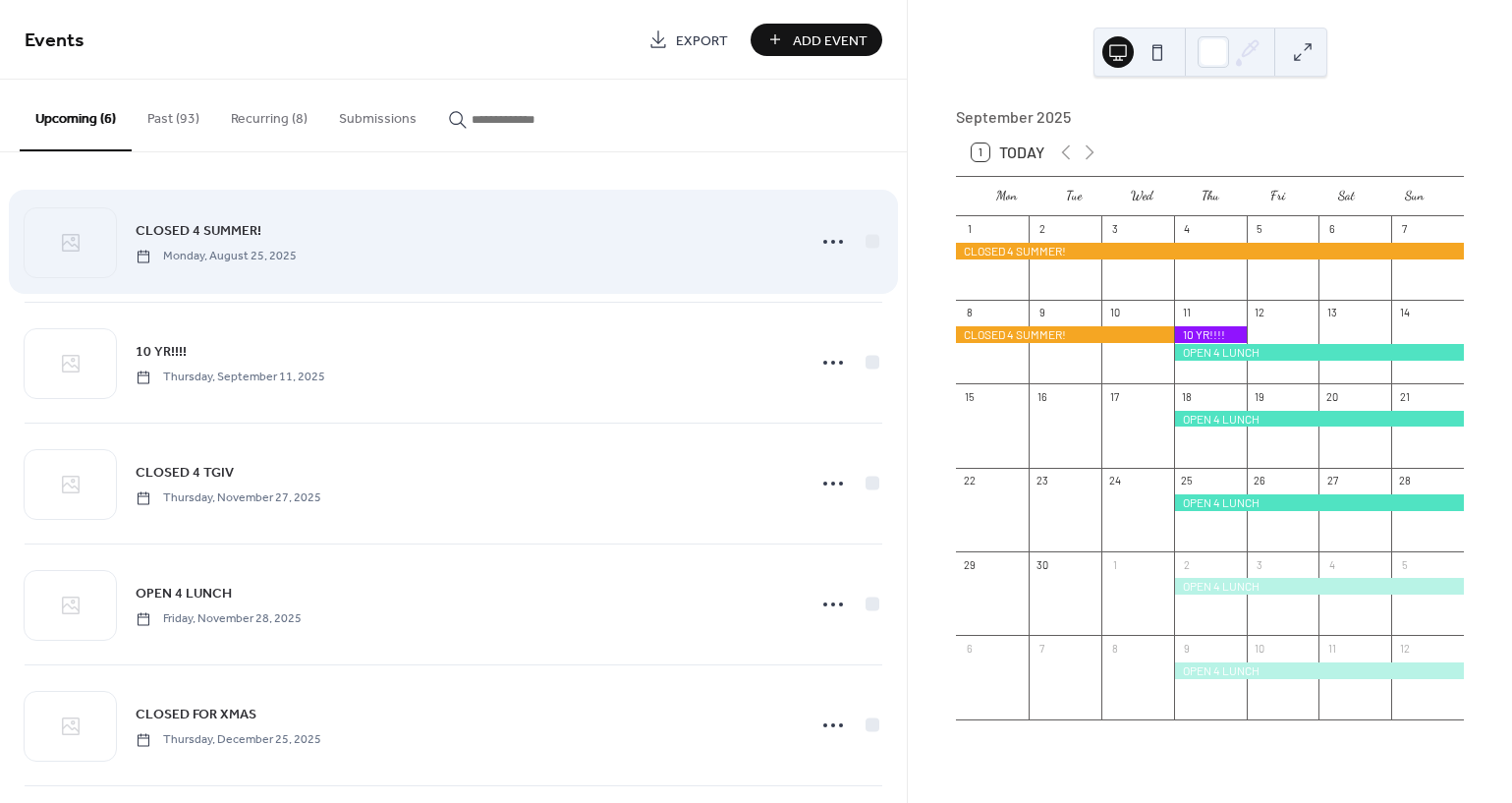 scroll, scrollTop: 0, scrollLeft: 0, axis: both 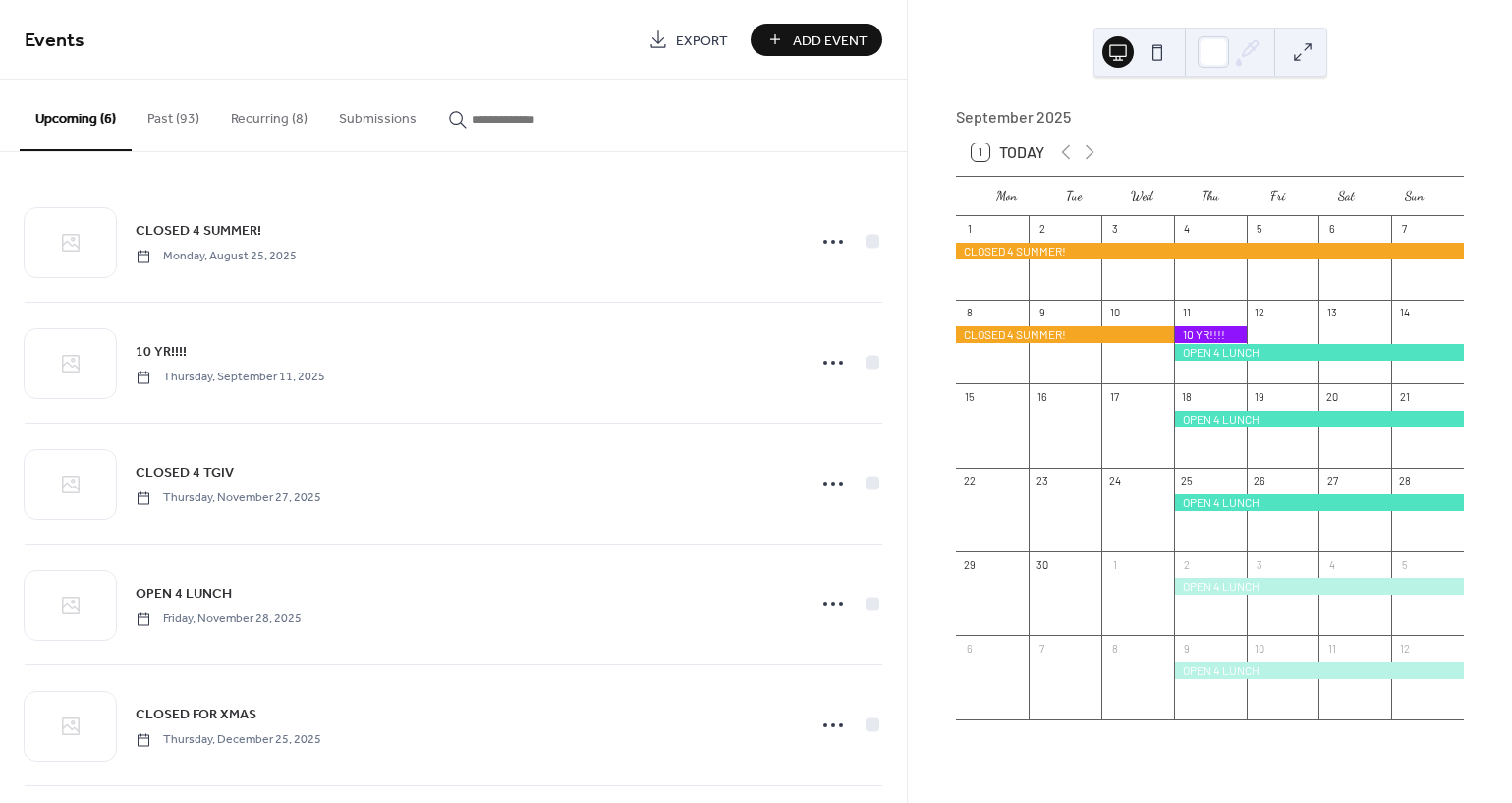 click on "Recurring (8)" at bounding box center (269, 114) 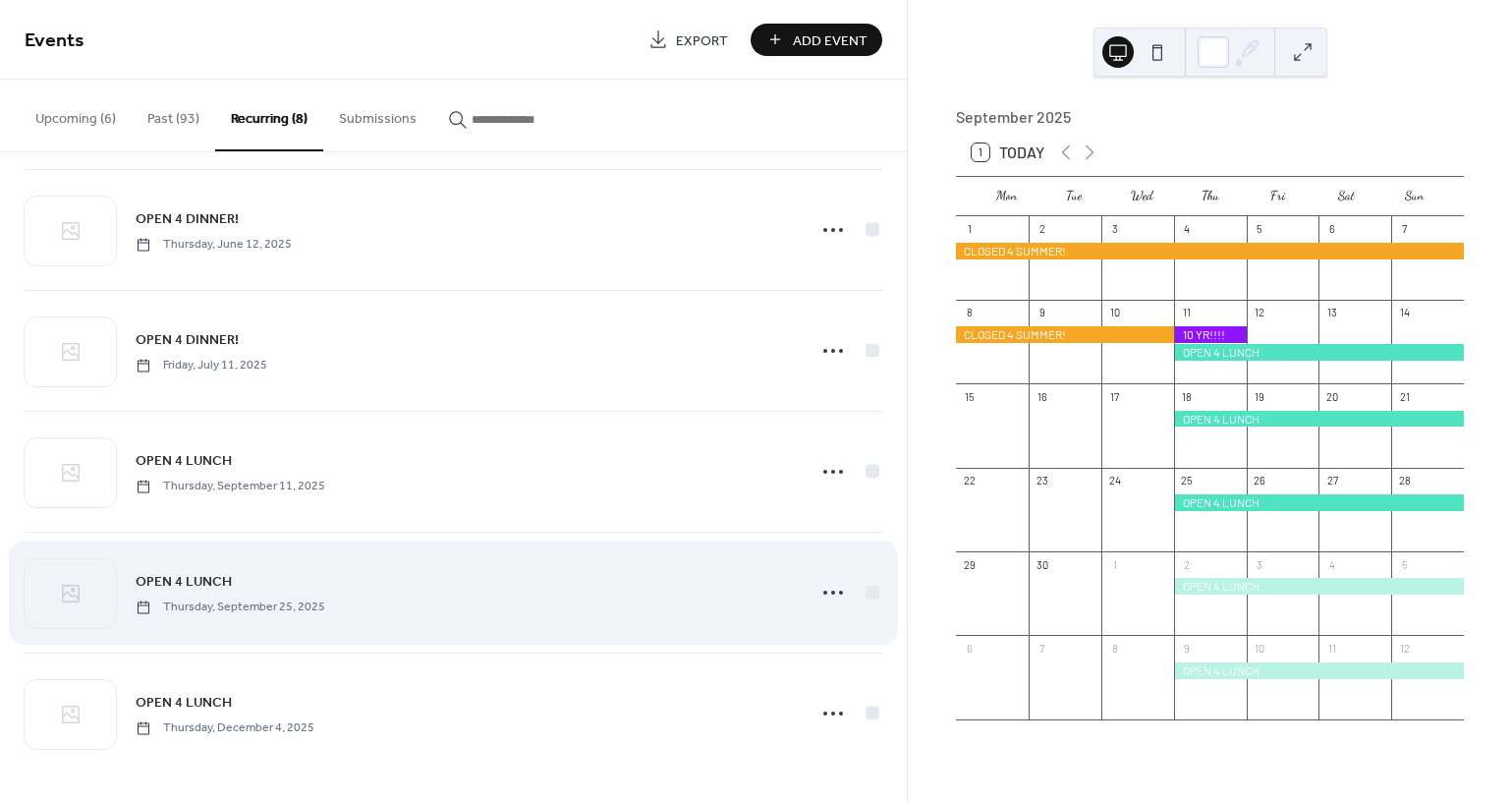 scroll, scrollTop: 374, scrollLeft: 0, axis: vertical 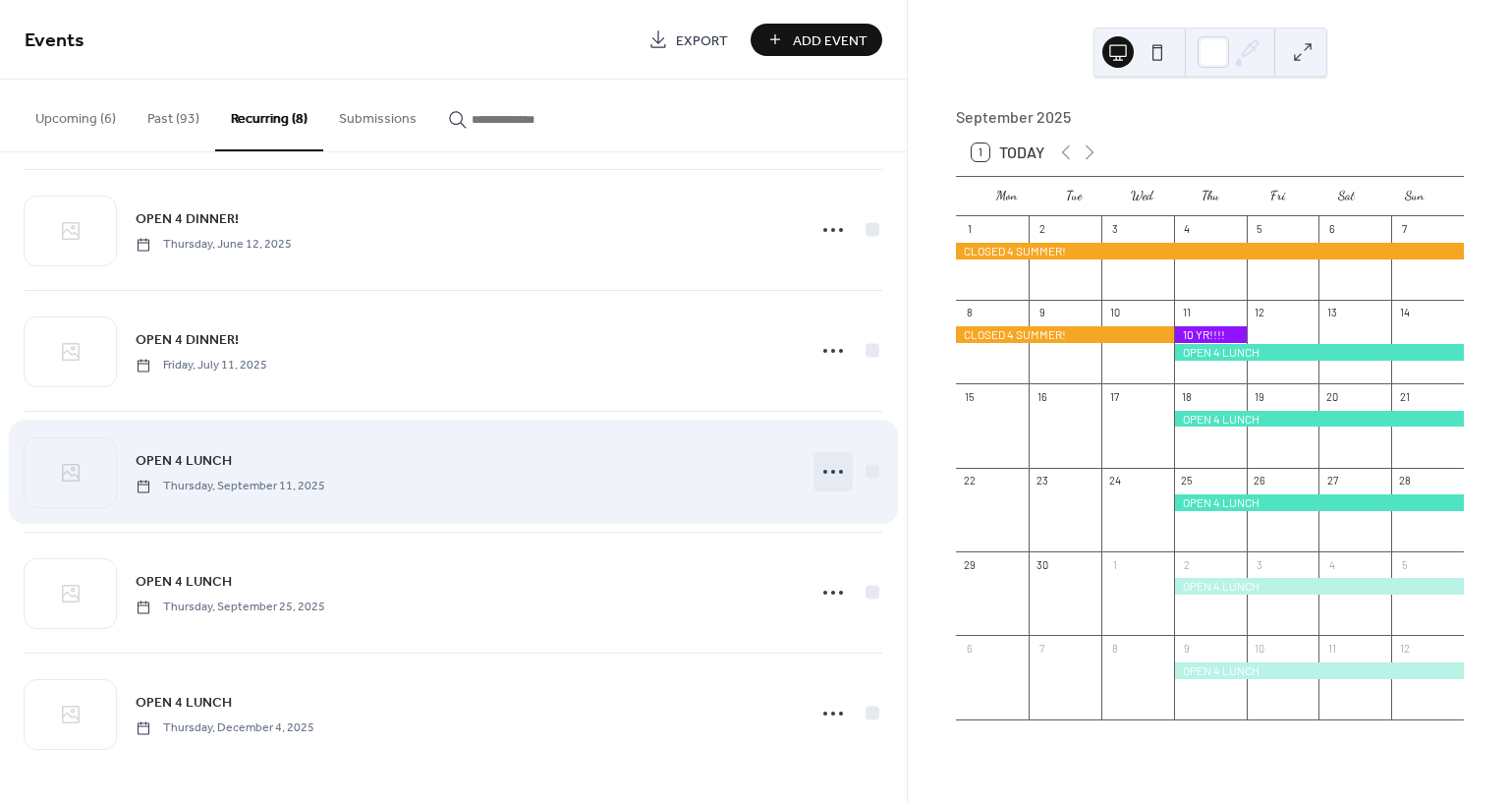click 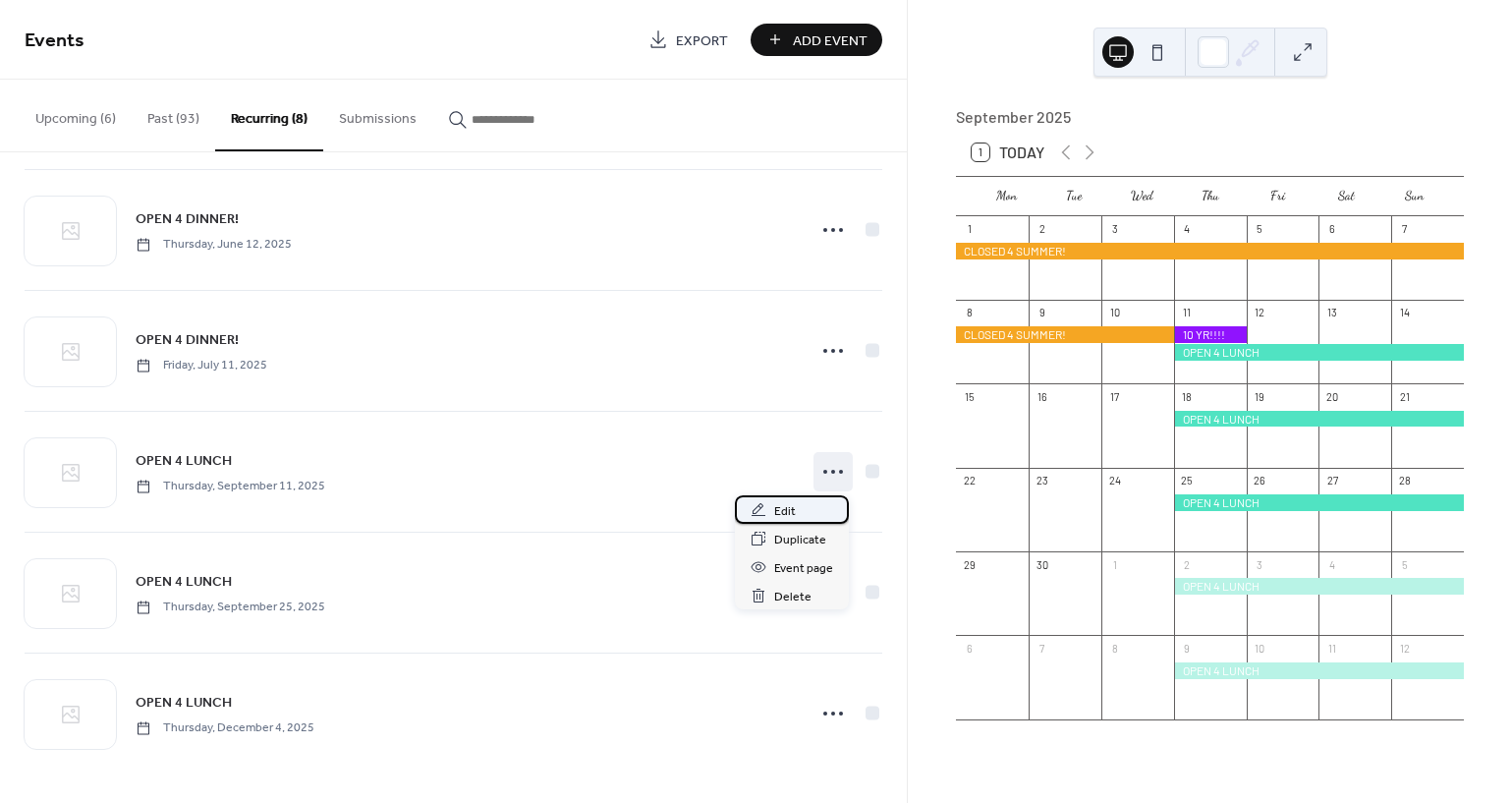 click on "Edit" at bounding box center [785, 511] 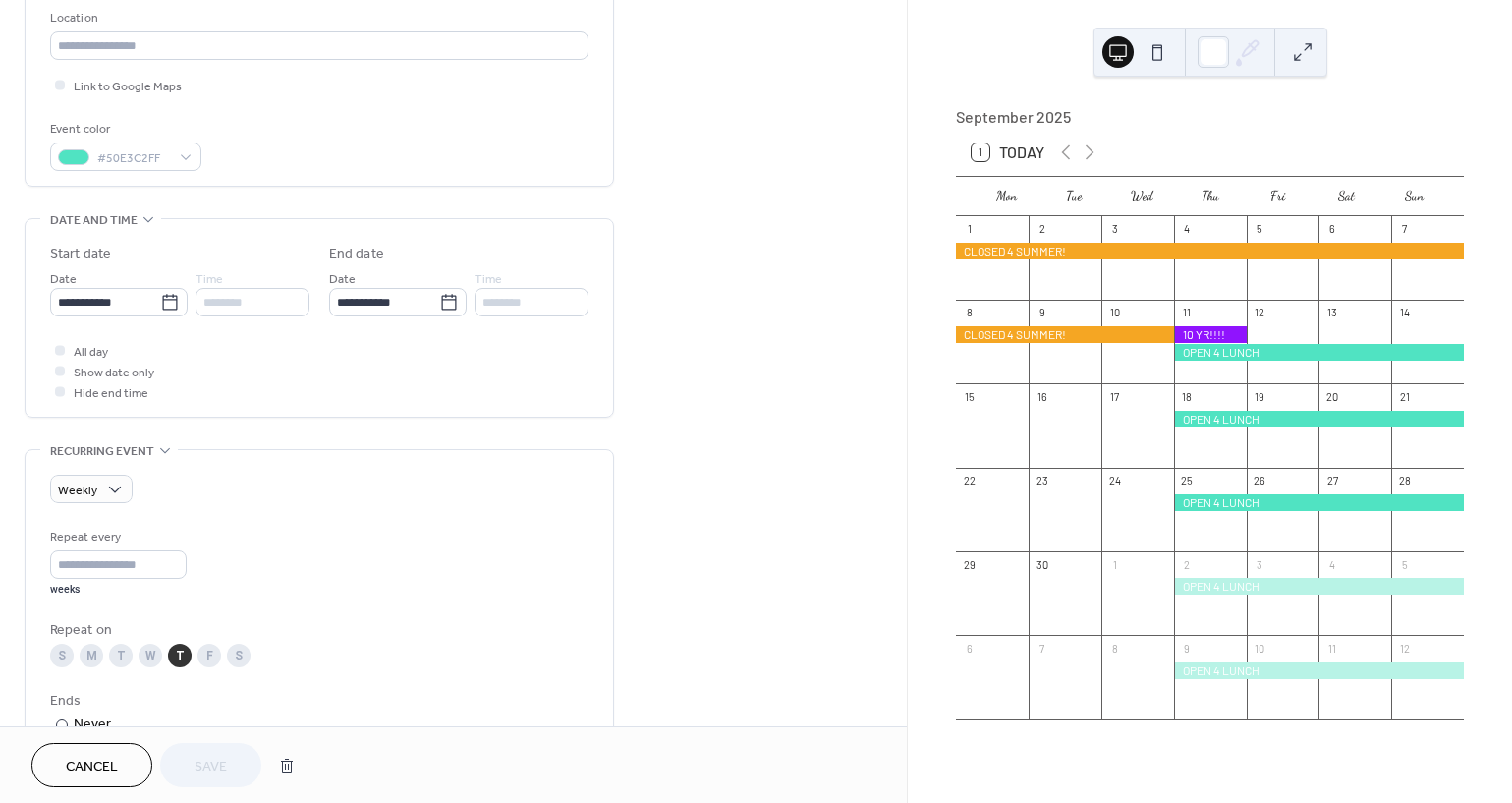 scroll, scrollTop: 192, scrollLeft: 0, axis: vertical 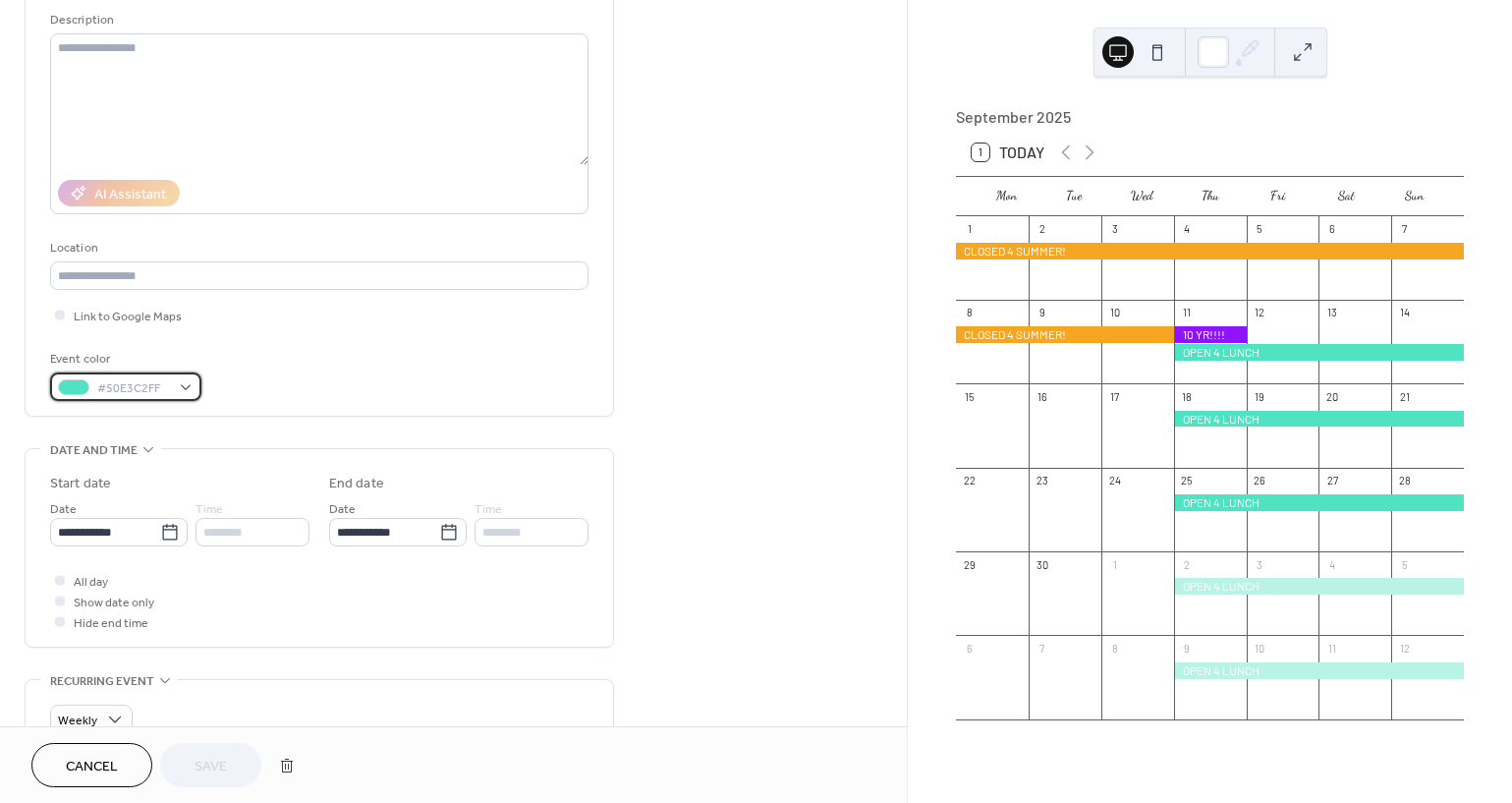click on "#50E3C2FF" at bounding box center (126, 386) 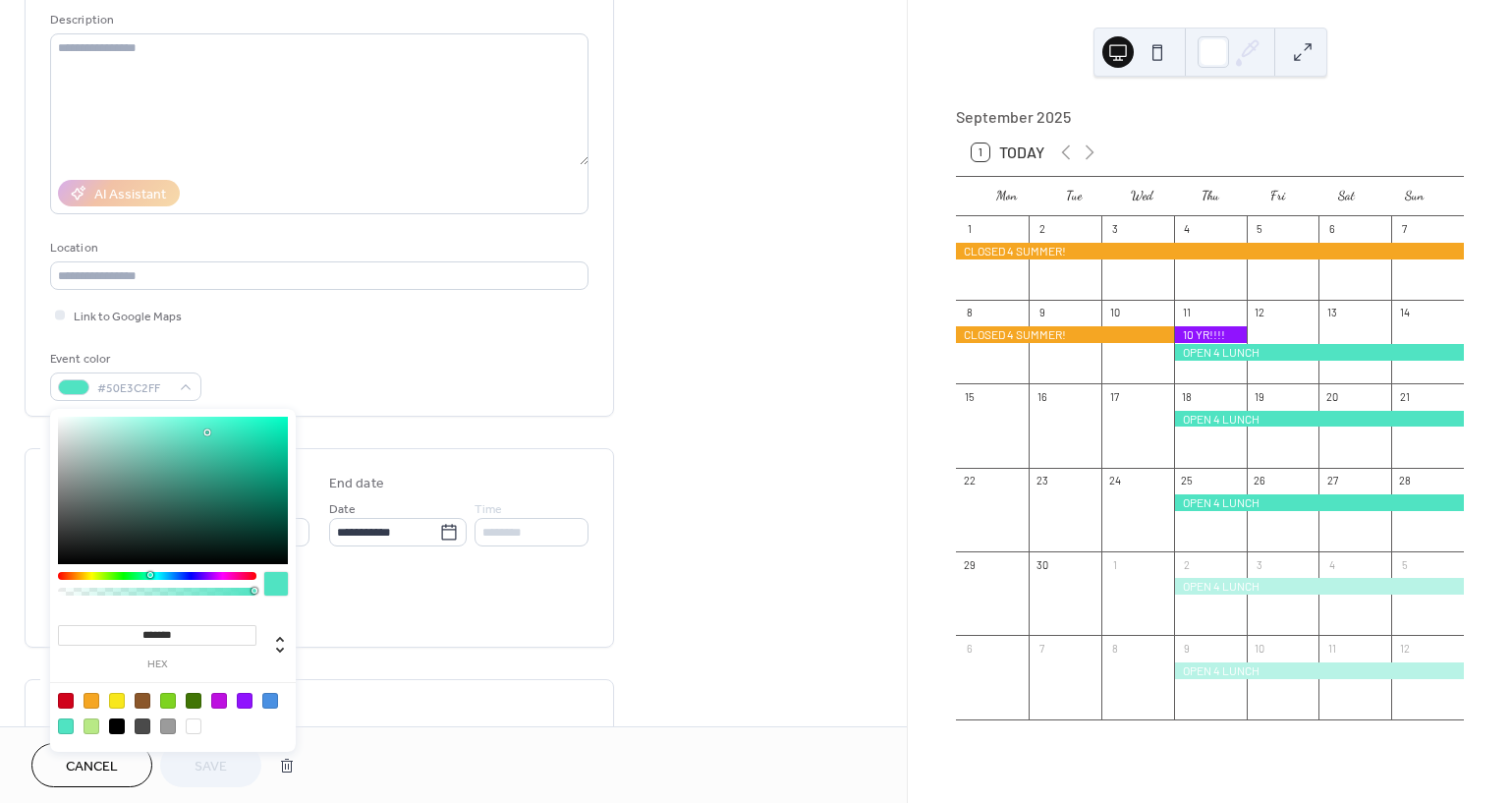 click at bounding box center (66, 701) 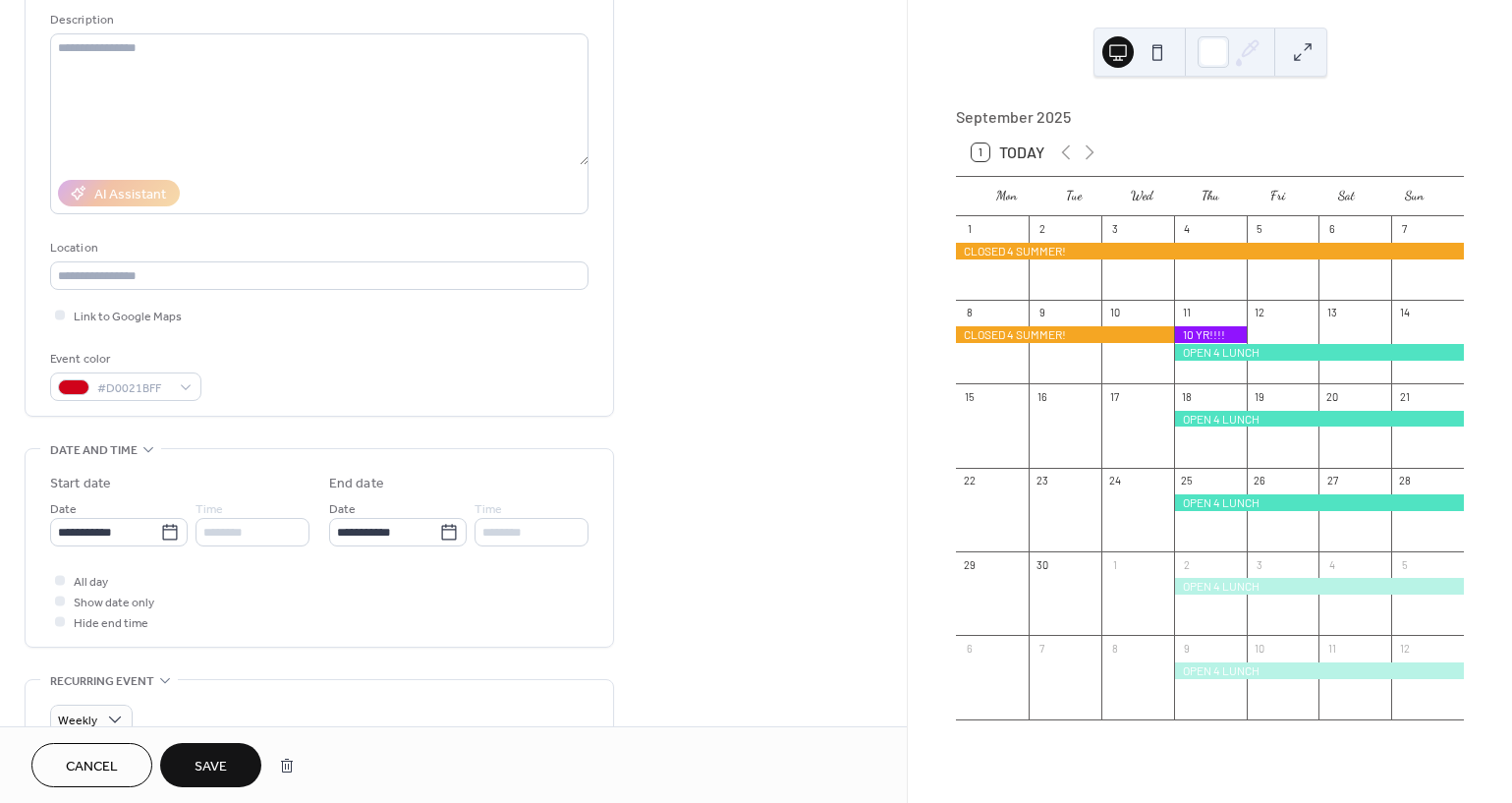 click on "Save" at bounding box center [210, 767] 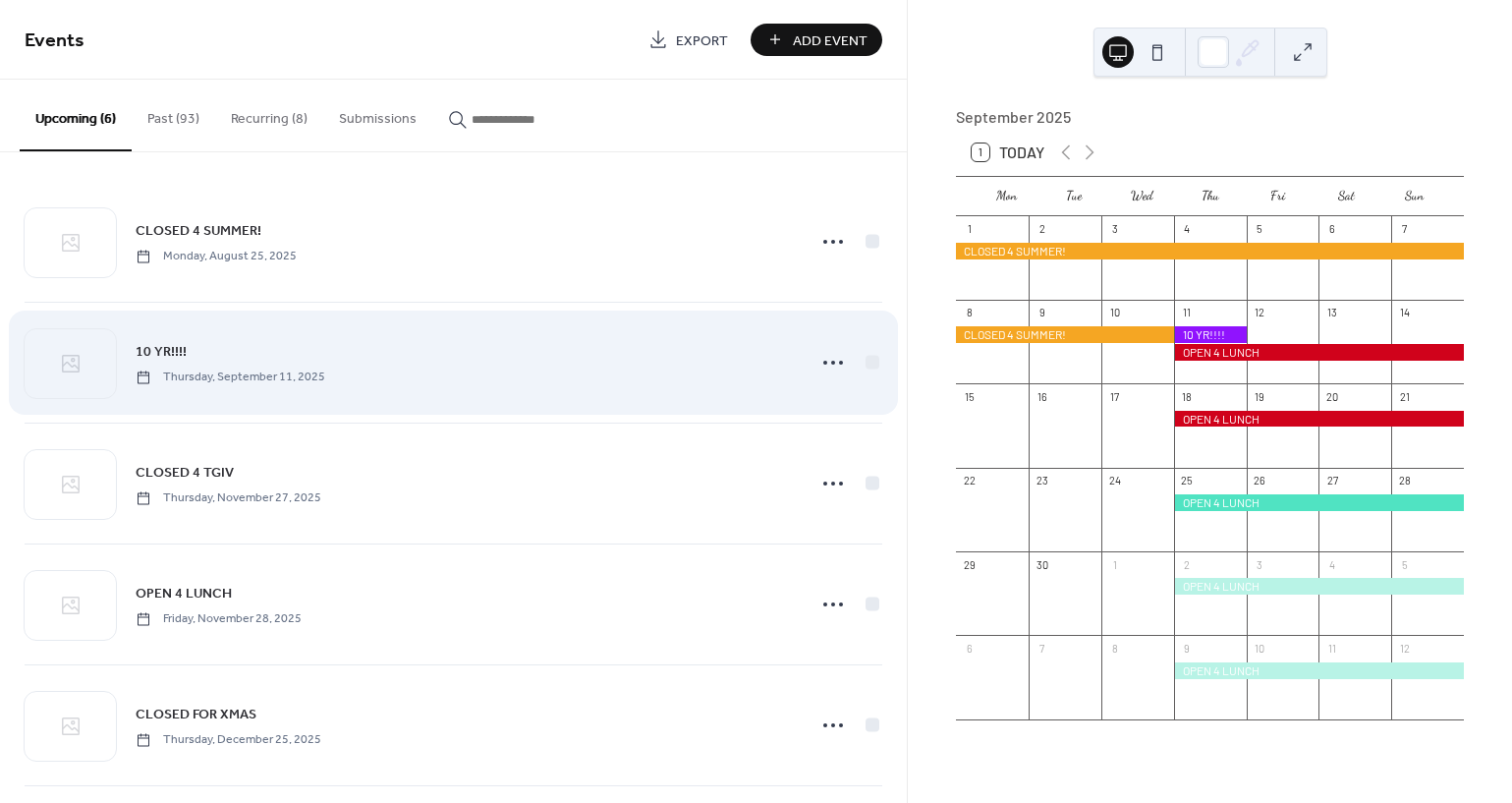 scroll, scrollTop: 0, scrollLeft: 0, axis: both 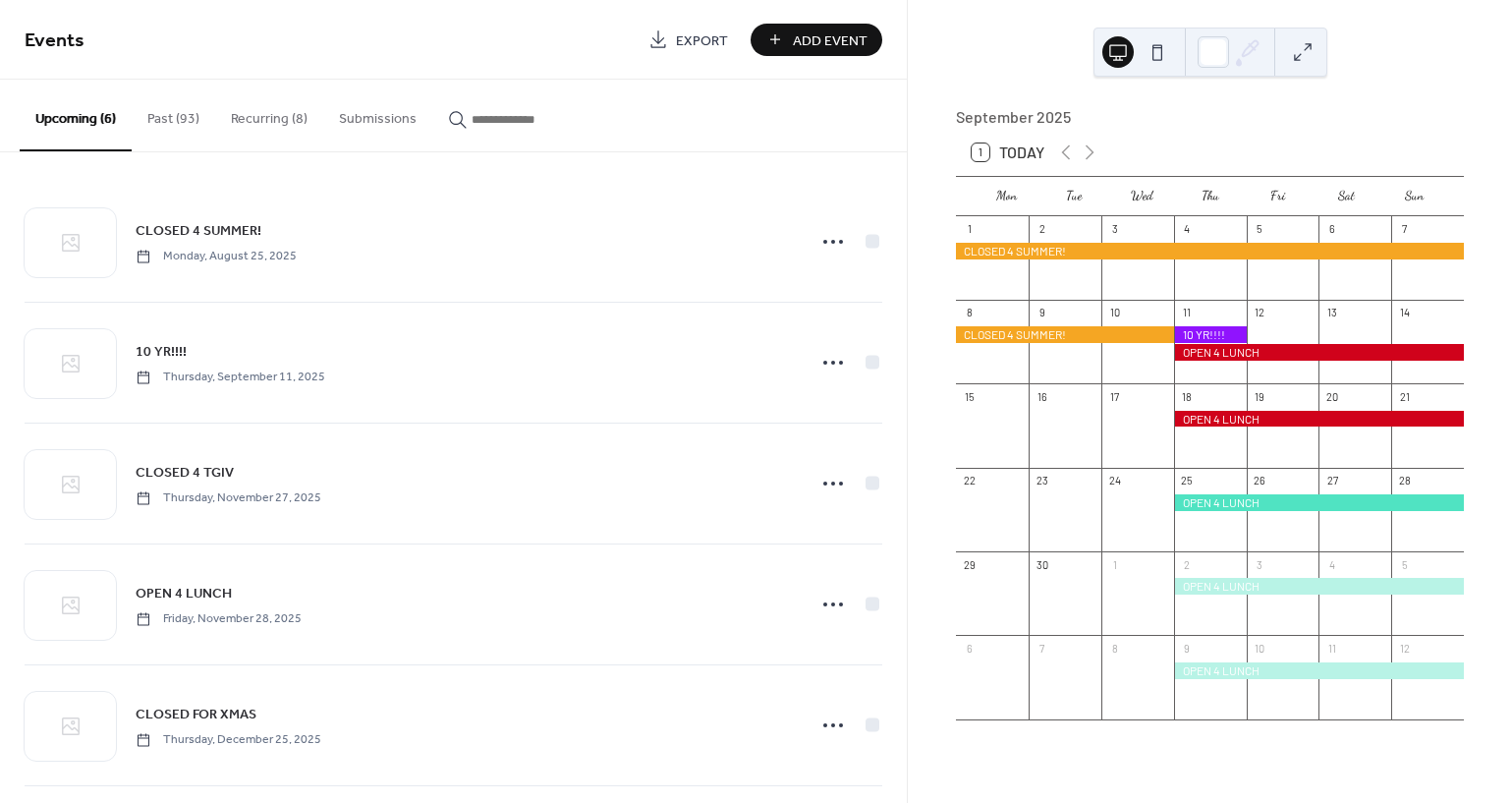 click at bounding box center (1318, 502) 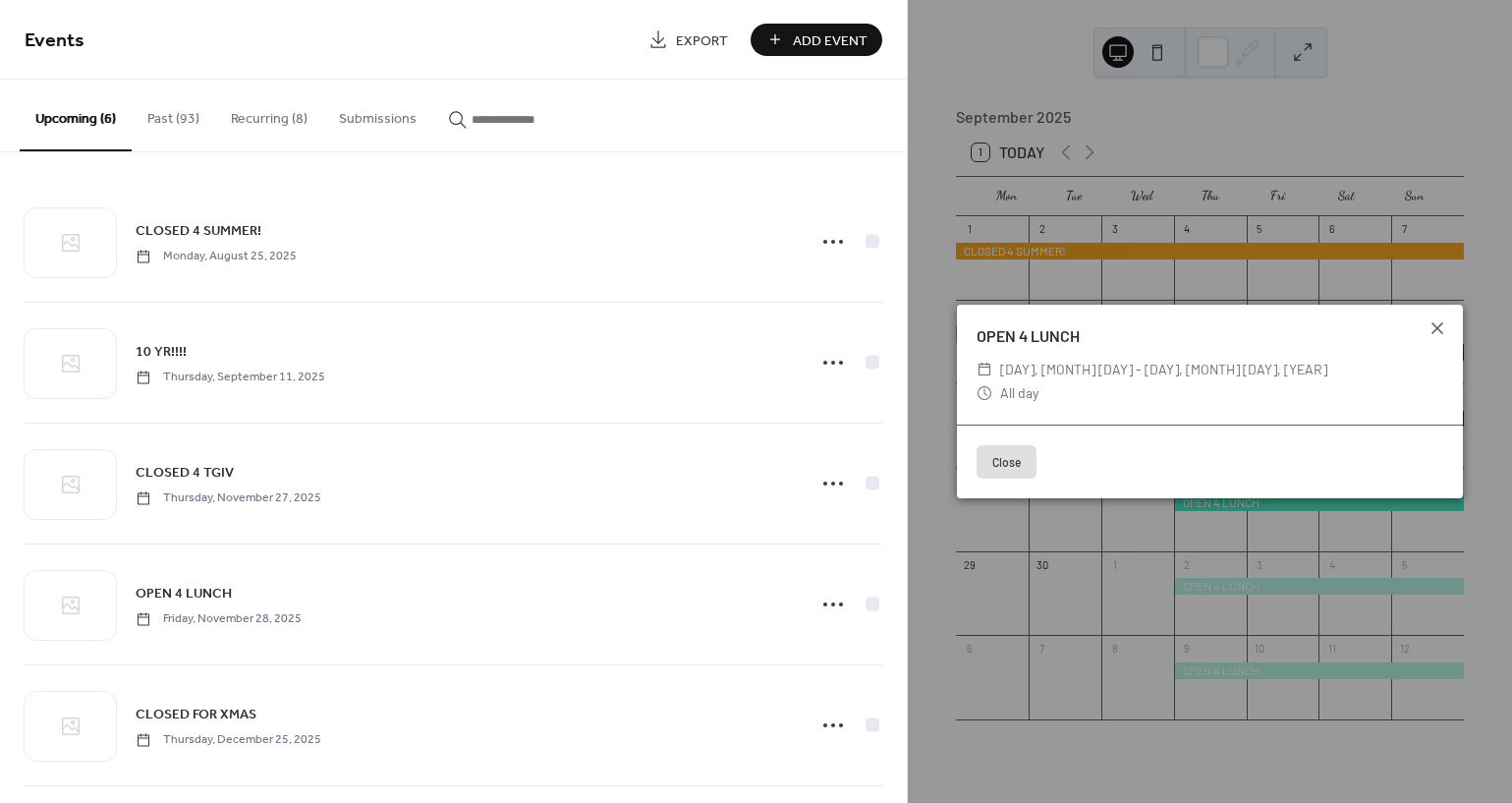 click on "Close" at bounding box center (1006, 462) 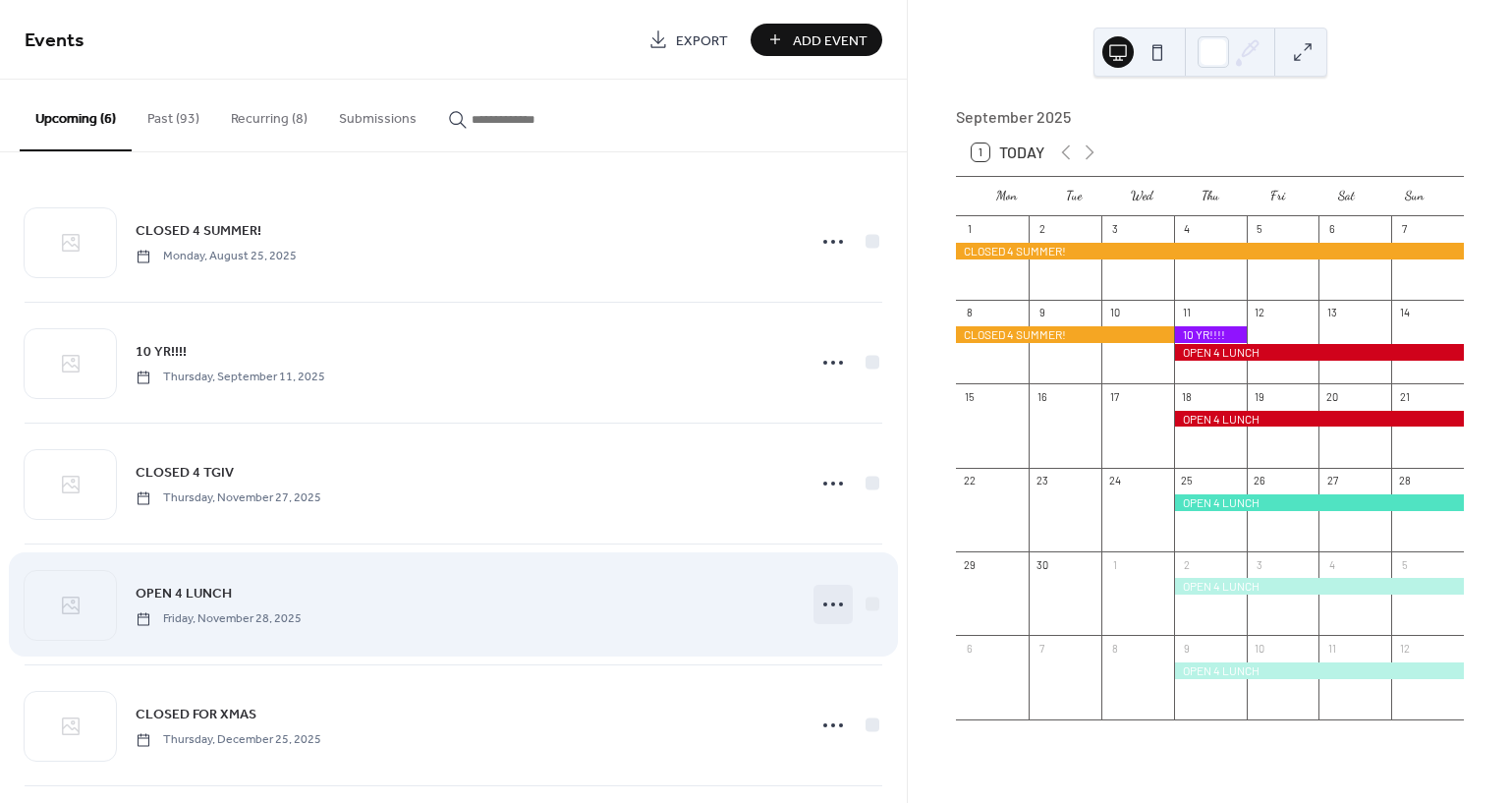 click 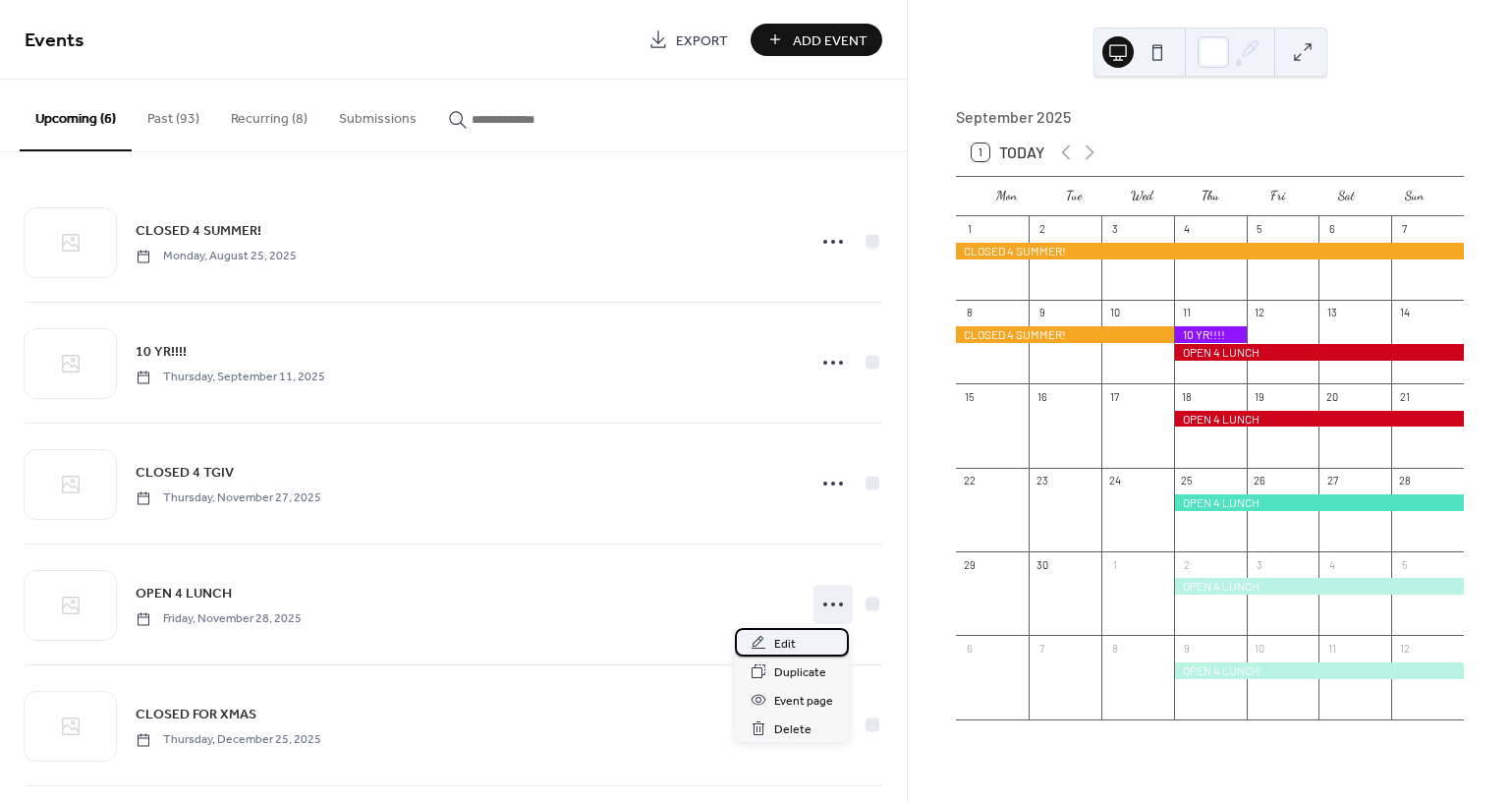 click on "Edit" at bounding box center [792, 642] 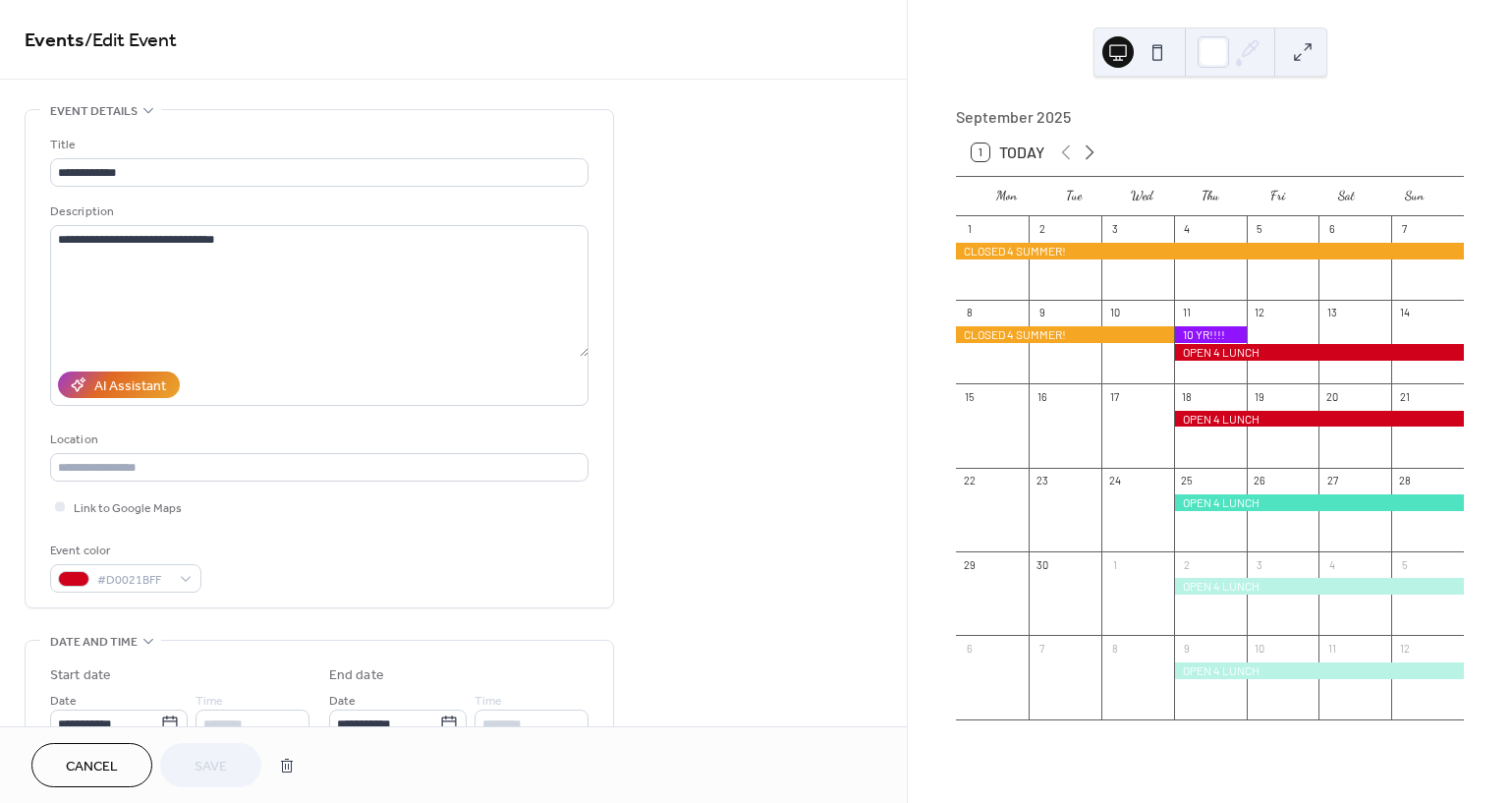 click 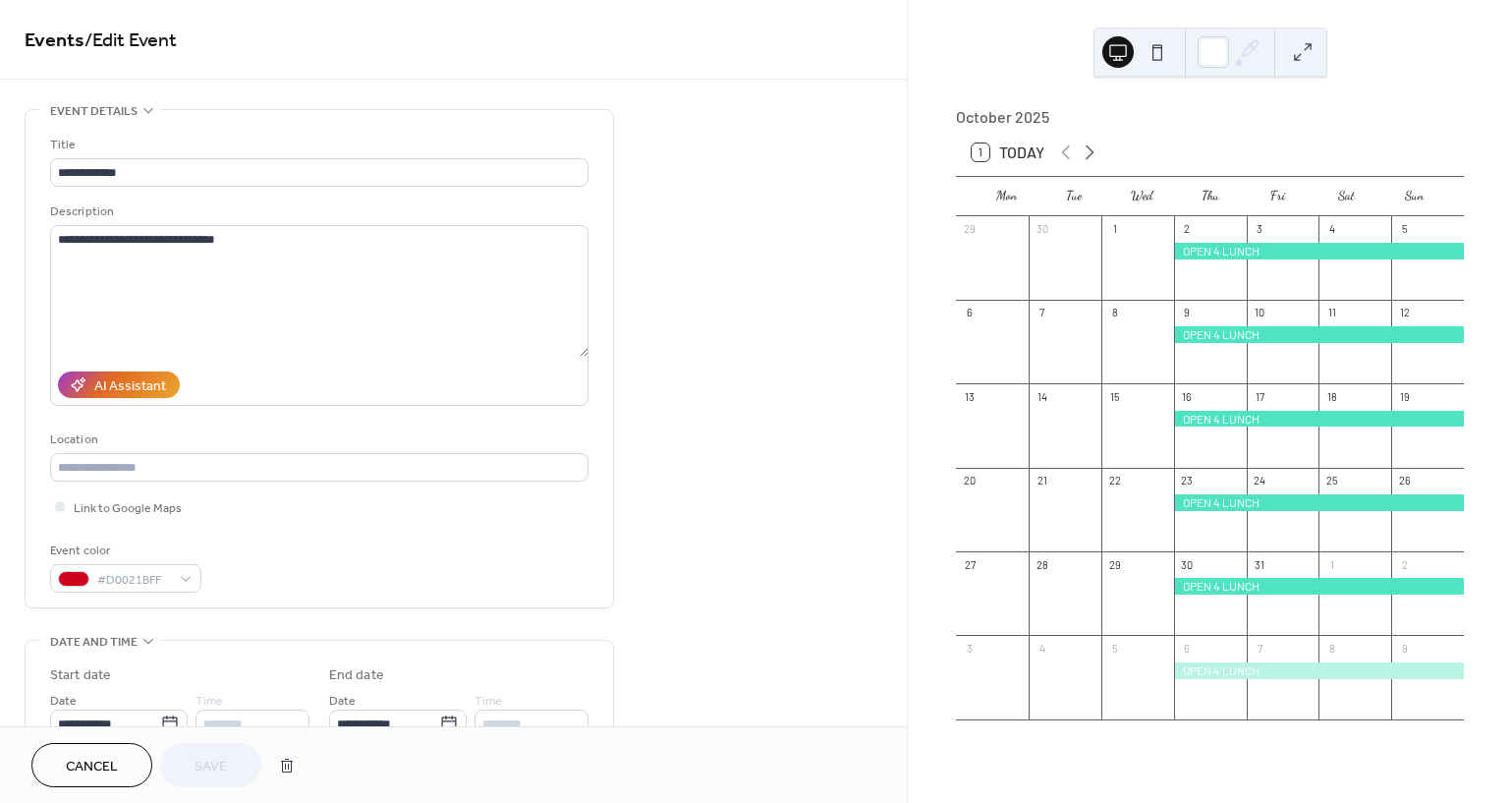 click 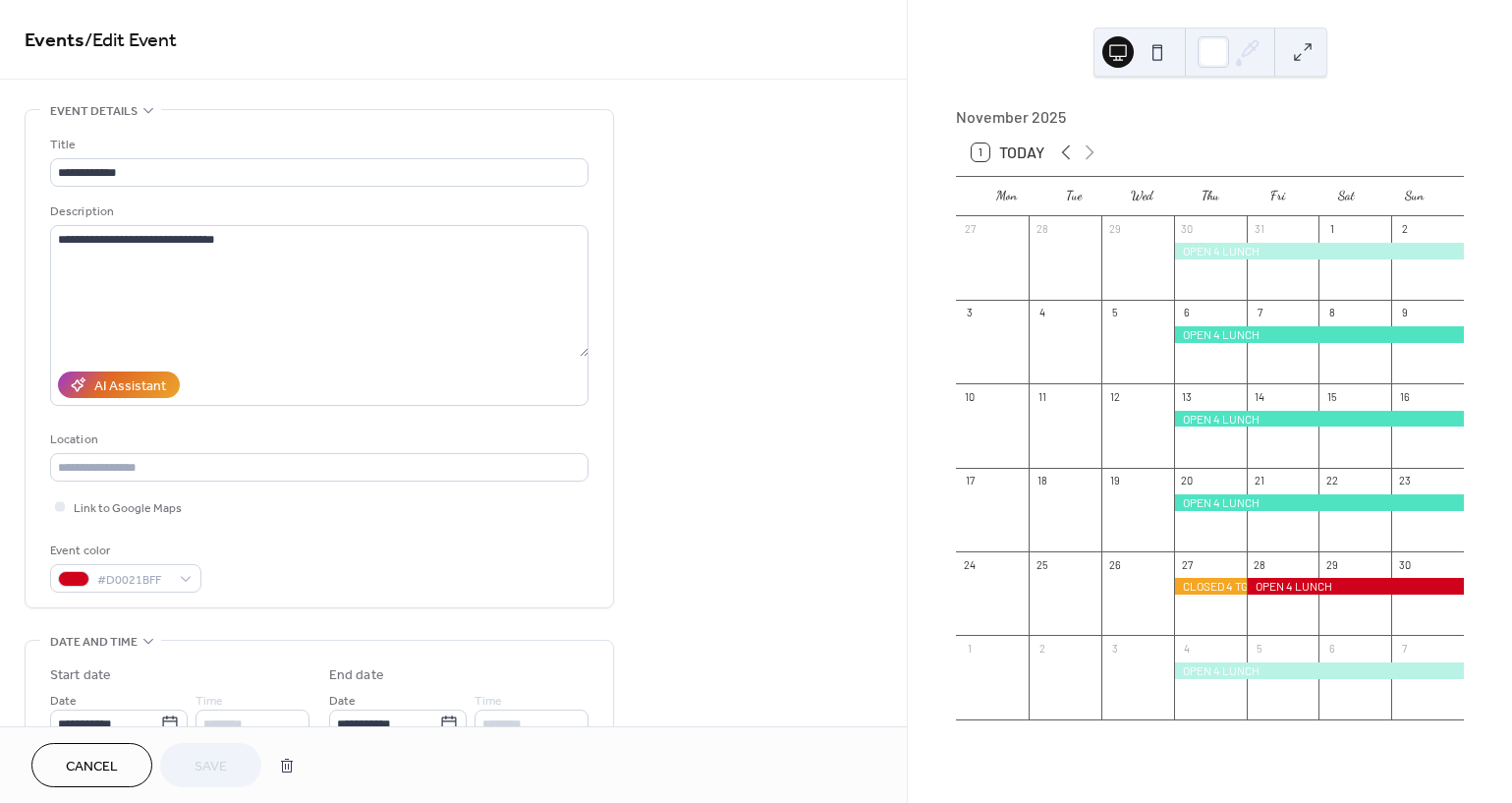click 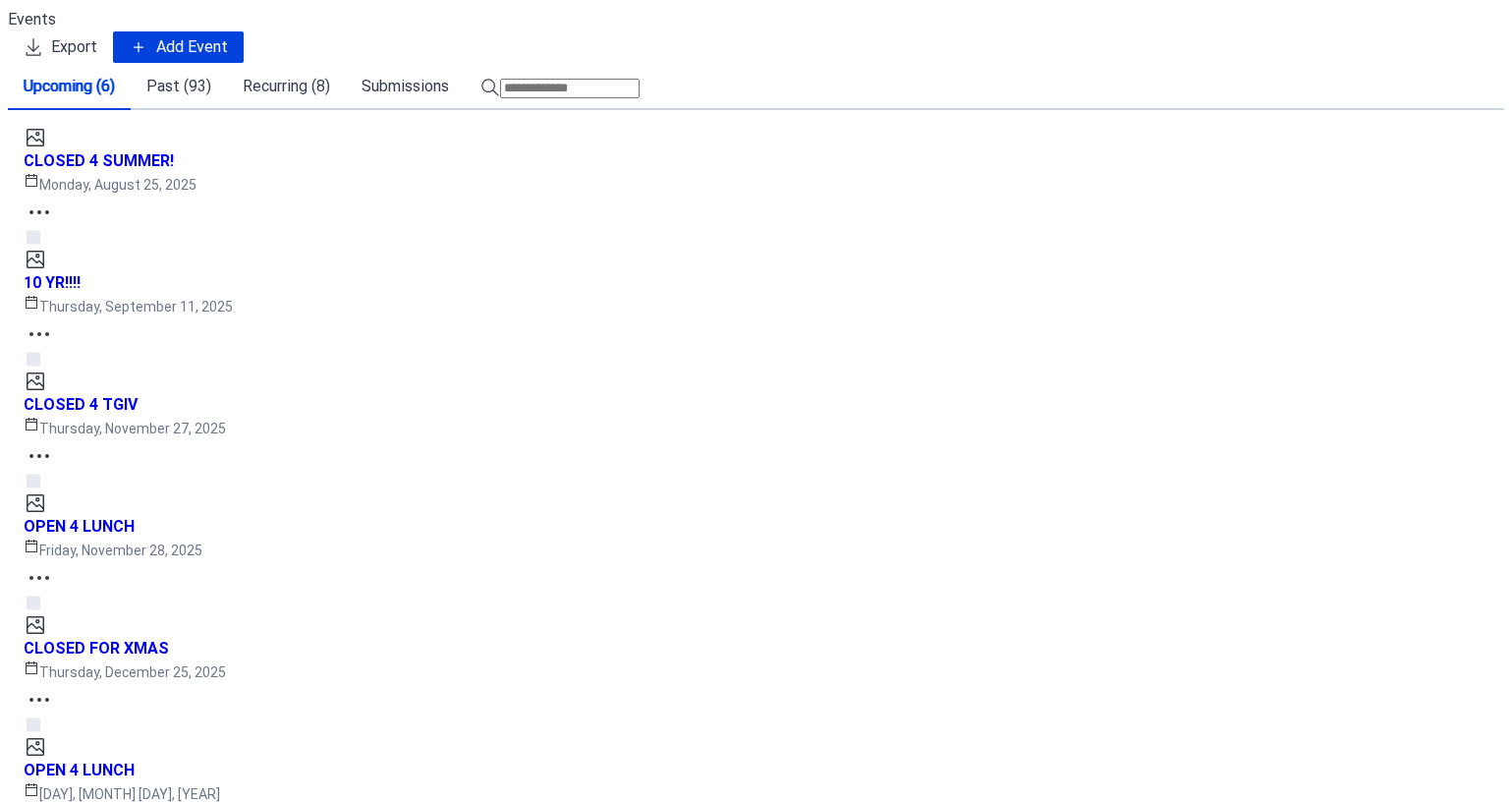 scroll, scrollTop: 0, scrollLeft: 0, axis: both 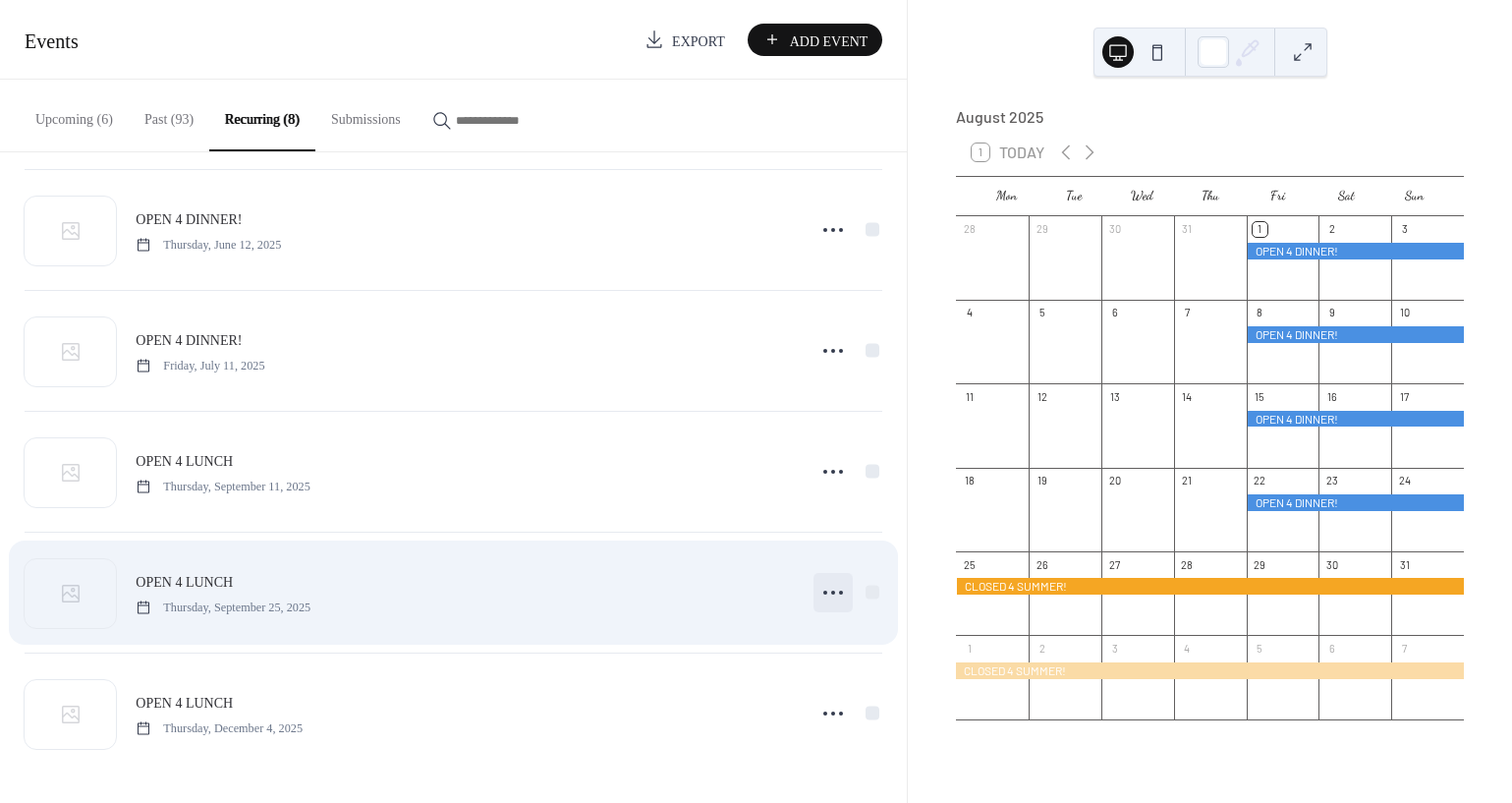 click 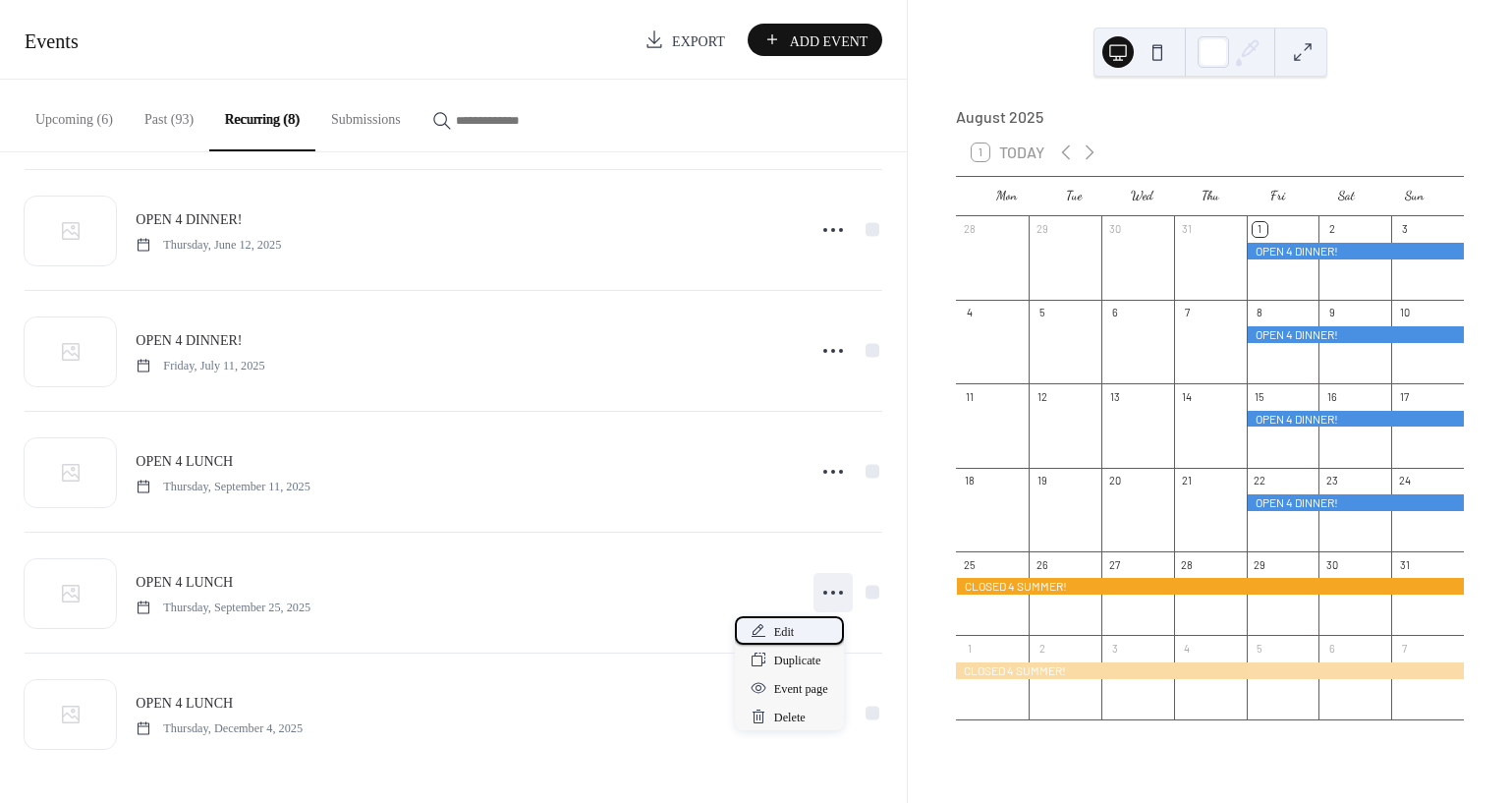 click on "Edit" at bounding box center [784, 632] 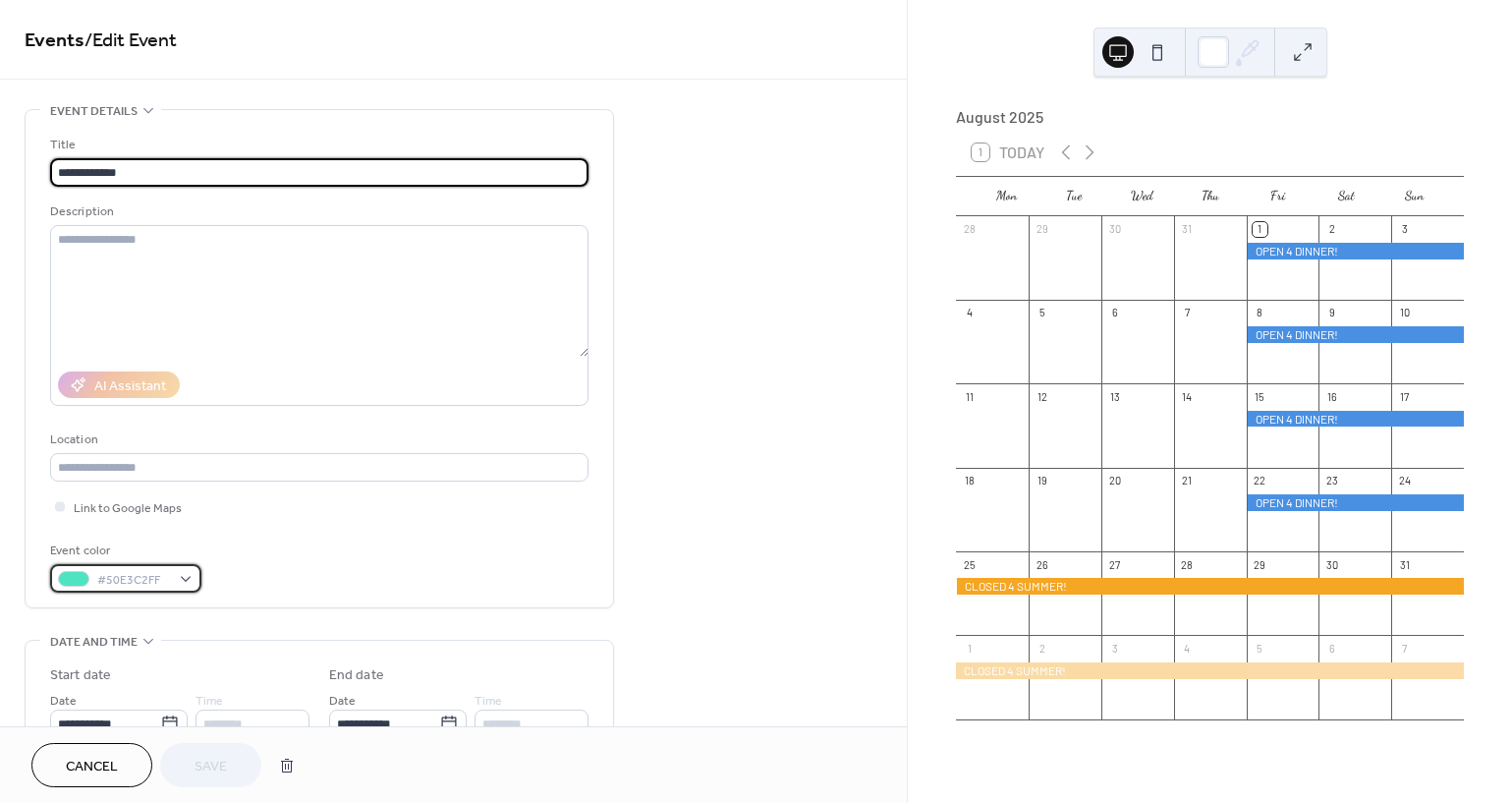 click on "#50E3C2FF" at bounding box center [134, 580] 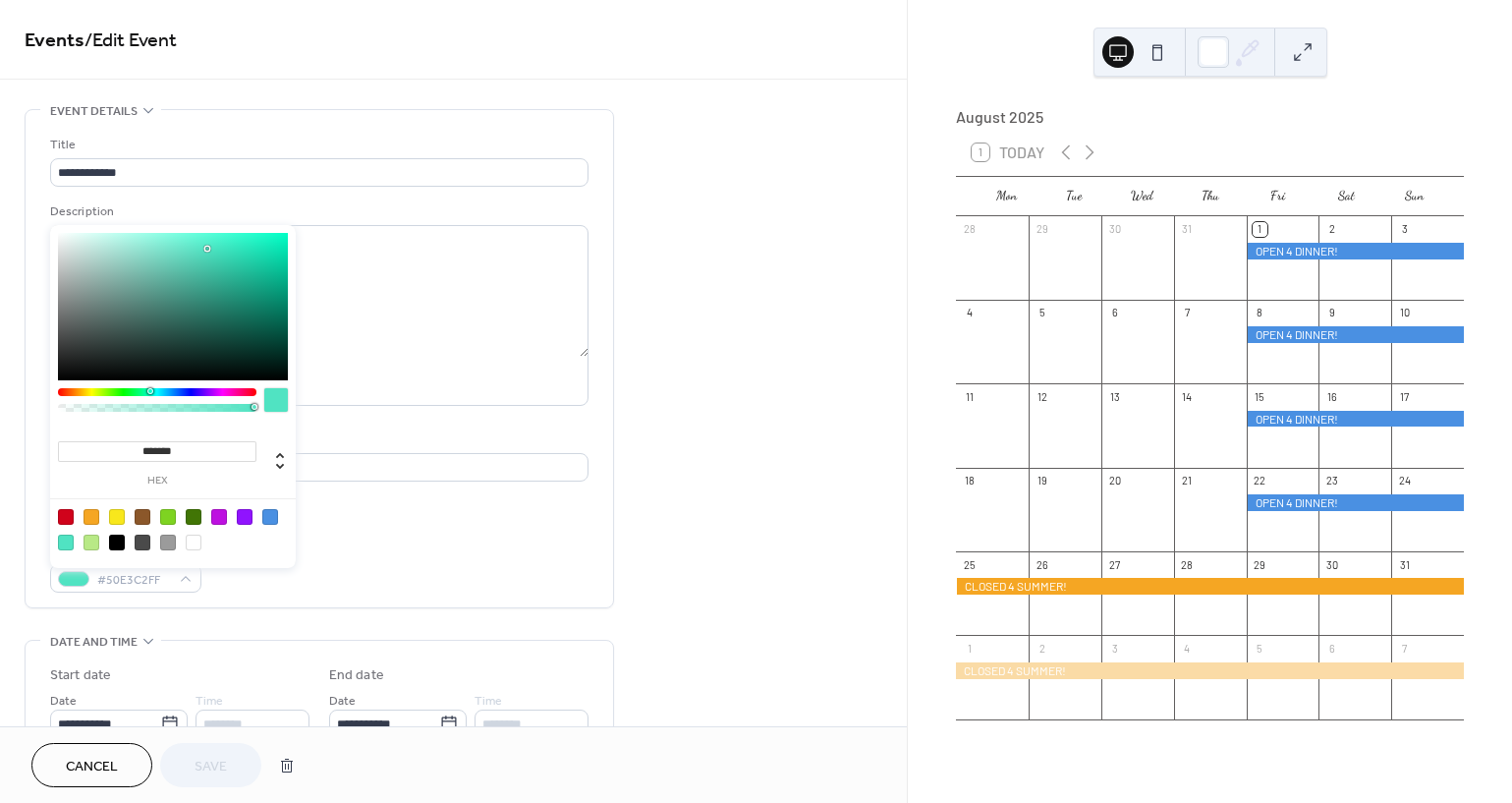 click at bounding box center (66, 517) 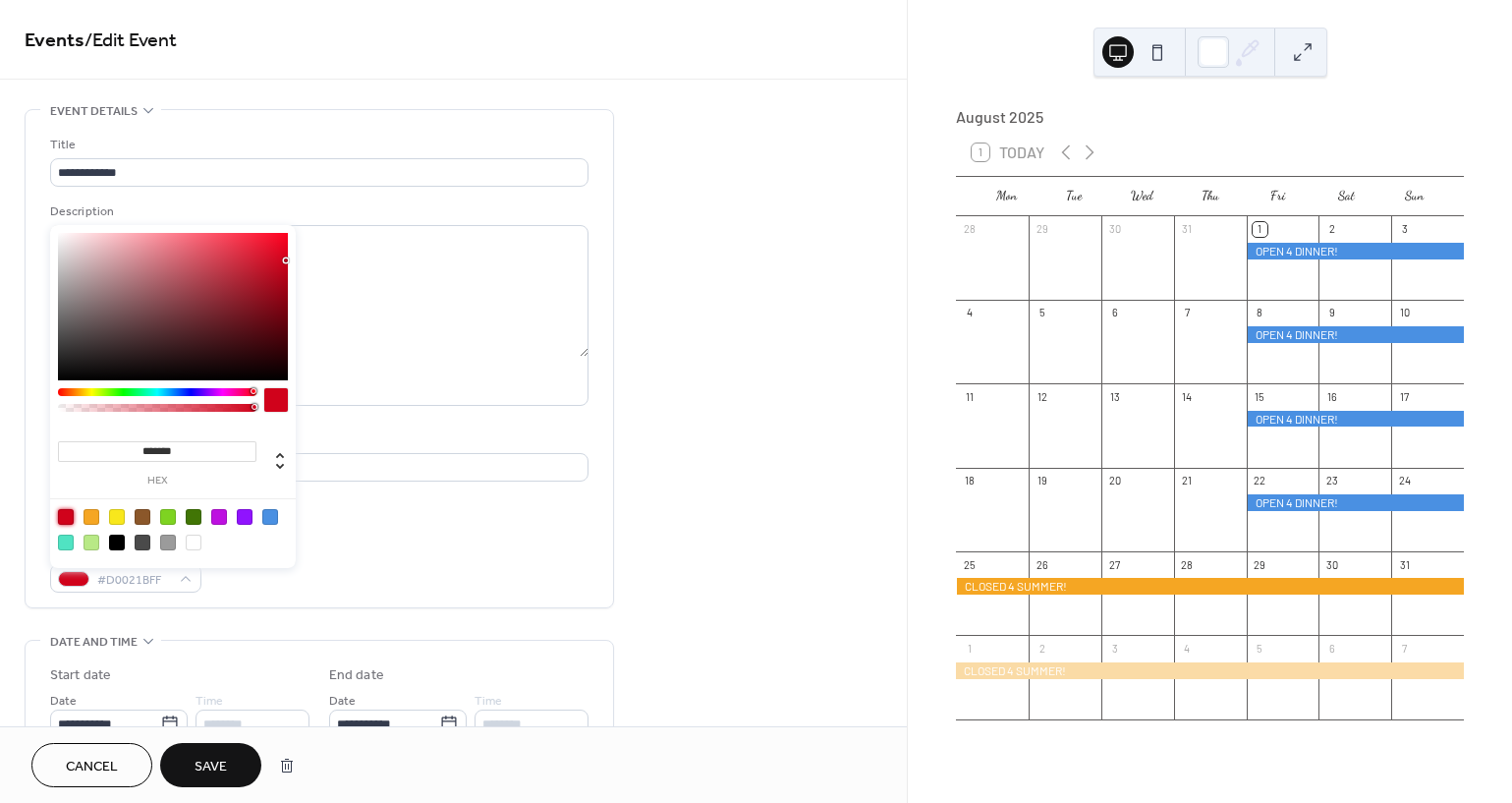 click on "Save" at bounding box center (210, 767) 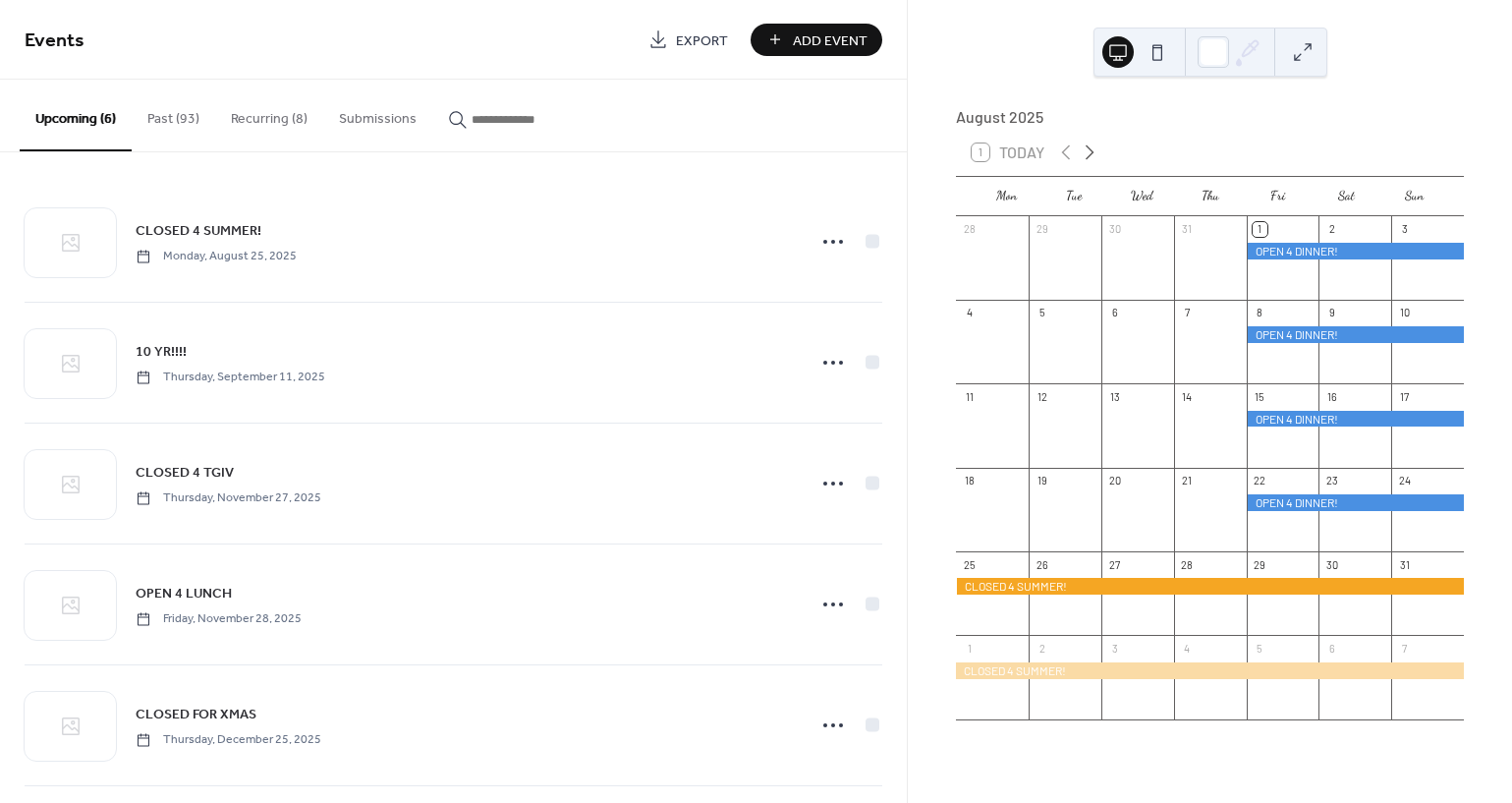 click 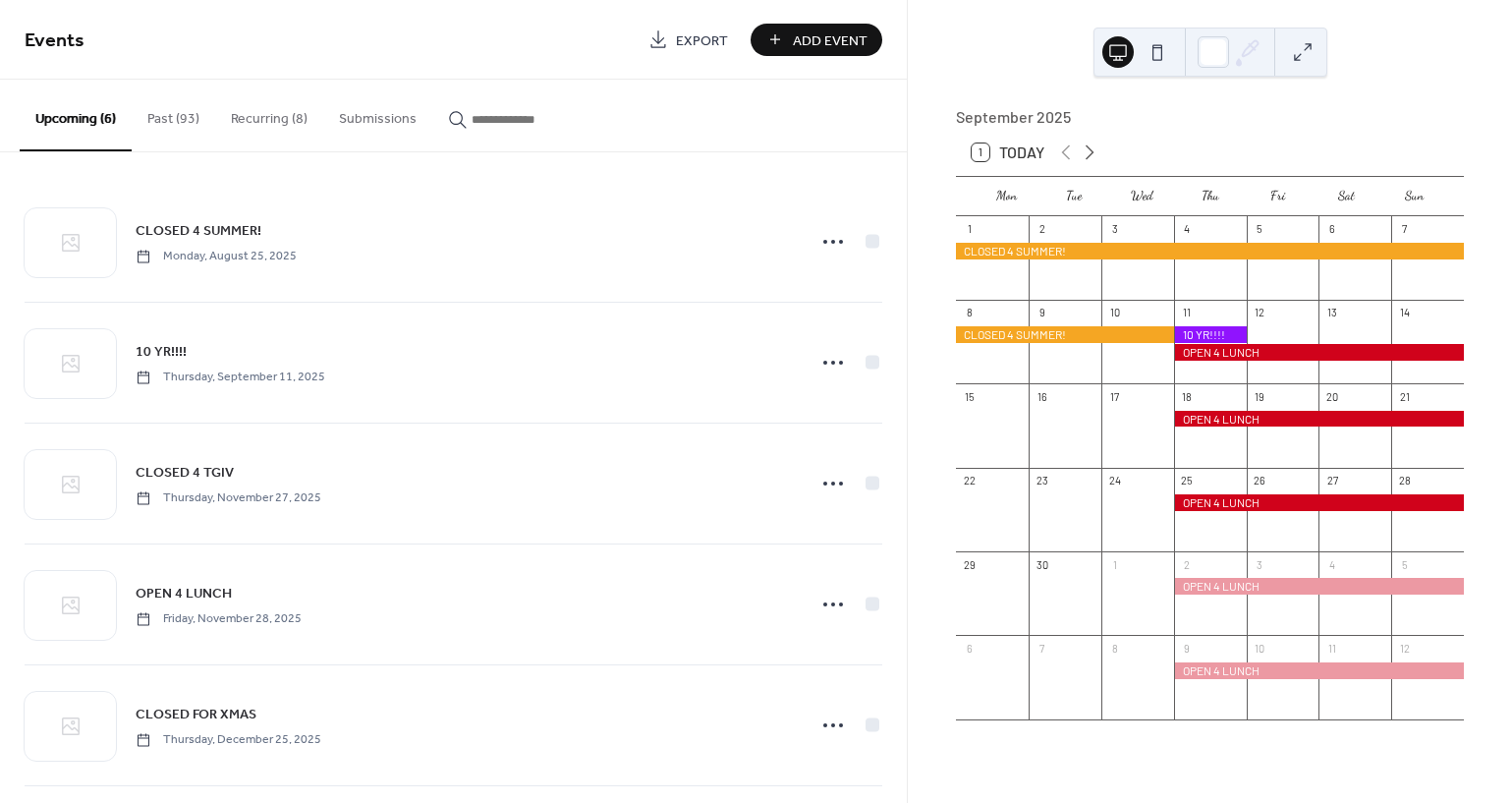 click 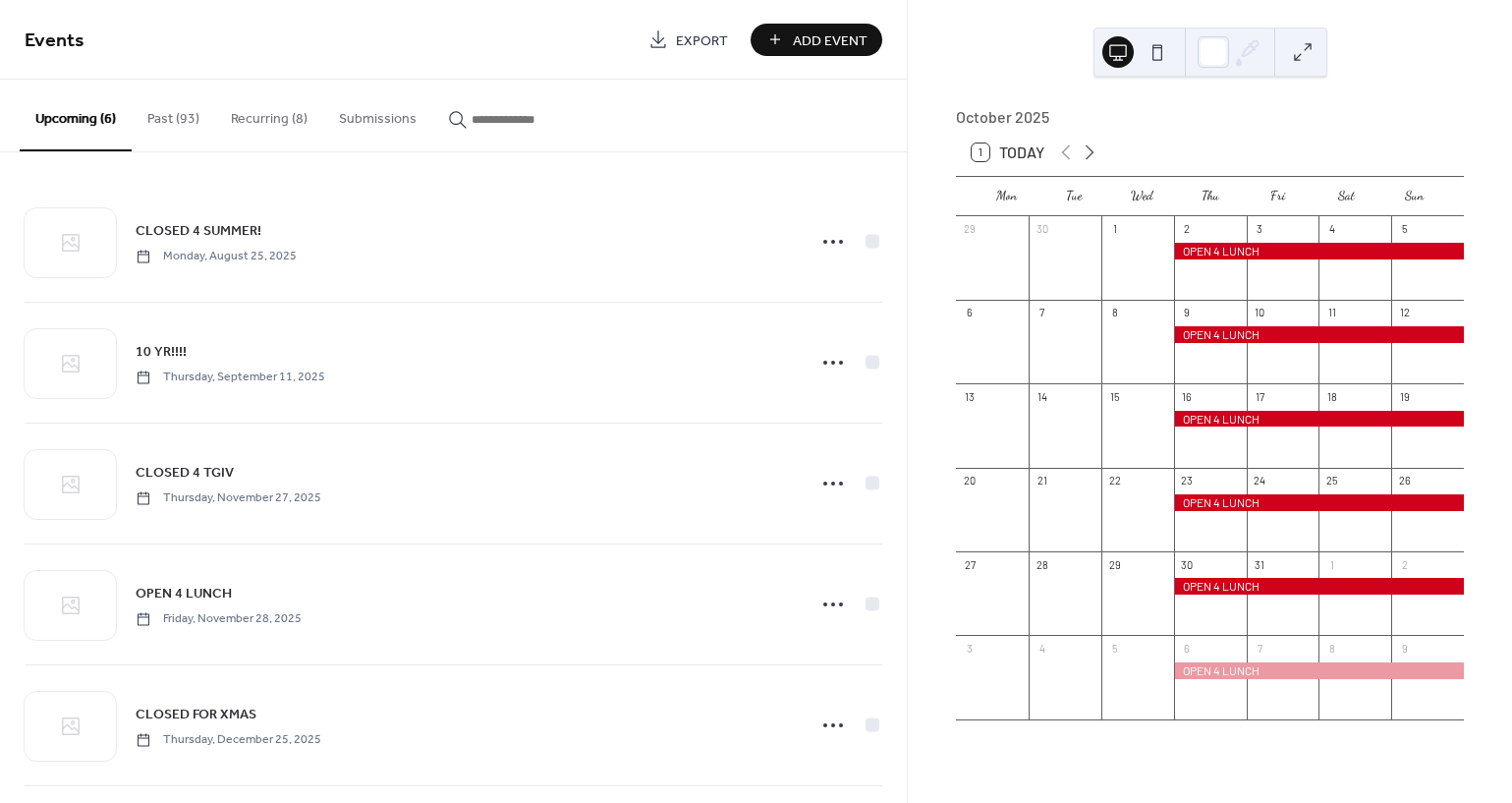 click 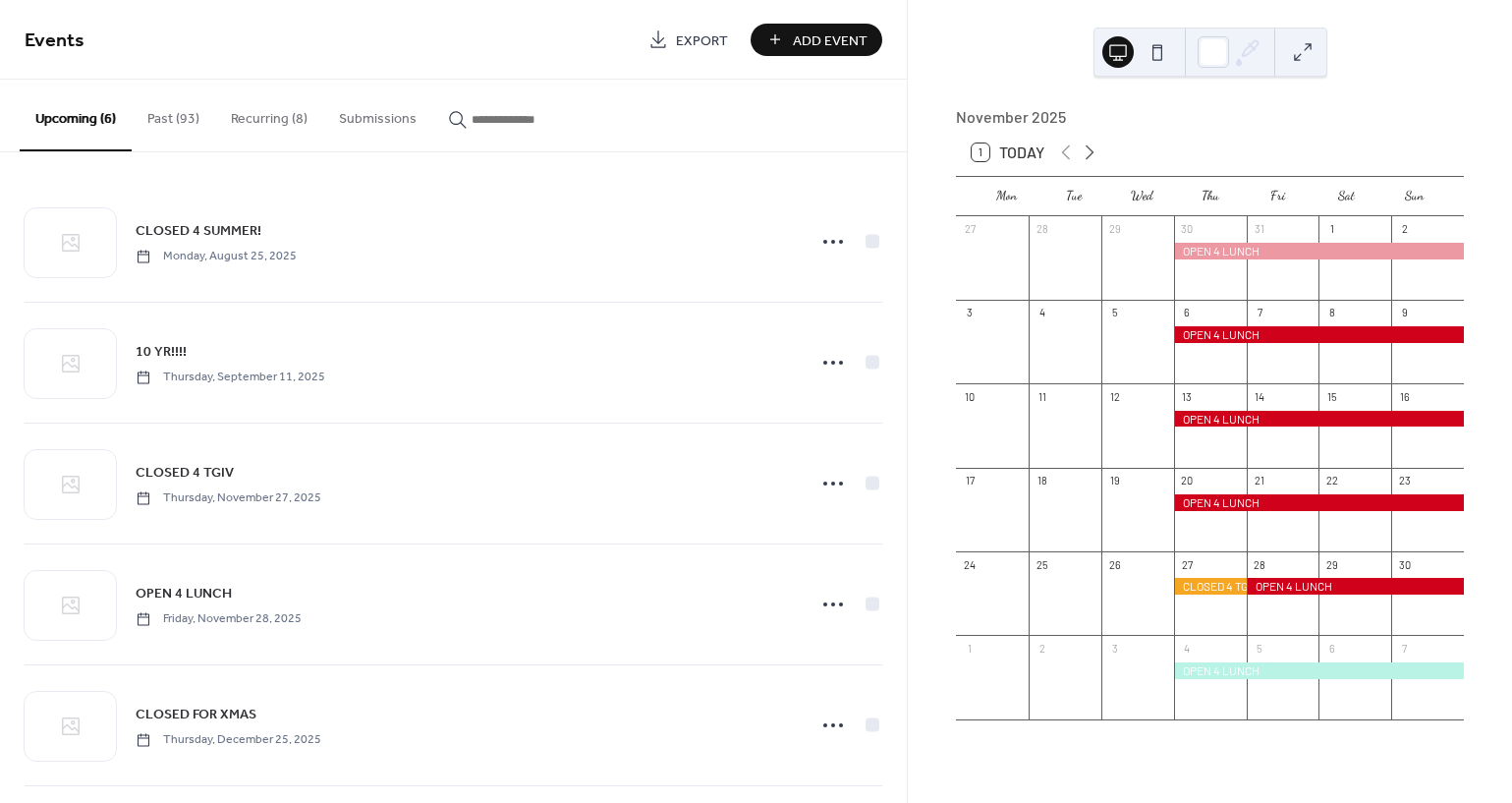 click 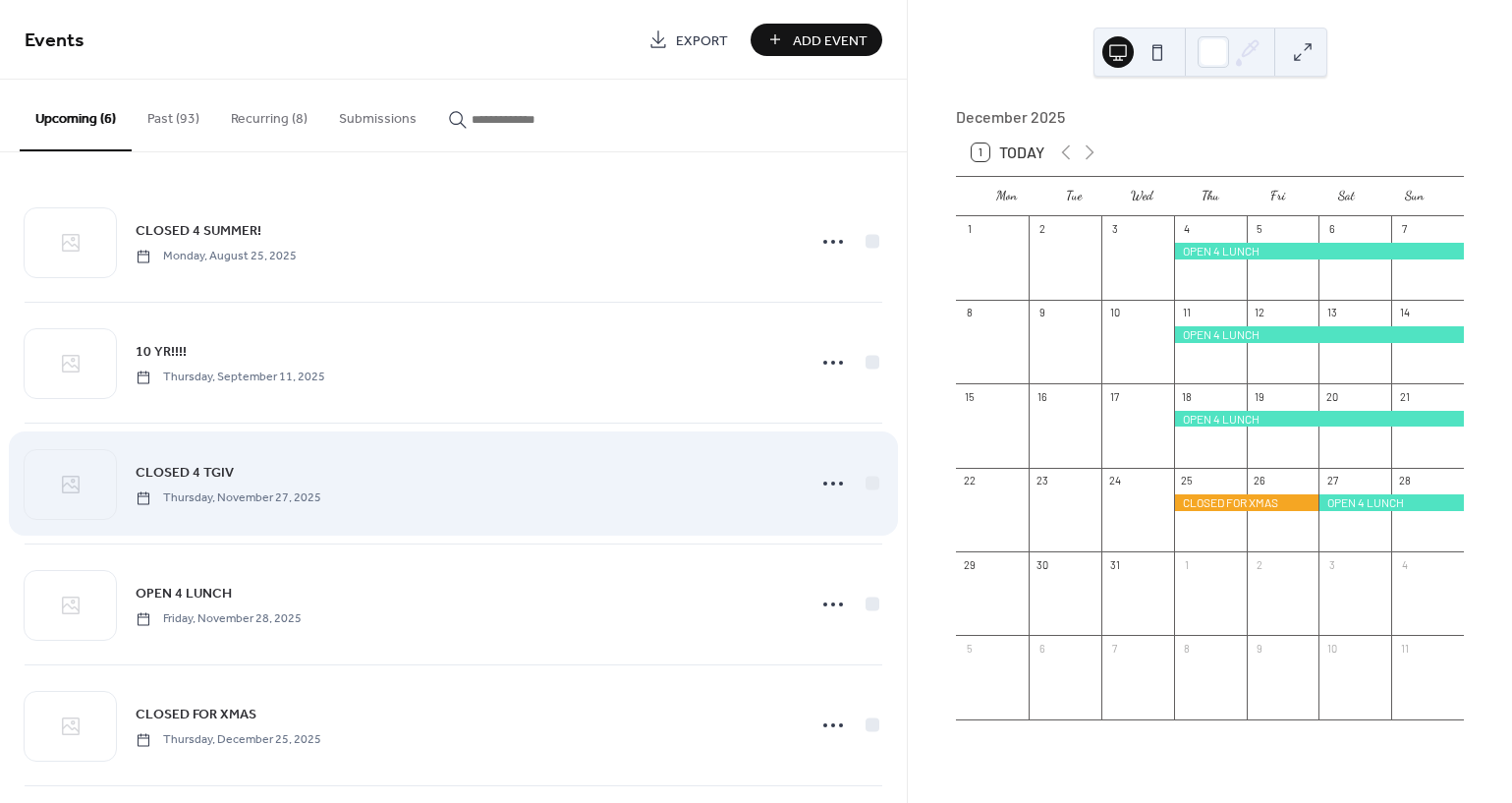 scroll, scrollTop: 9, scrollLeft: 0, axis: vertical 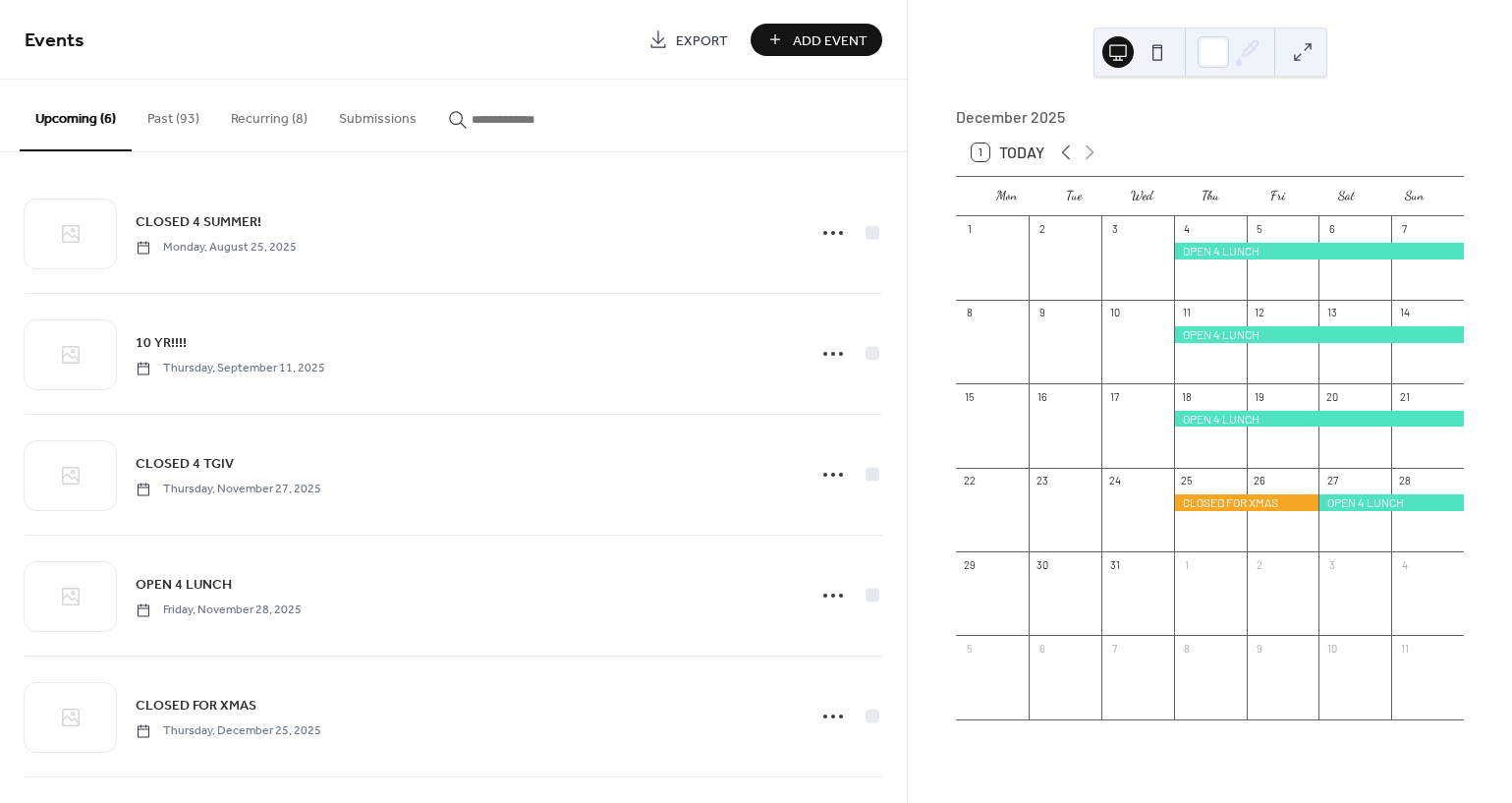 click 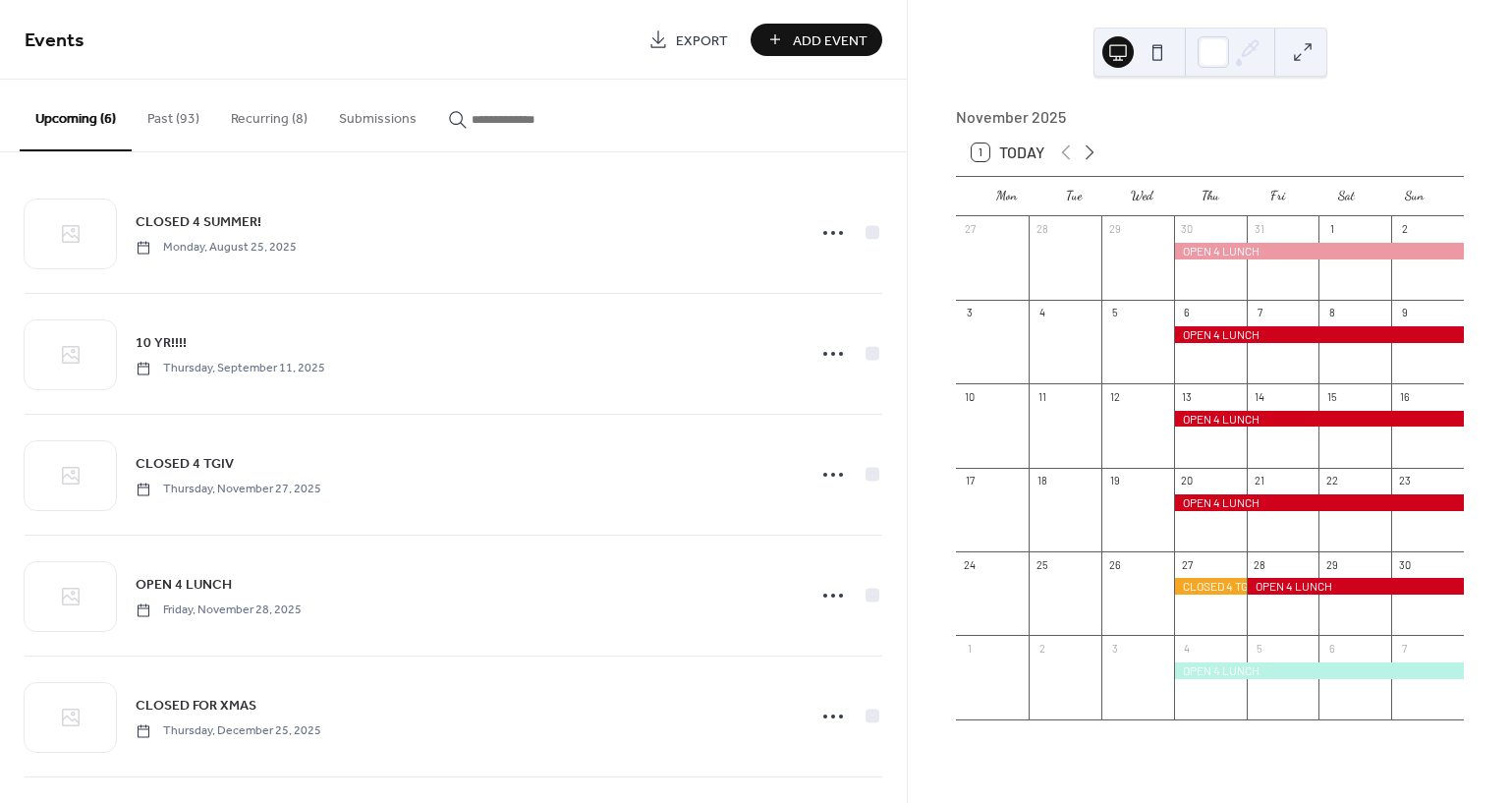 click 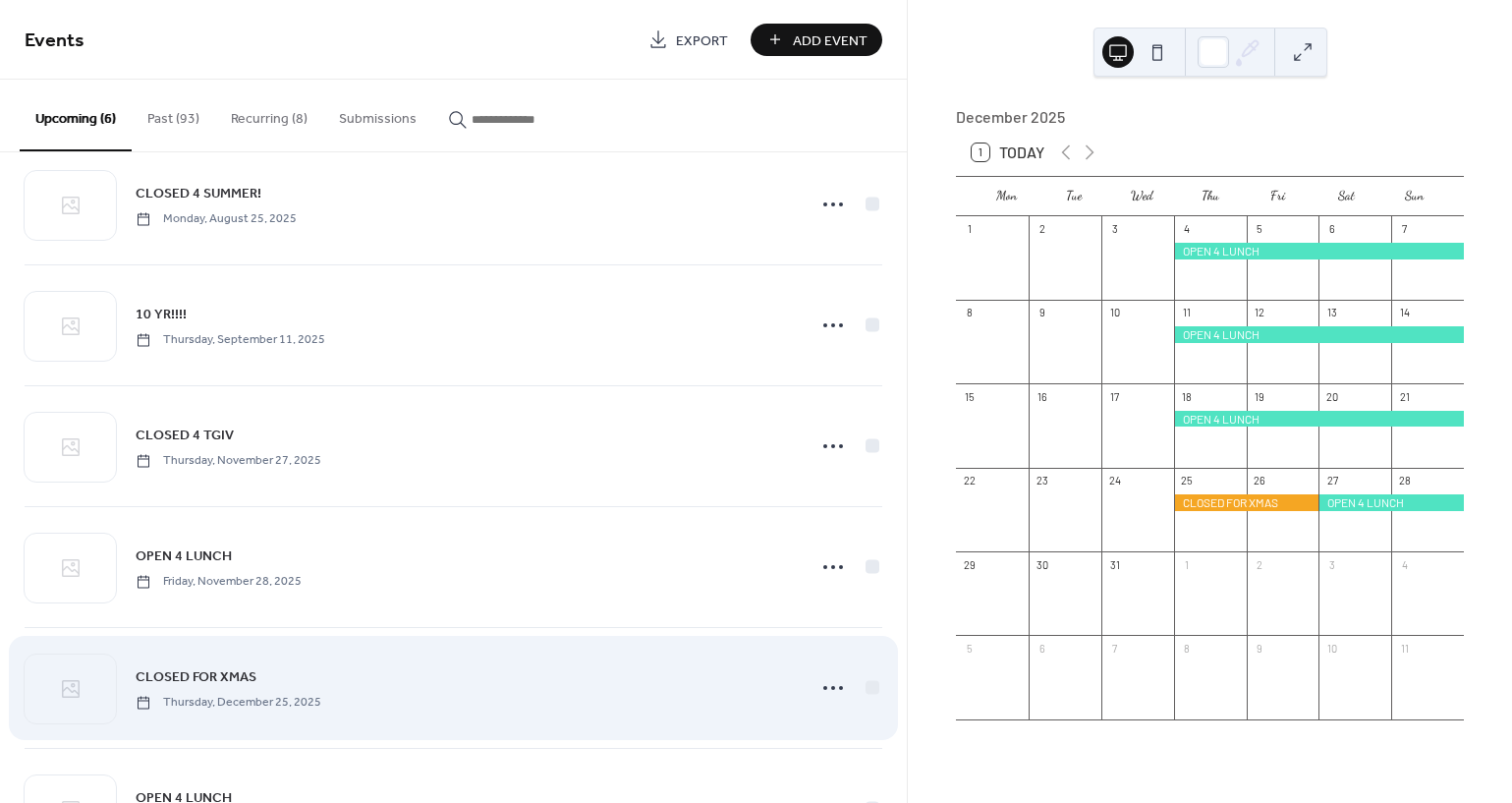 scroll, scrollTop: 35, scrollLeft: 0, axis: vertical 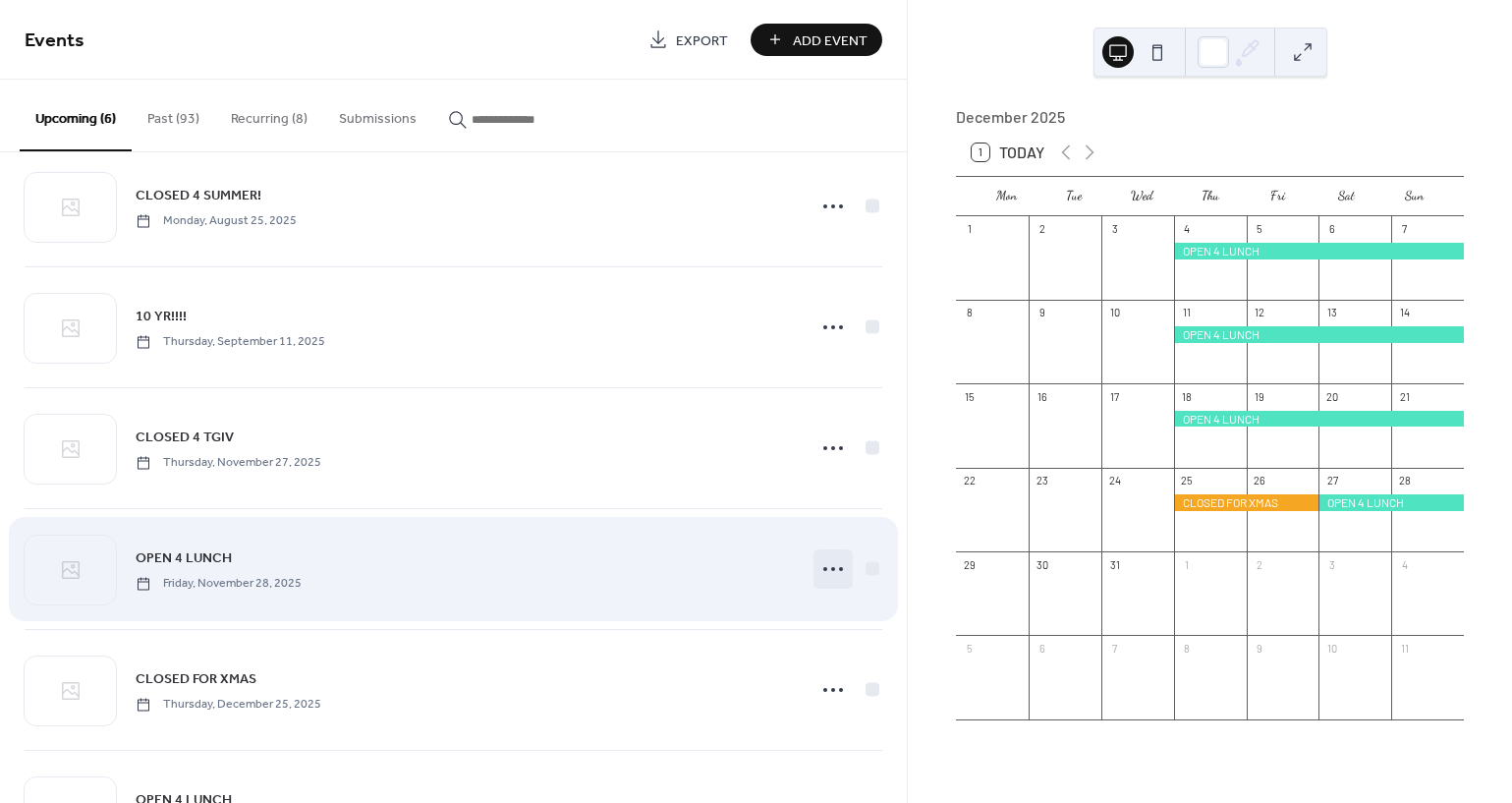click 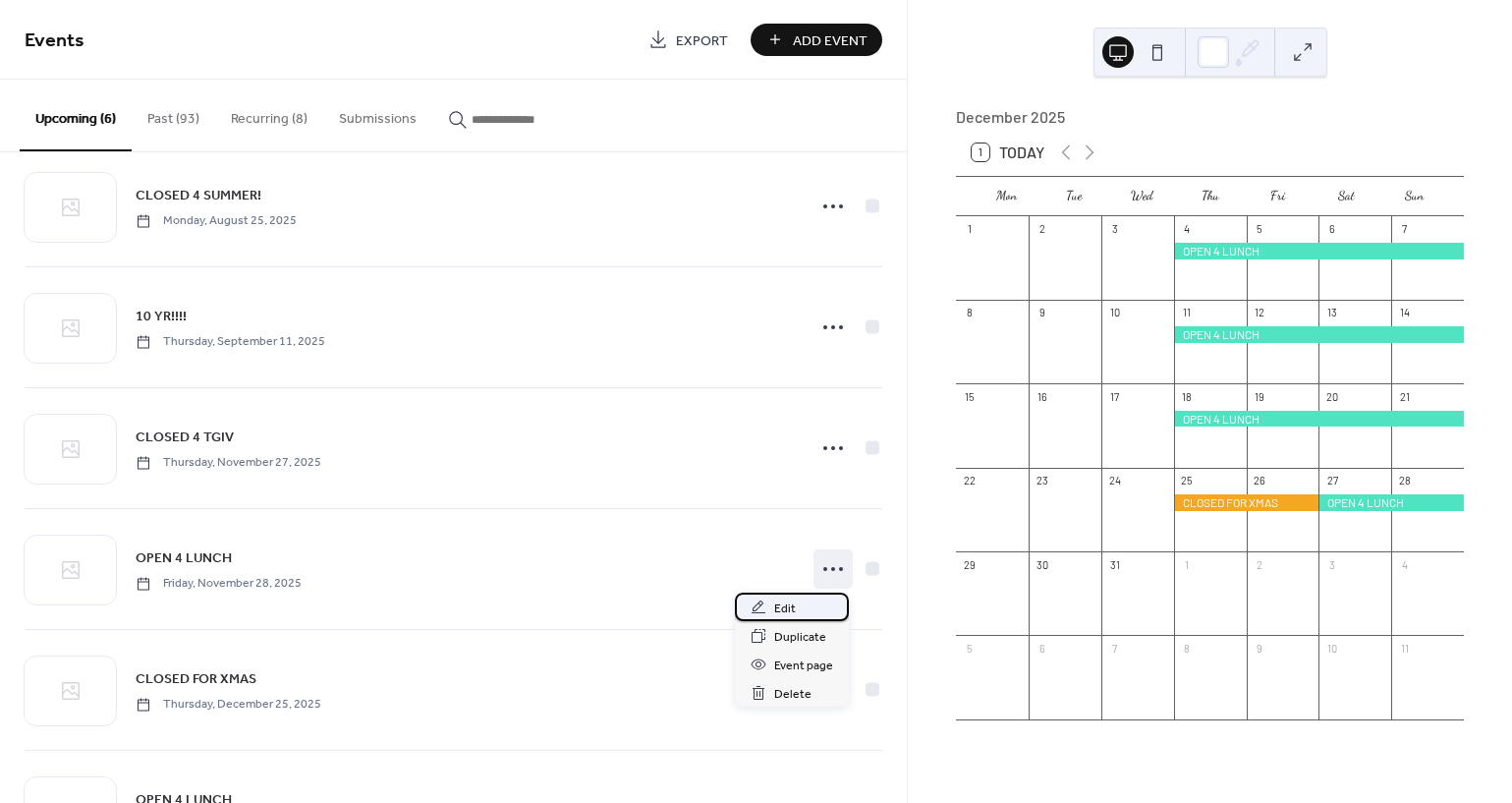 click on "Edit" at bounding box center [785, 608] 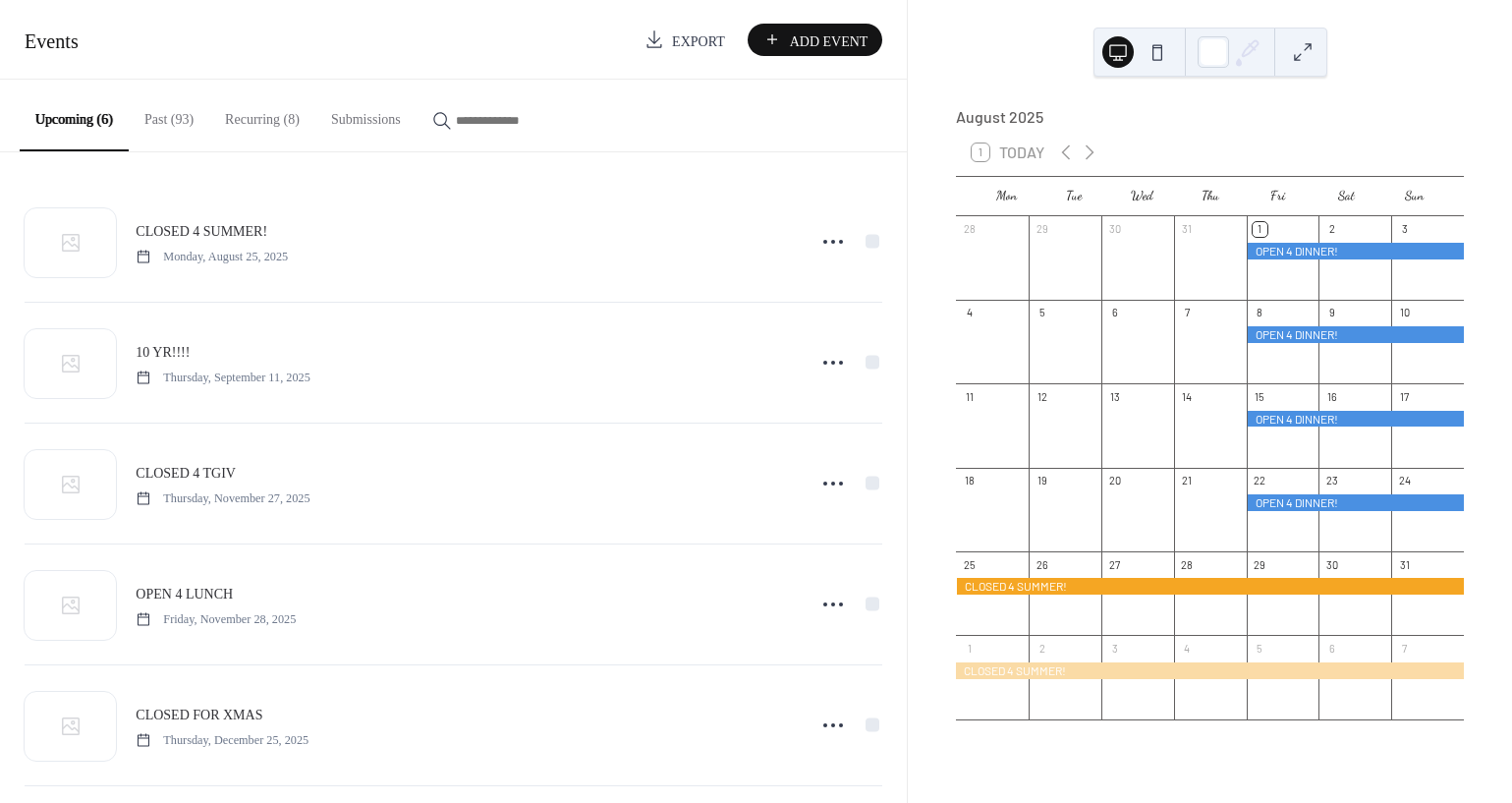 scroll, scrollTop: 0, scrollLeft: 0, axis: both 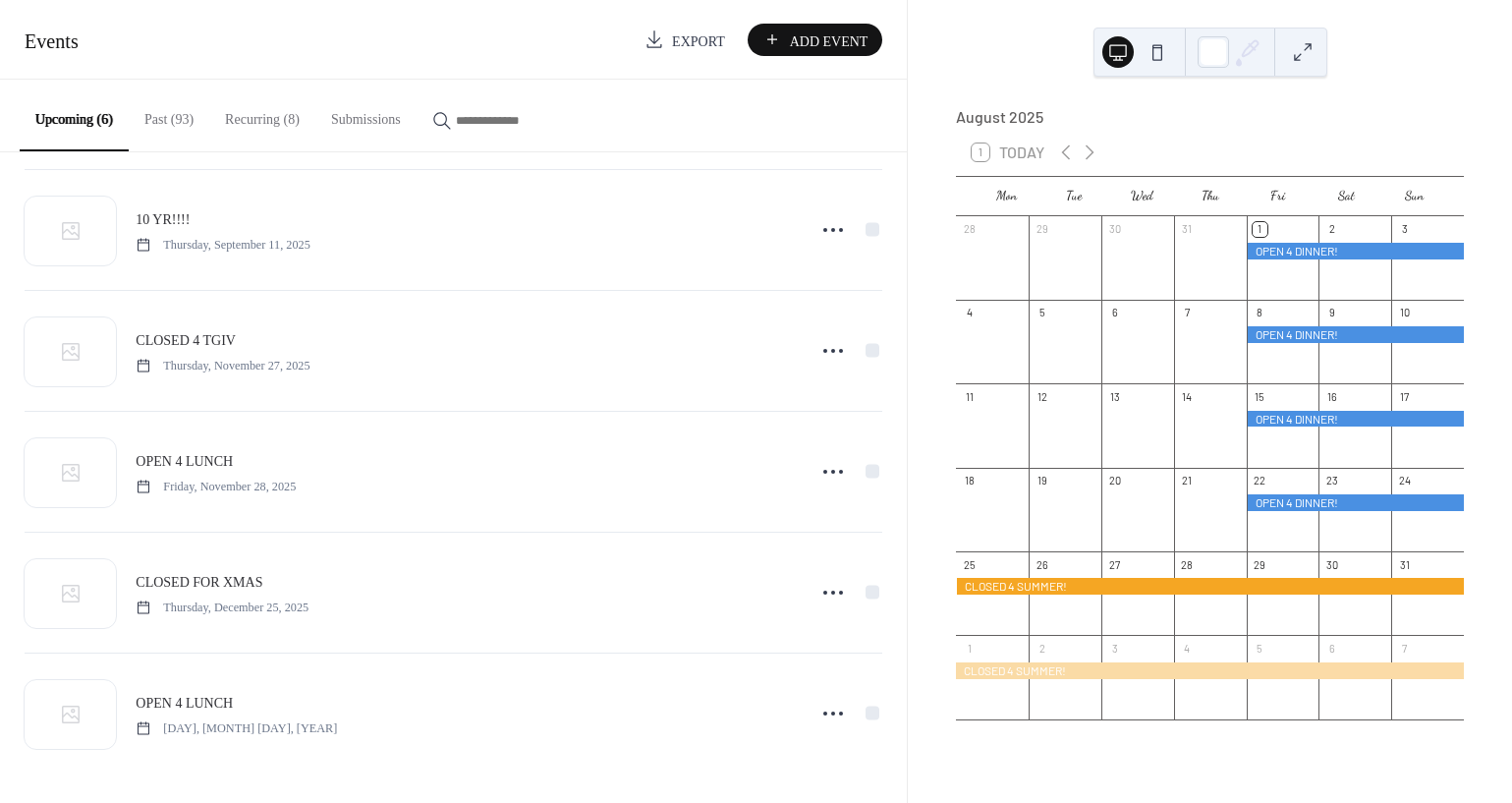 click on "Recurring (8)" at bounding box center [262, 114] 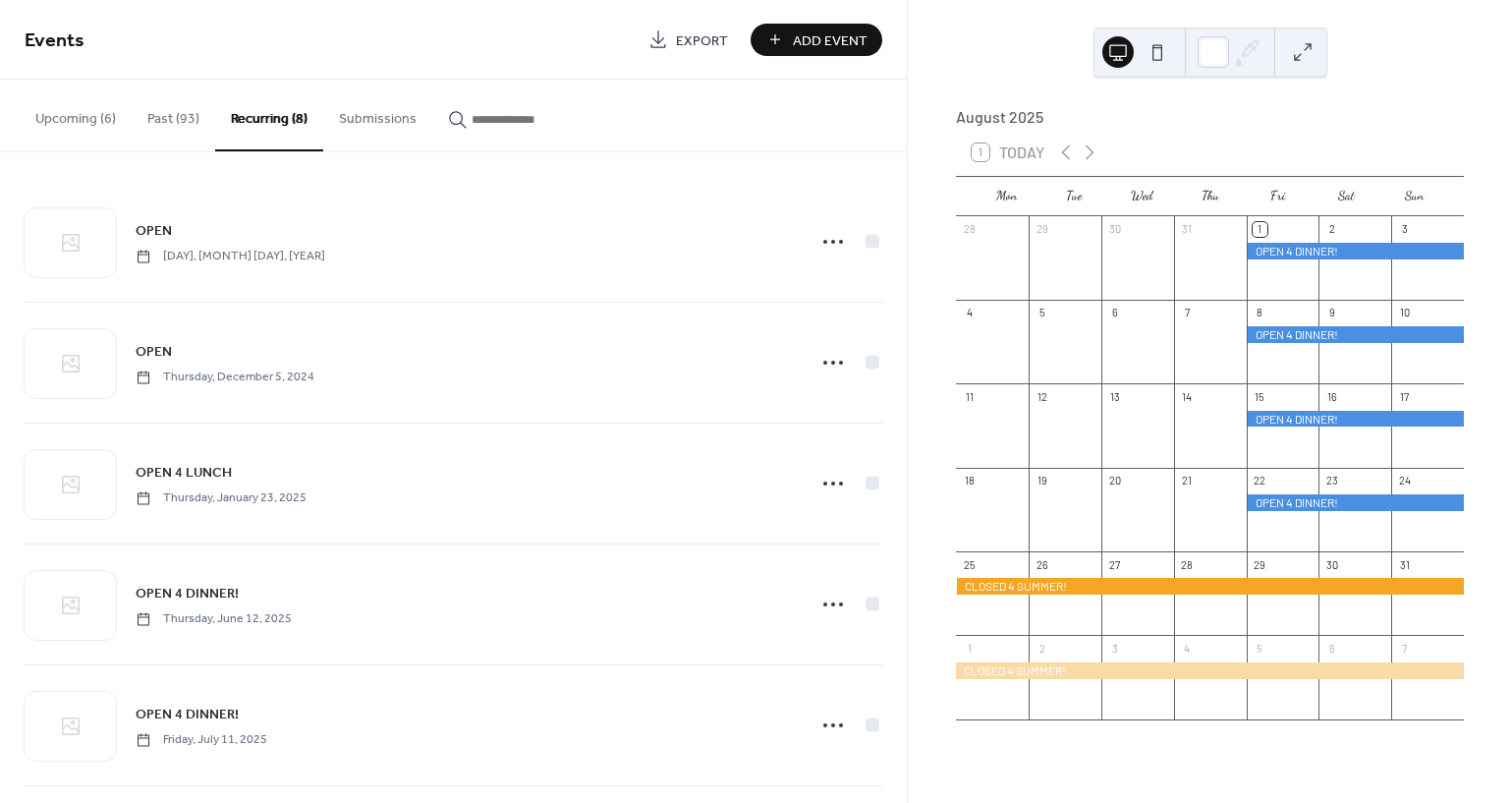 click on "Upcoming (6)" at bounding box center [76, 114] 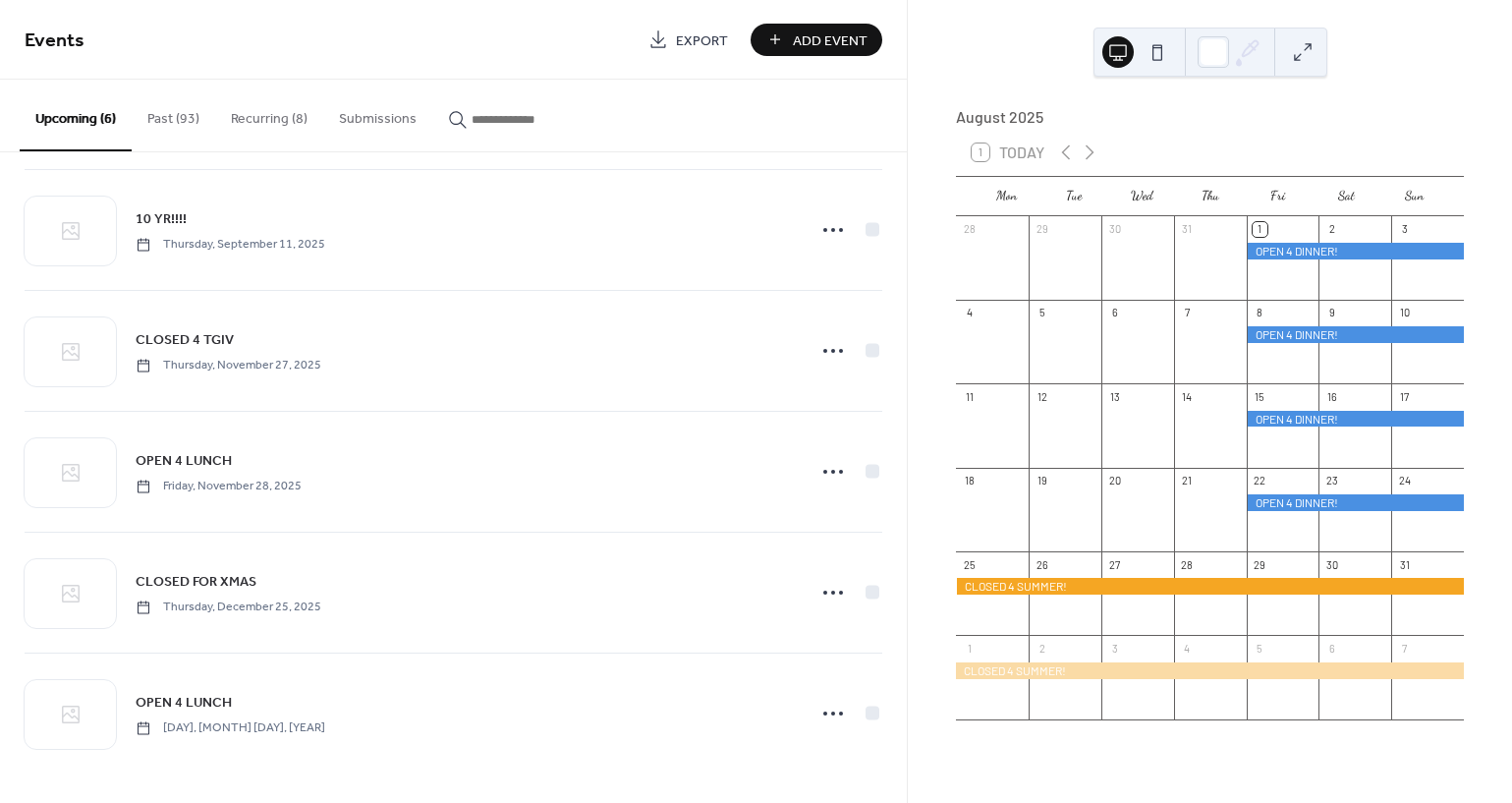 click on "Recurring (8)" at bounding box center [269, 114] 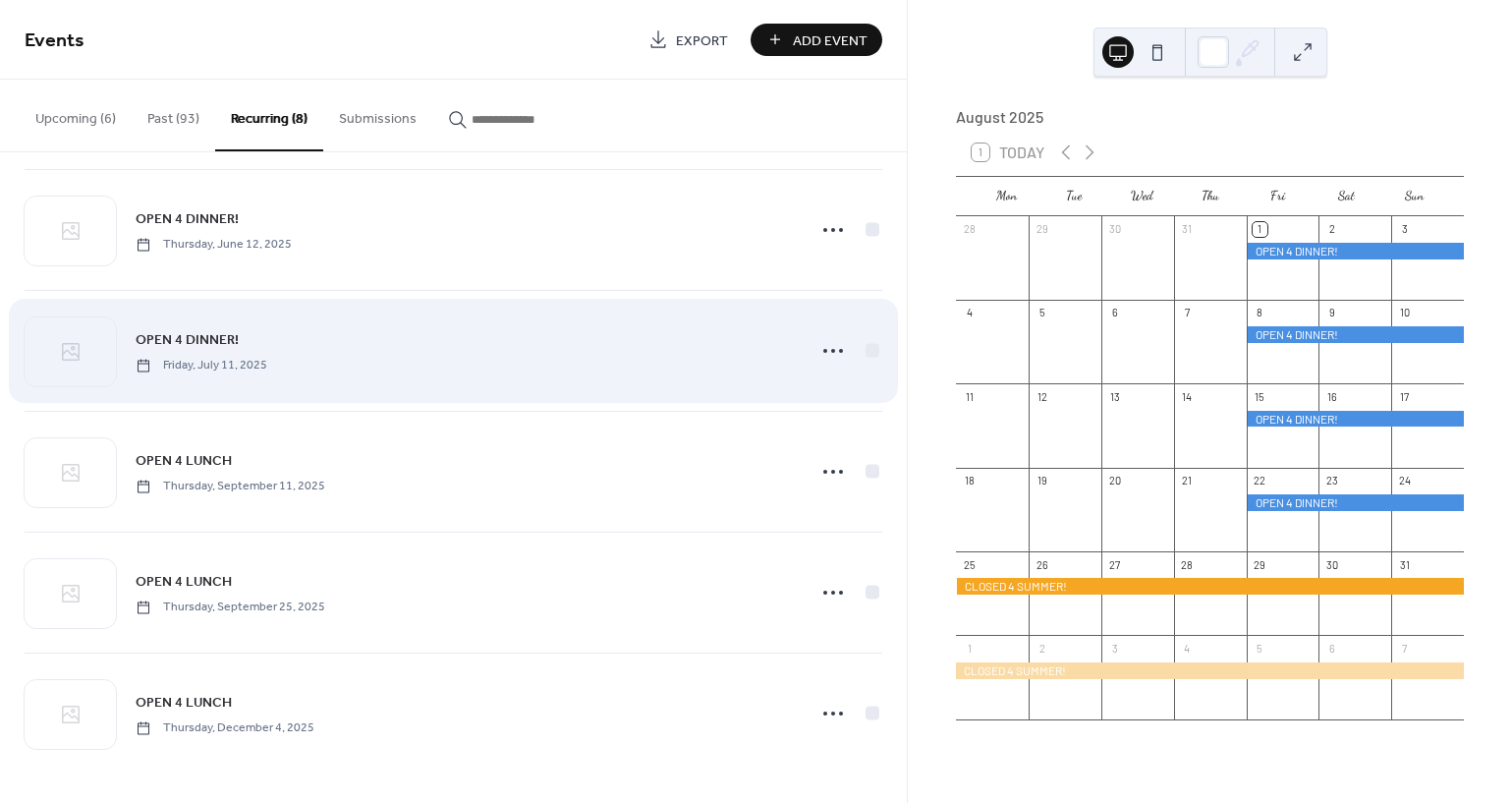 scroll, scrollTop: 374, scrollLeft: 0, axis: vertical 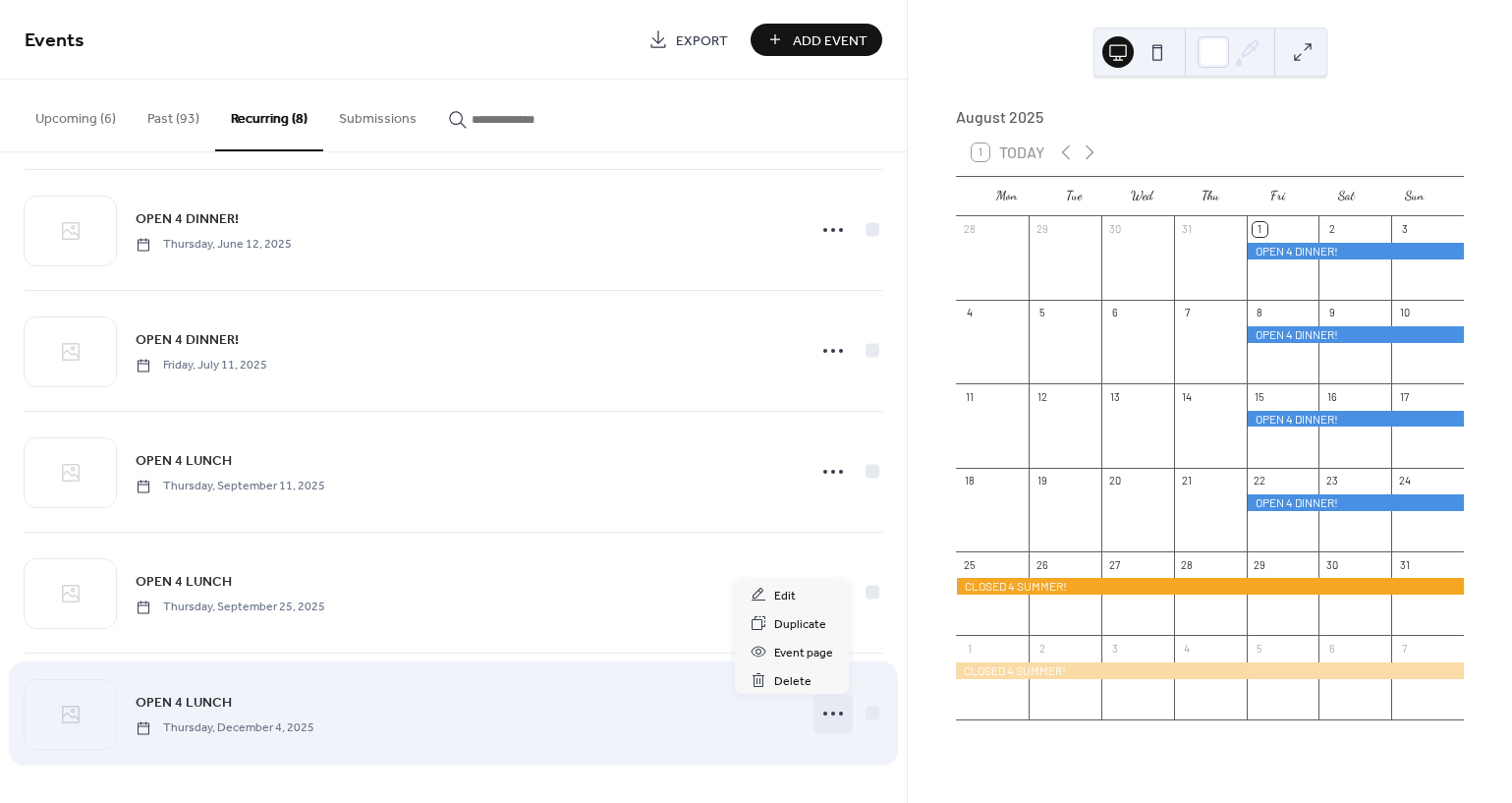 click 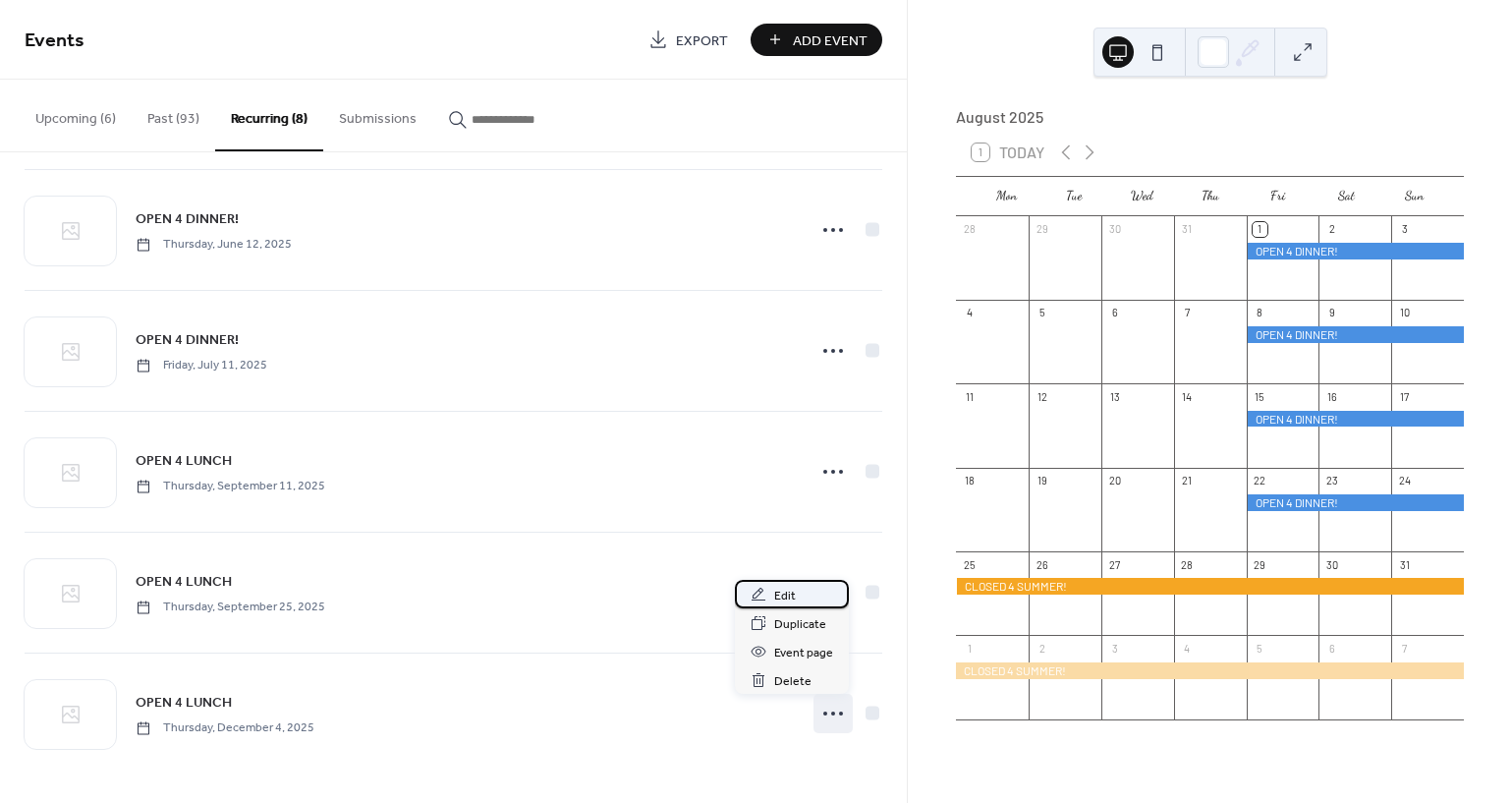 click on "Edit" at bounding box center (785, 596) 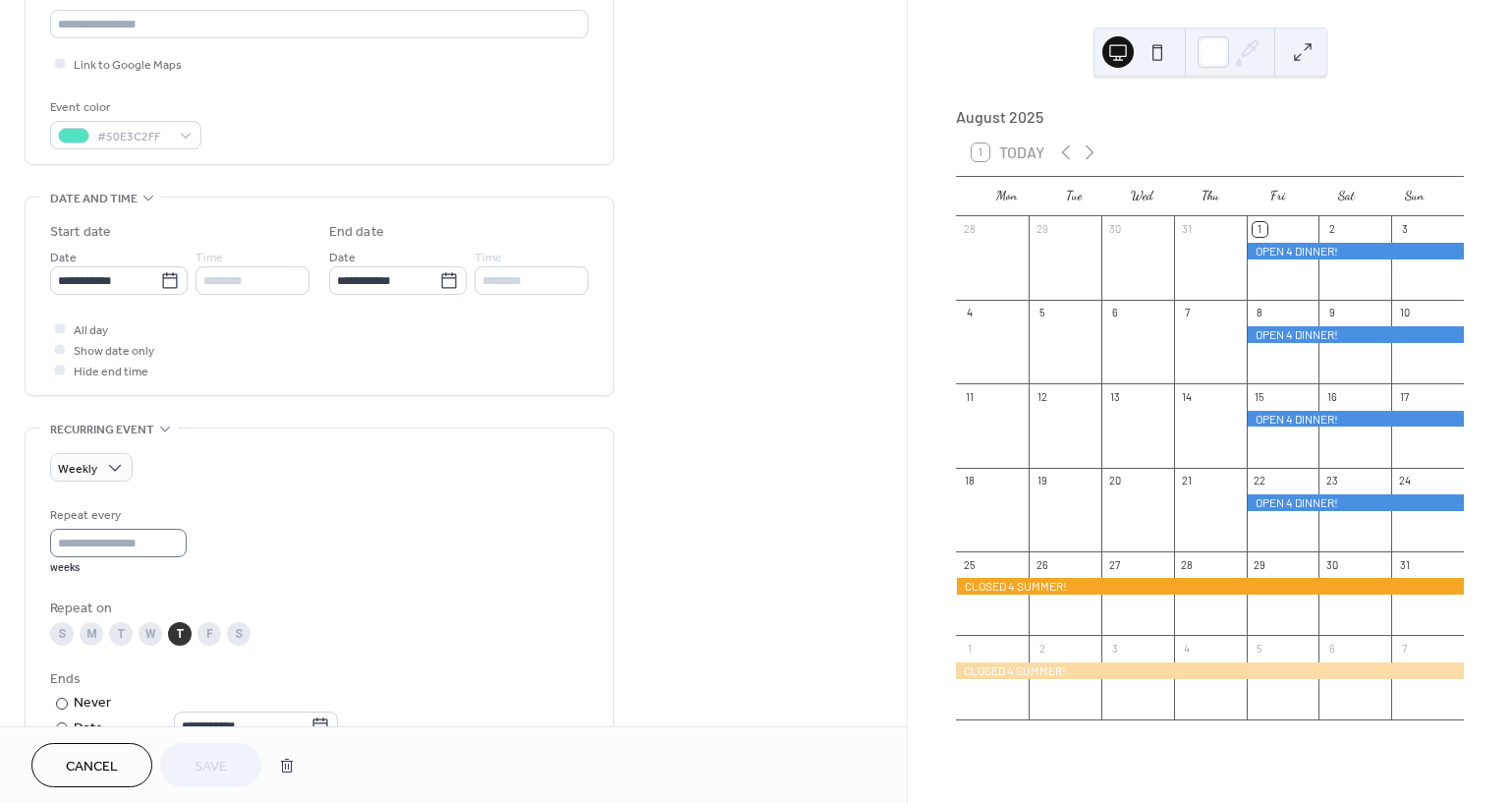 scroll, scrollTop: 529, scrollLeft: 0, axis: vertical 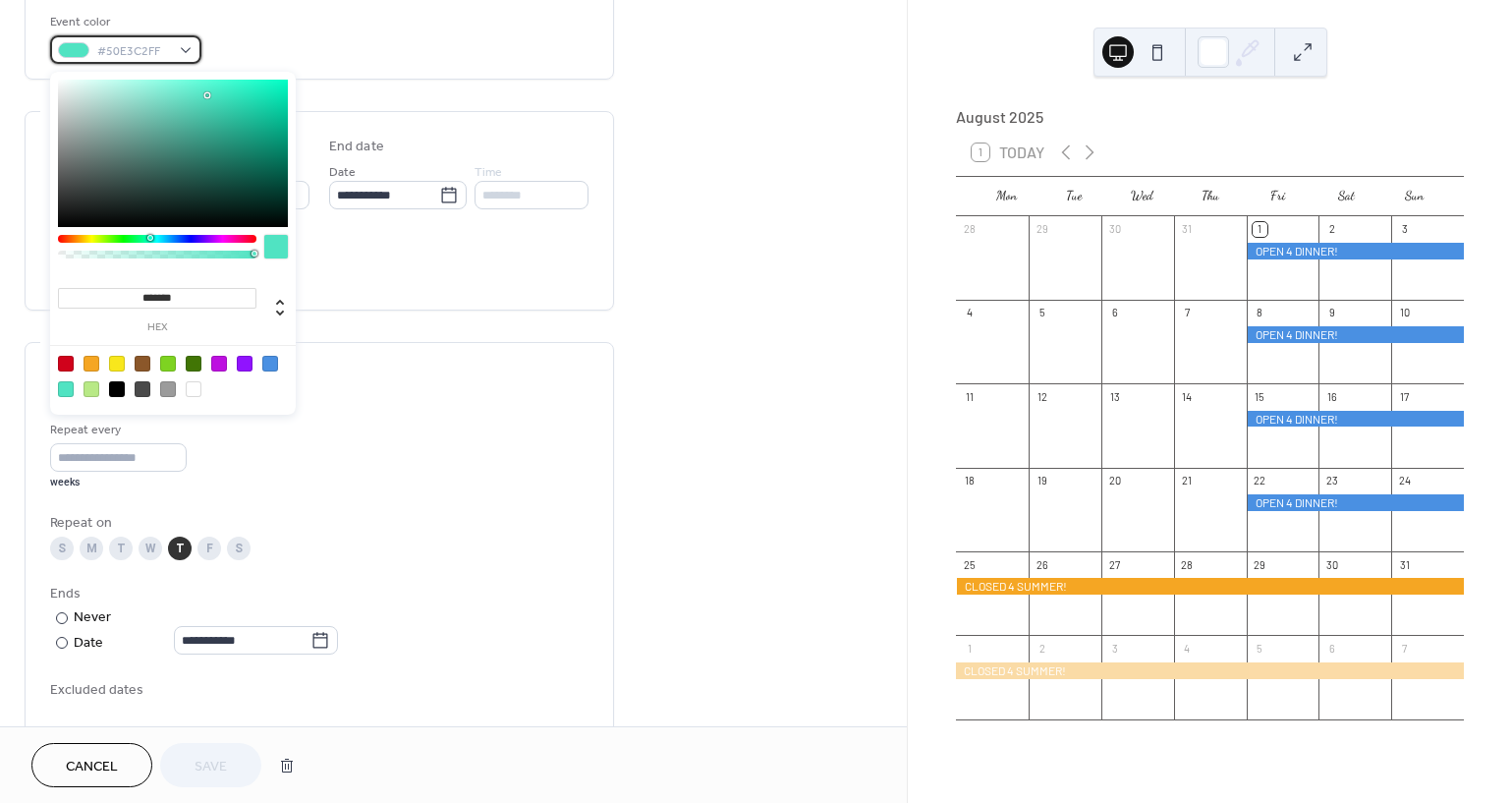 click on "#50E3C2FF" at bounding box center [126, 49] 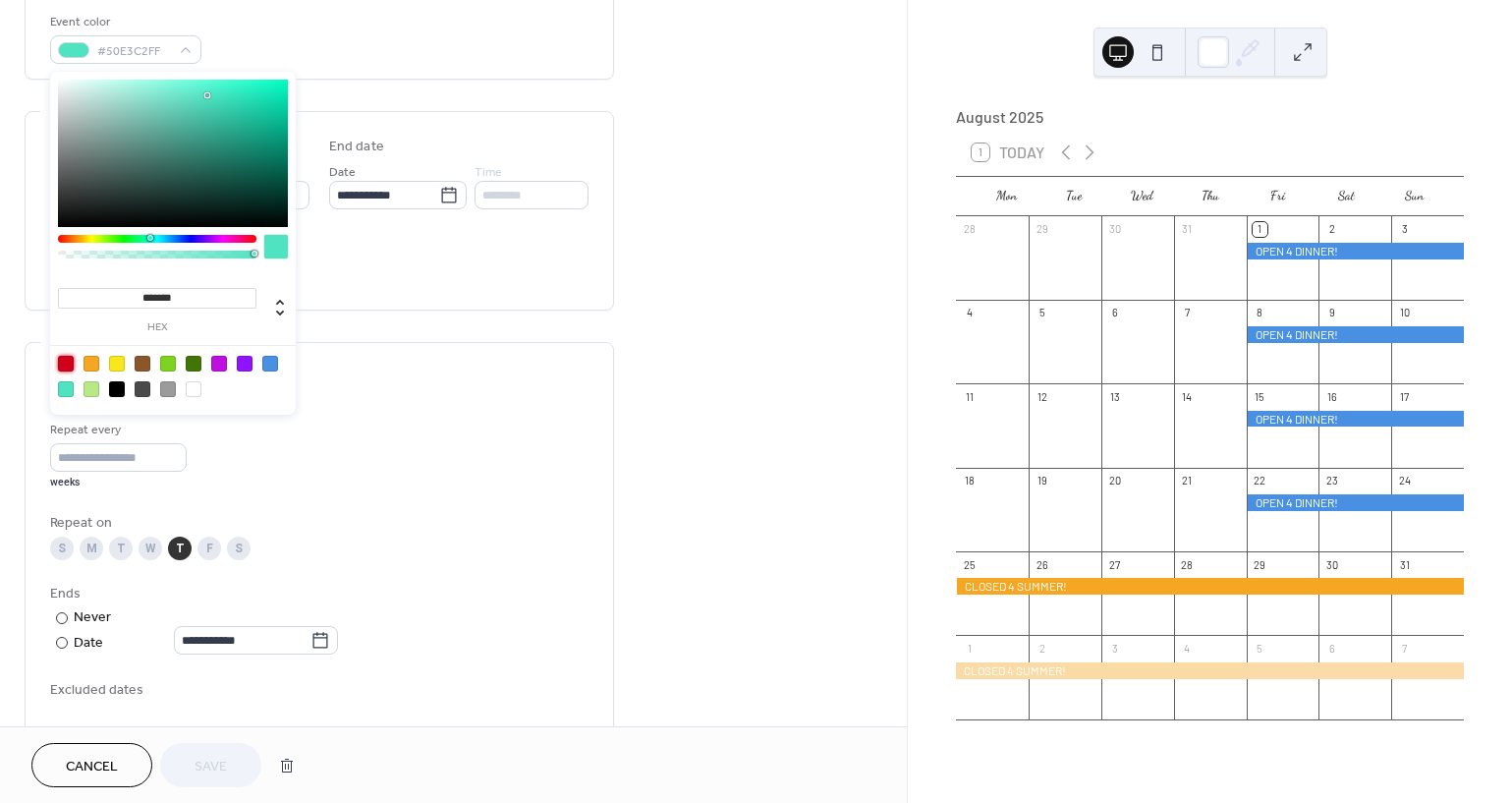 click at bounding box center (66, 364) 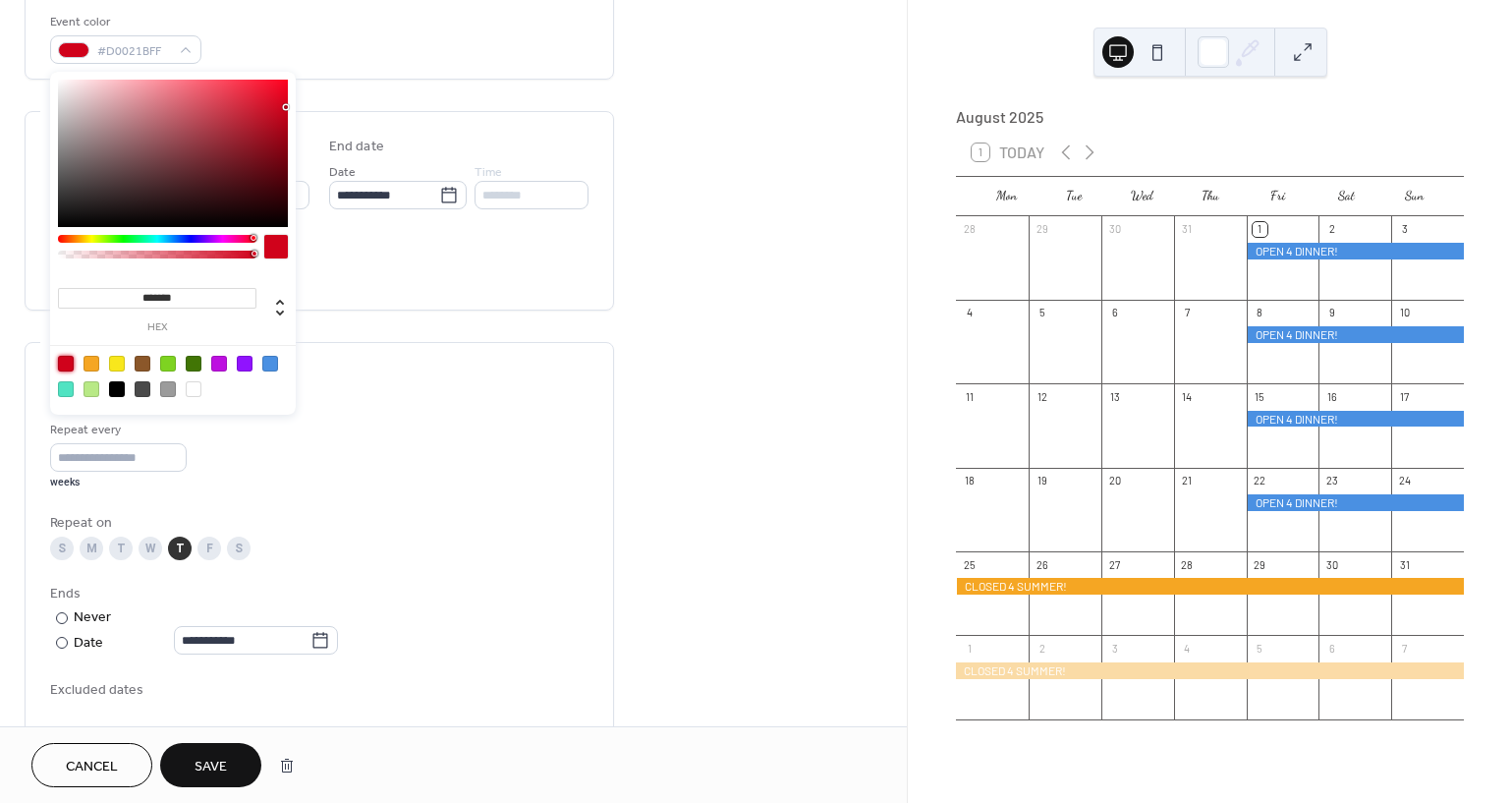 click on "Save" at bounding box center [210, 767] 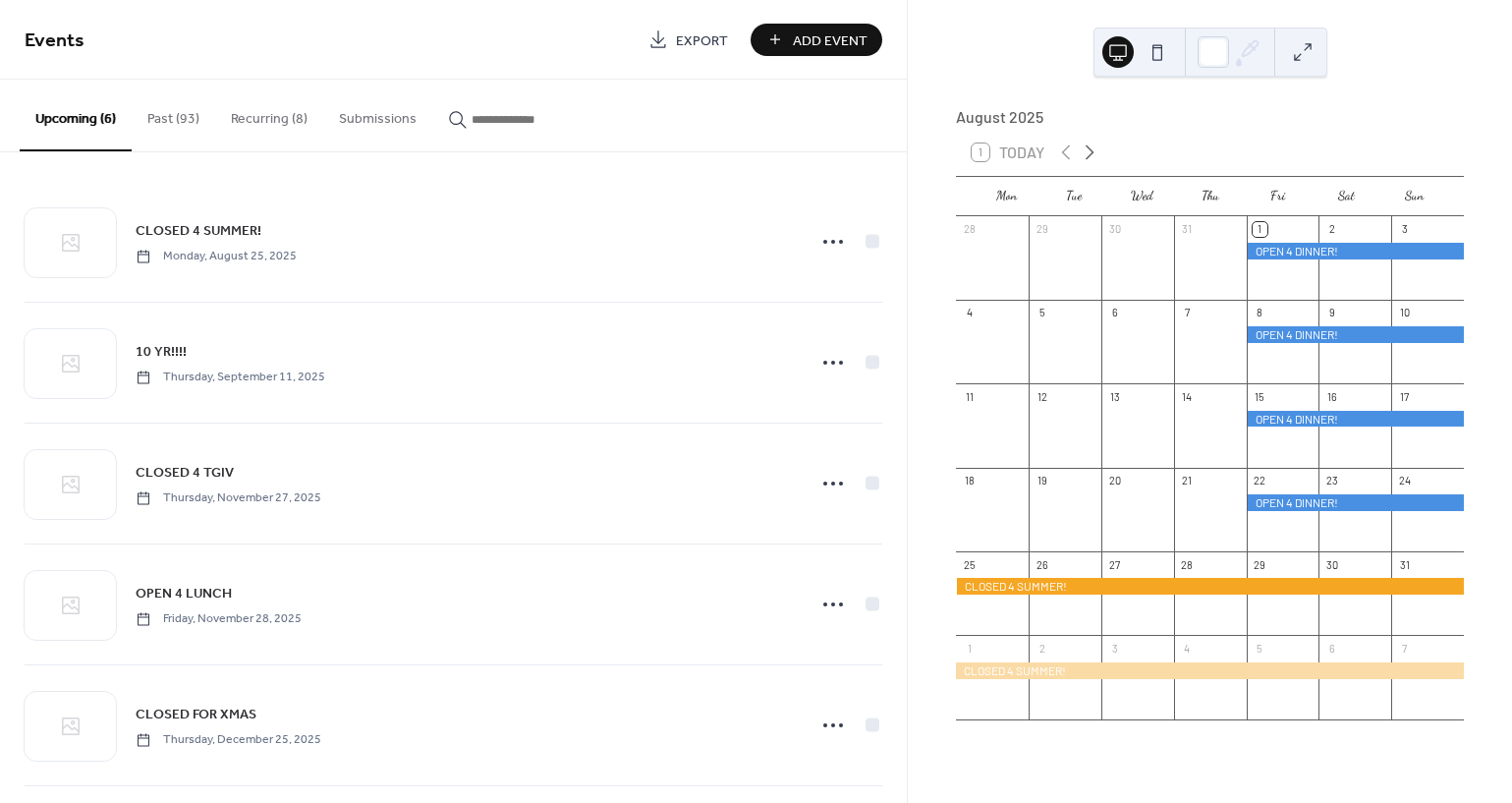 click 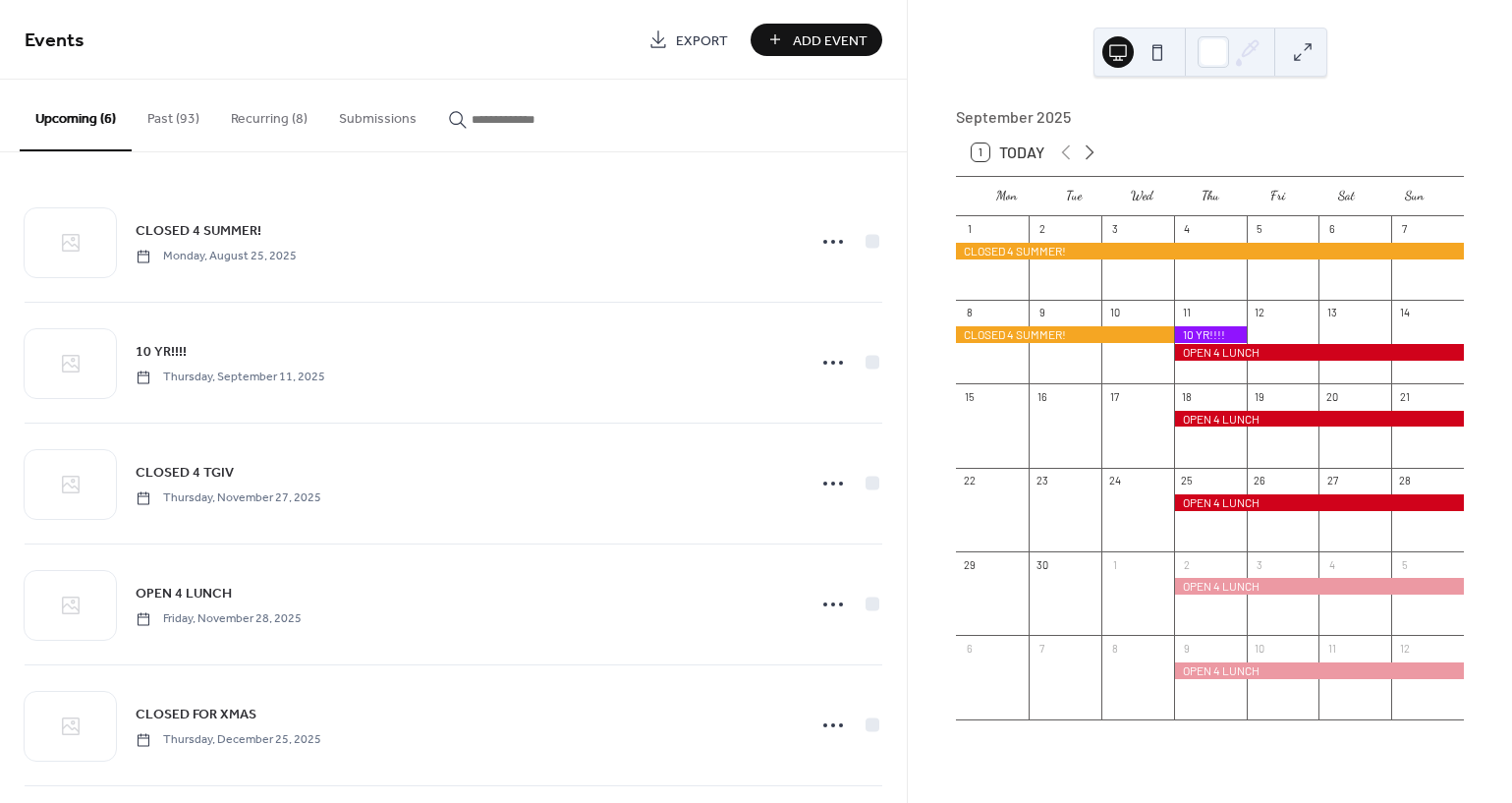 click 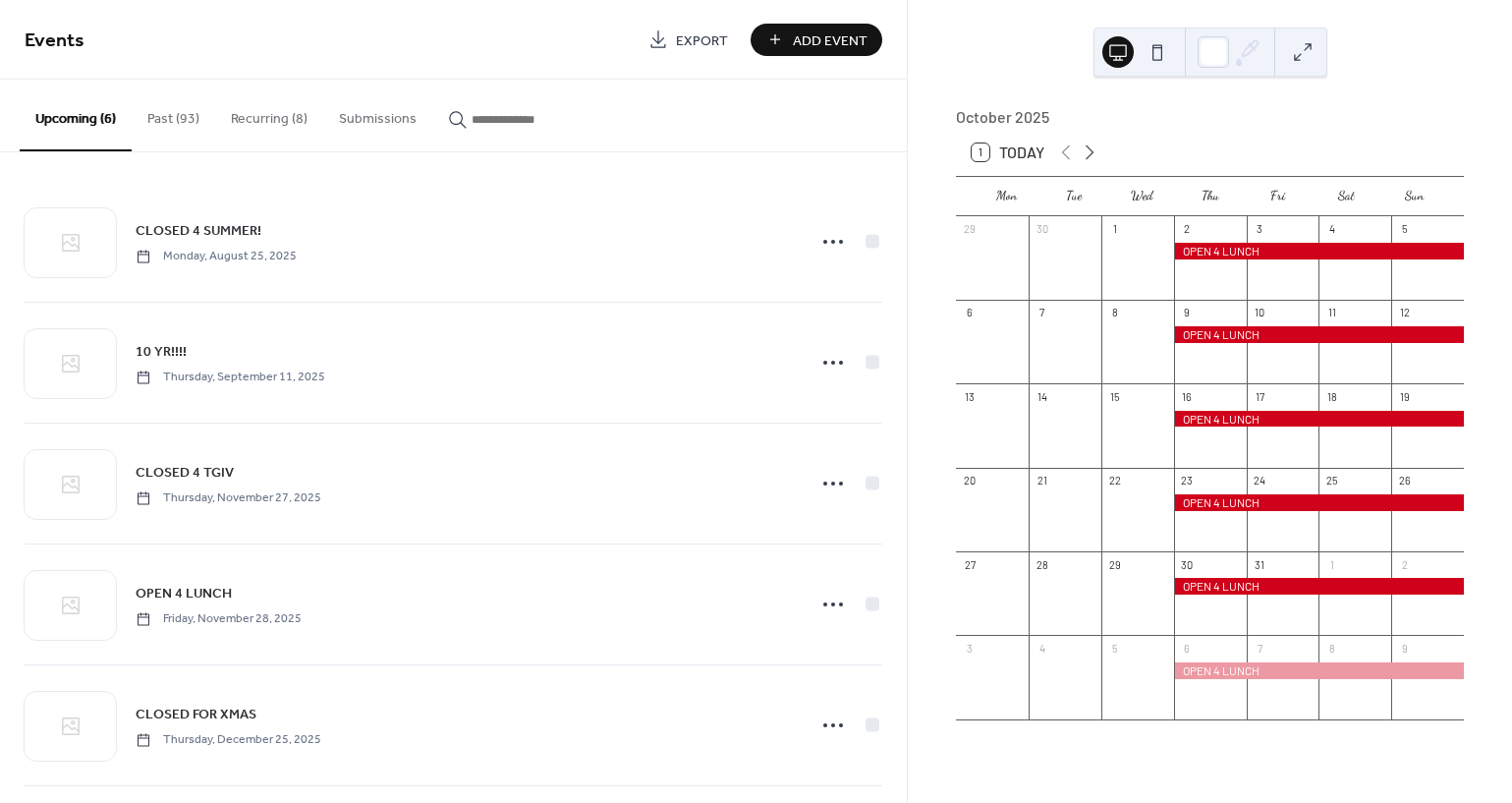 click 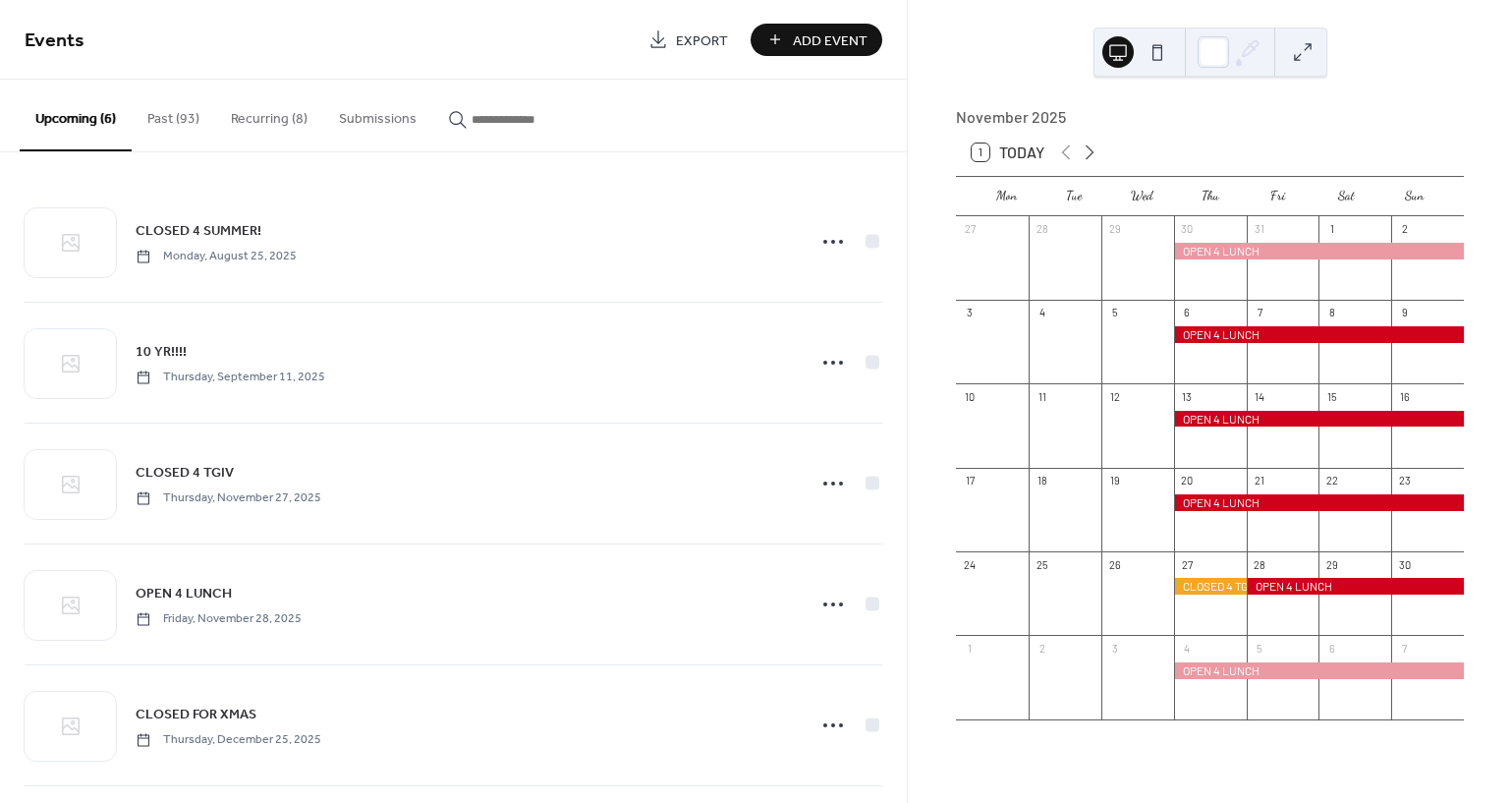 click 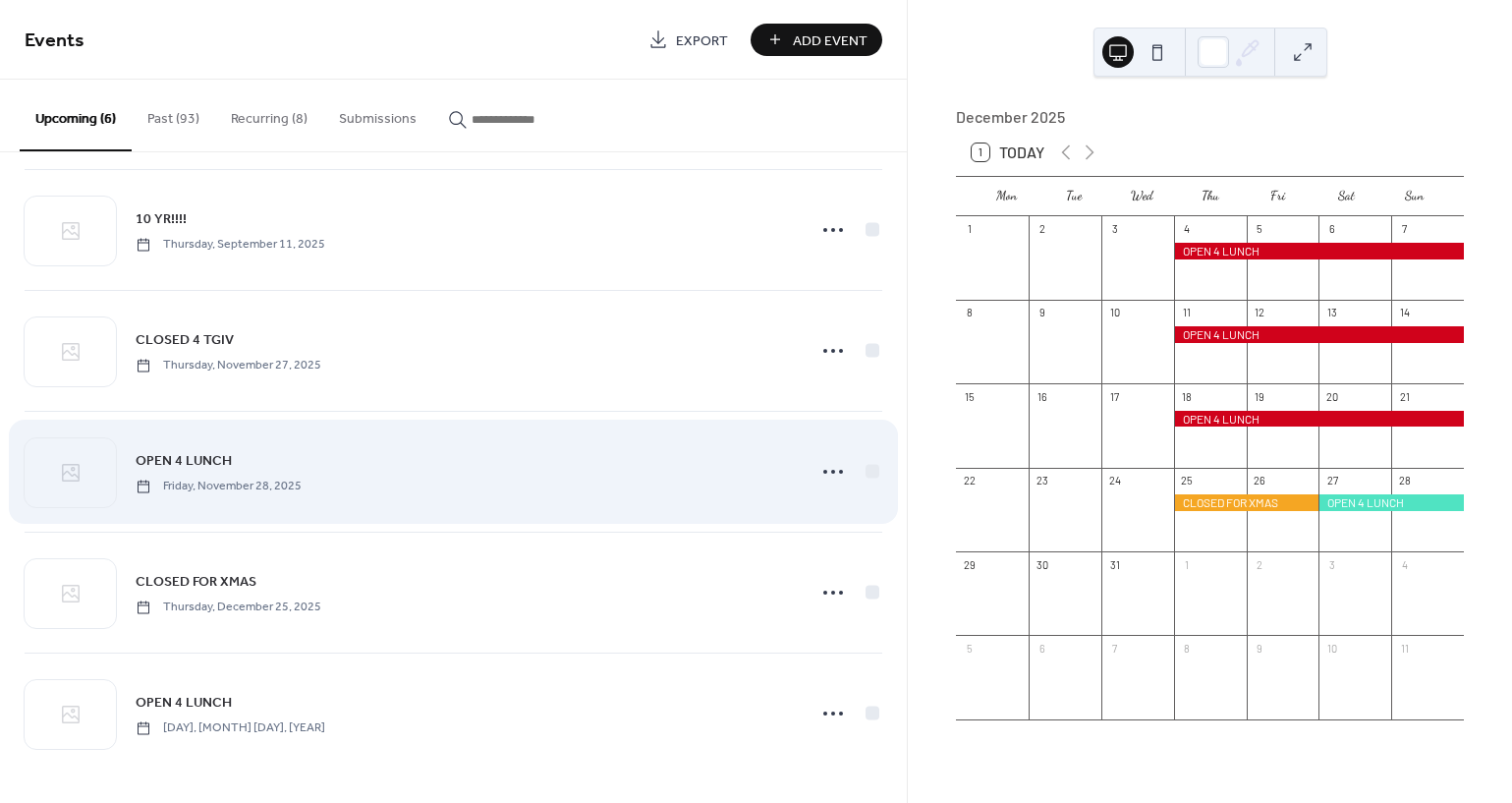 scroll, scrollTop: 133, scrollLeft: 0, axis: vertical 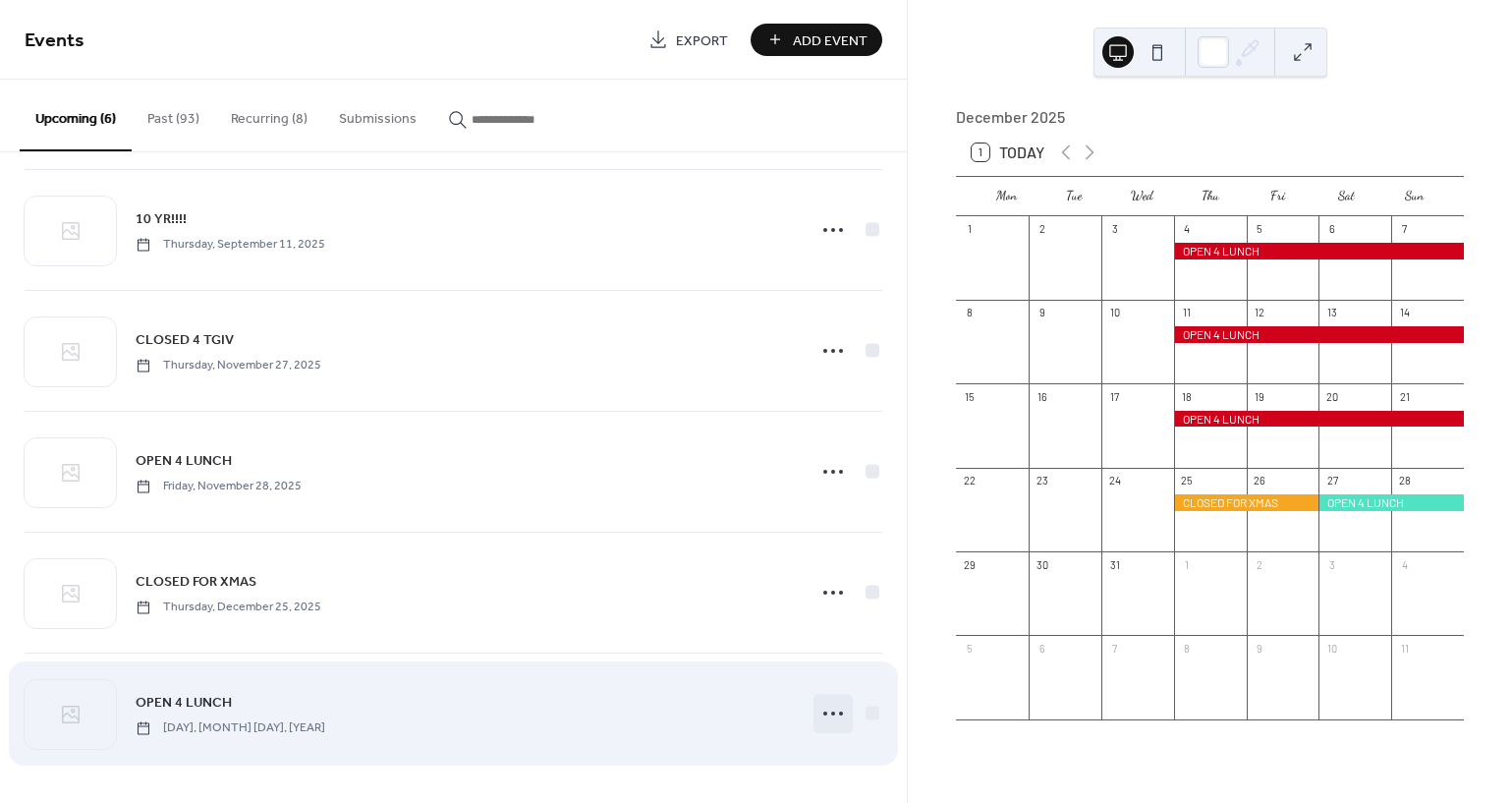 click 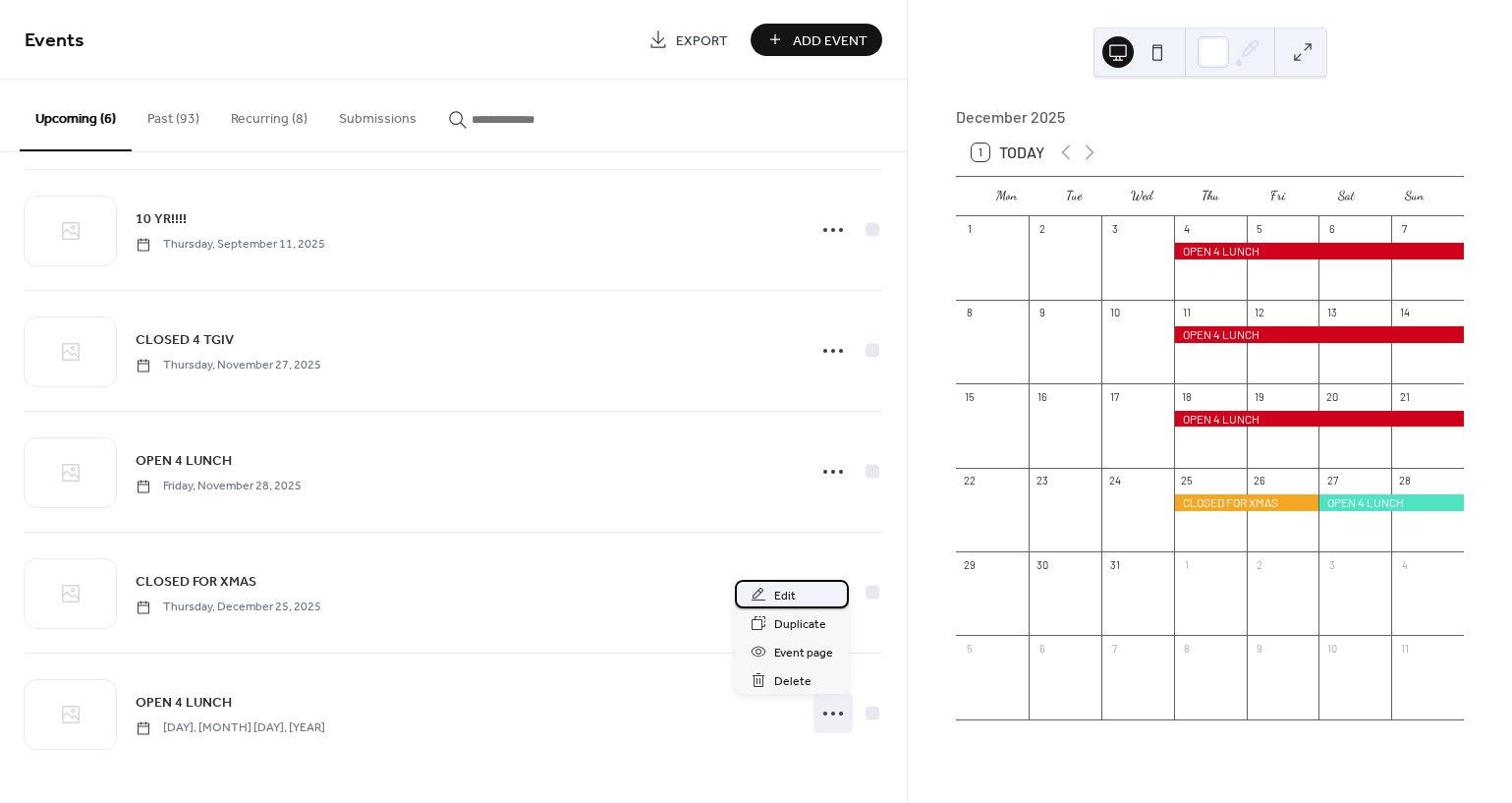 click on "Edit" at bounding box center (785, 596) 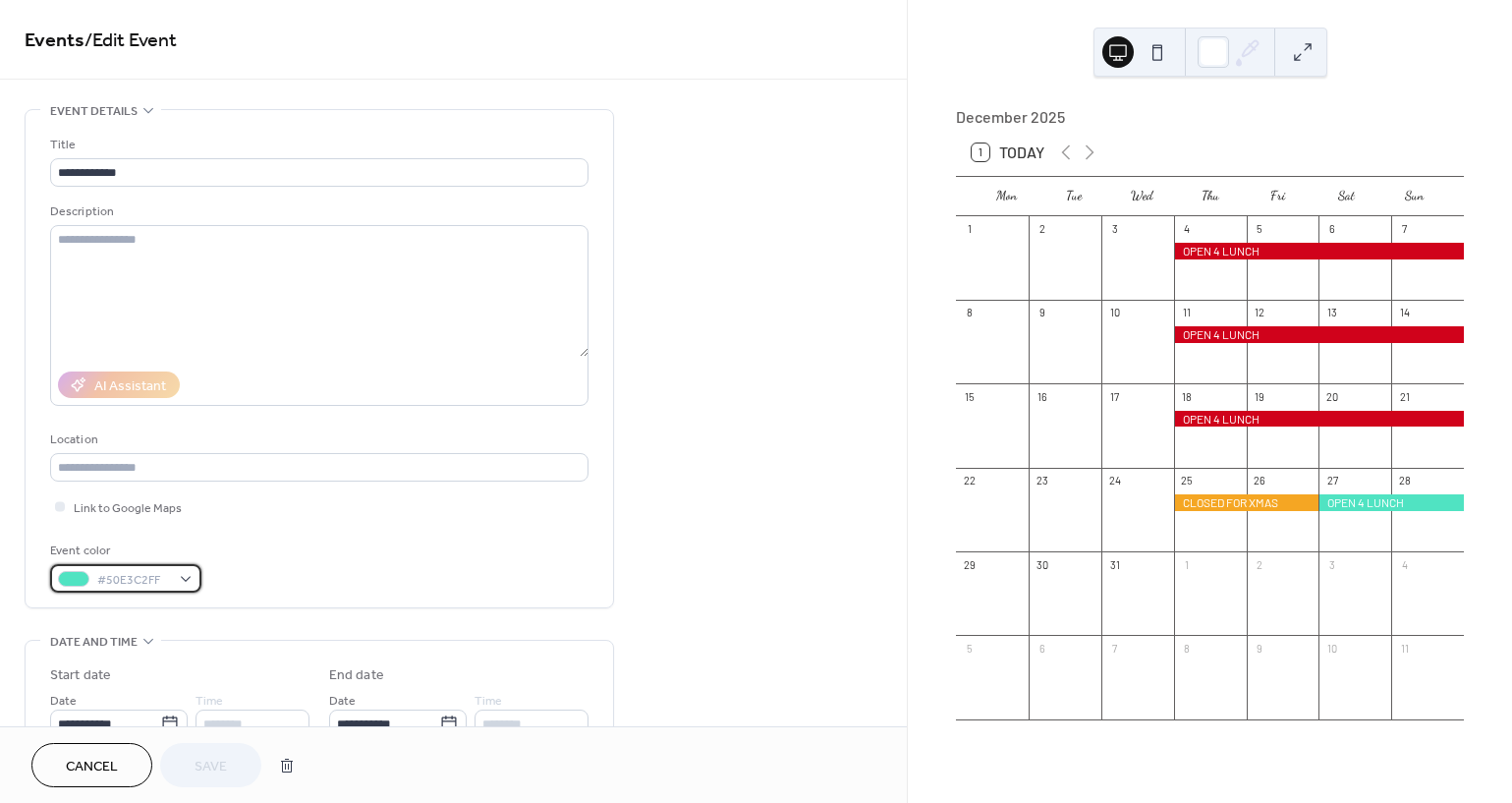 click on "#50E3C2FF" at bounding box center (134, 580) 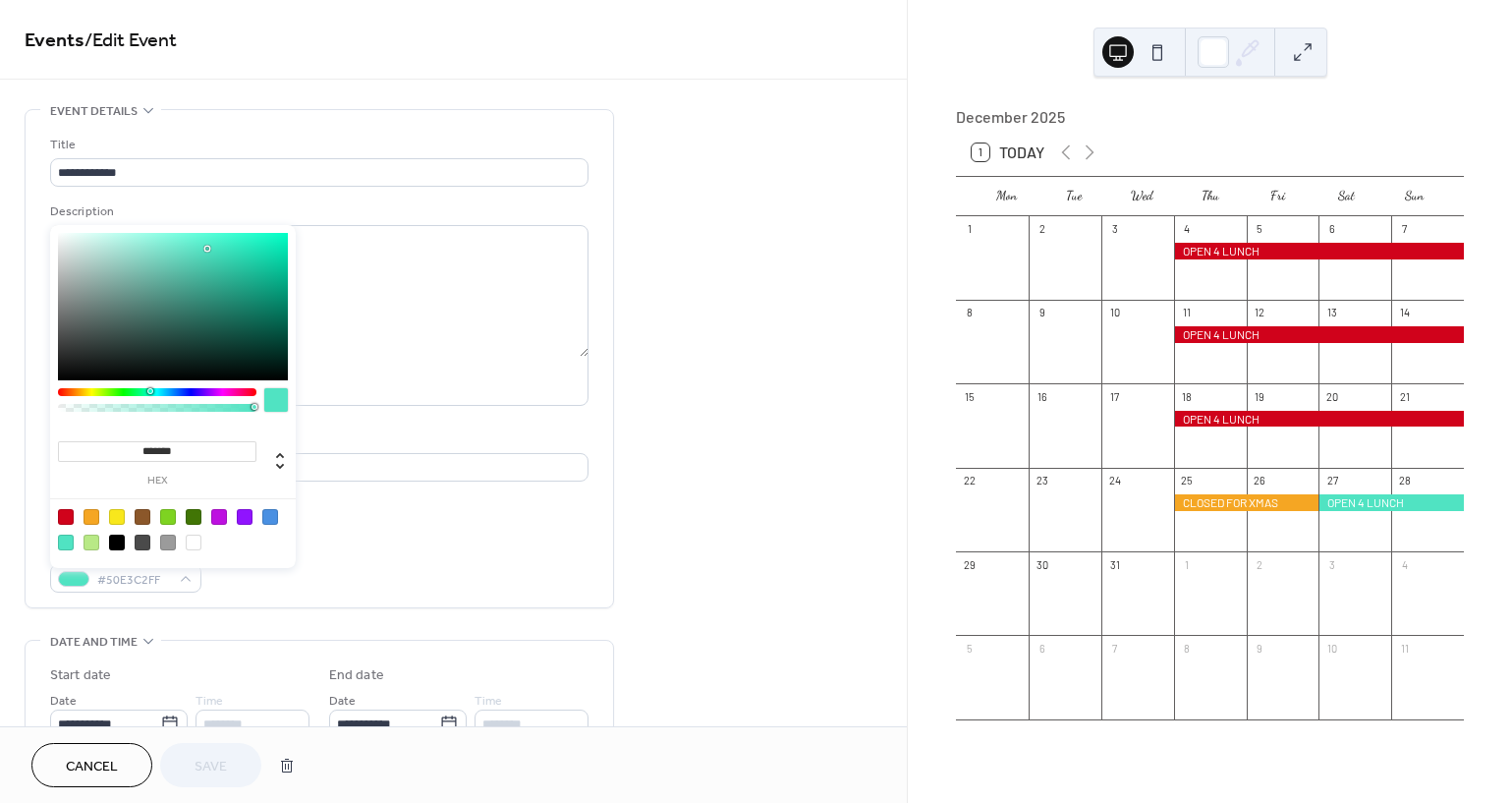 click at bounding box center [66, 517] 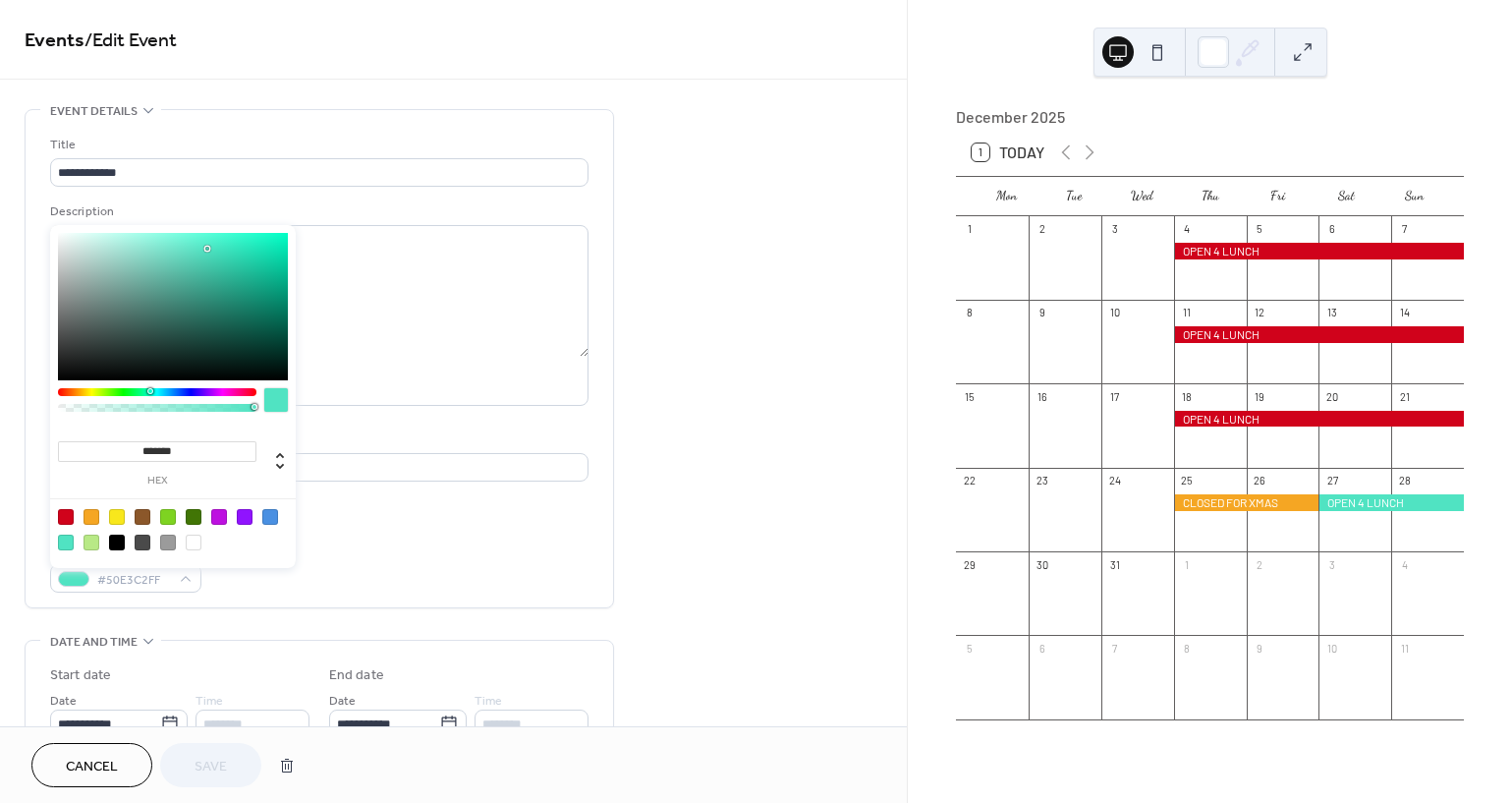 type on "*******" 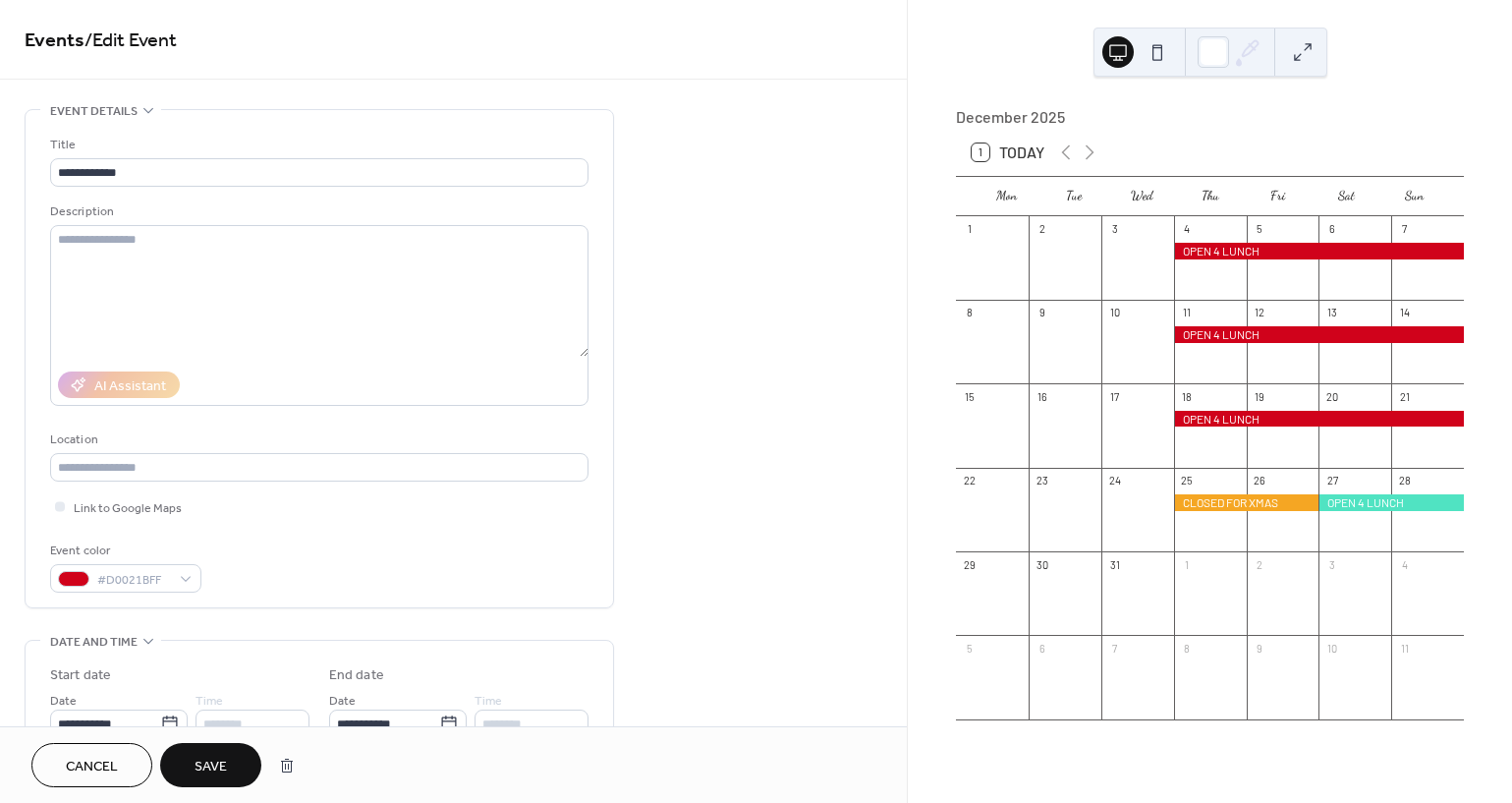 click on "Save" at bounding box center (210, 765) 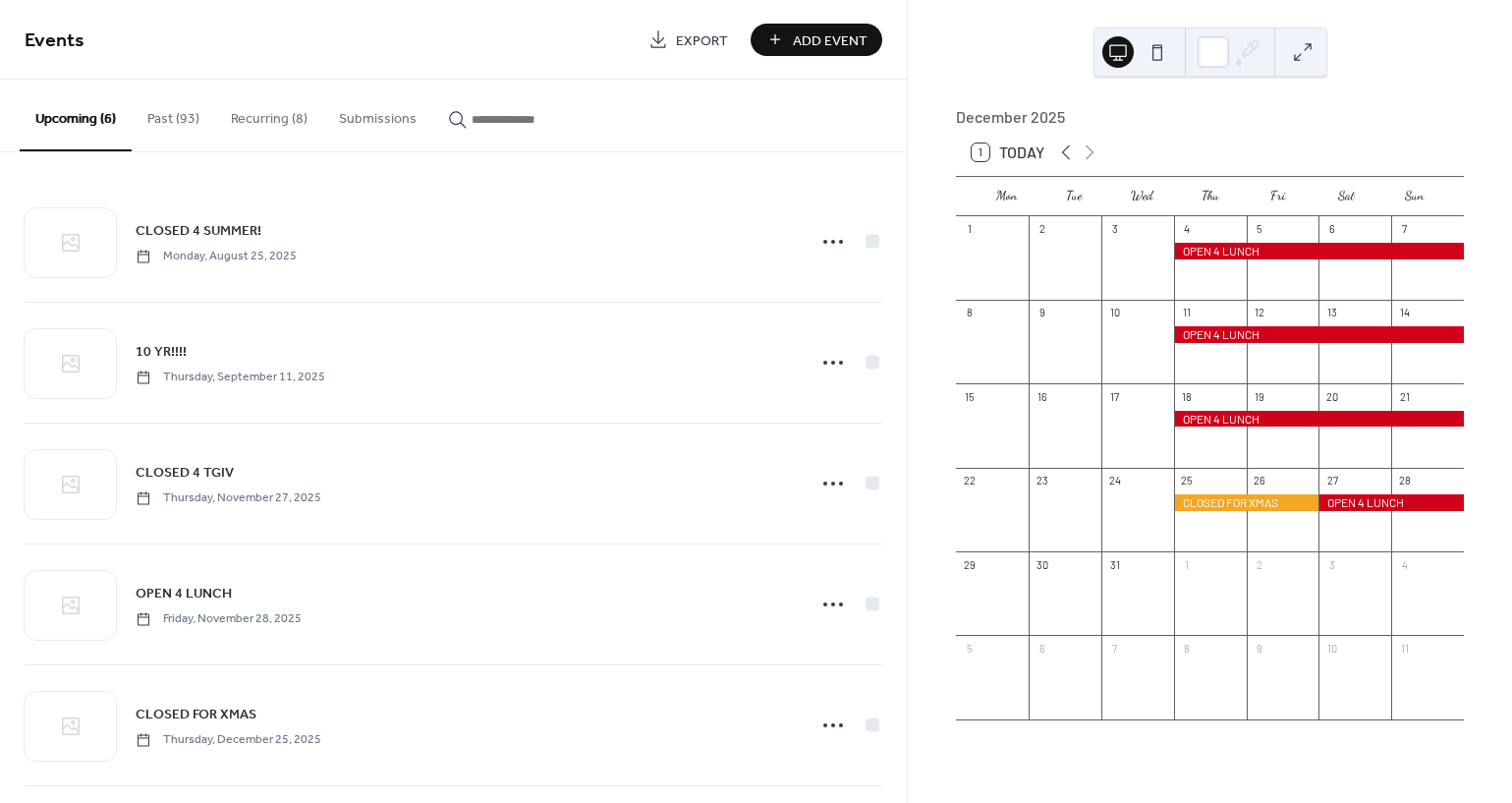 click 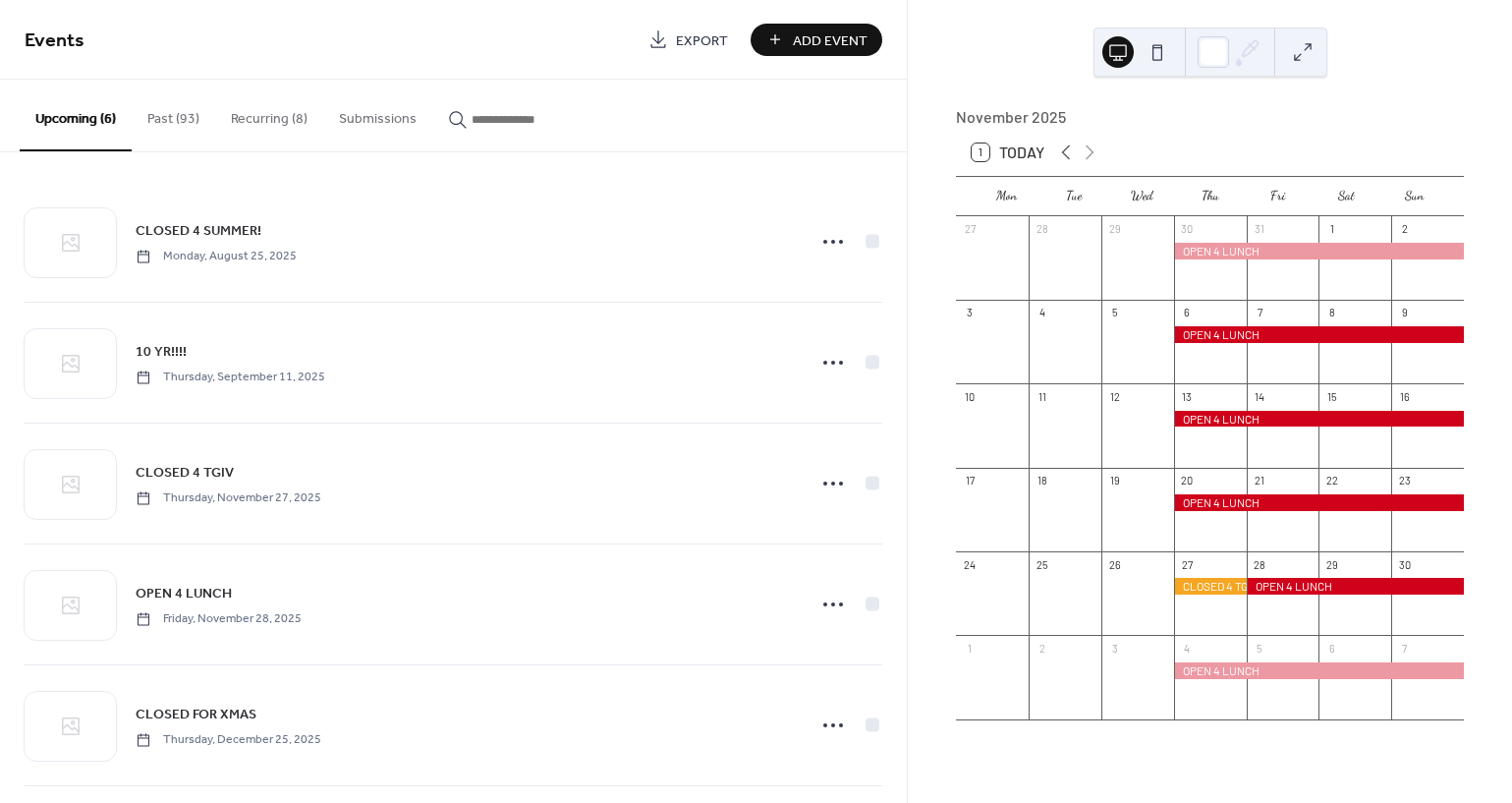 click 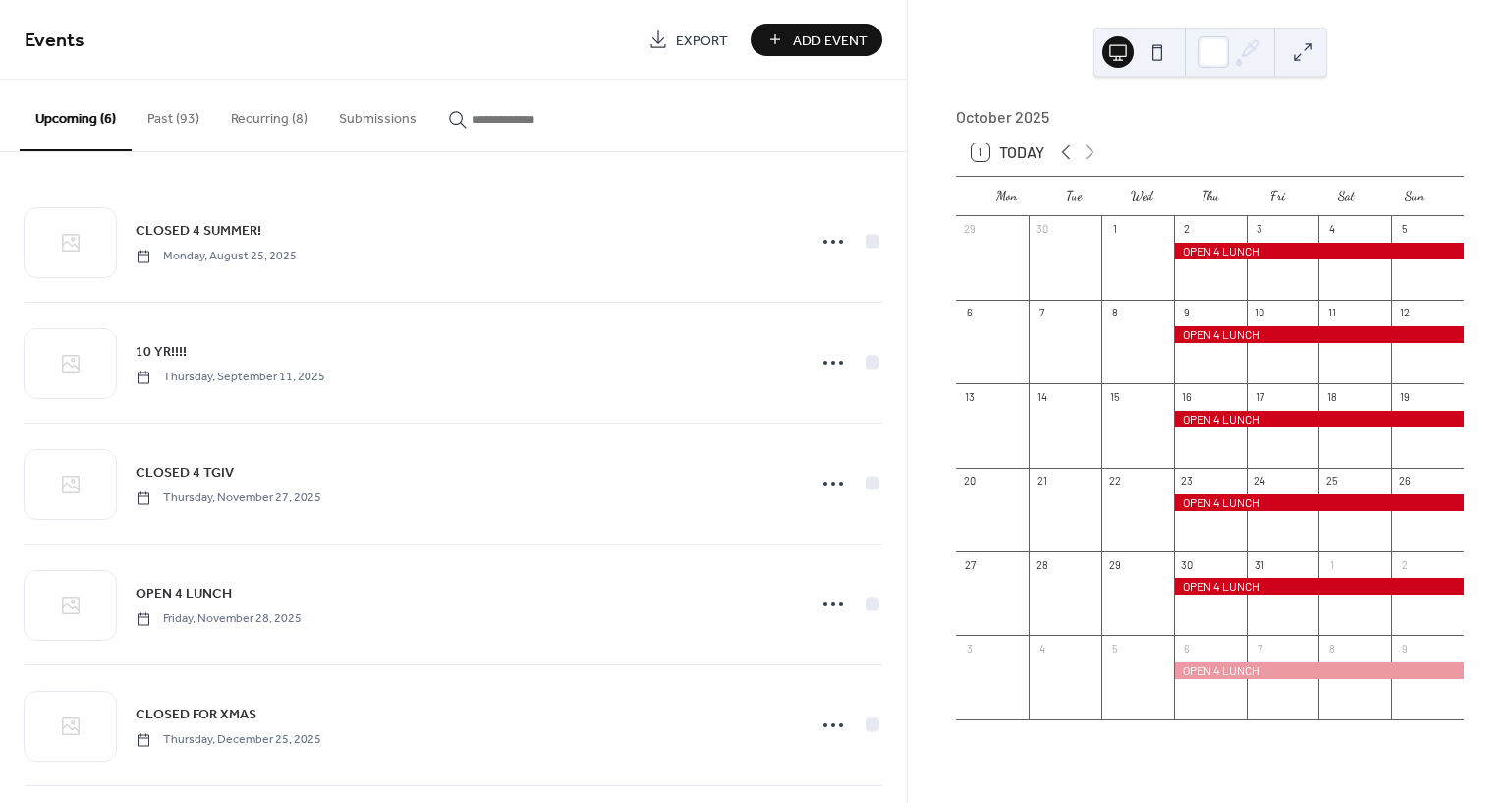 click 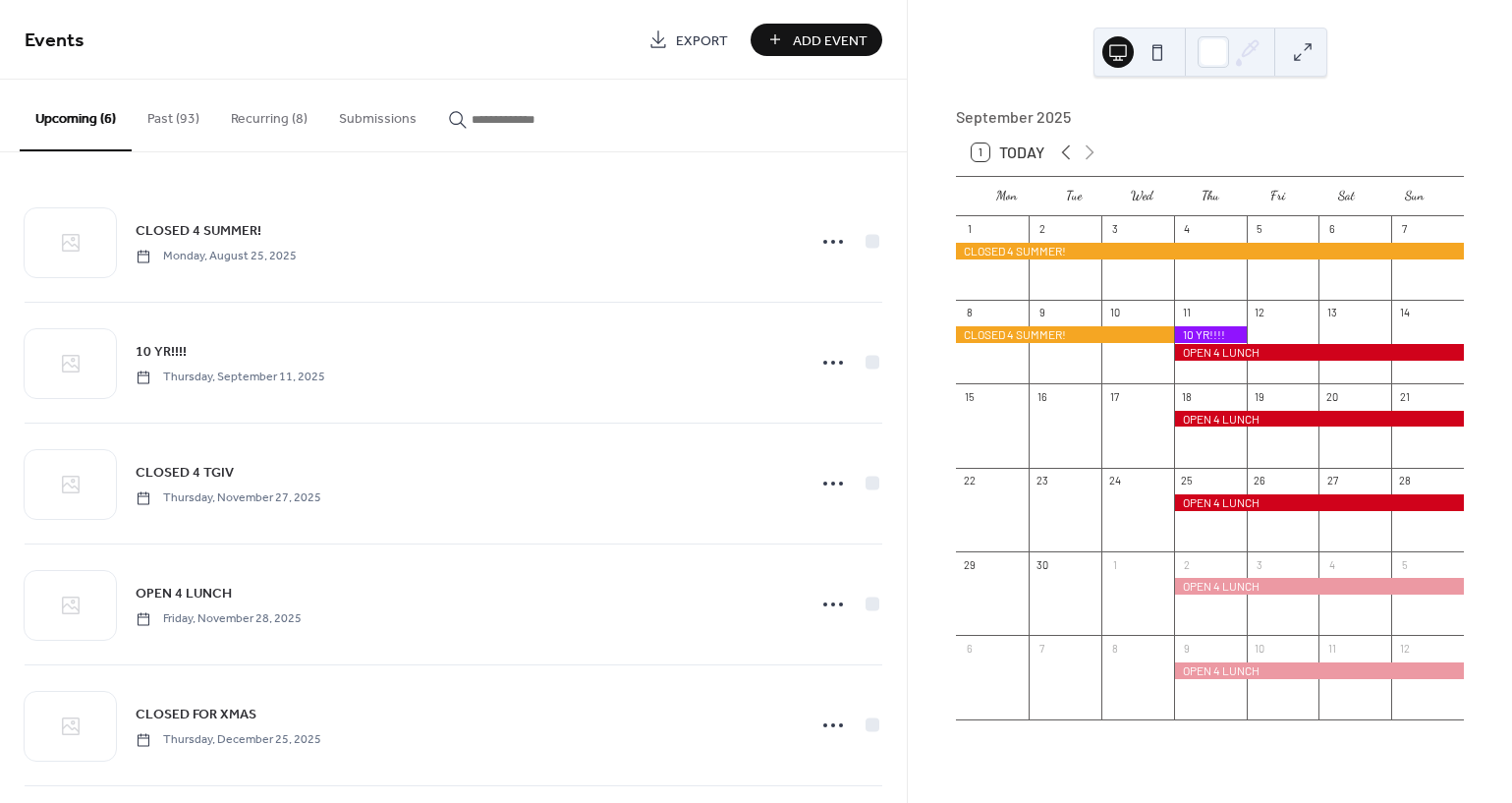 click 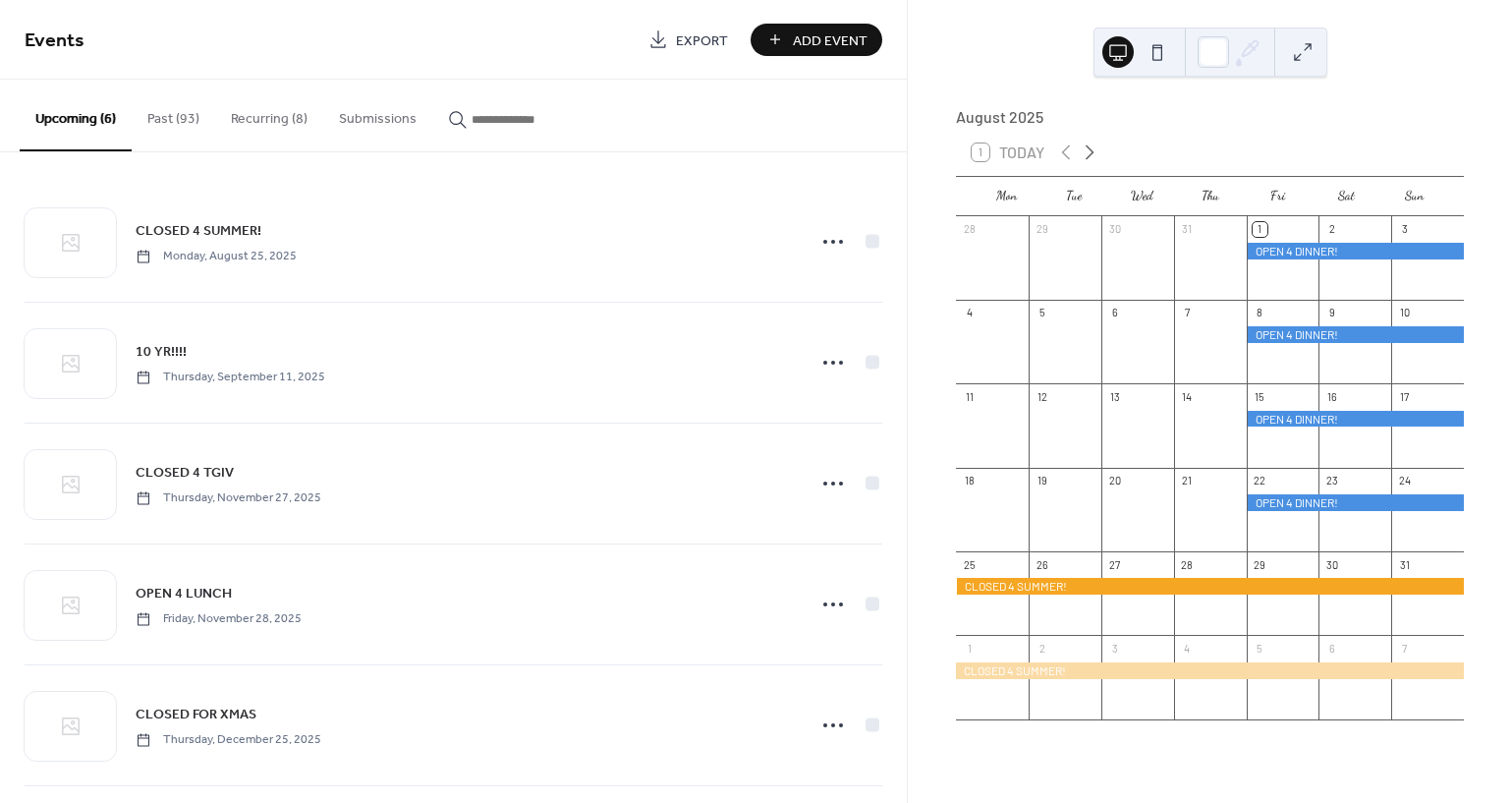 click 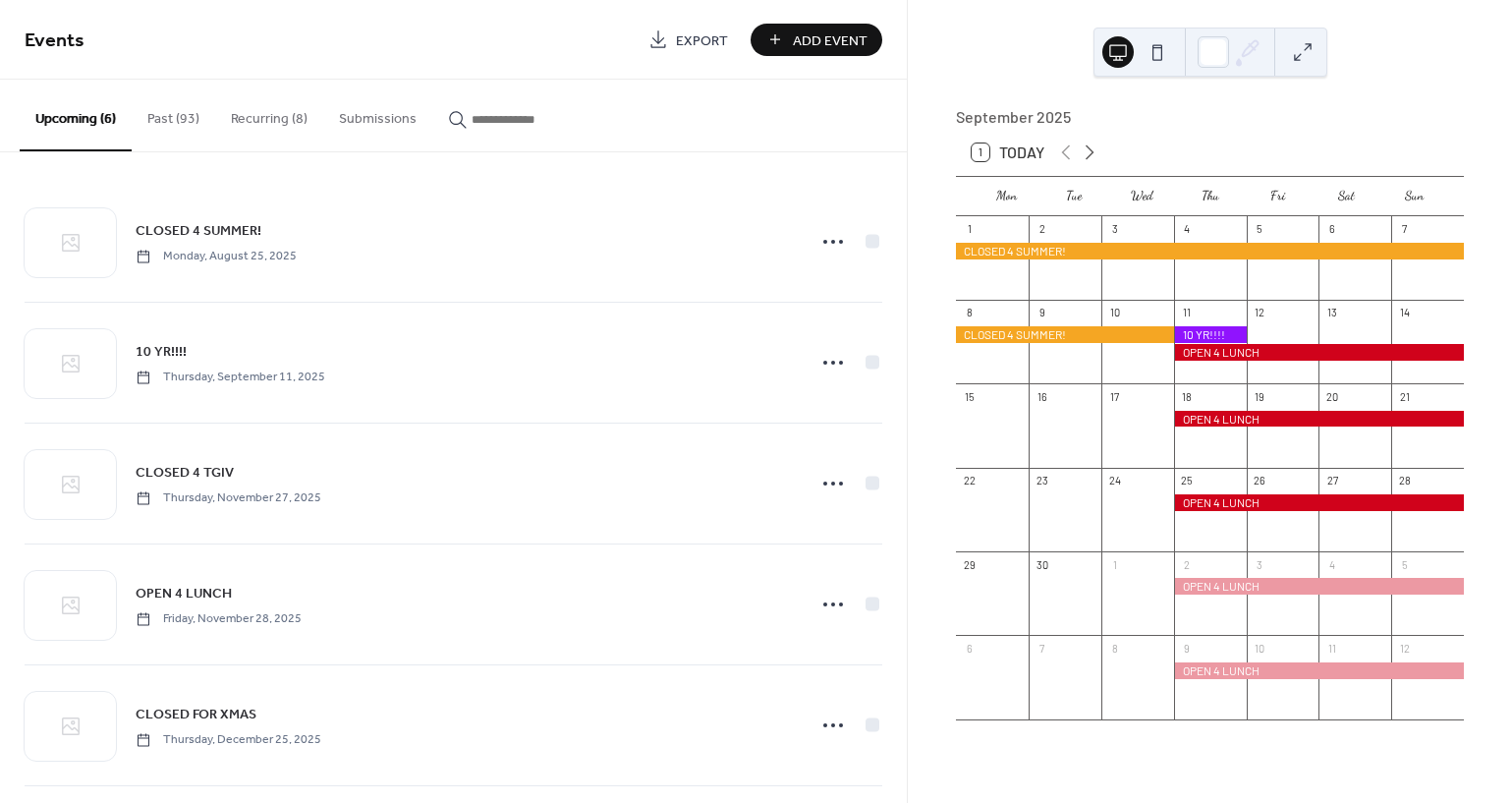 click 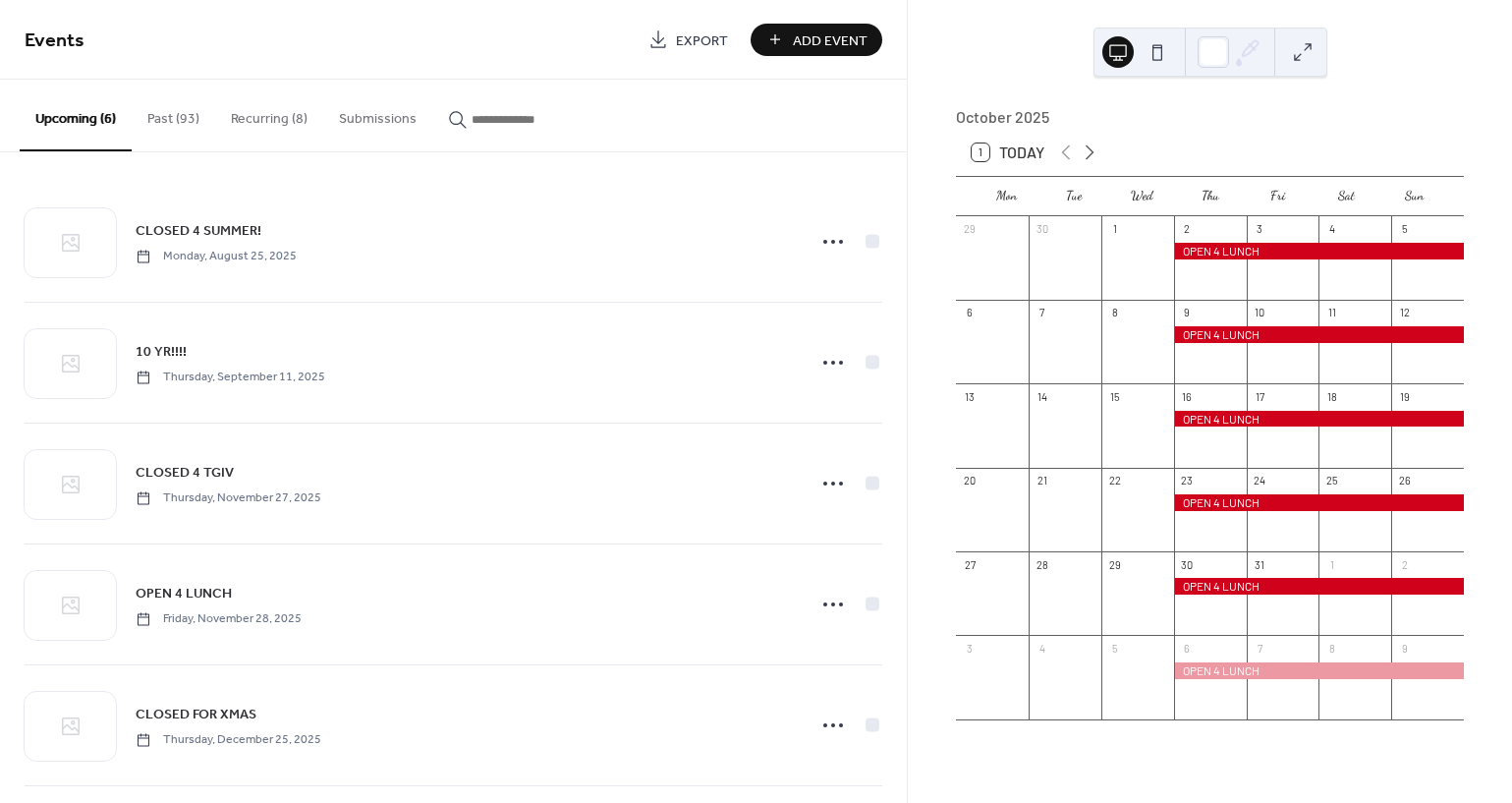 click 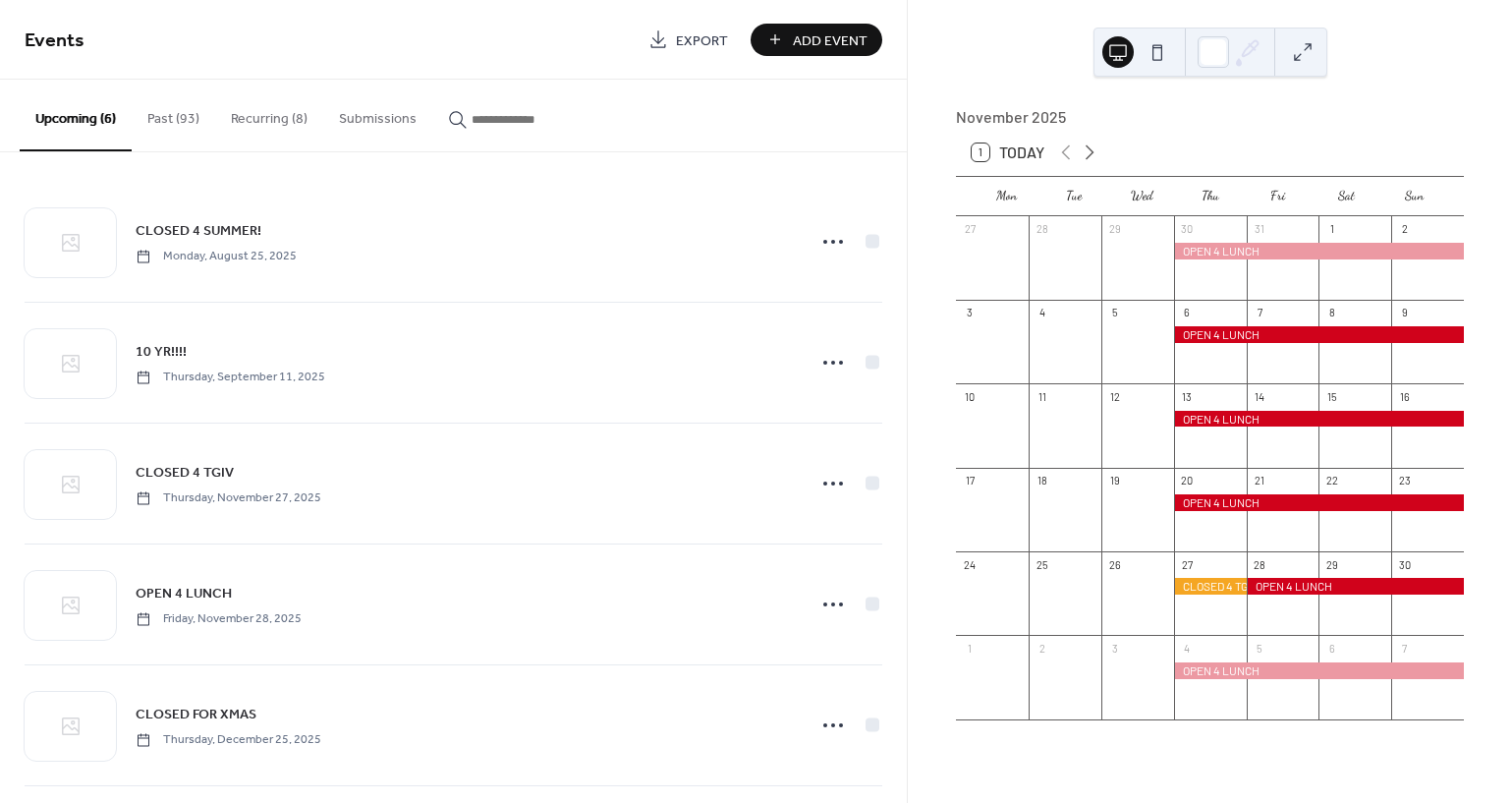 click 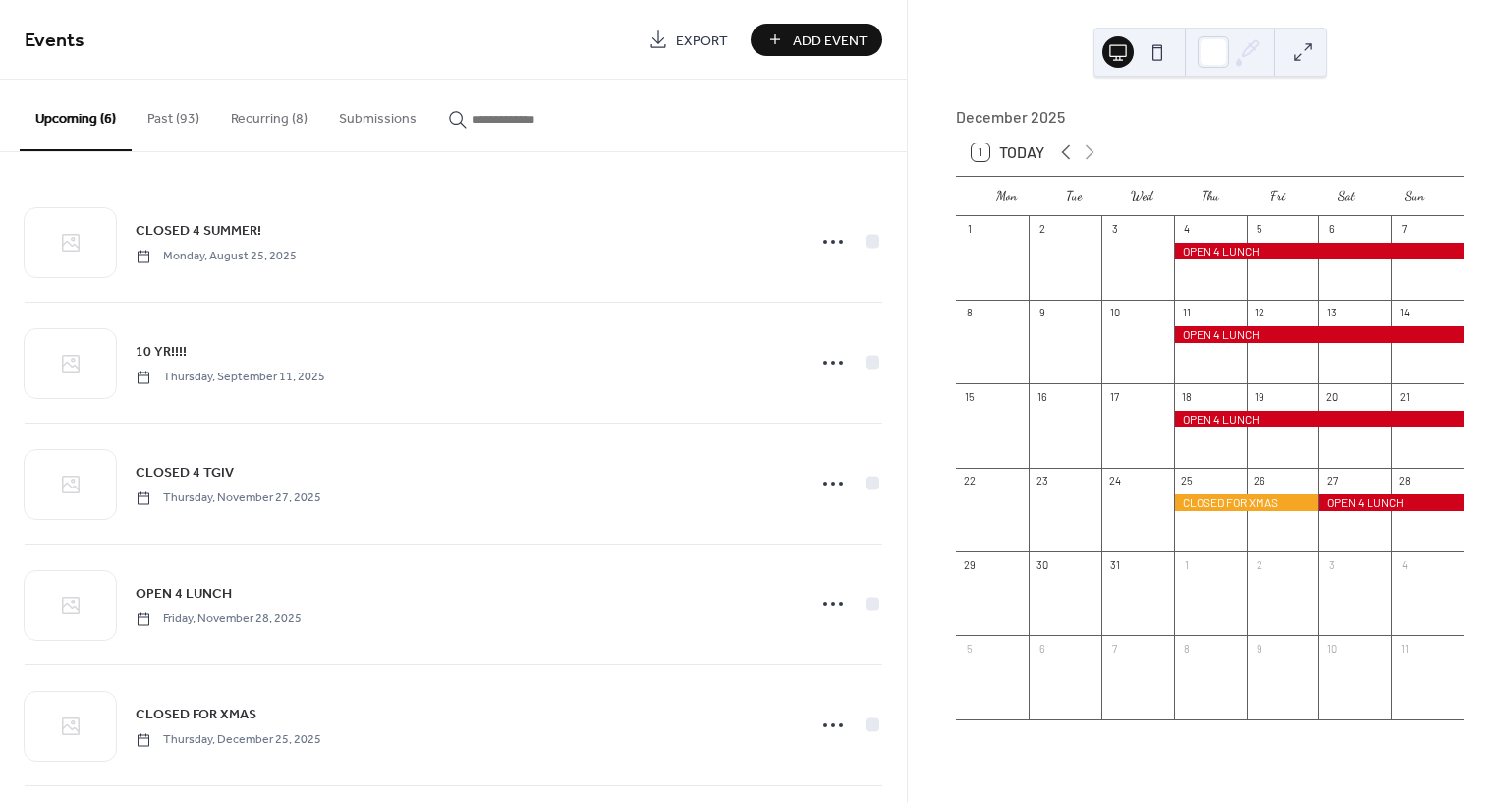 click 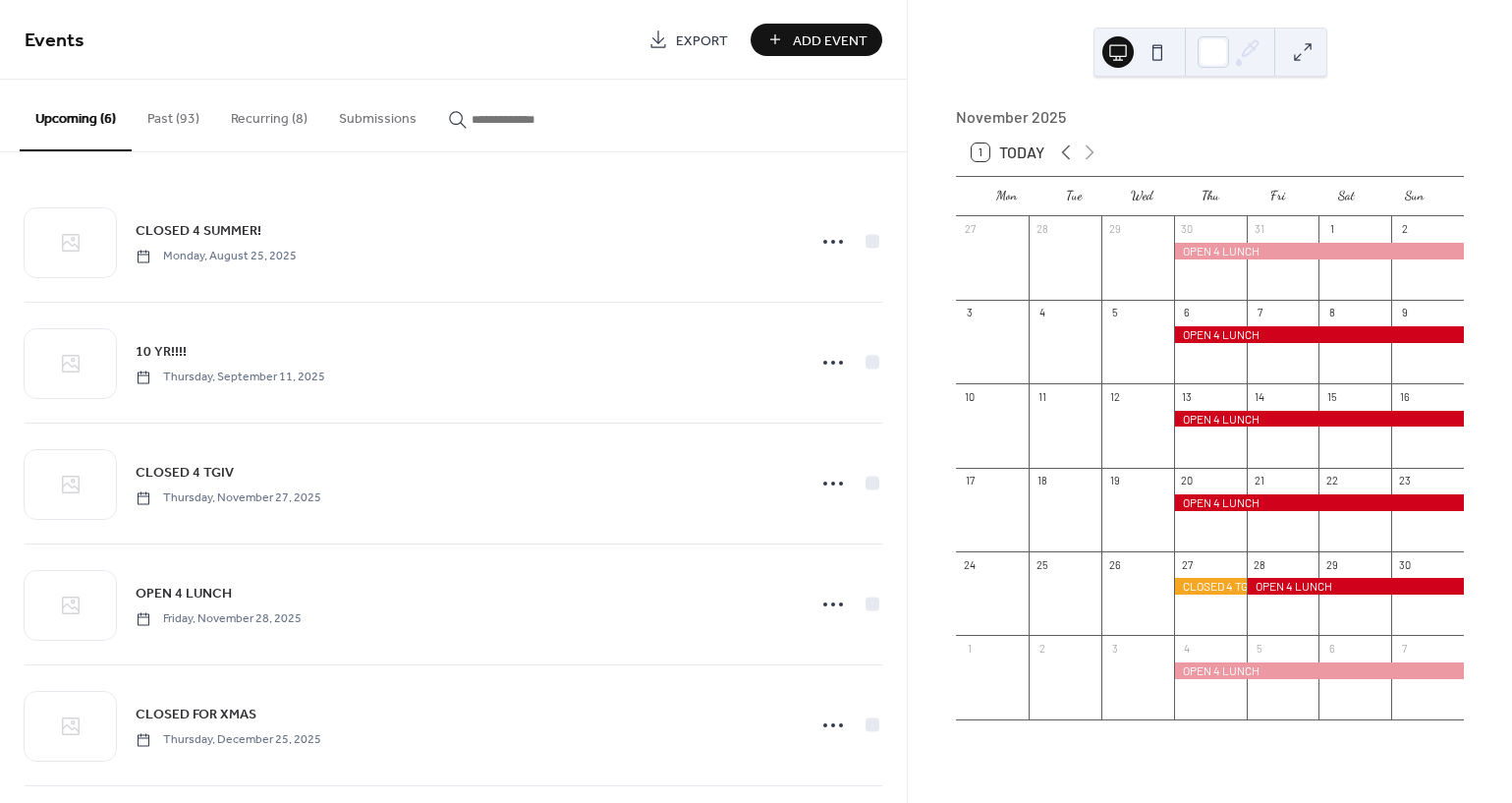 click 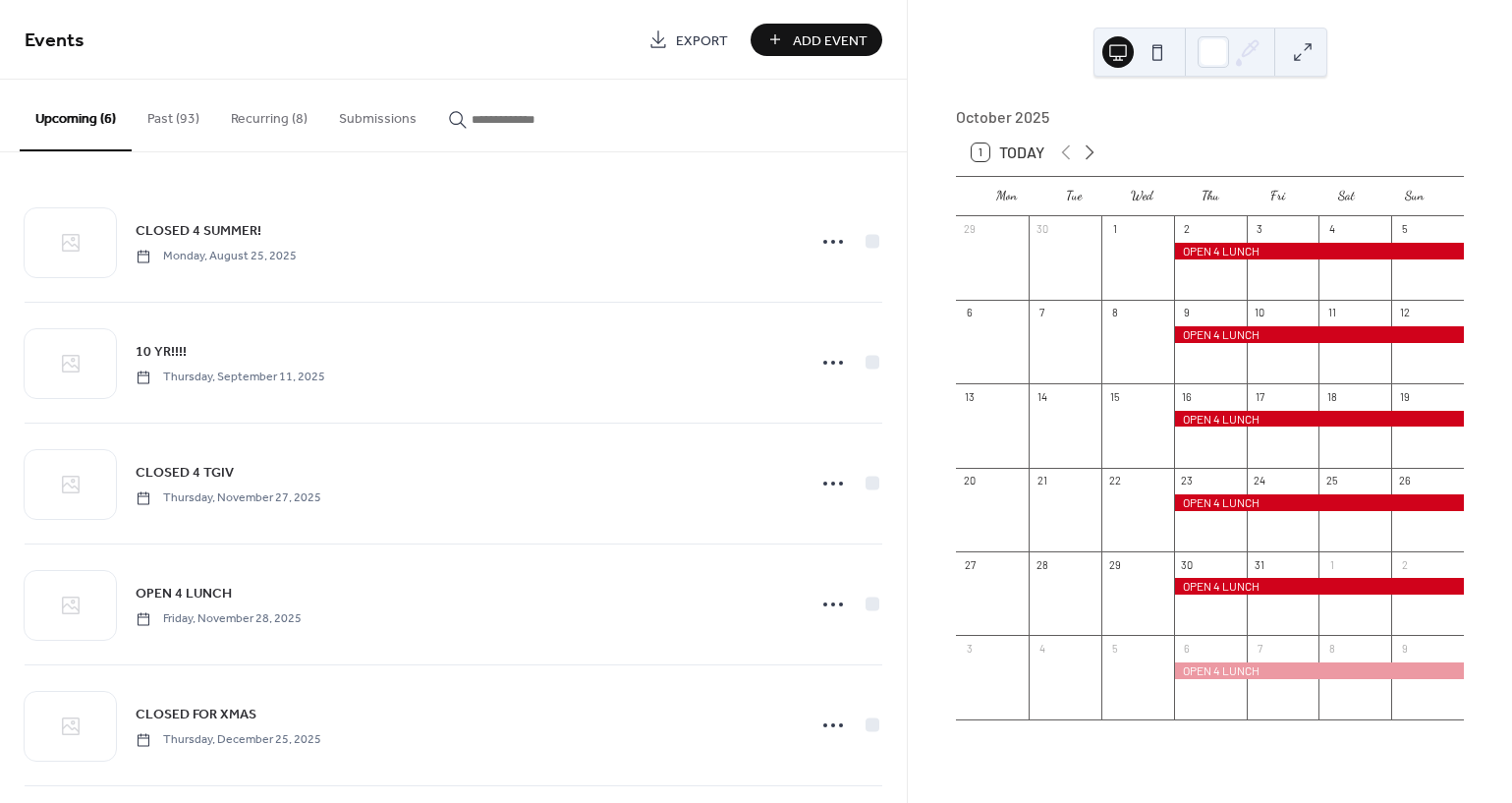 click 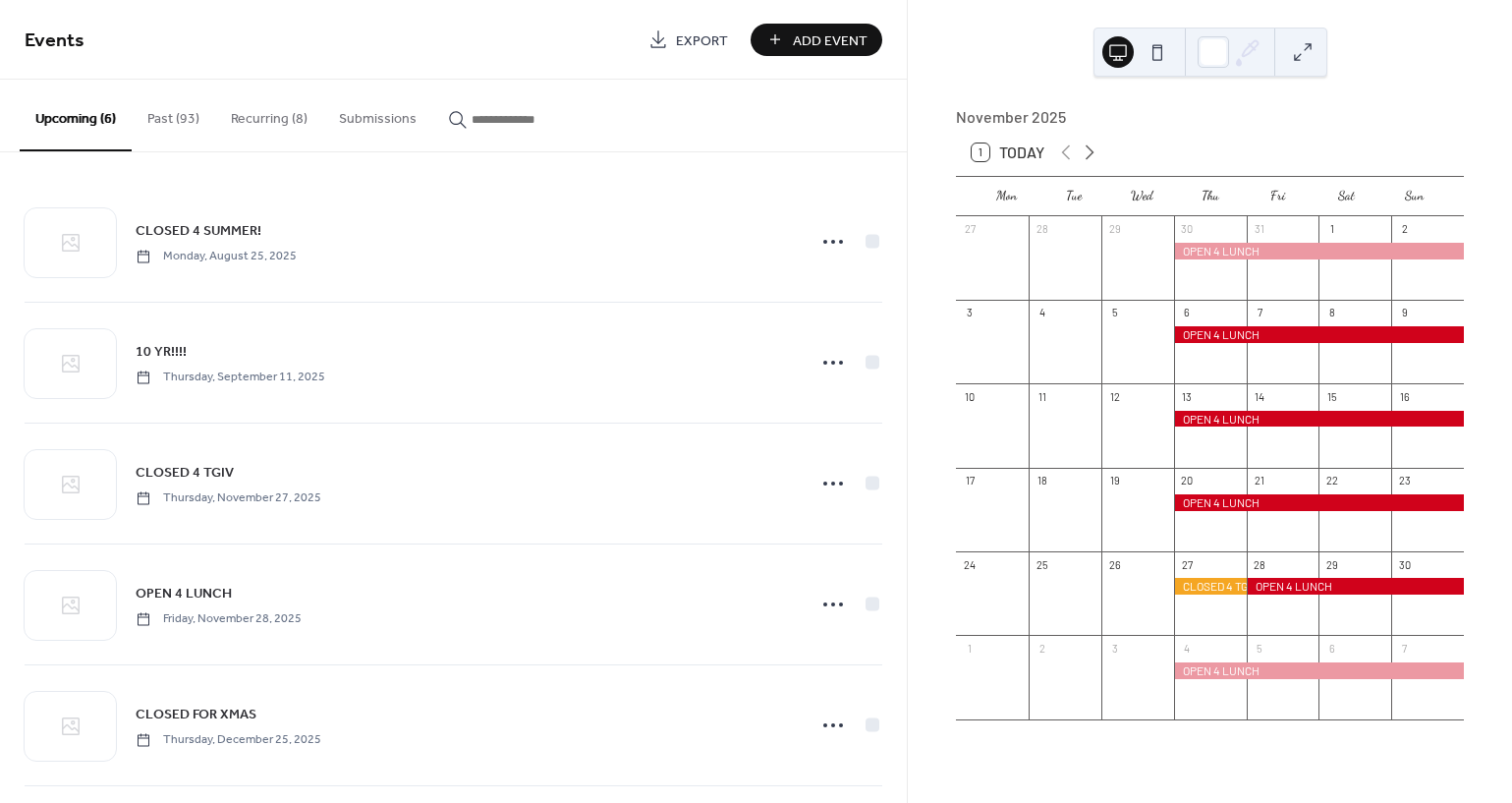 click 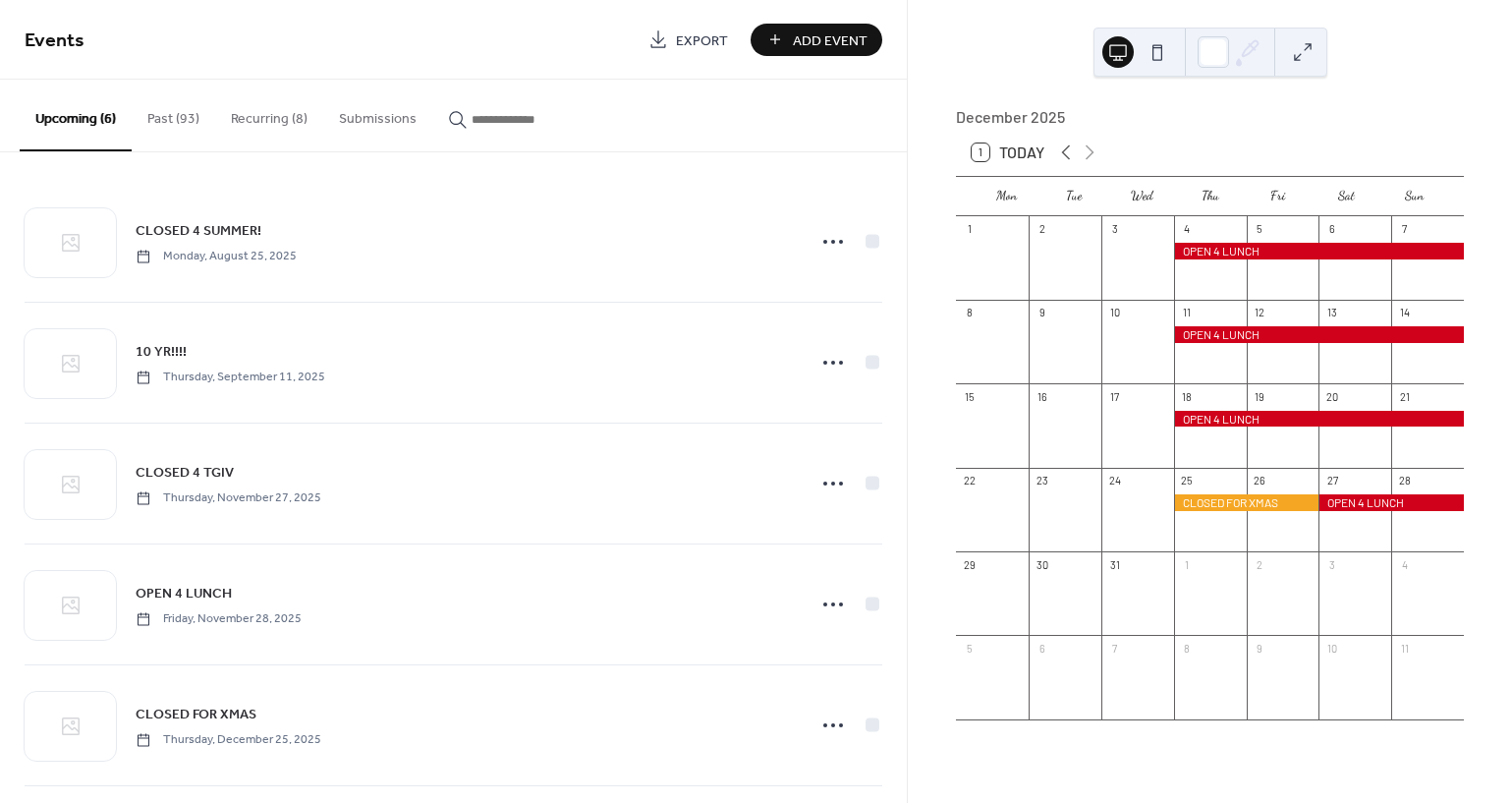 click 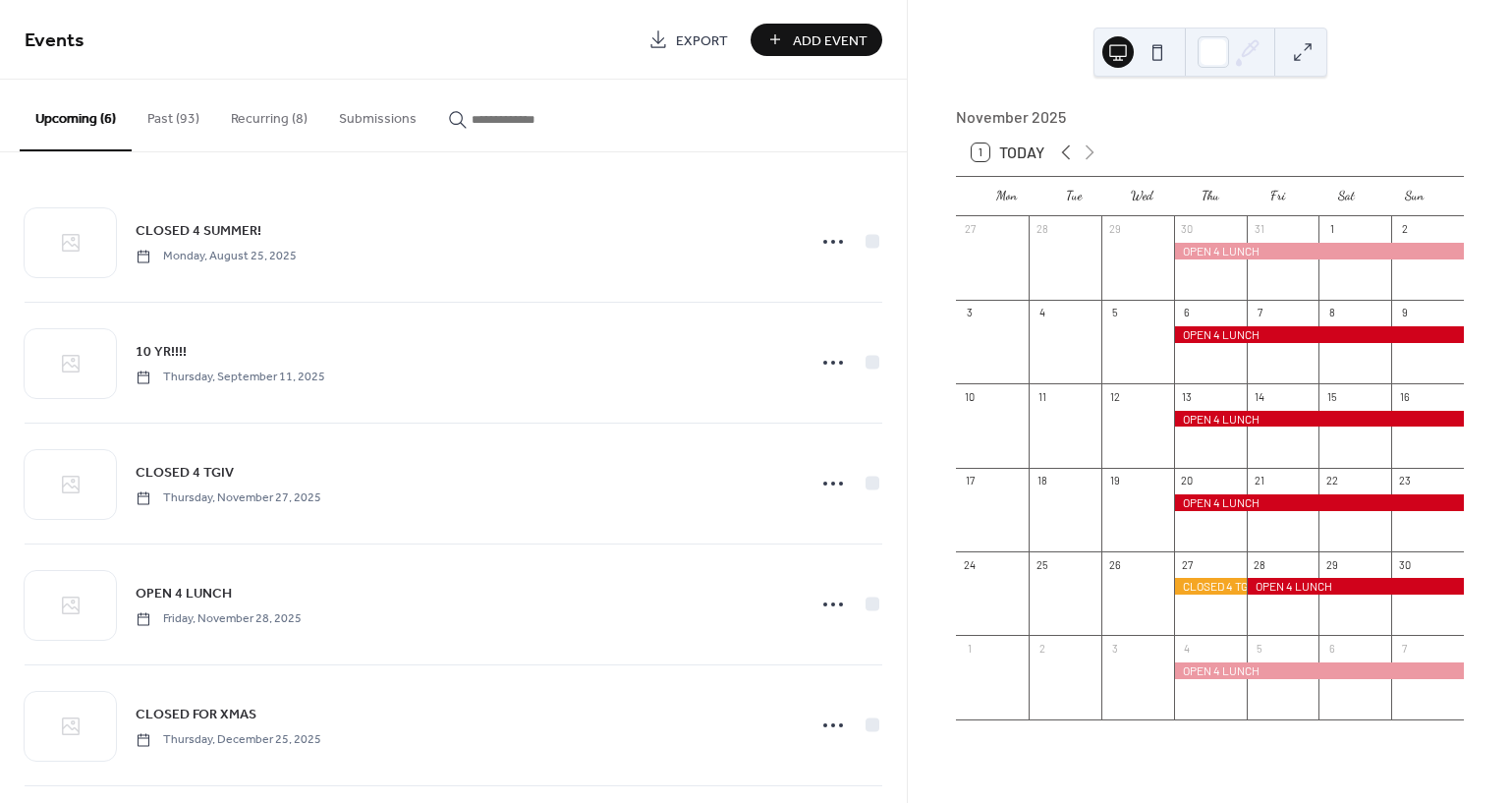 click 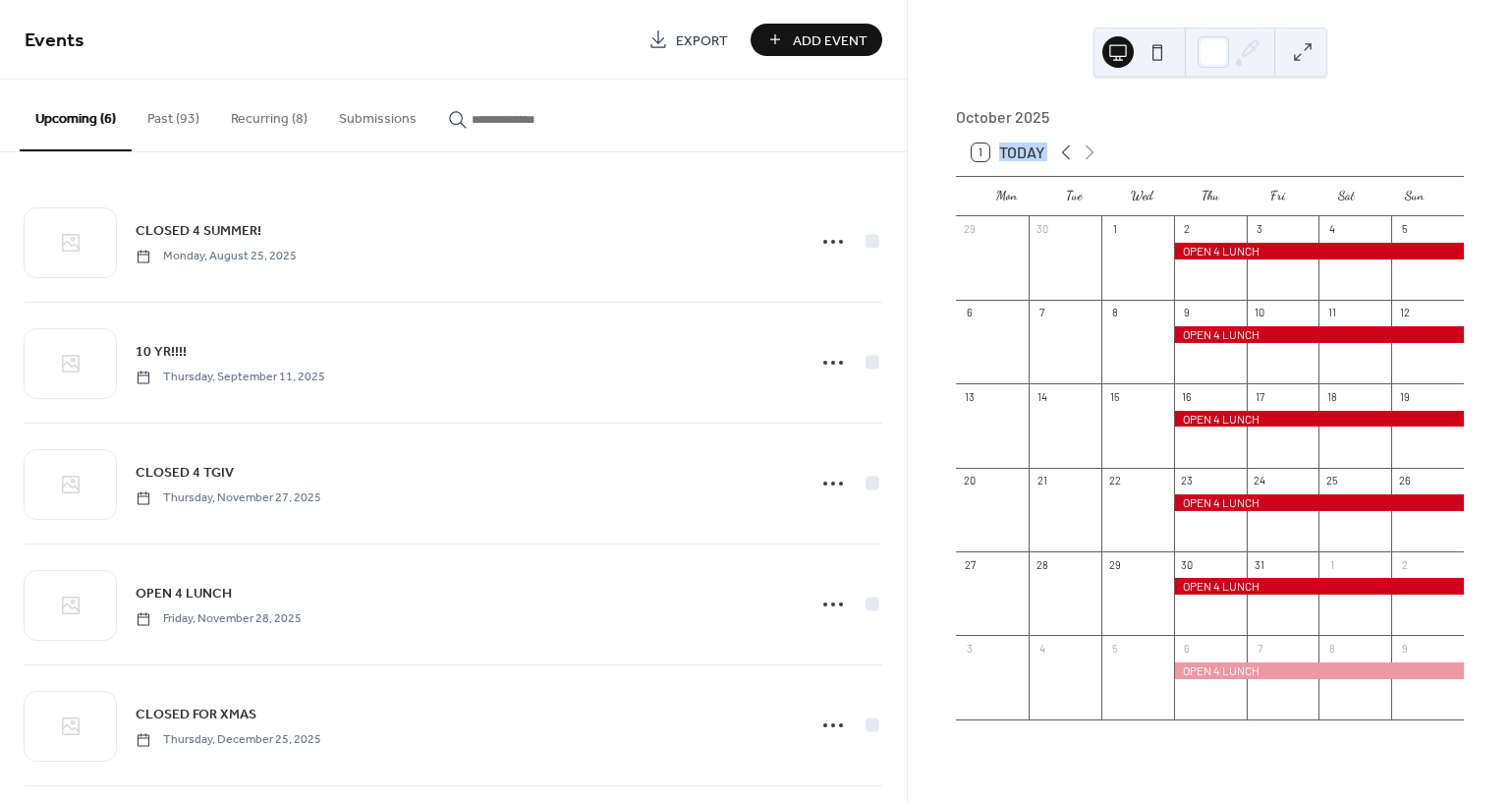 click 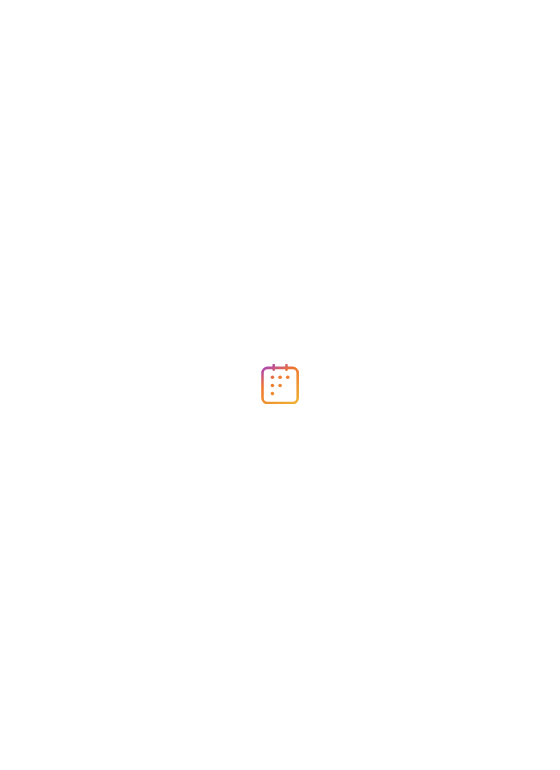 scroll, scrollTop: 0, scrollLeft: 0, axis: both 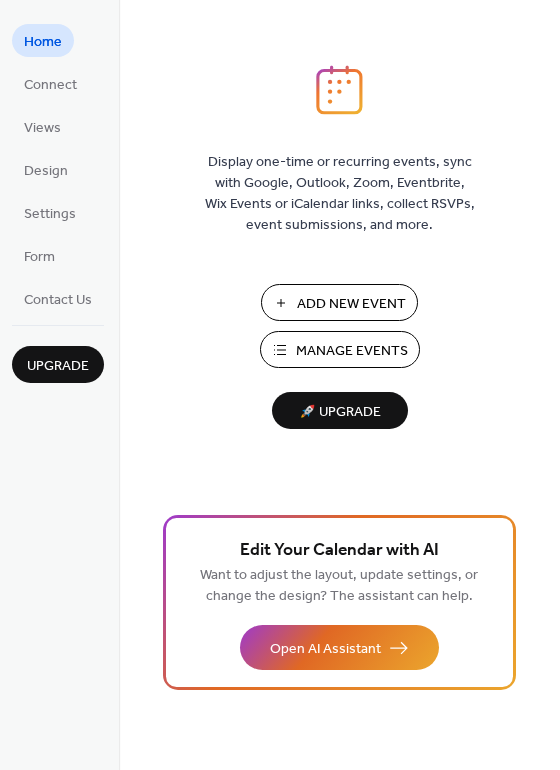 click on "Manage Events" at bounding box center [352, 351] 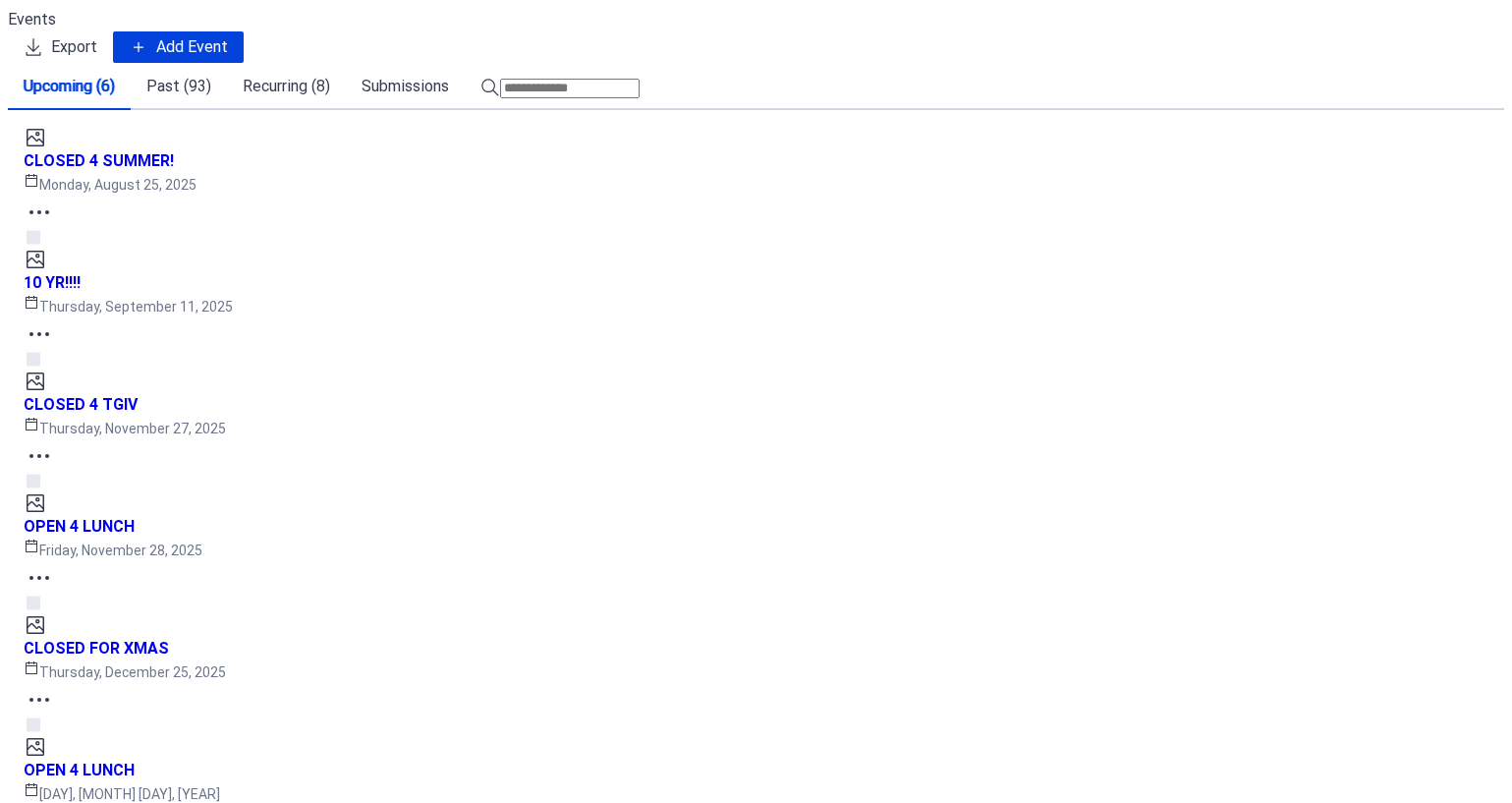 scroll, scrollTop: 0, scrollLeft: 0, axis: both 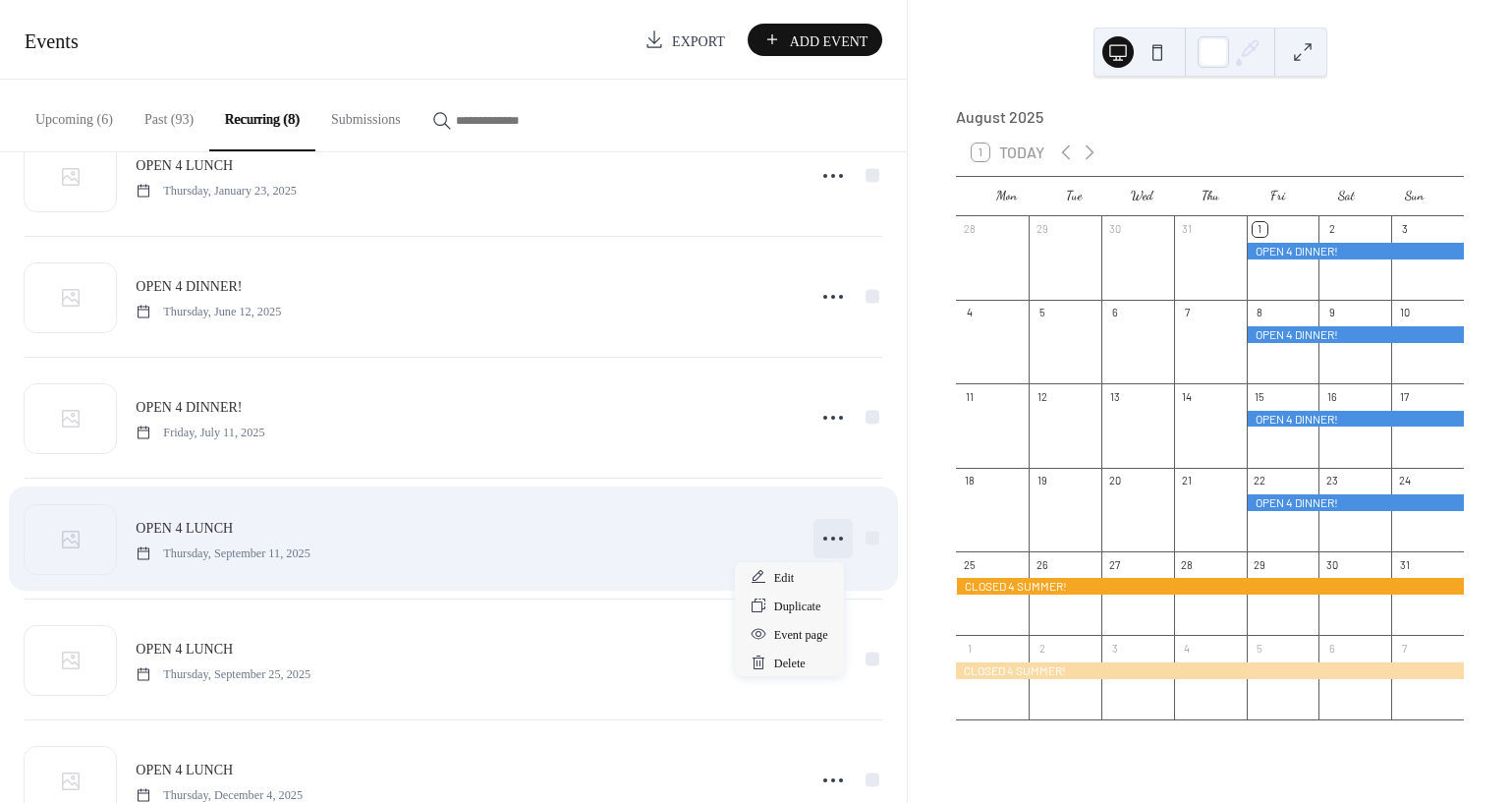 click 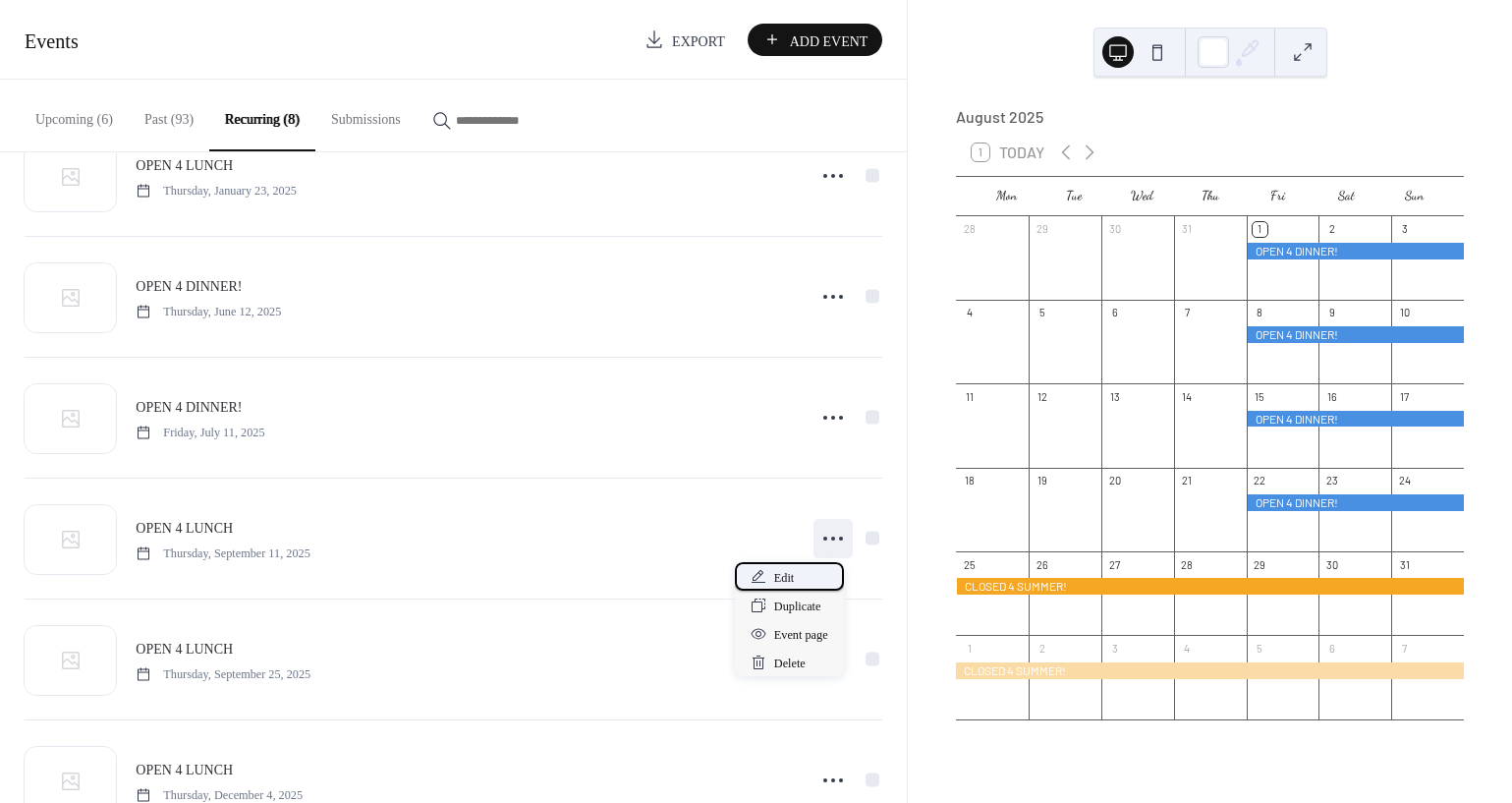 click on "Edit" at bounding box center [785, 578] 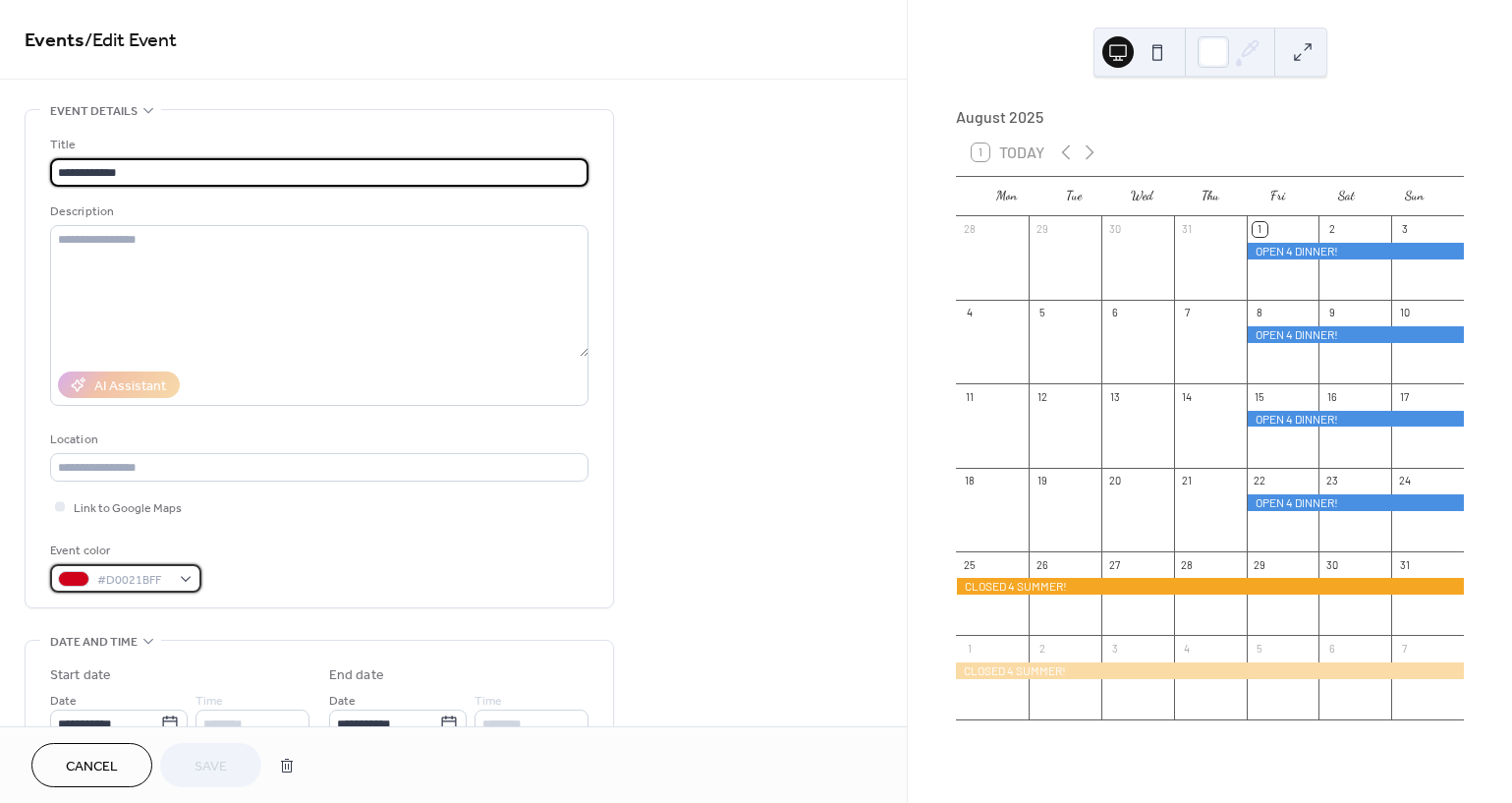 click on "#D0021BFF" at bounding box center (134, 580) 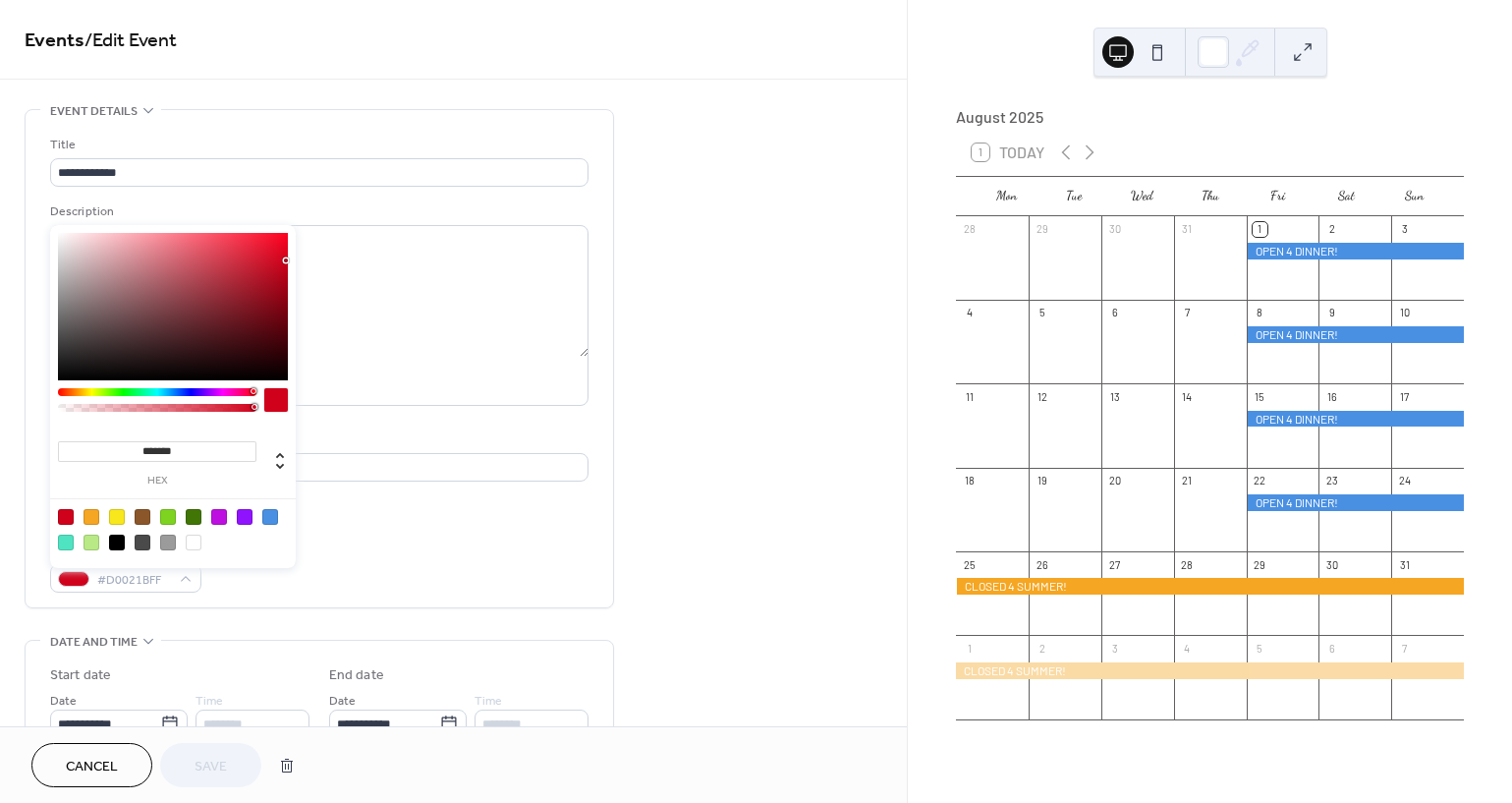 click at bounding box center (157, 392) 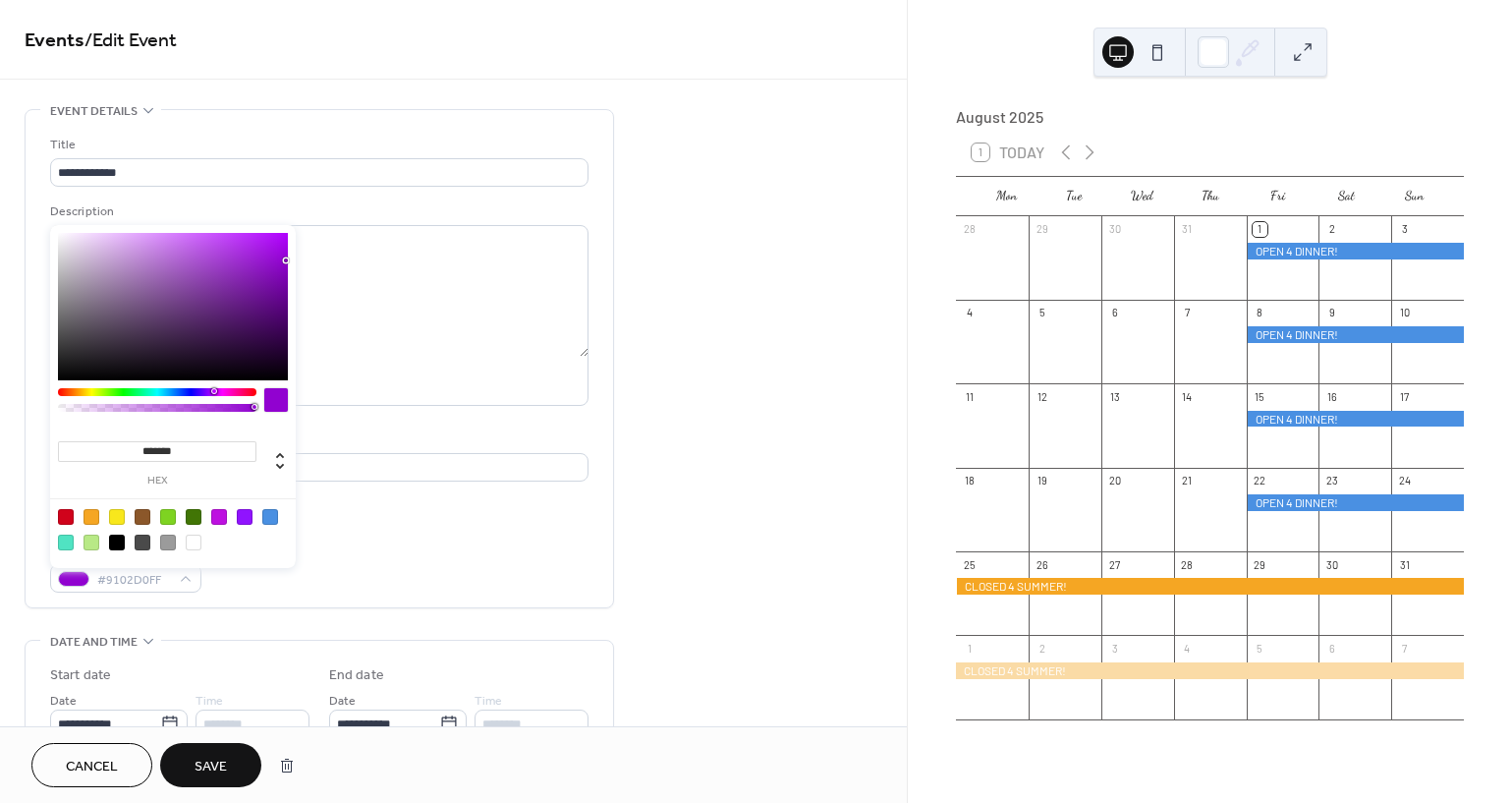 type on "*******" 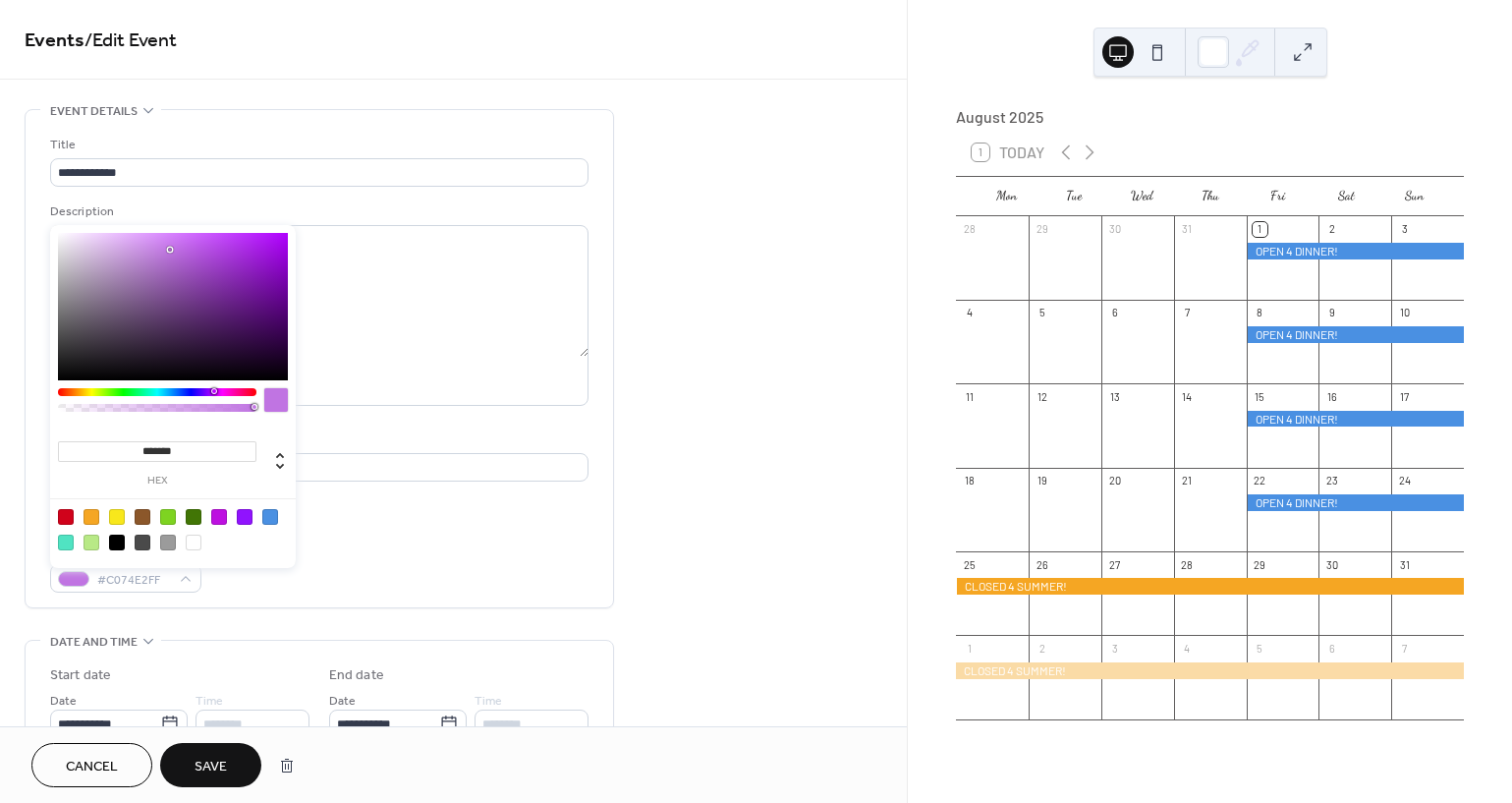 click on "Save" at bounding box center (210, 767) 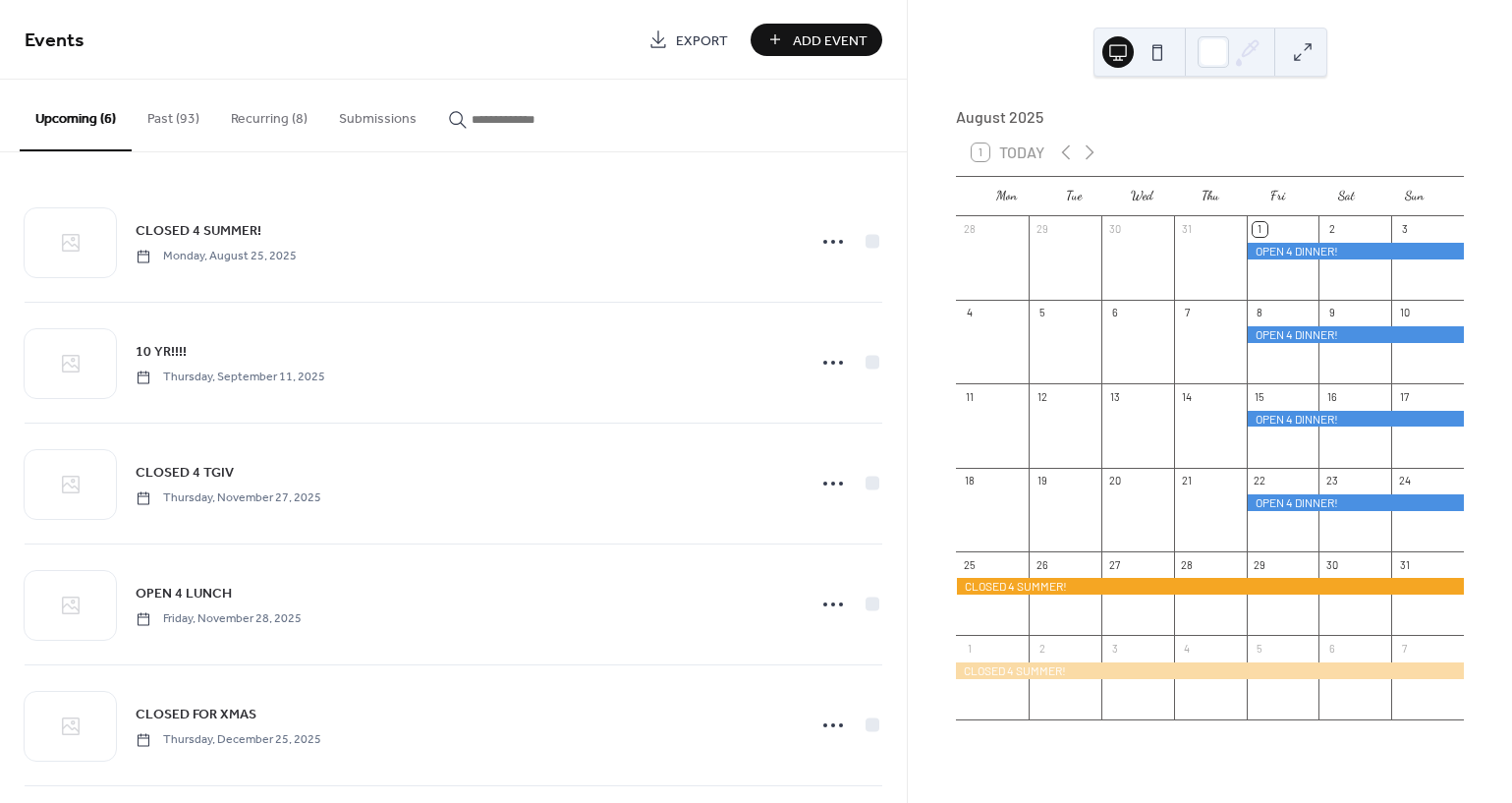 click on "Recurring (8)" at bounding box center [269, 114] 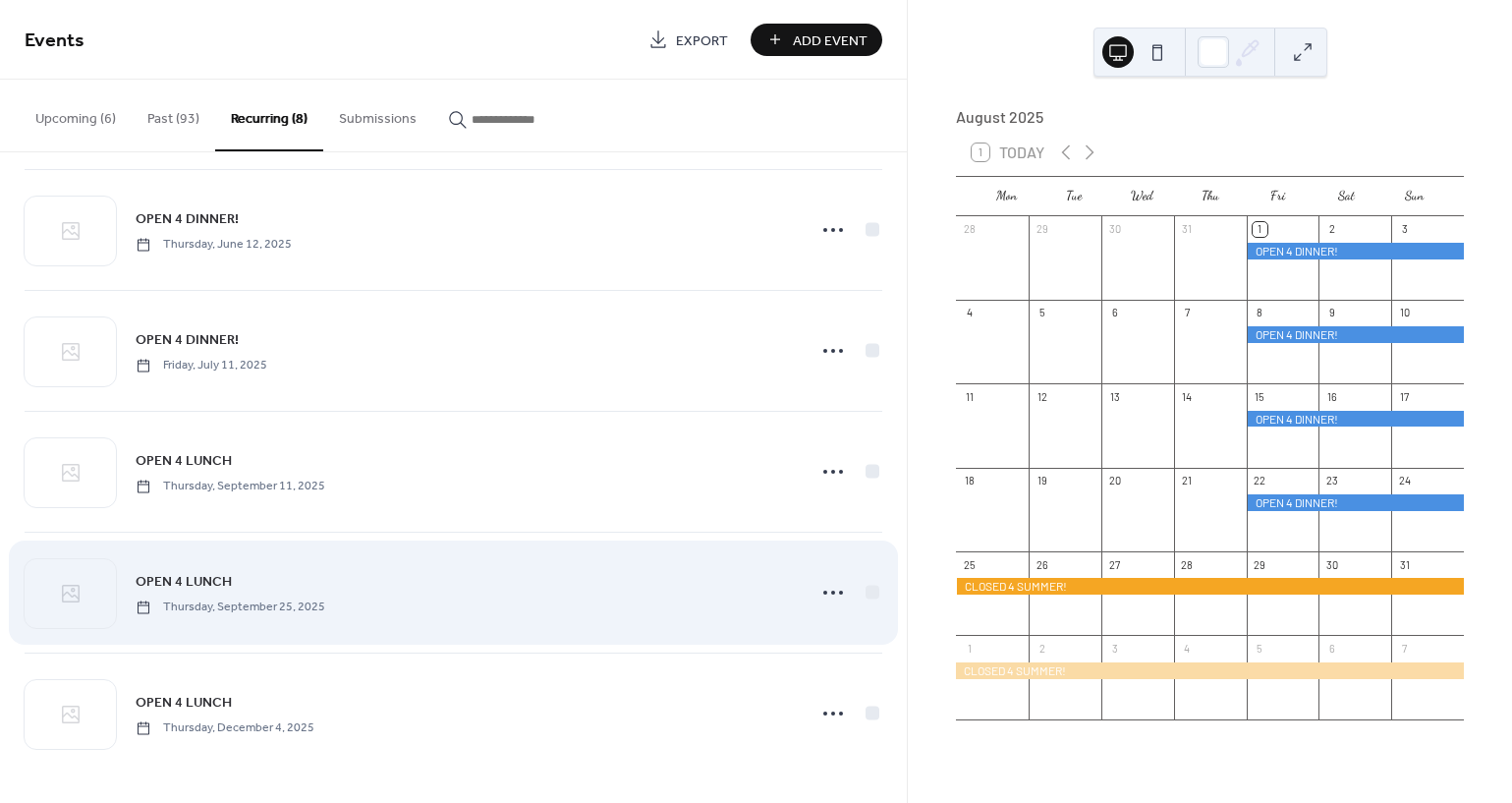 scroll, scrollTop: 374, scrollLeft: 0, axis: vertical 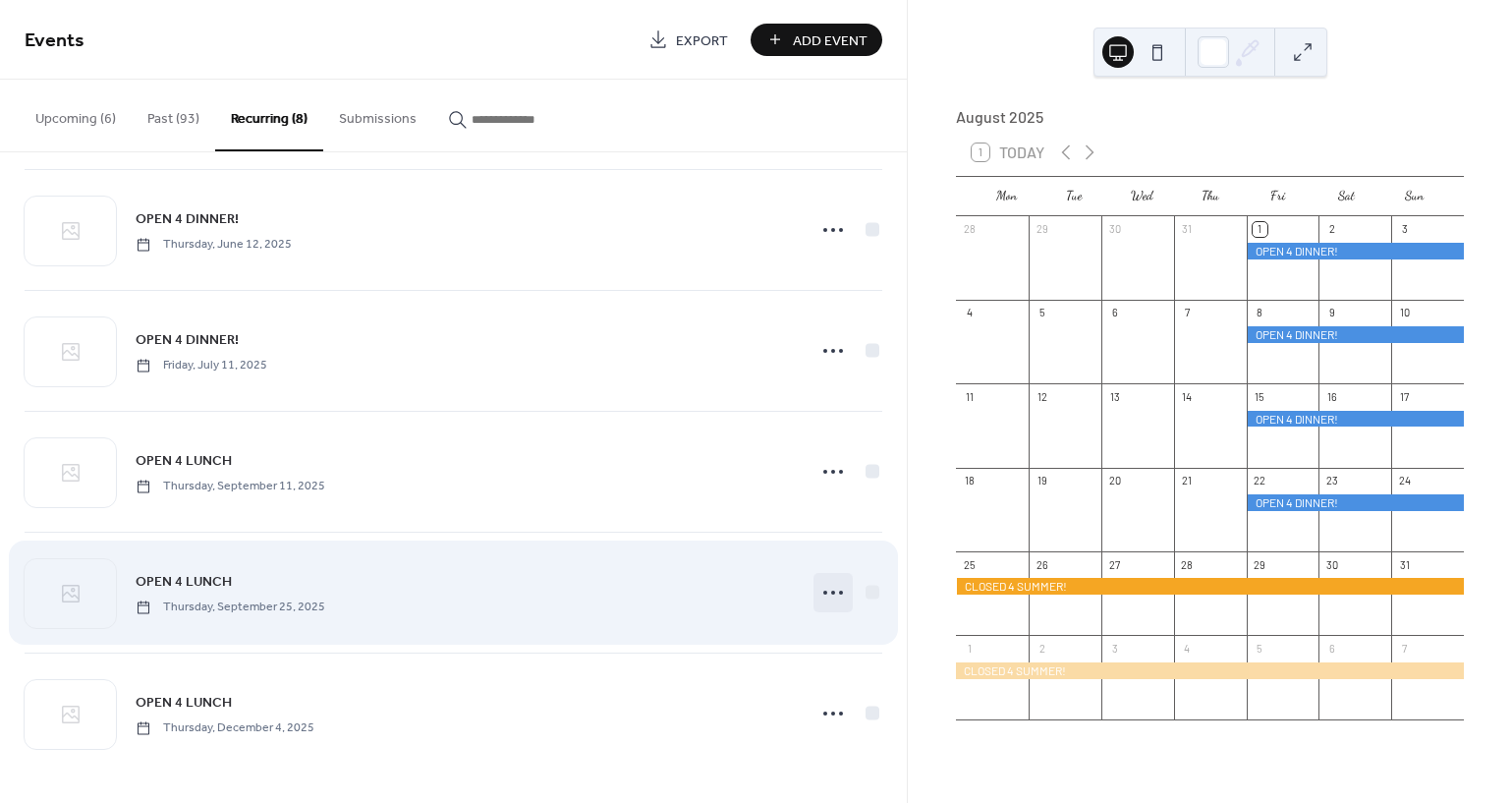 click 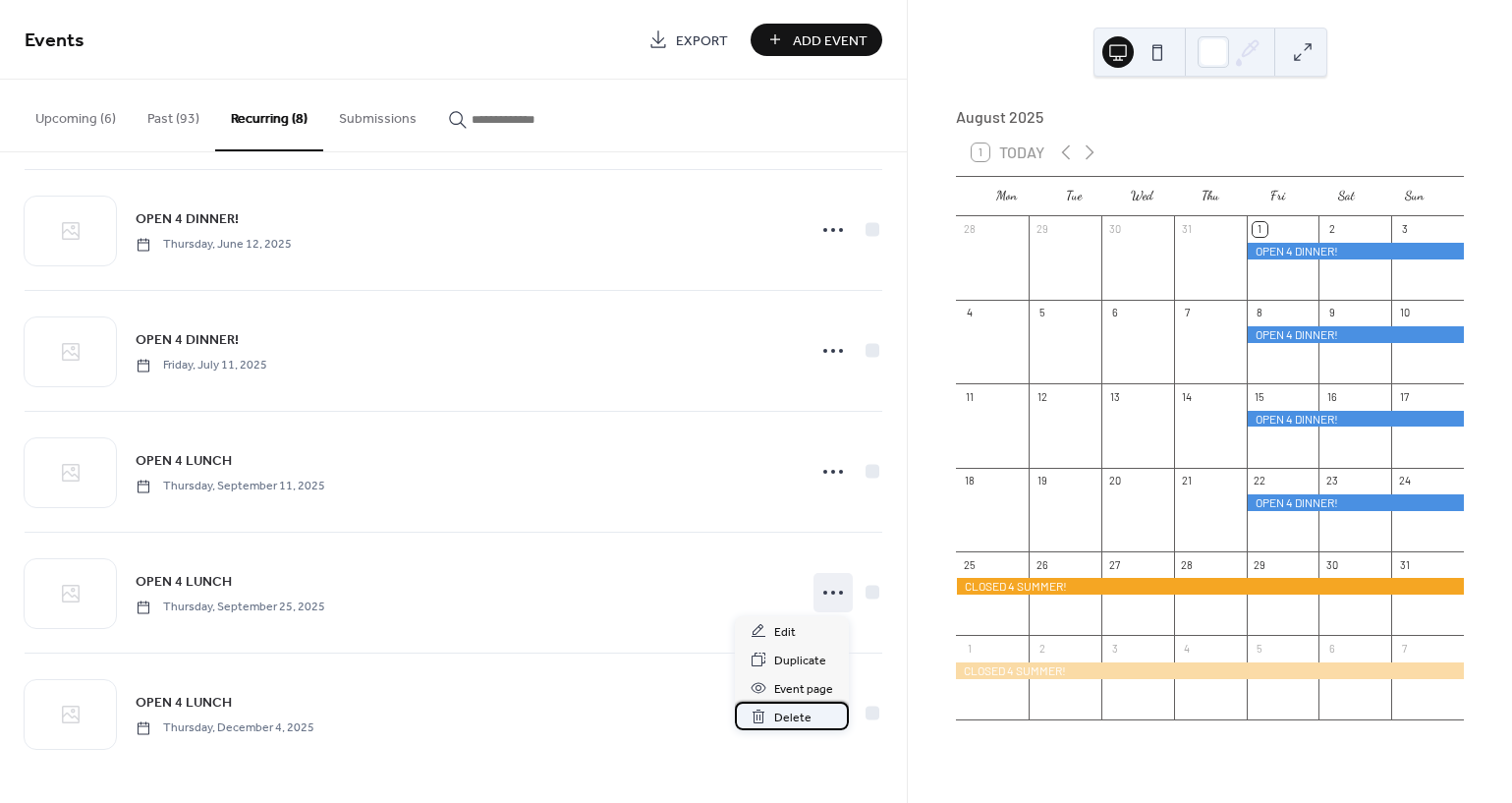 click on "Delete" at bounding box center (793, 717) 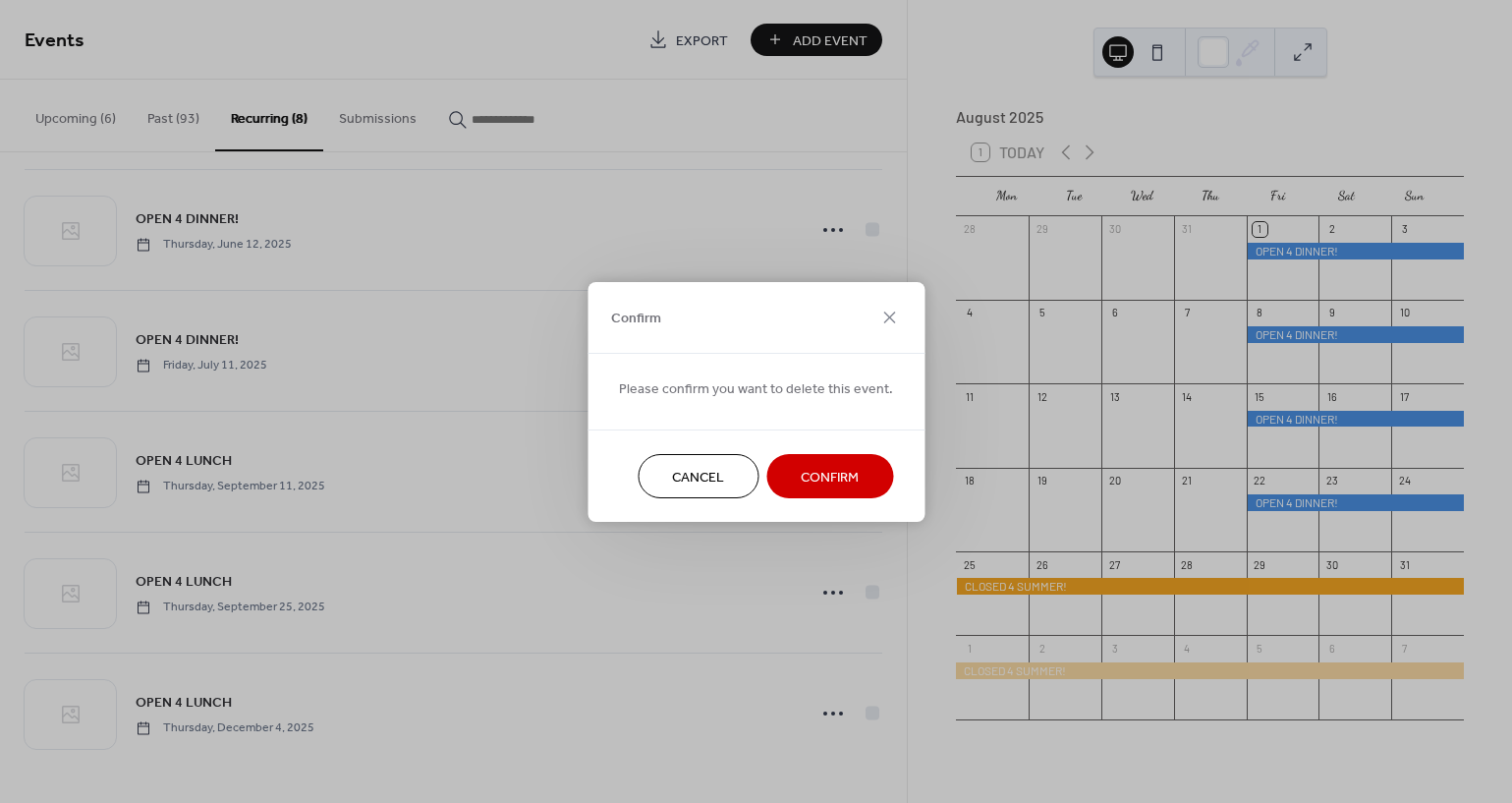 click on "Confirm" at bounding box center (829, 477) 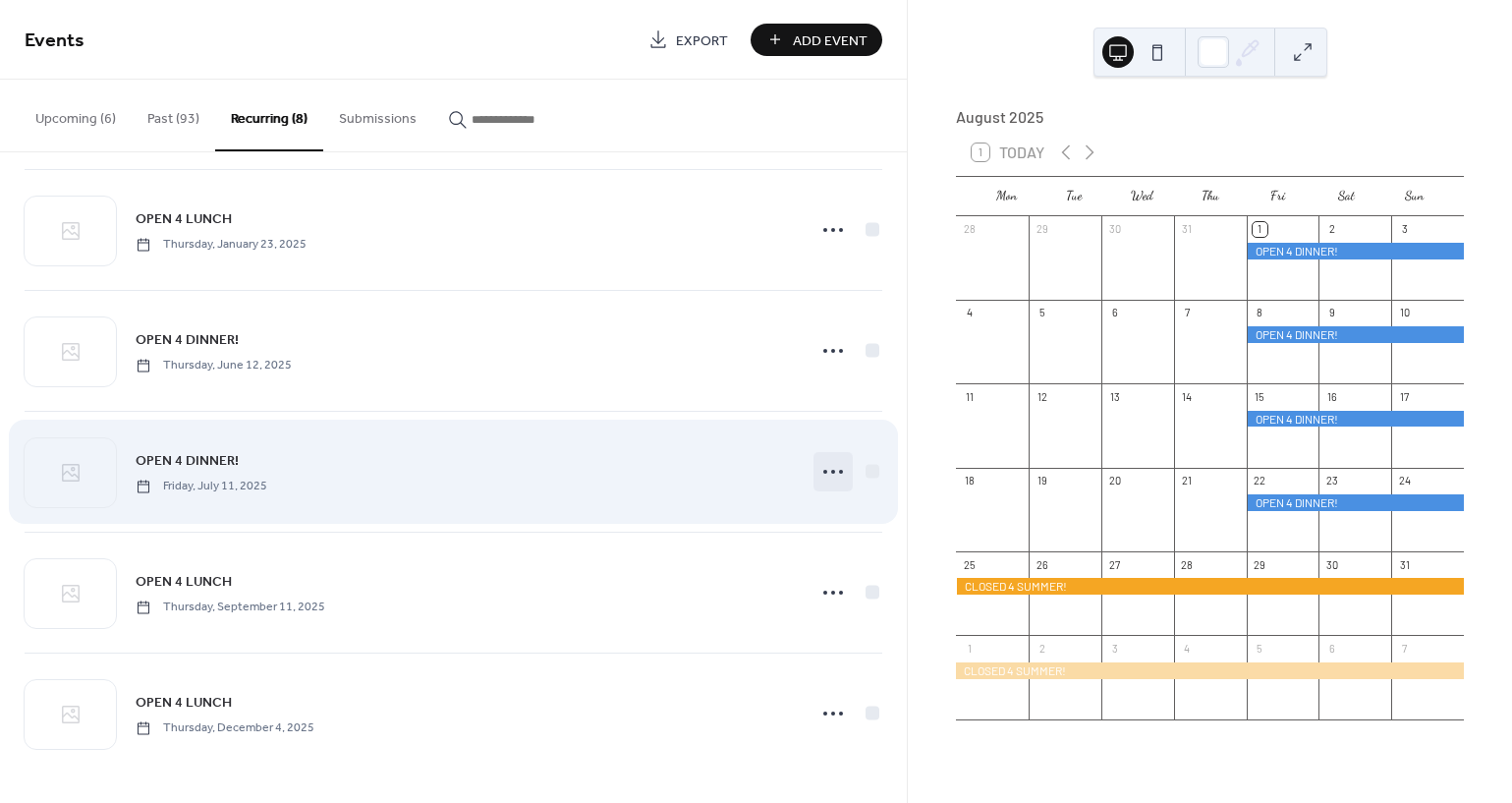 scroll, scrollTop: 254, scrollLeft: 0, axis: vertical 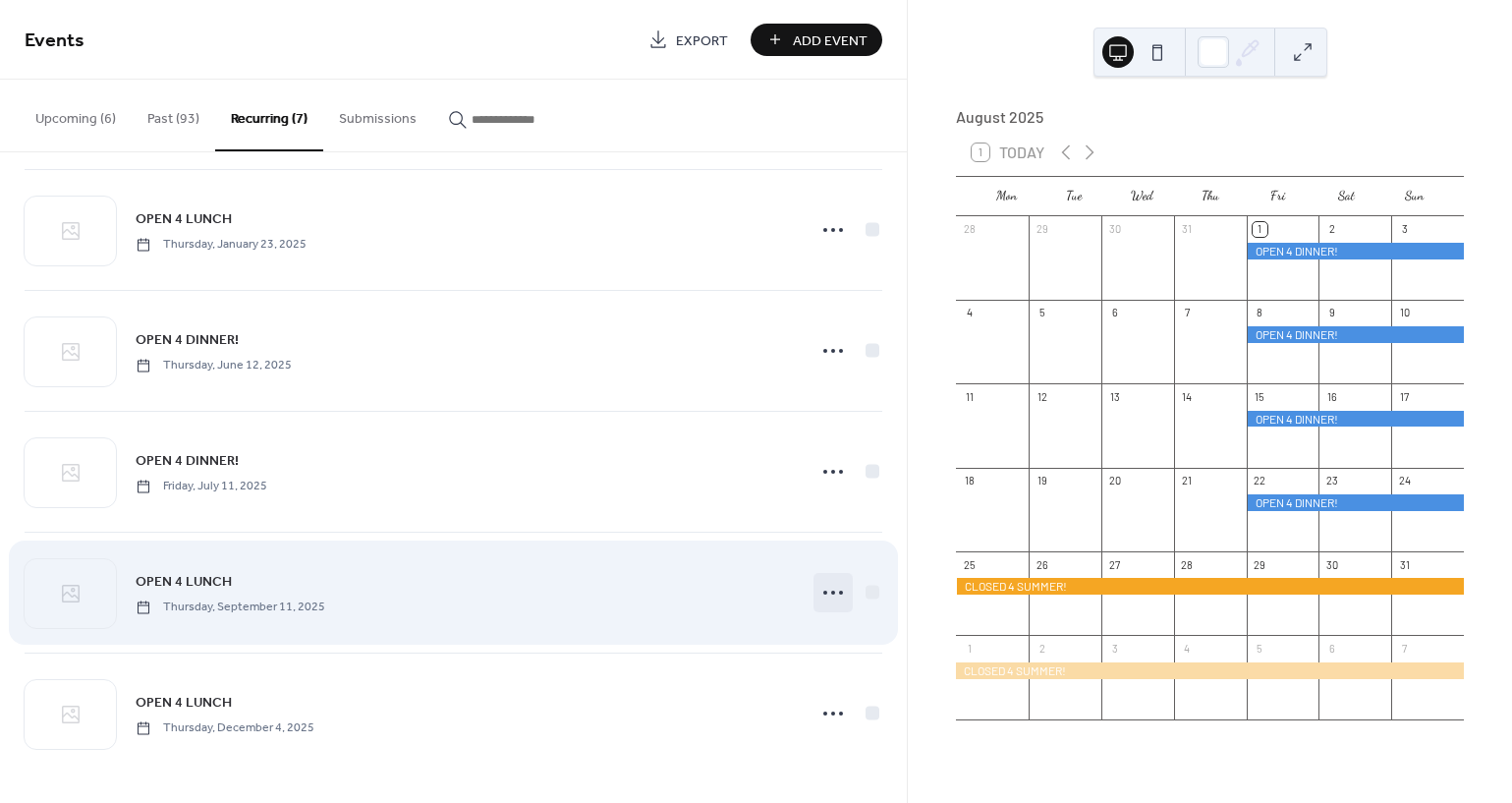 click 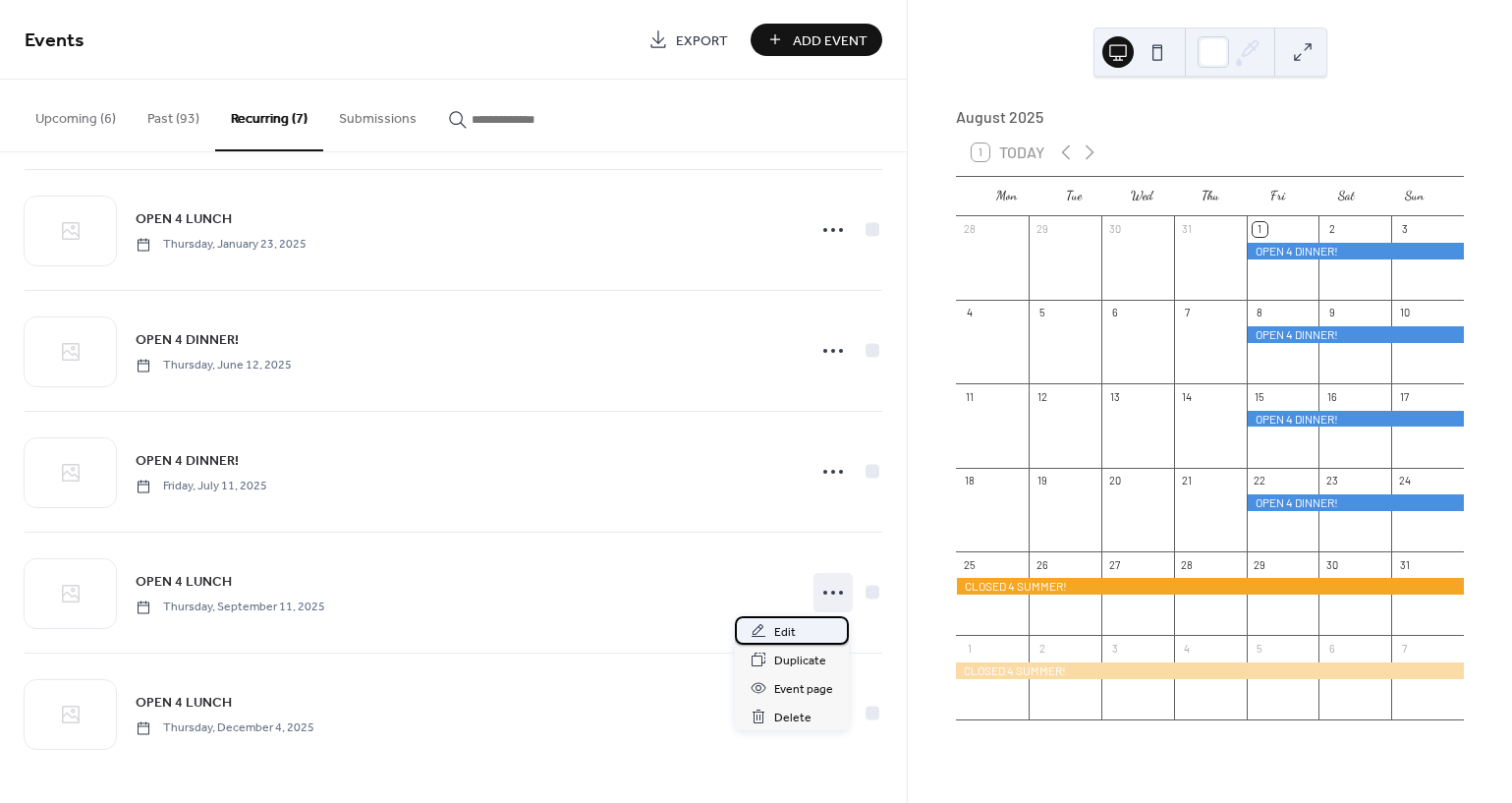 click on "Edit" at bounding box center (792, 630) 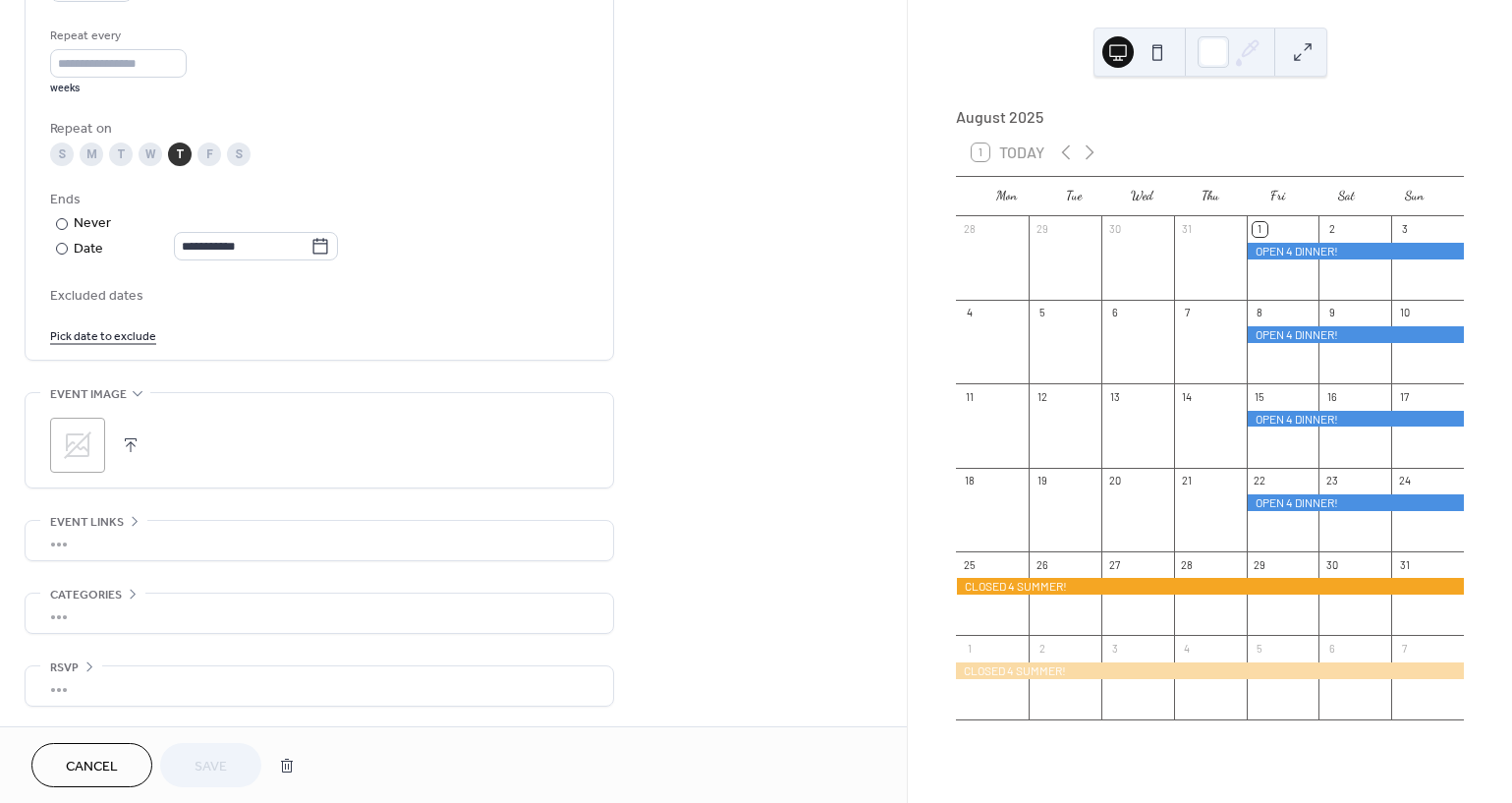 scroll, scrollTop: 933, scrollLeft: 0, axis: vertical 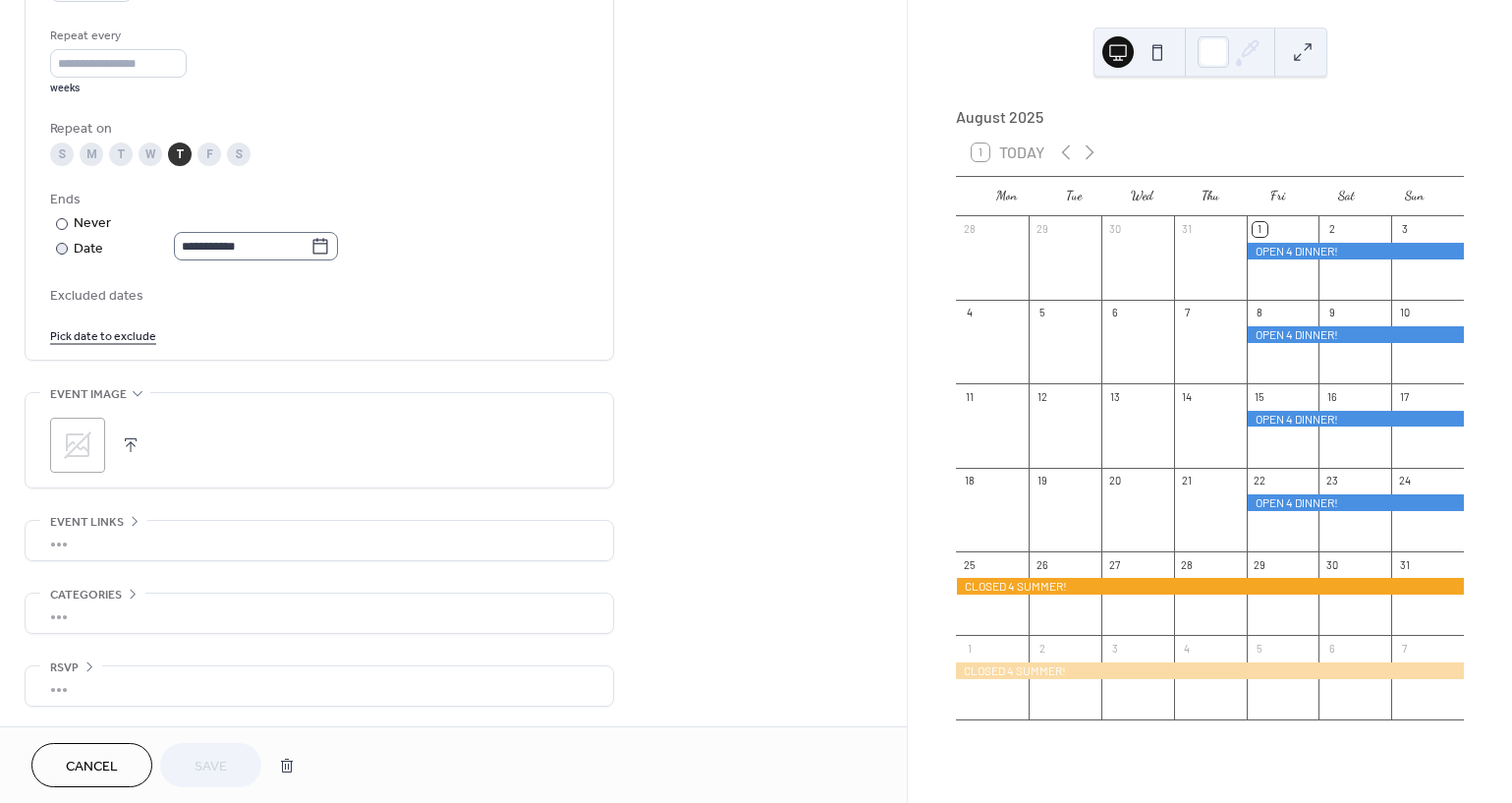click 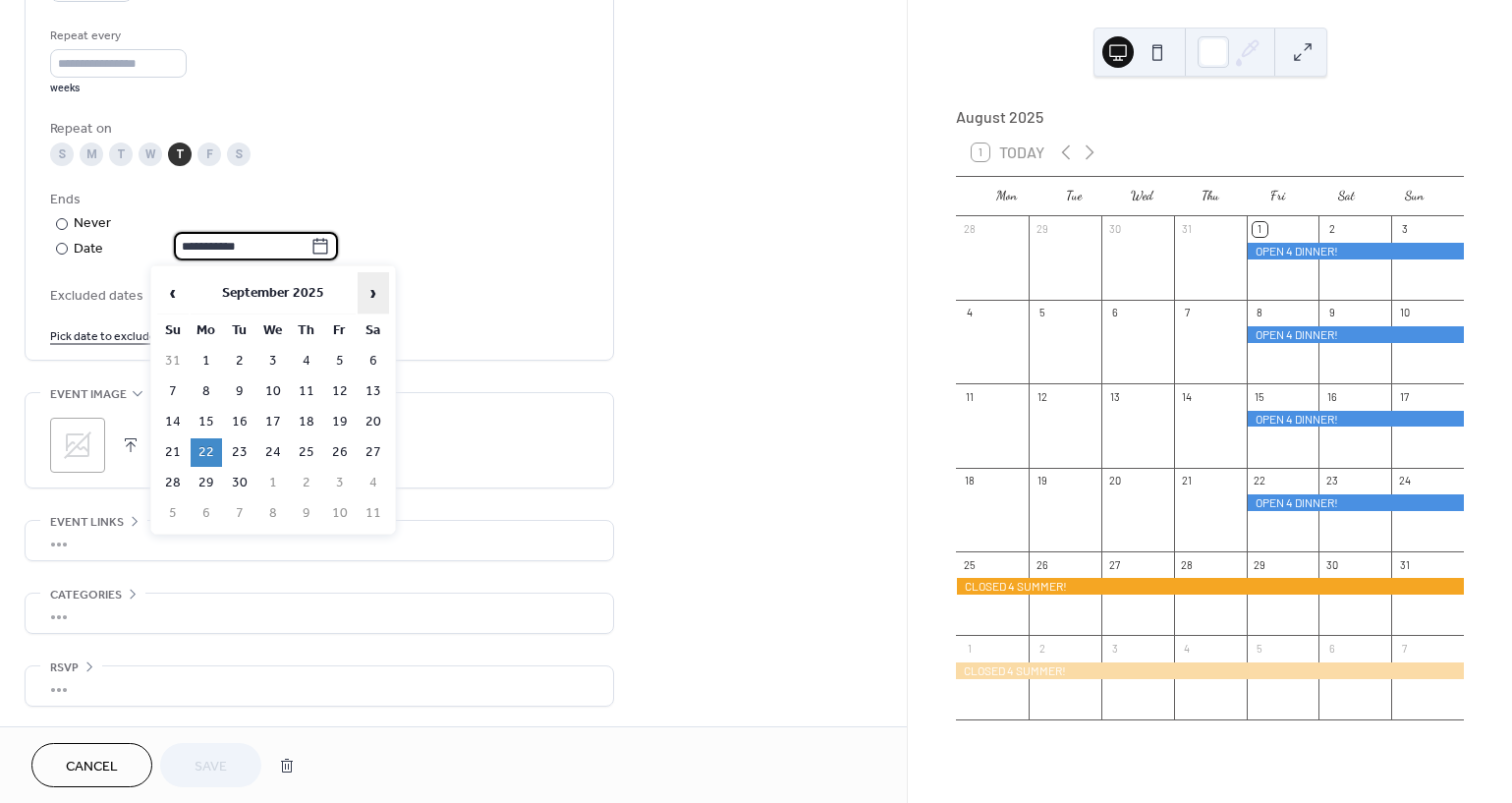 click on "›" at bounding box center (373, 293) 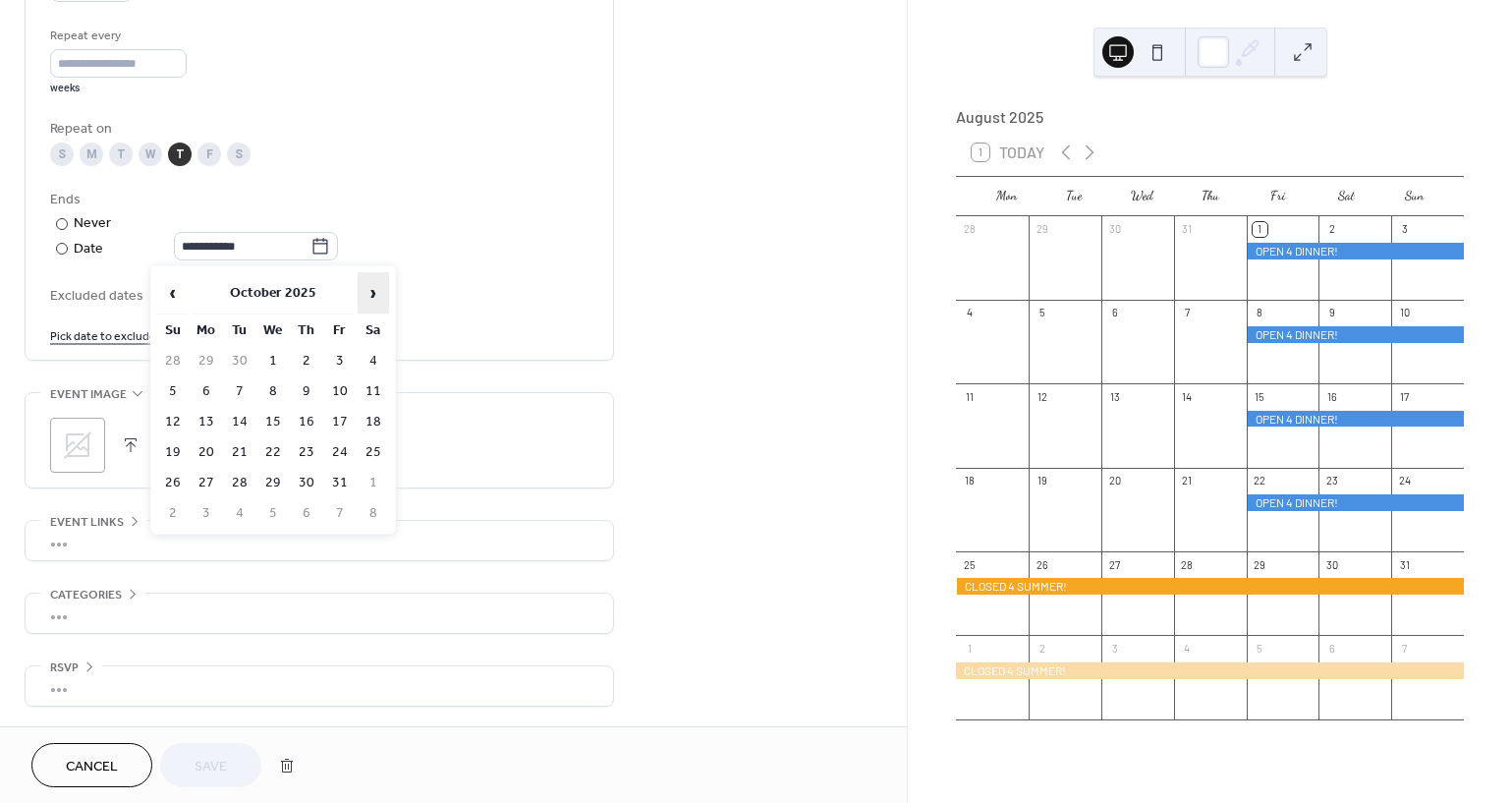 click on "›" at bounding box center (373, 293) 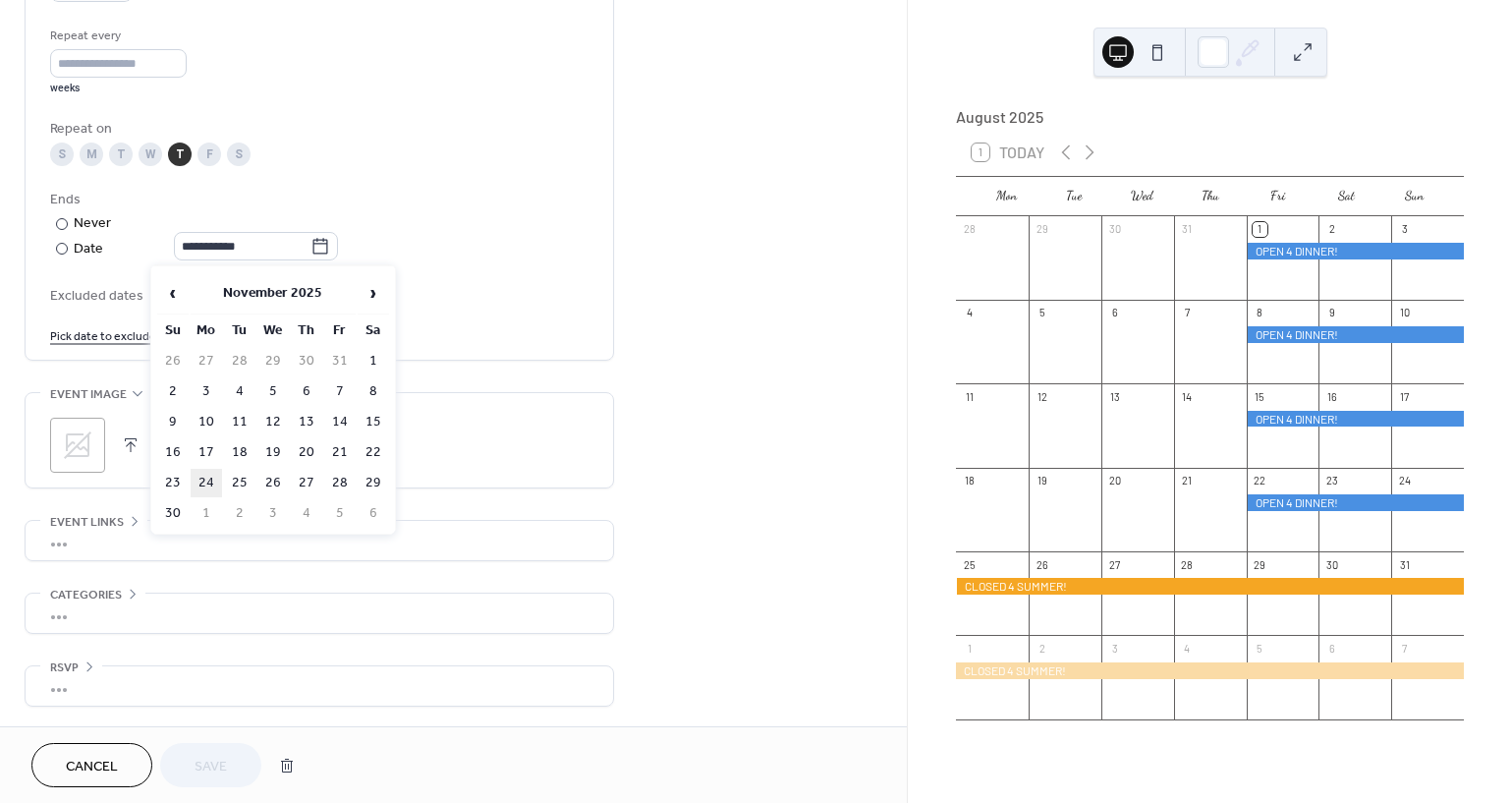 click on "24" at bounding box center (206, 483) 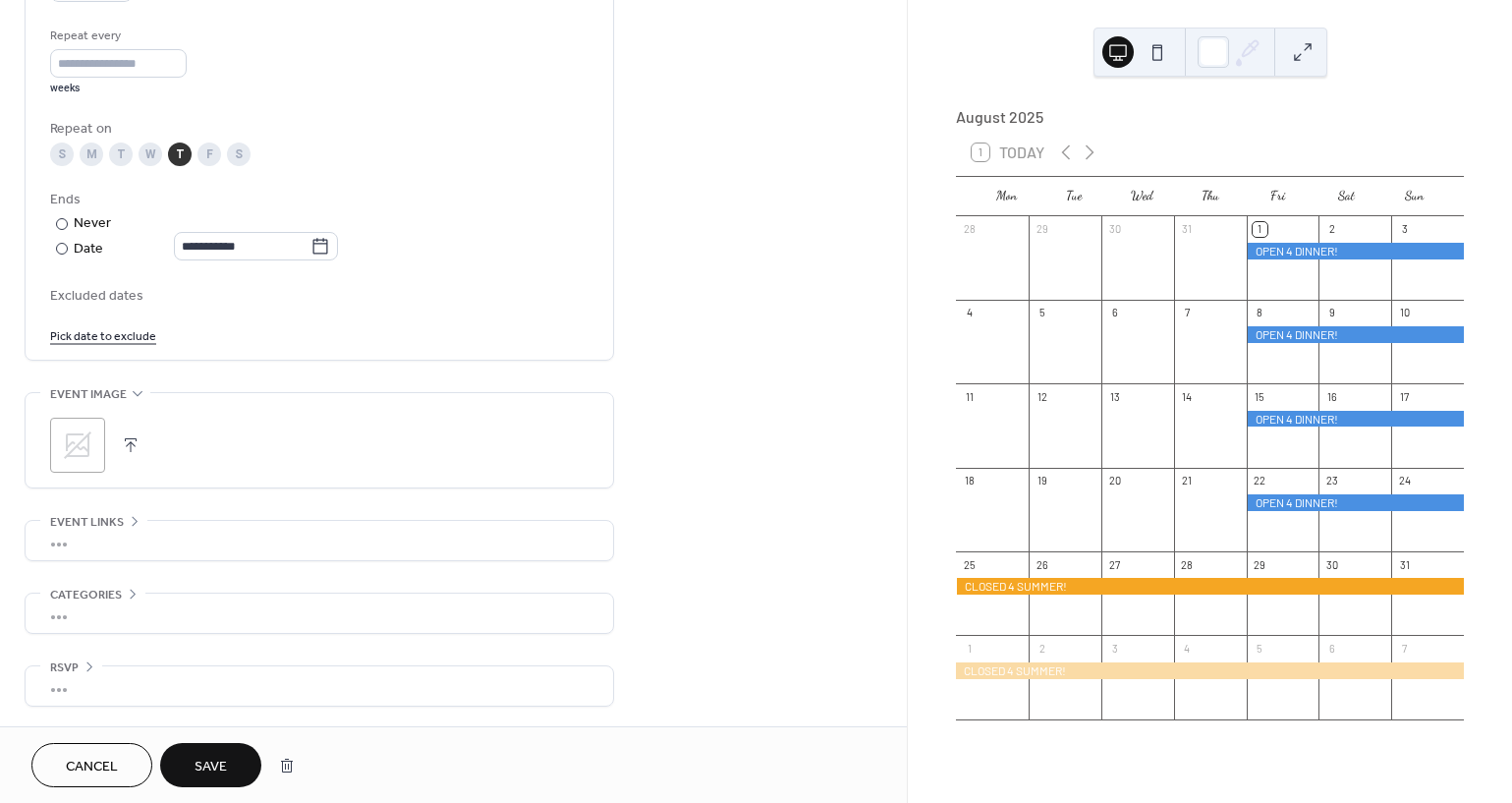 click on "Save" at bounding box center (210, 765) 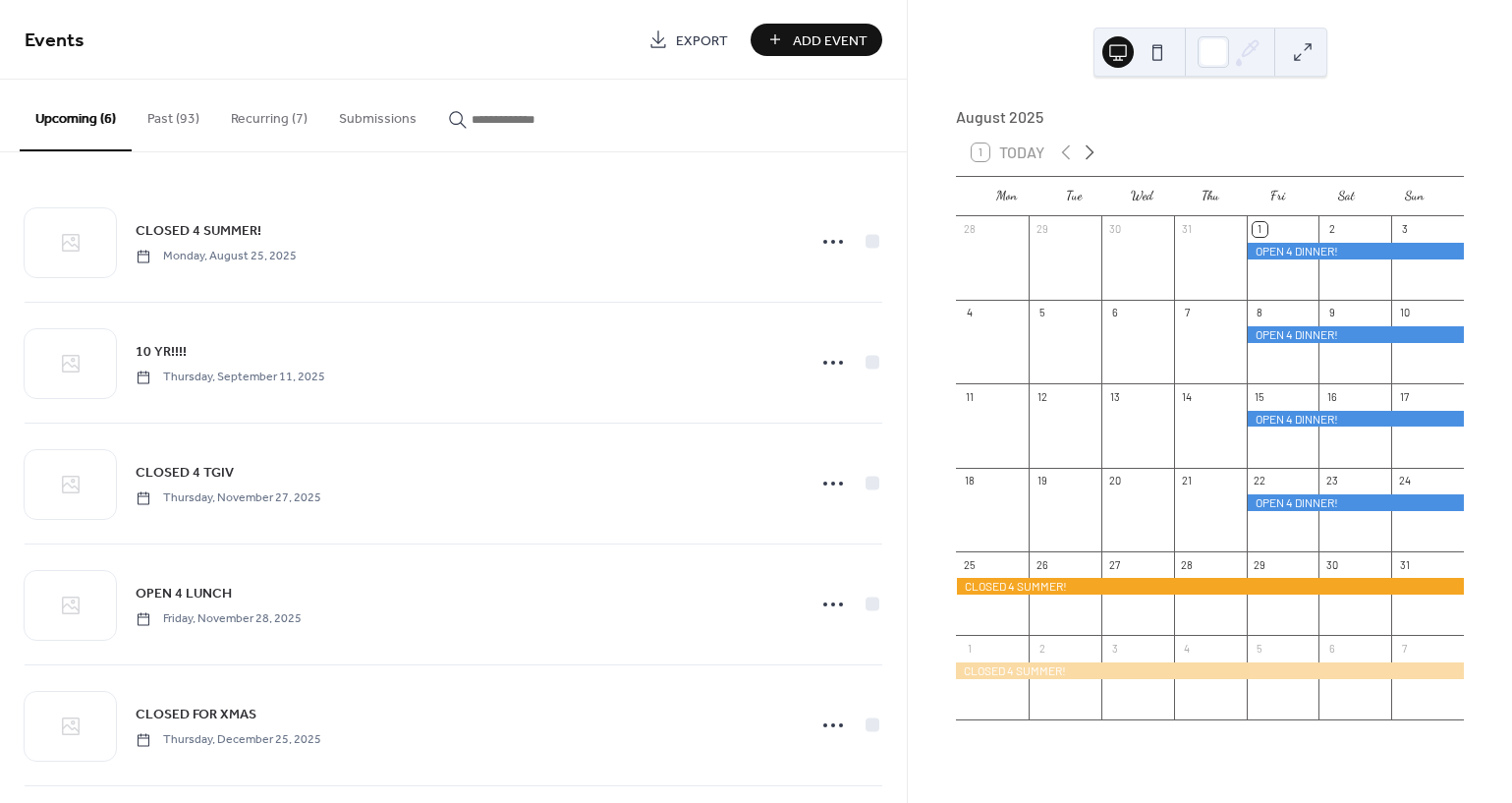 click 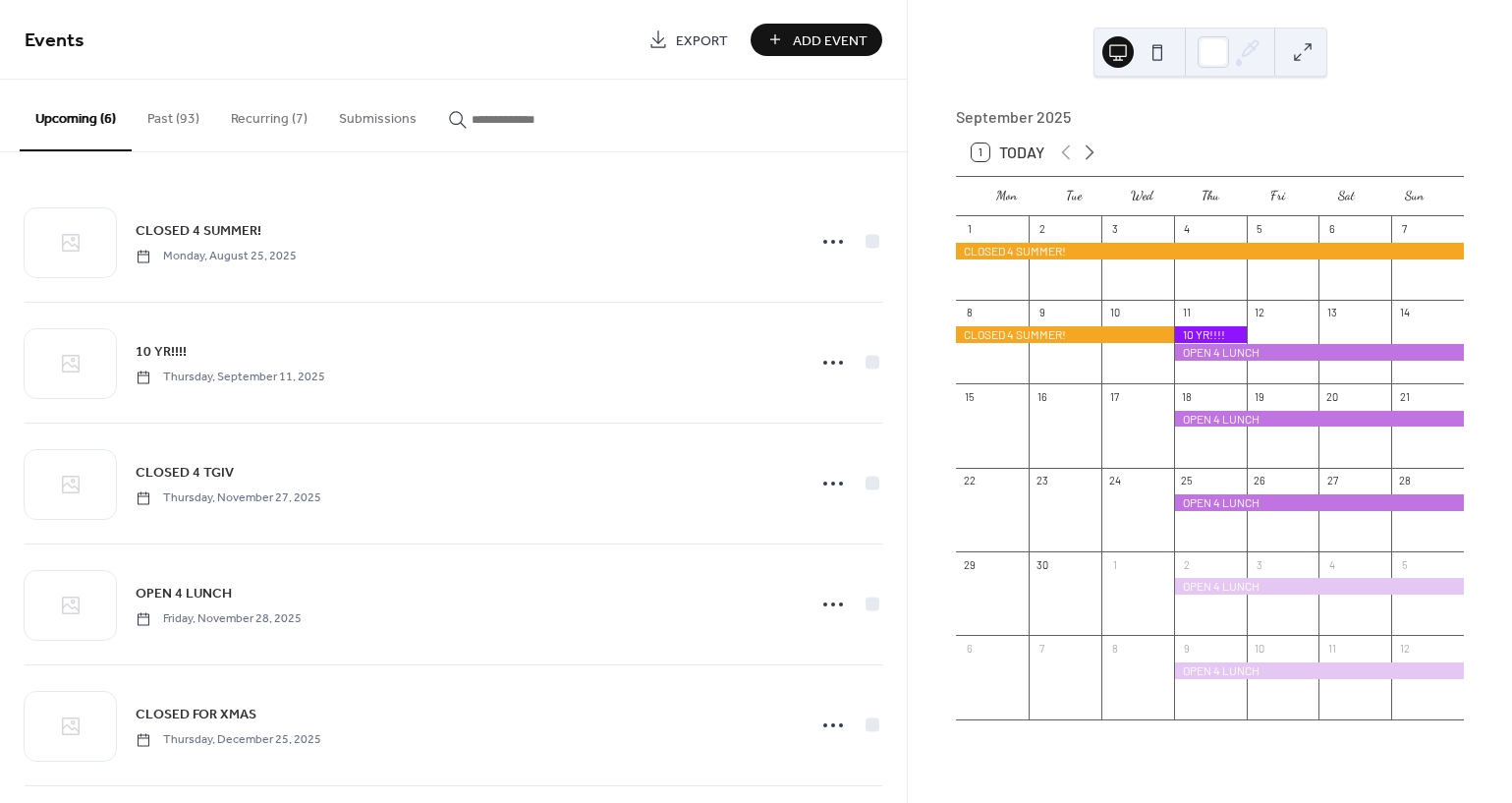click 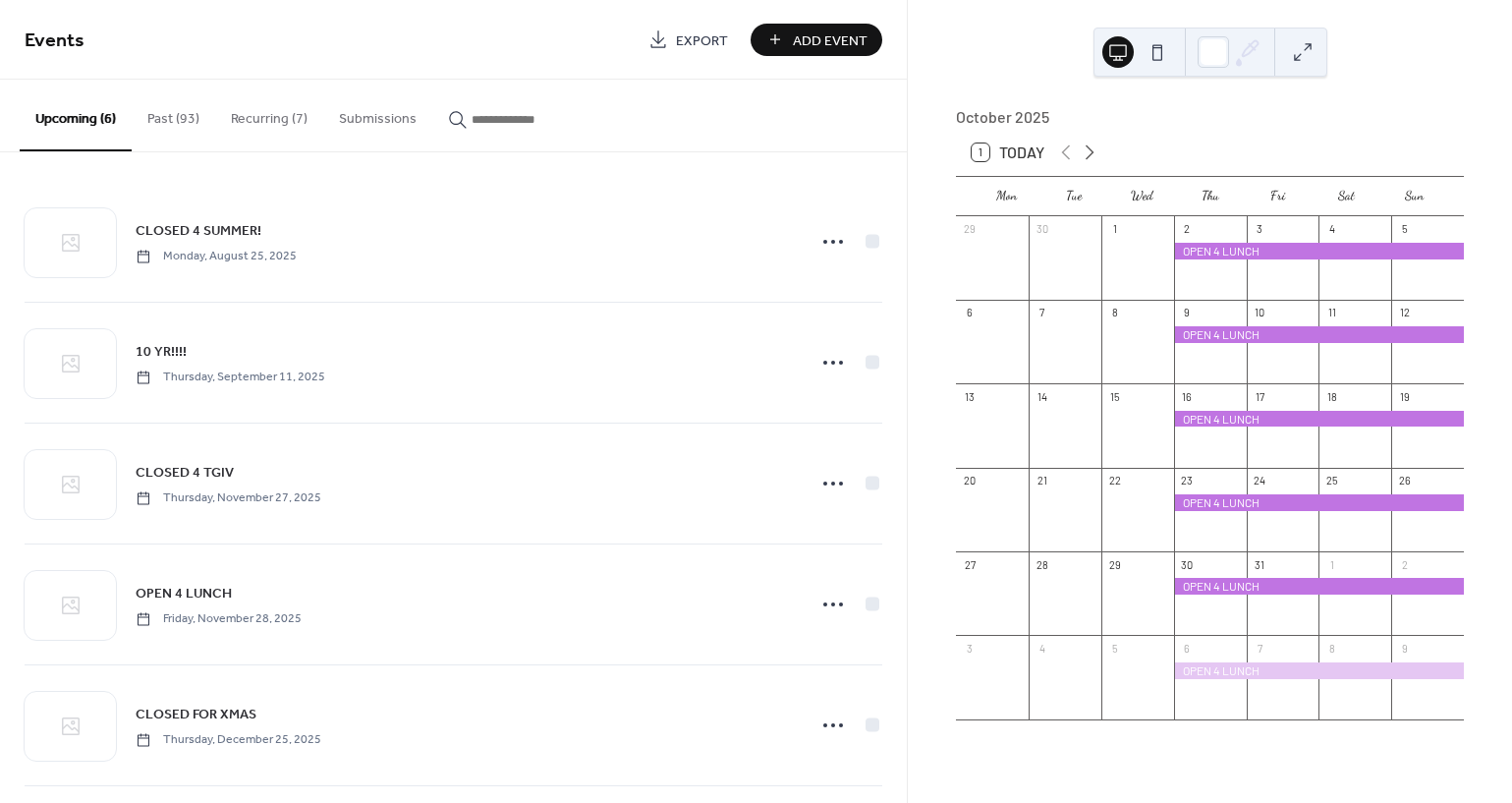 click 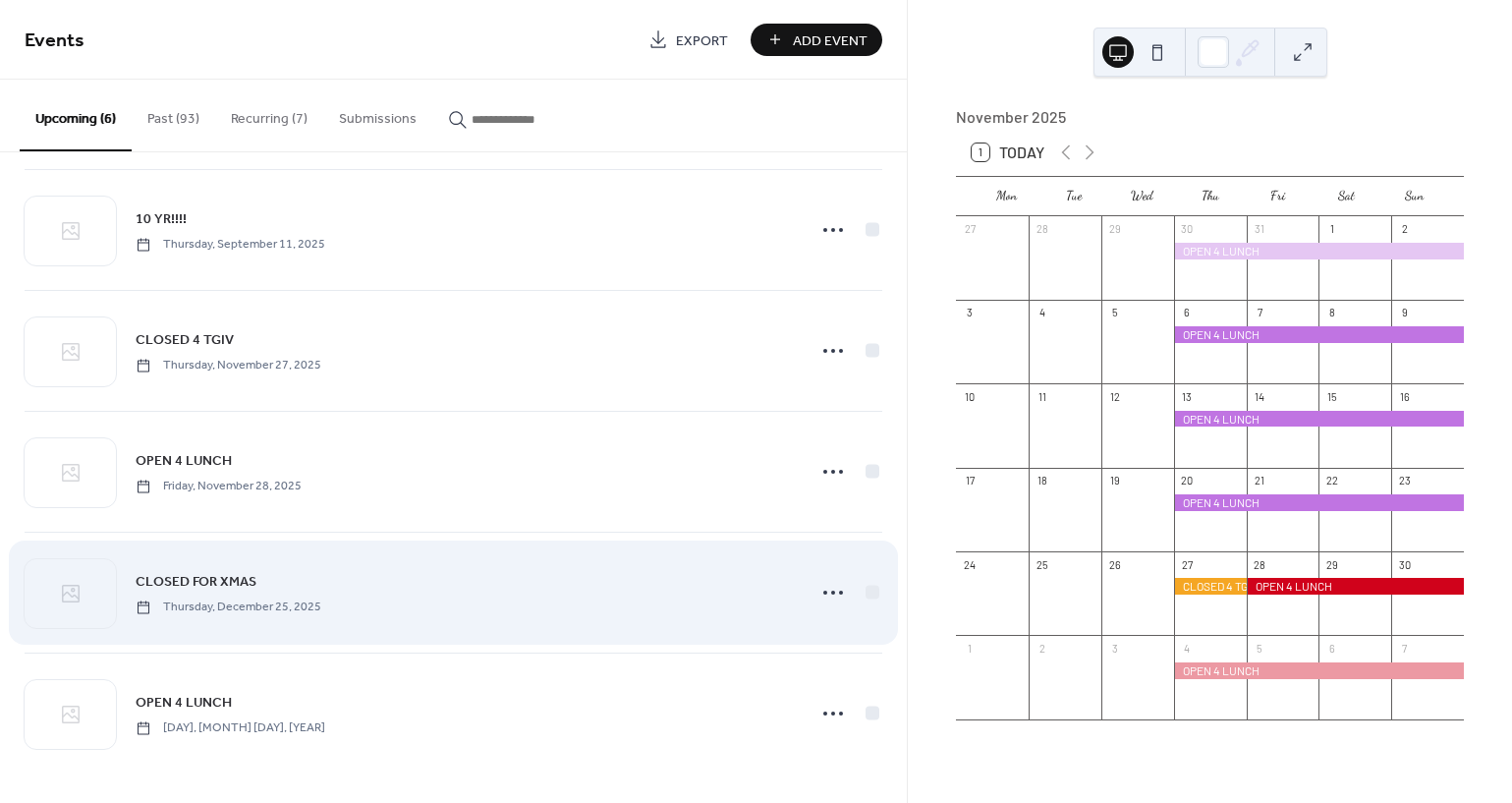 scroll, scrollTop: 133, scrollLeft: 0, axis: vertical 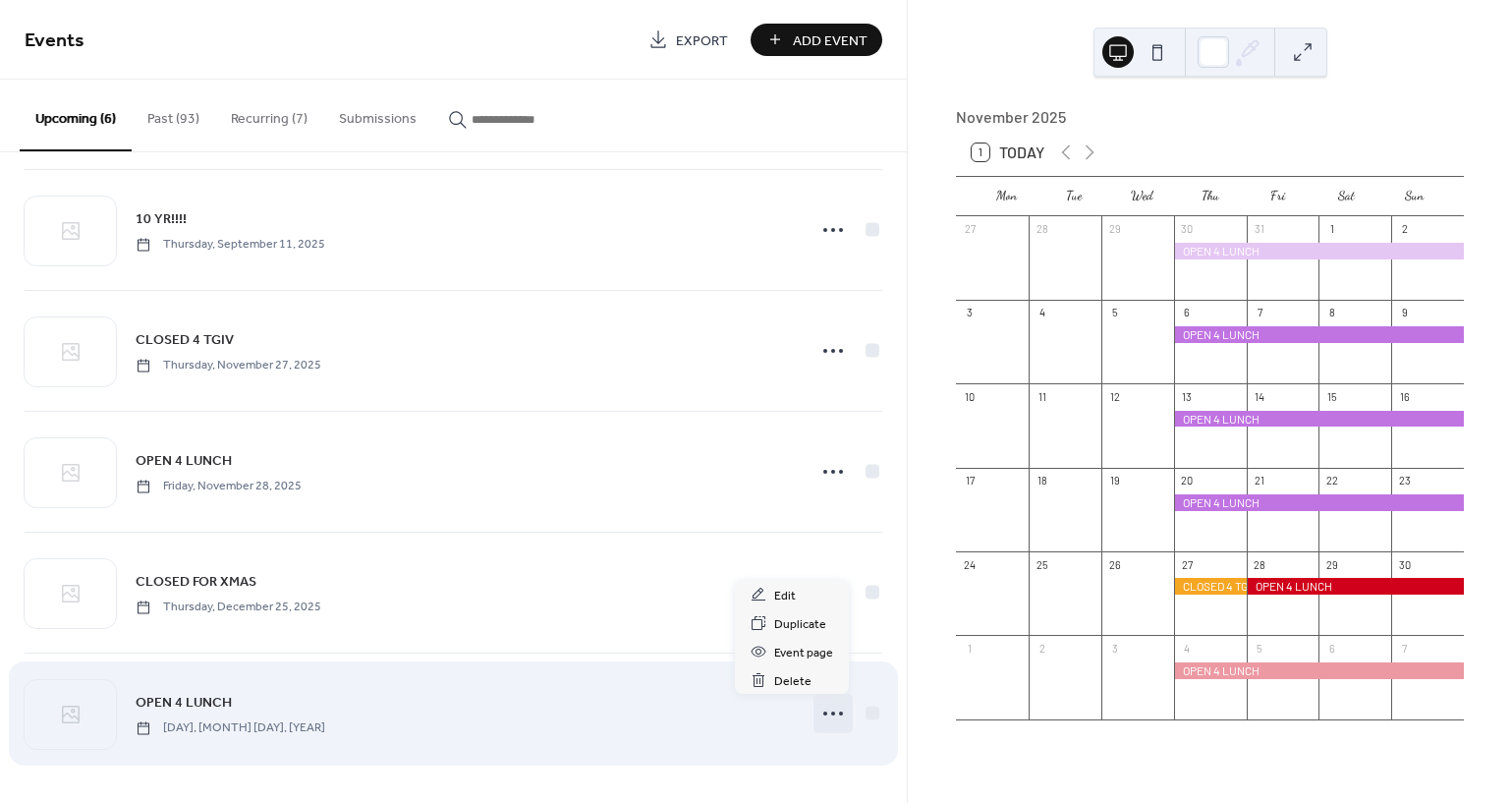 click 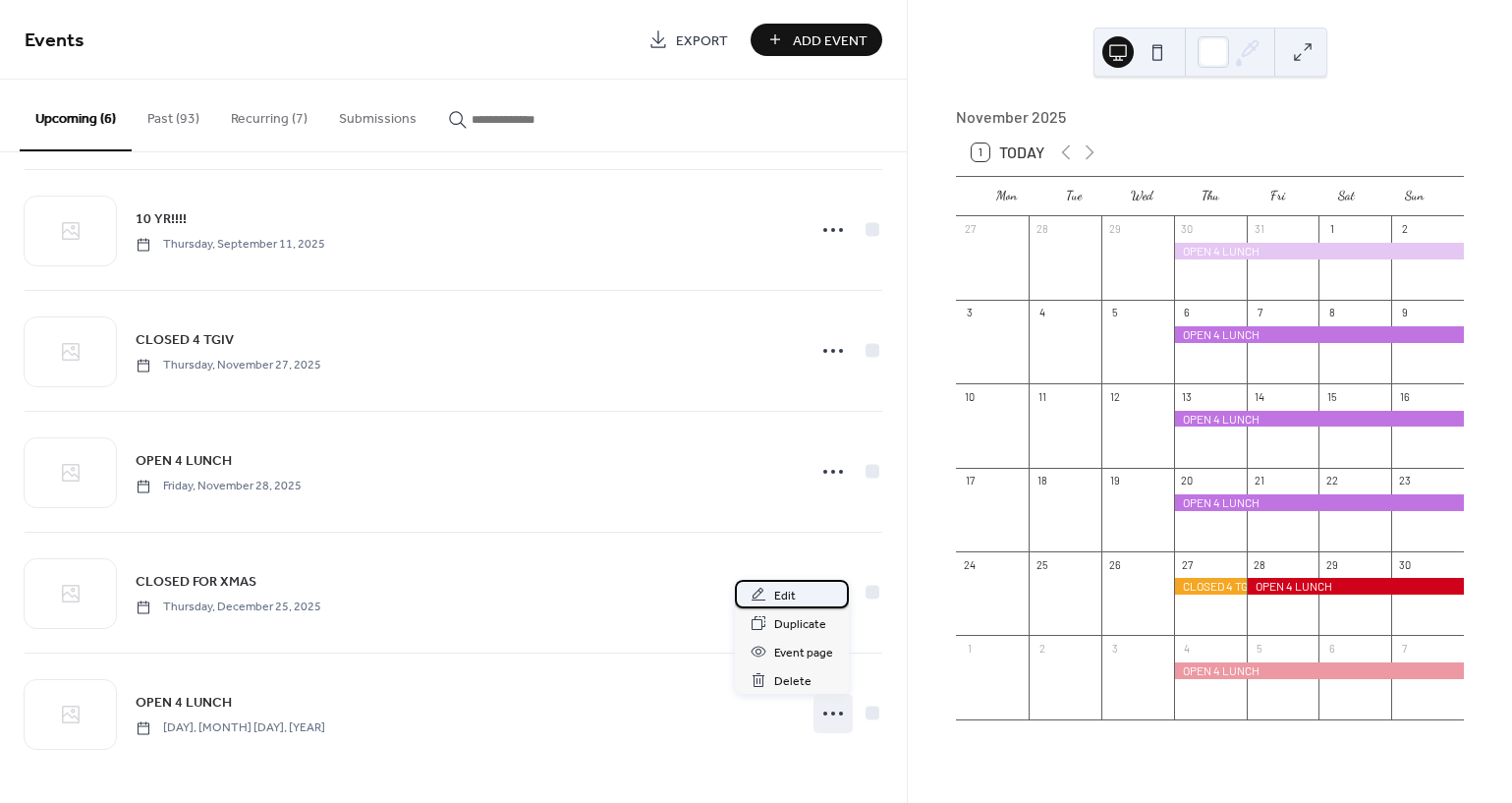 click on "Edit" at bounding box center [785, 596] 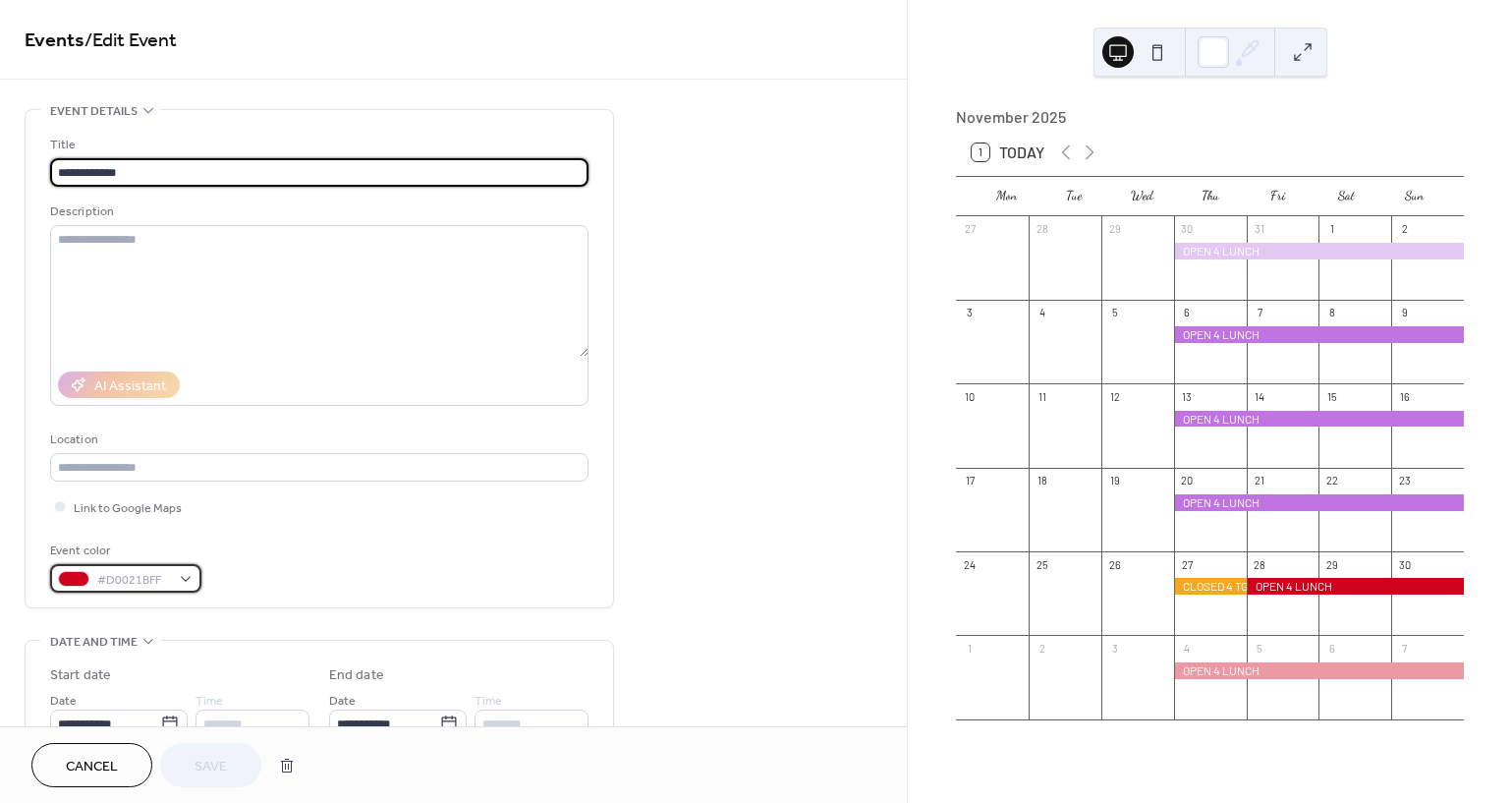 click on "#D0021BFF" at bounding box center [126, 578] 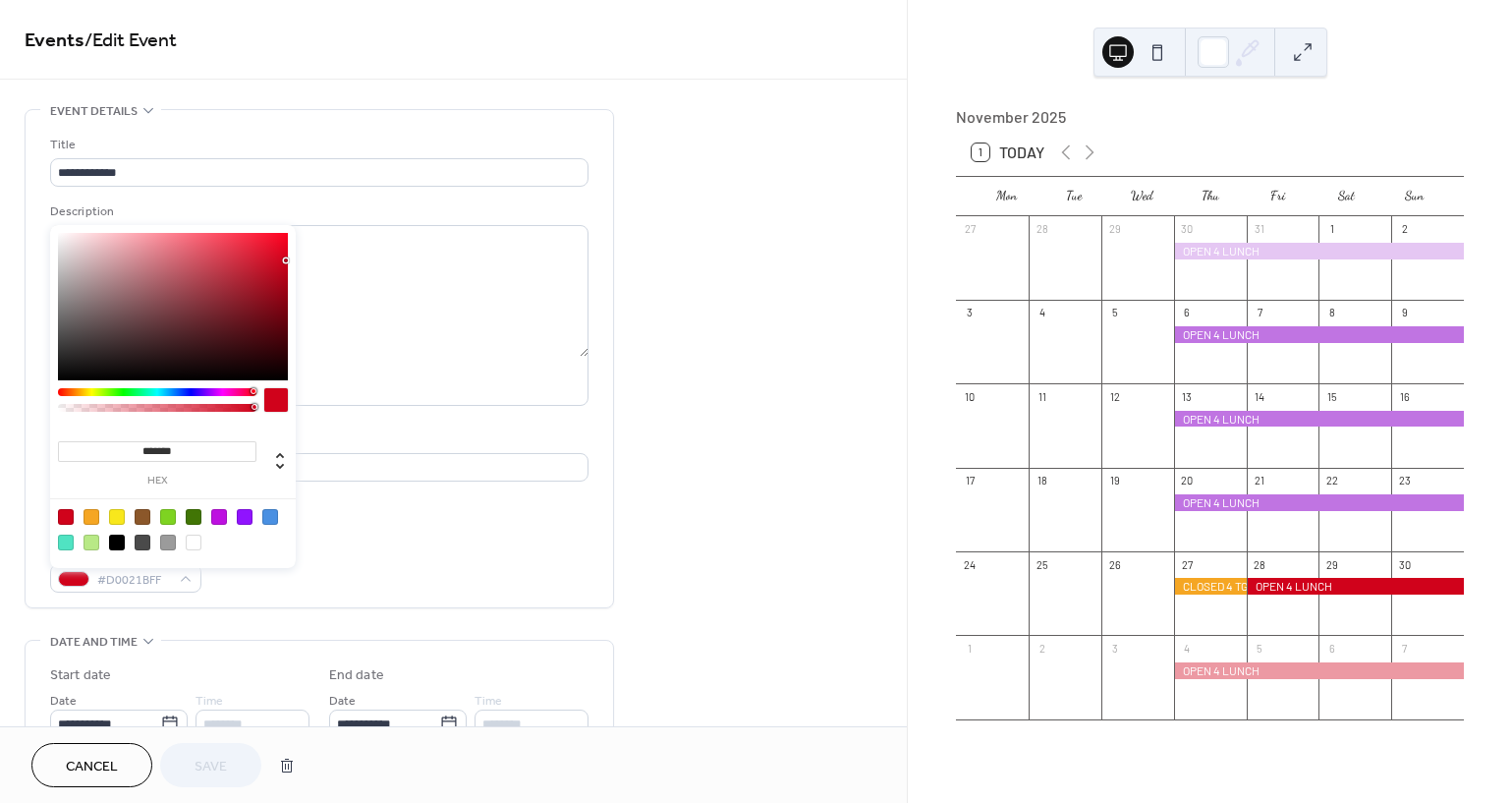 click at bounding box center [157, 392] 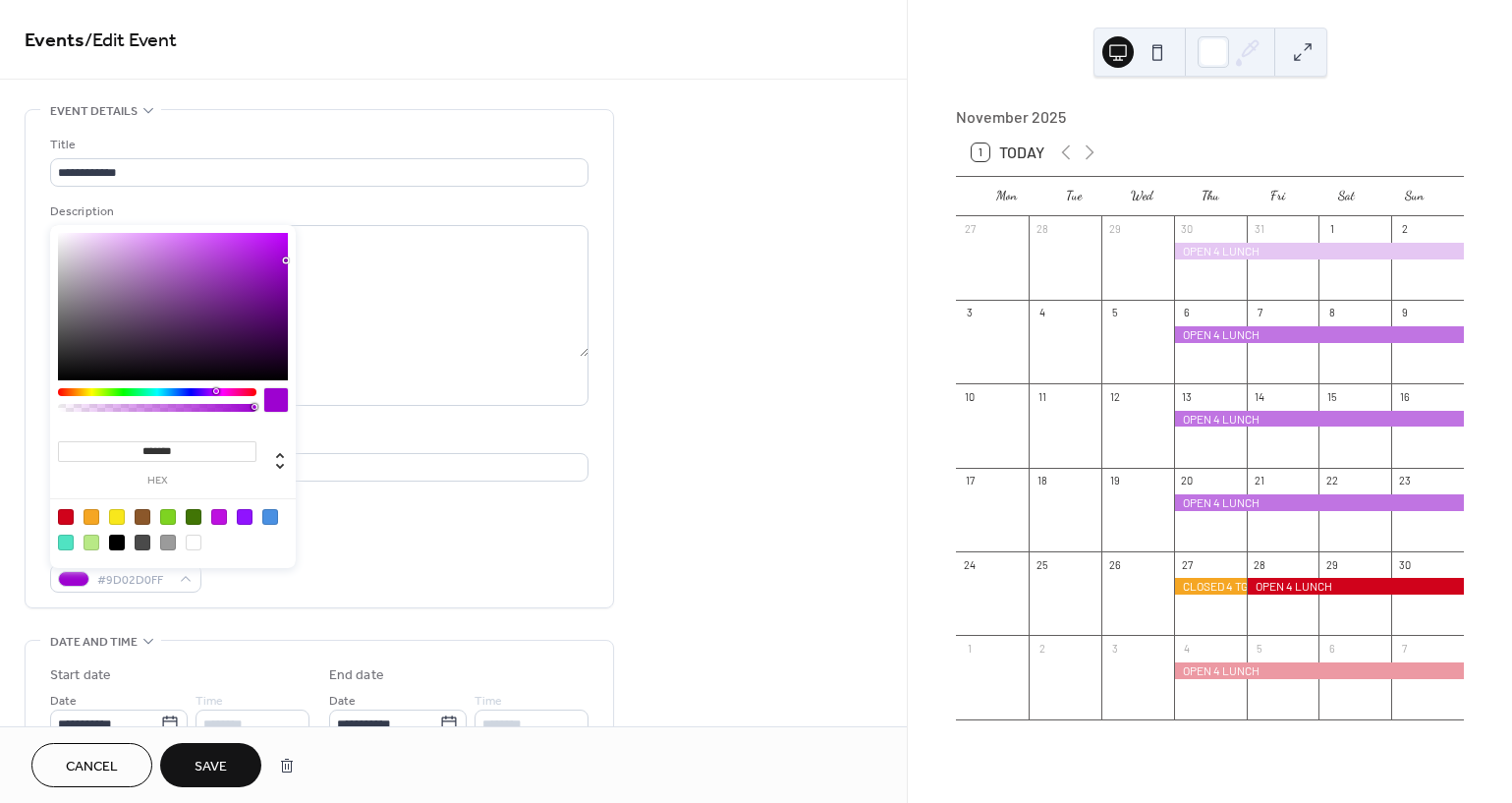 click at bounding box center (157, 392) 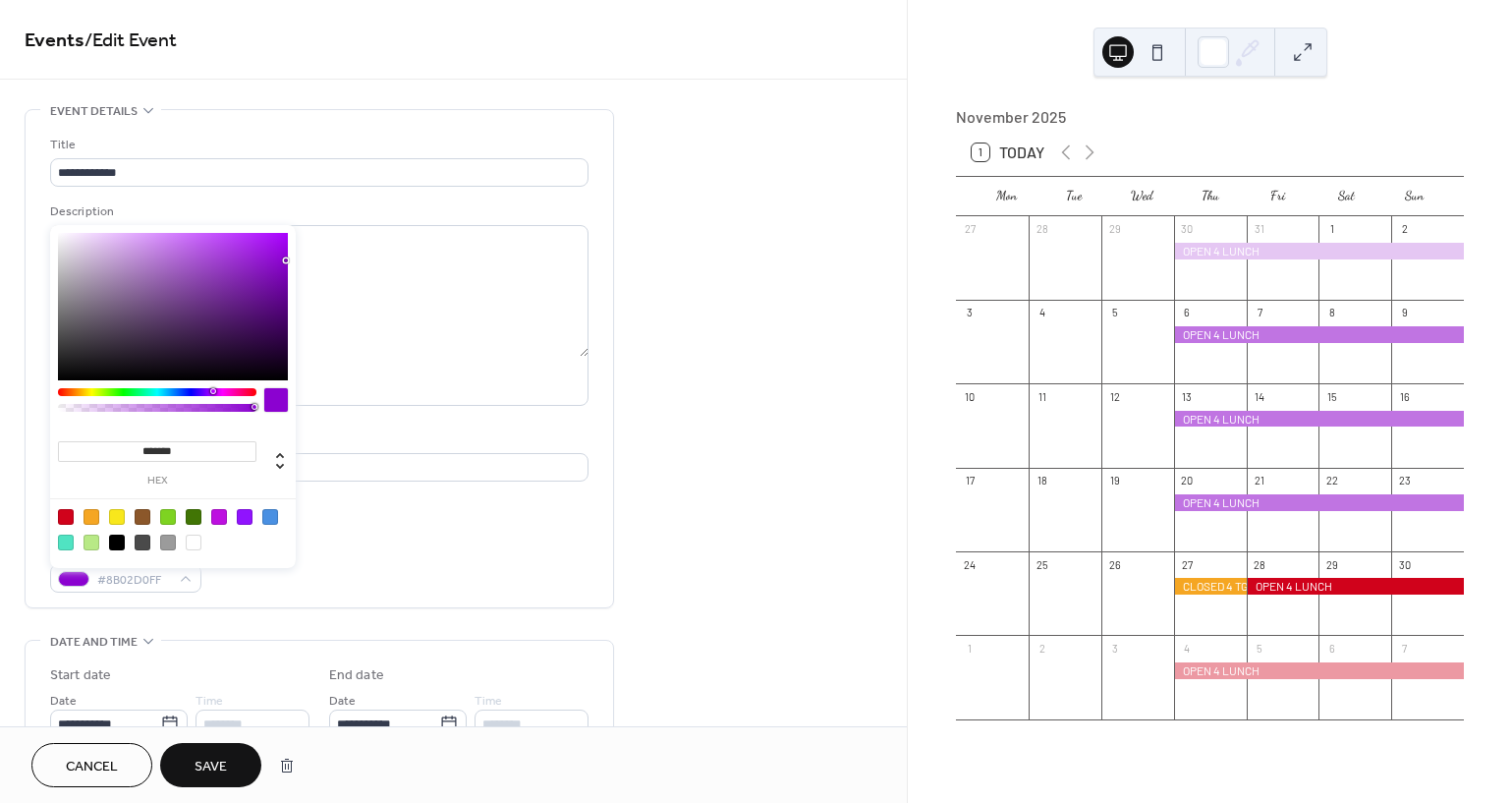 type on "*******" 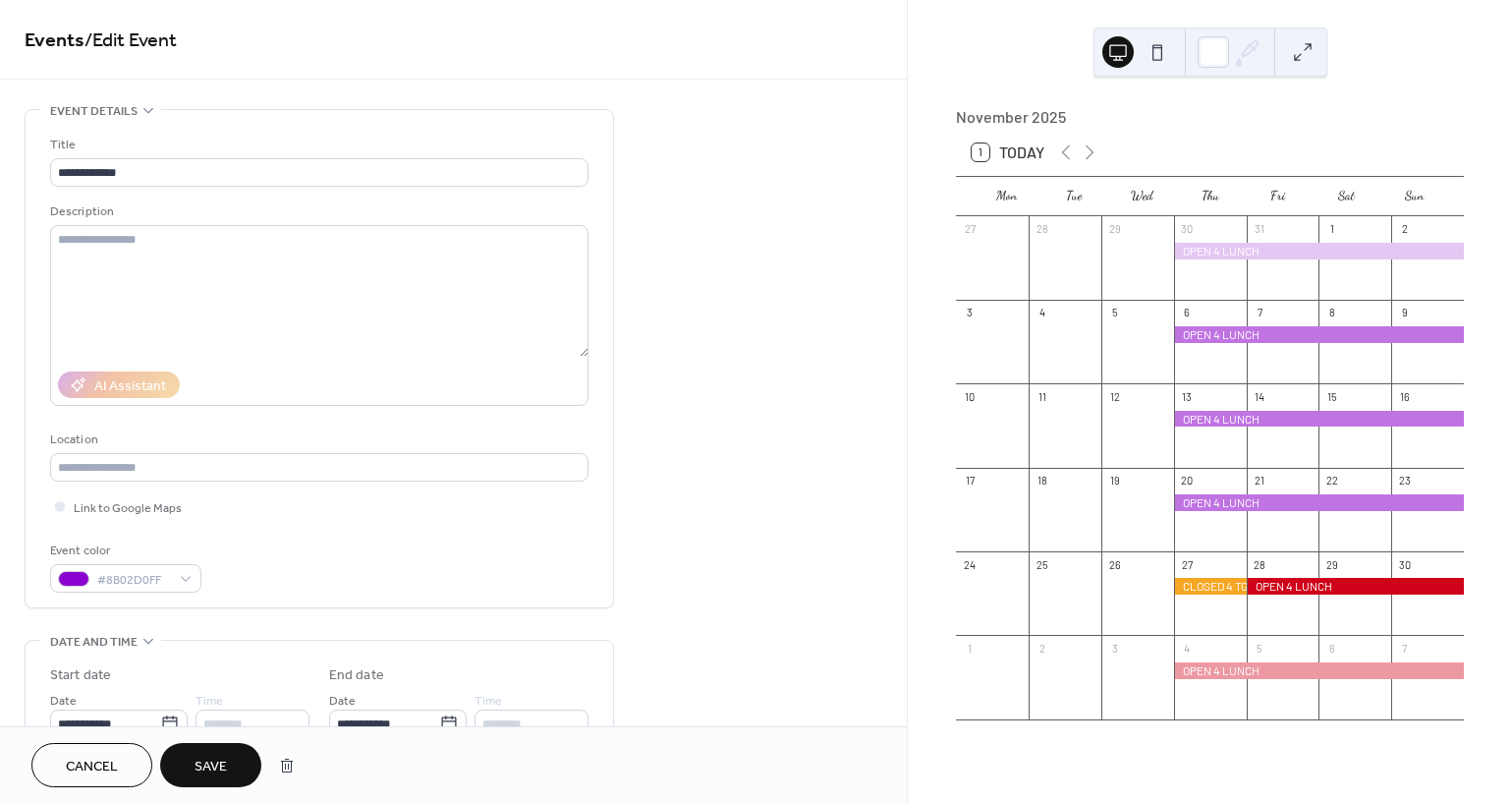 click on "Event color #8B02D0FF" at bounding box center [319, 566] 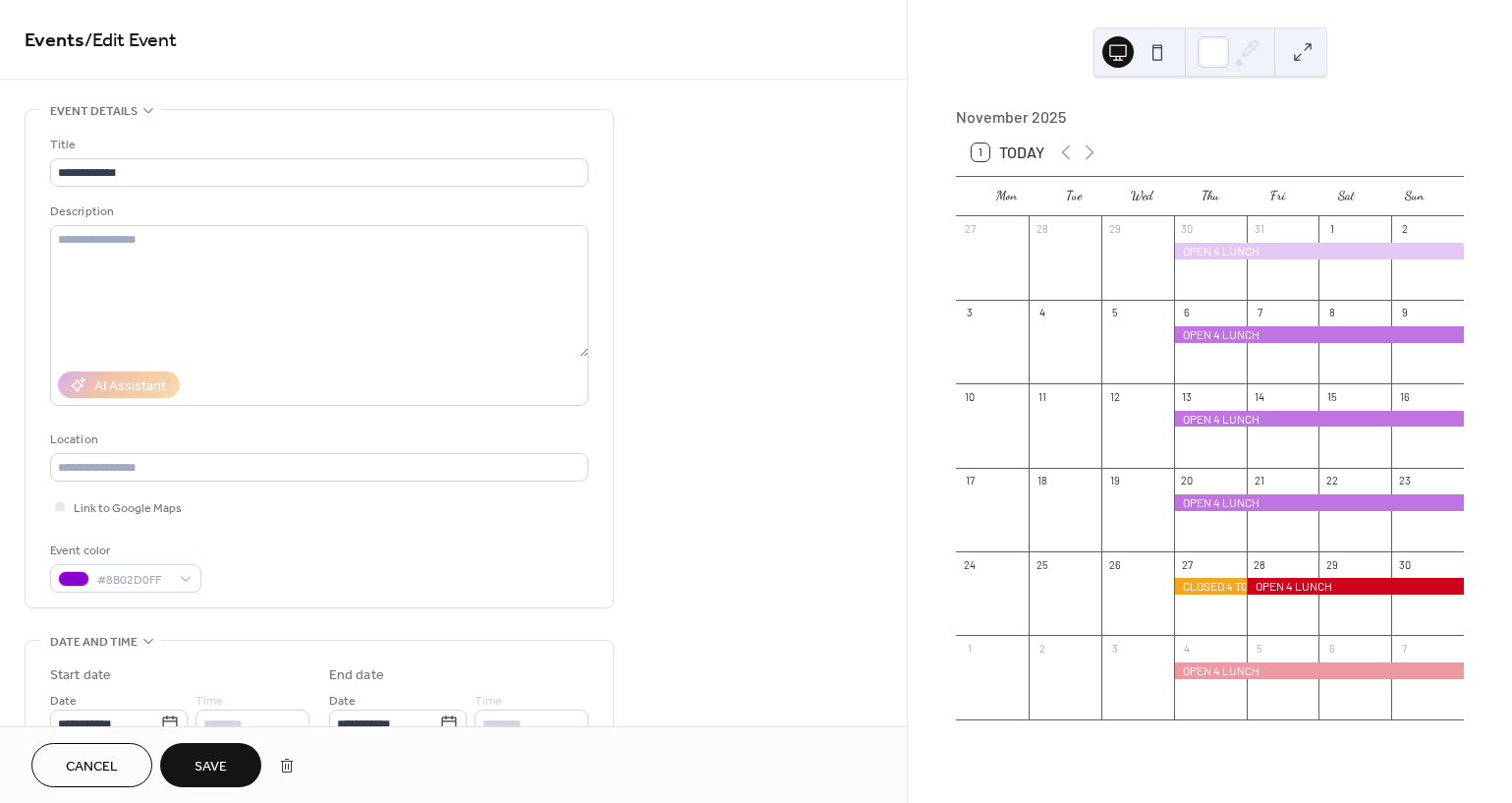 click on "Cancel" at bounding box center [91, 767] 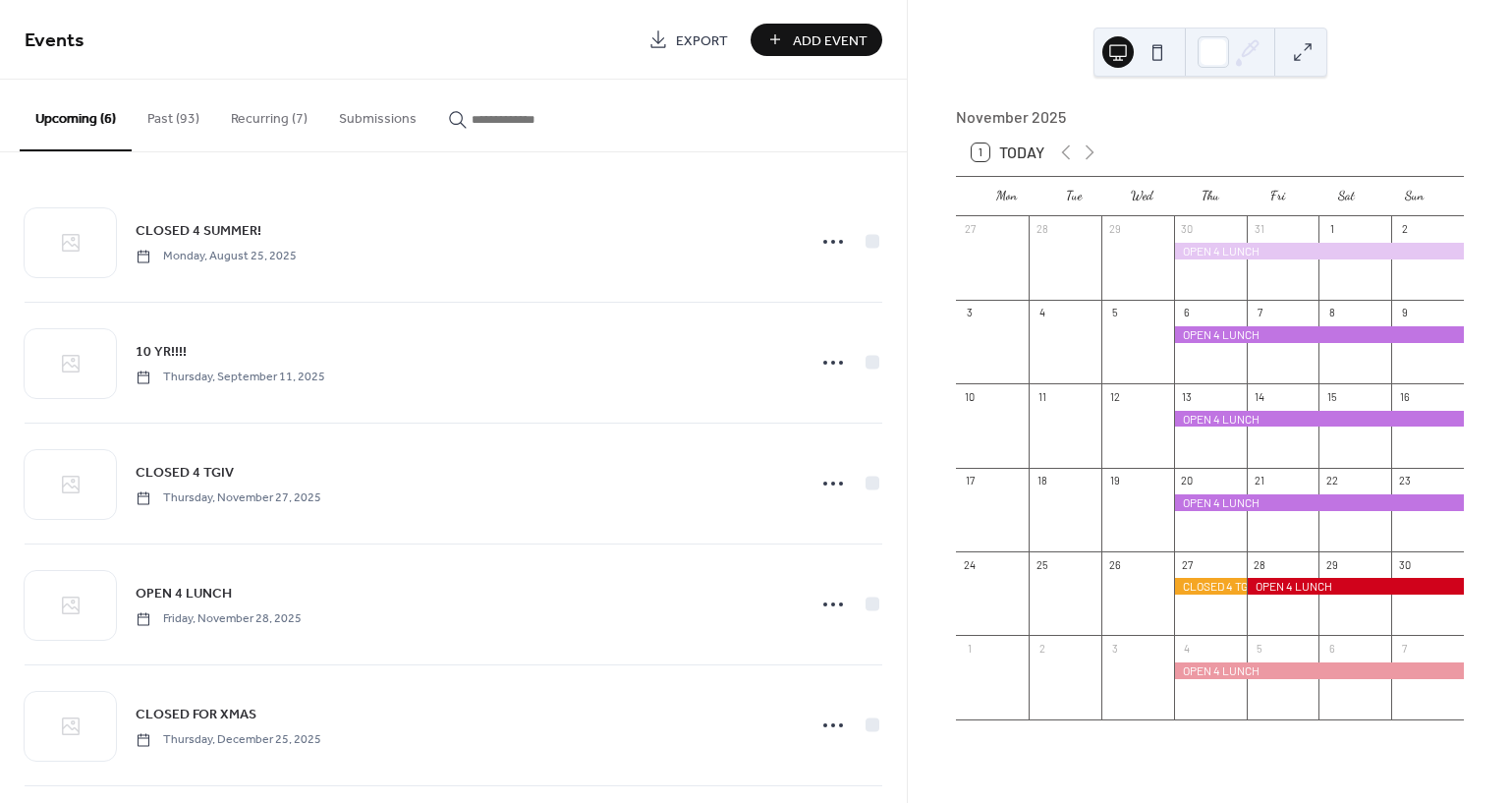 click on "Recurring (7)" at bounding box center [269, 114] 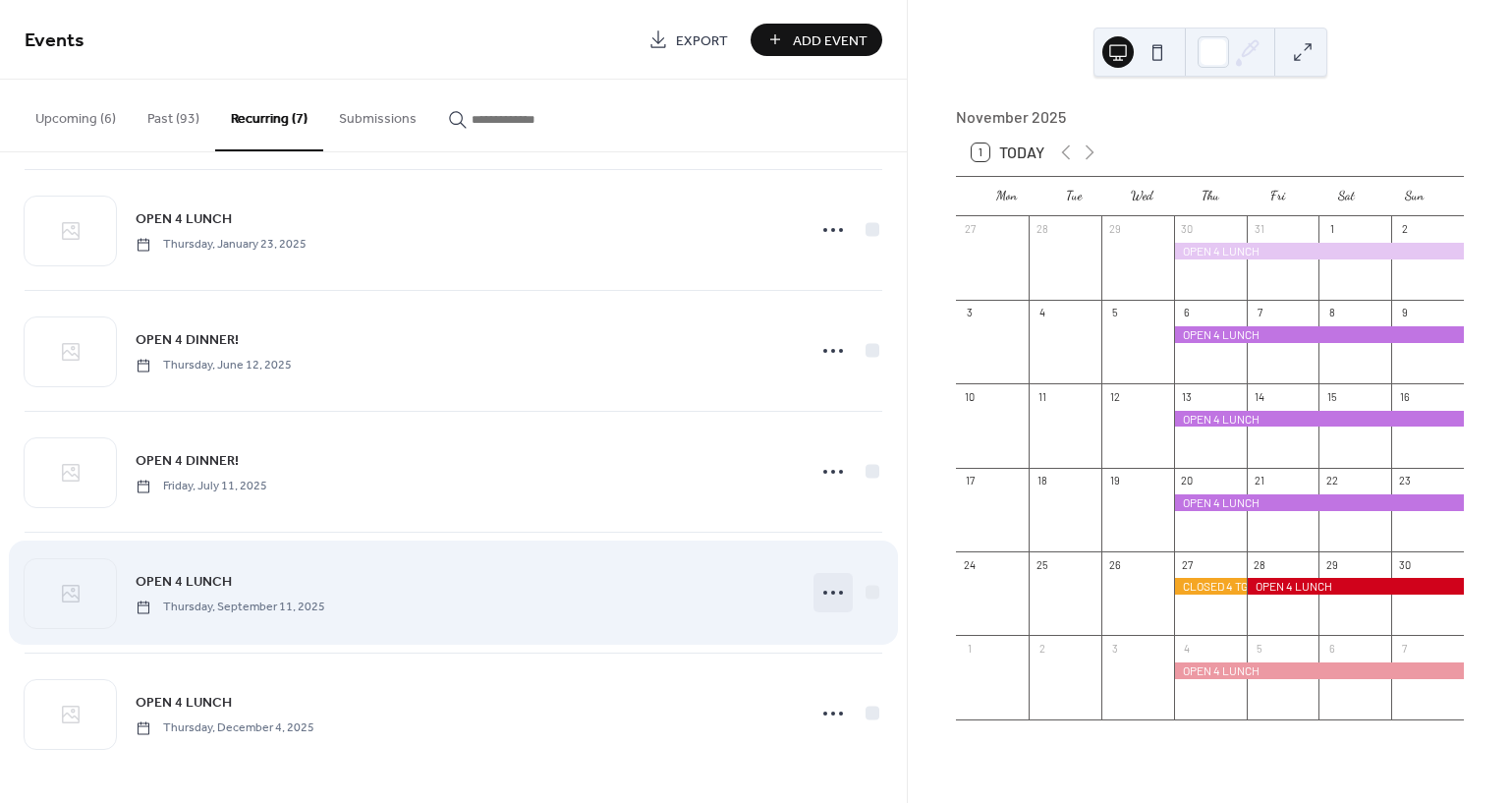 scroll, scrollTop: 254, scrollLeft: 0, axis: vertical 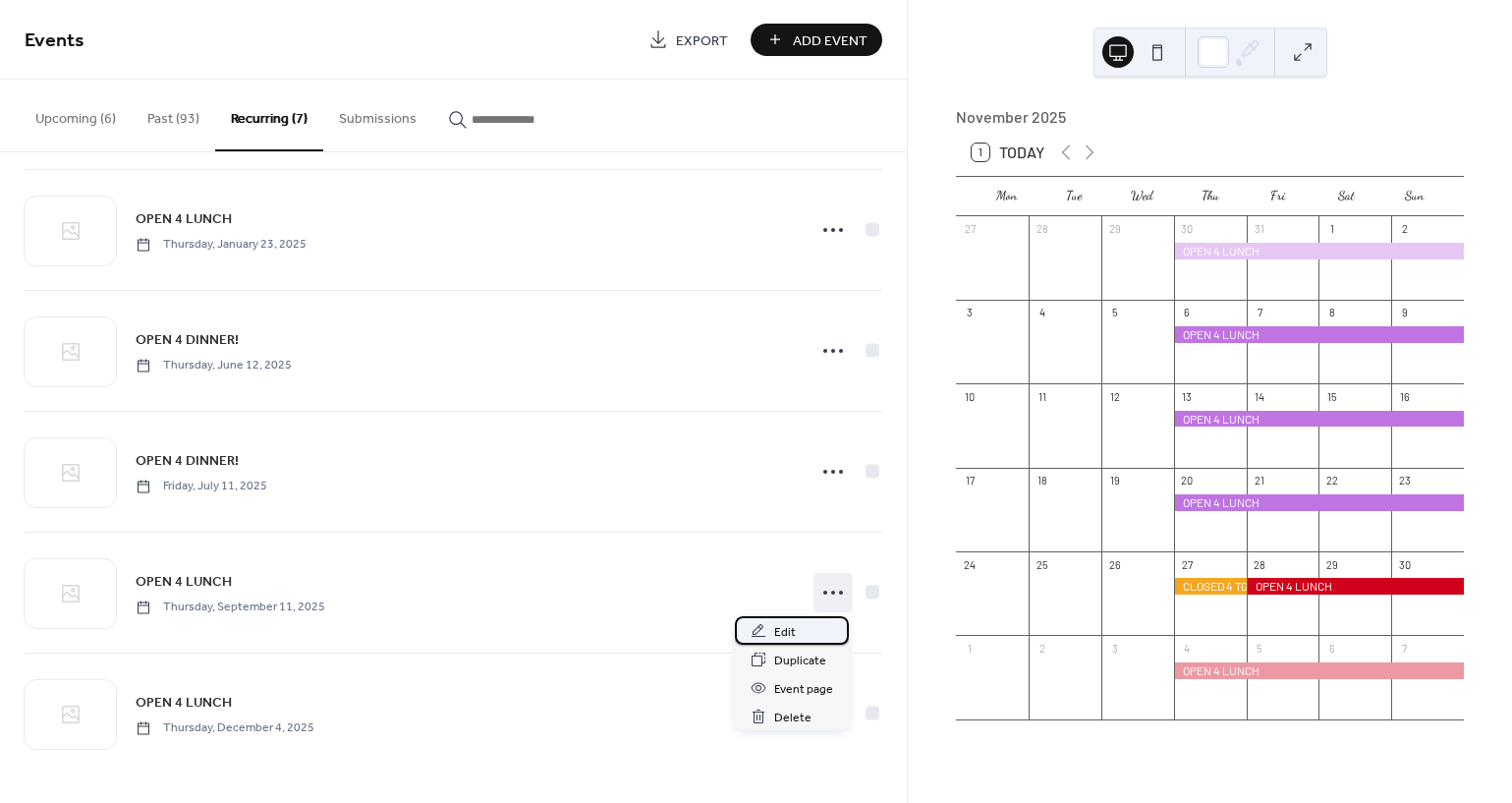 click on "Edit" at bounding box center (792, 630) 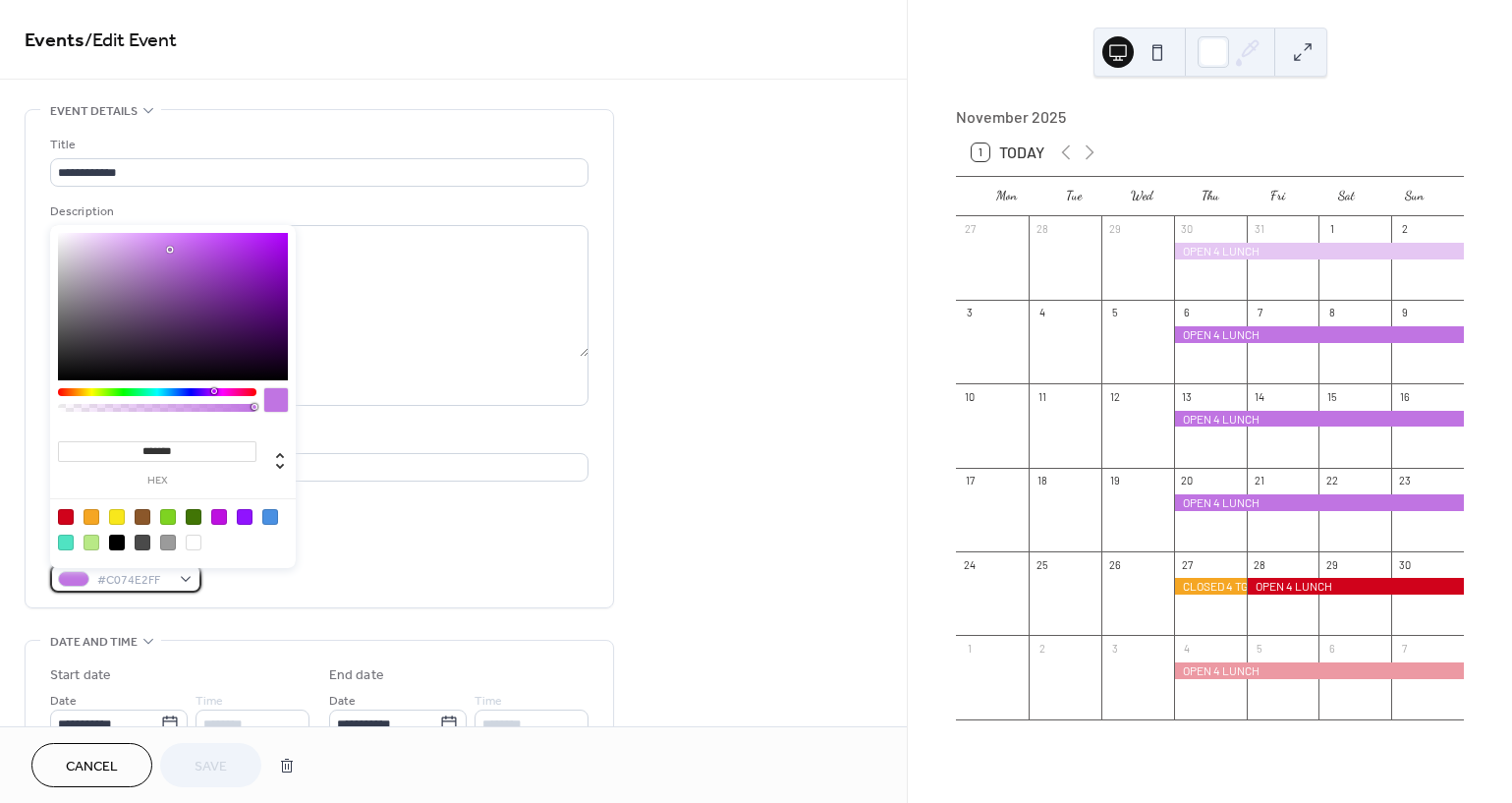 click on "#C074E2FF" at bounding box center (126, 578) 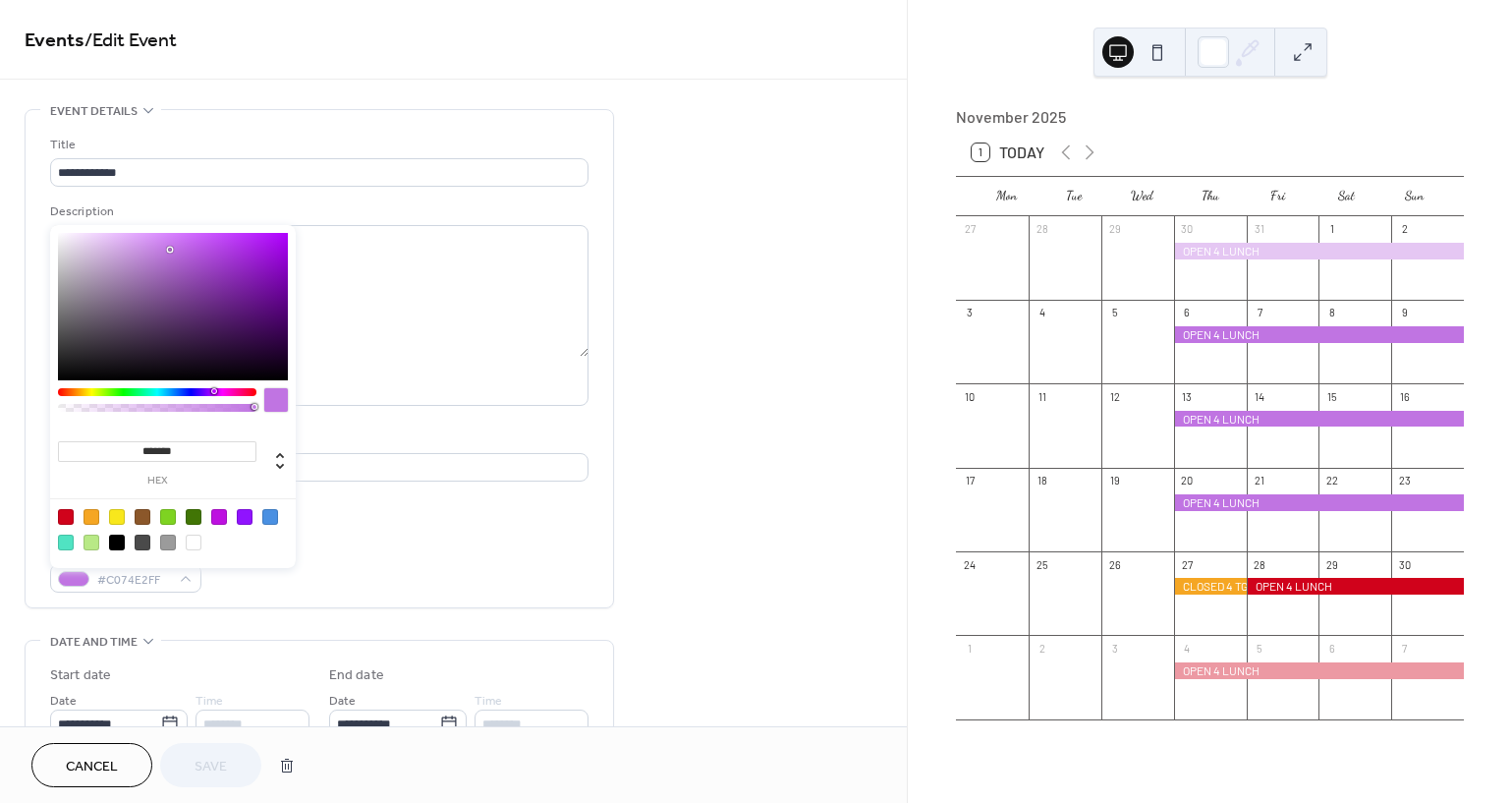 click on "*******" at bounding box center (157, 451) 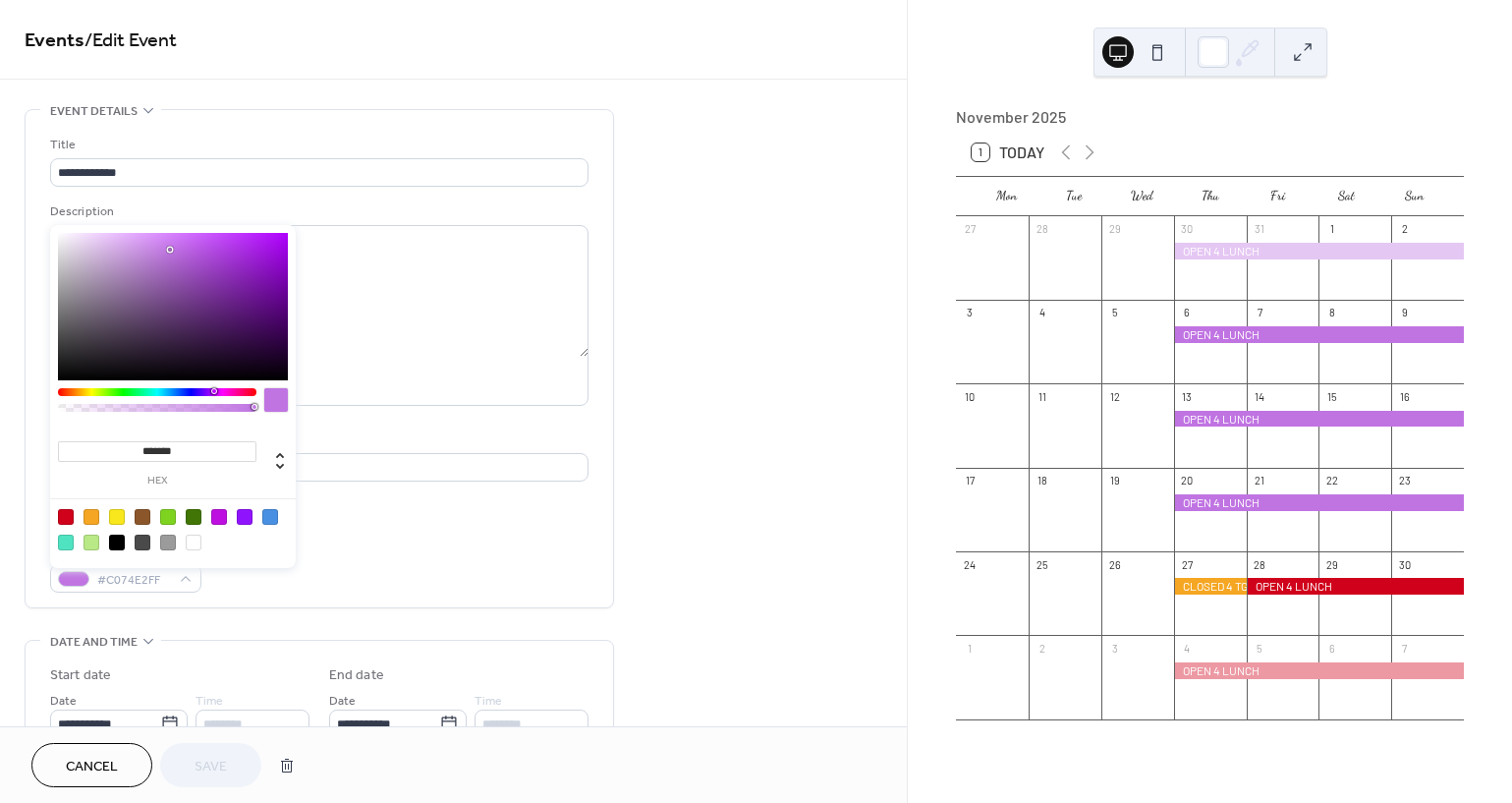 click at bounding box center (276, 400) 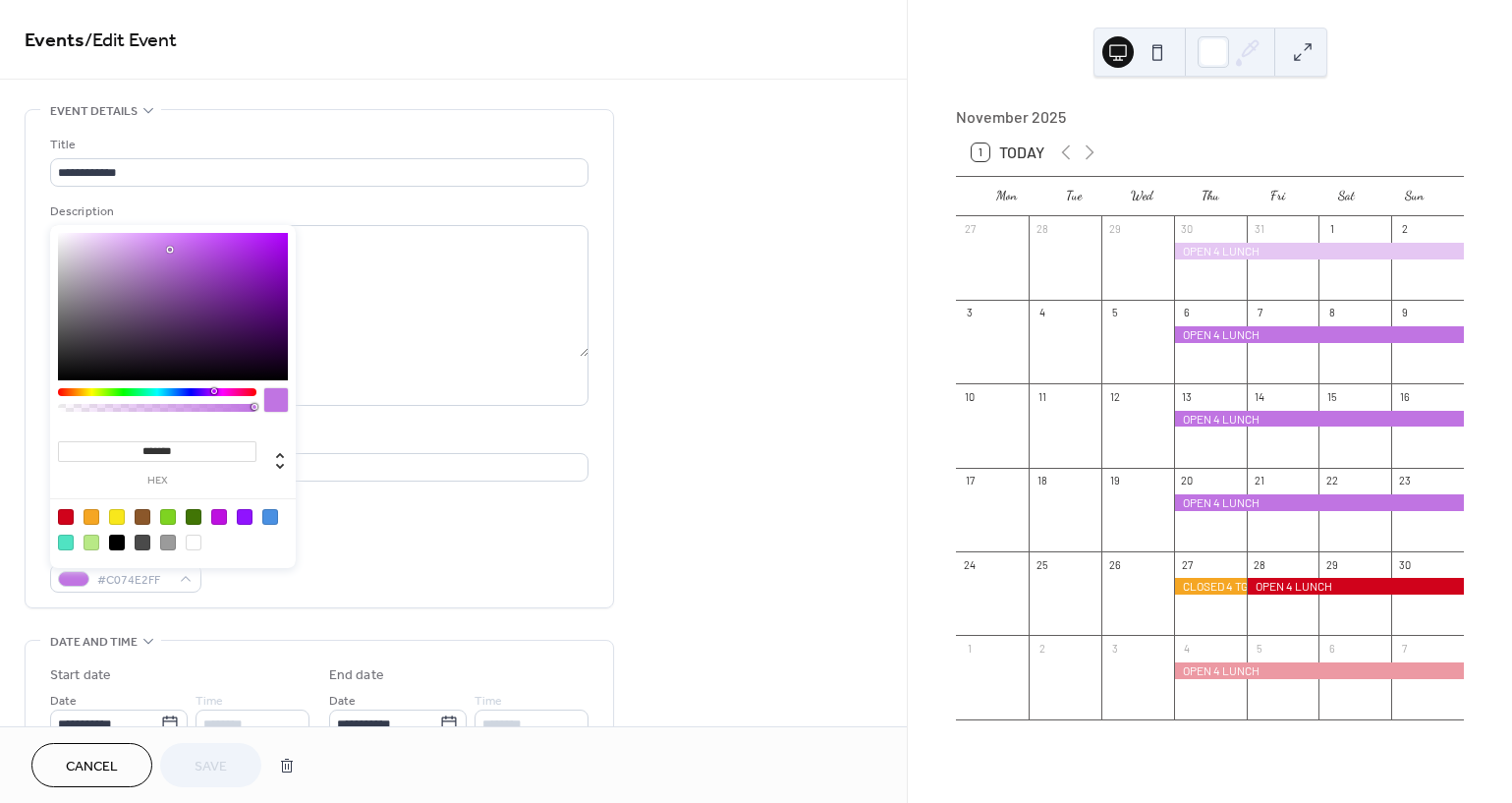 click at bounding box center [194, 543] 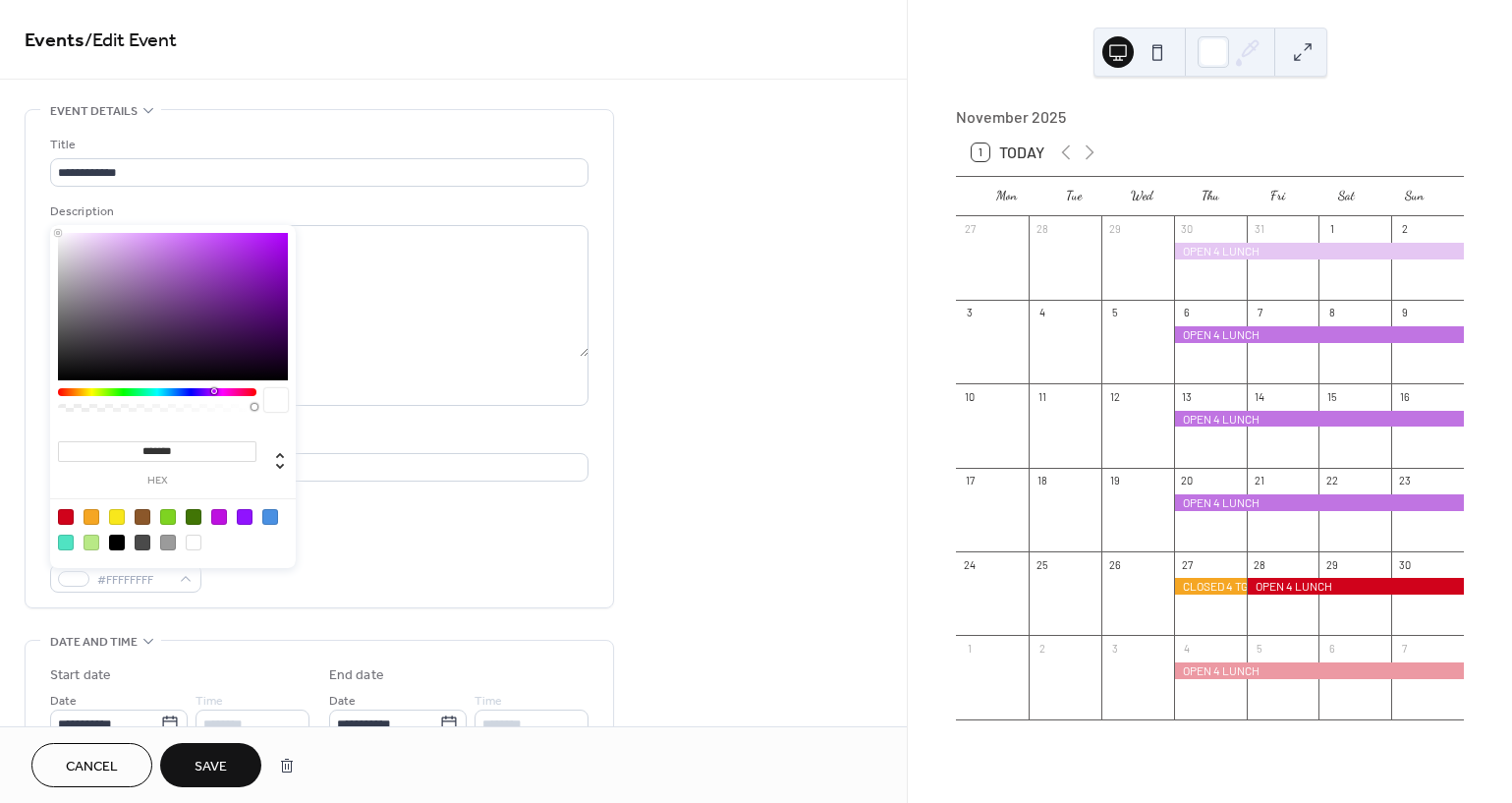click on "*******" at bounding box center [157, 451] 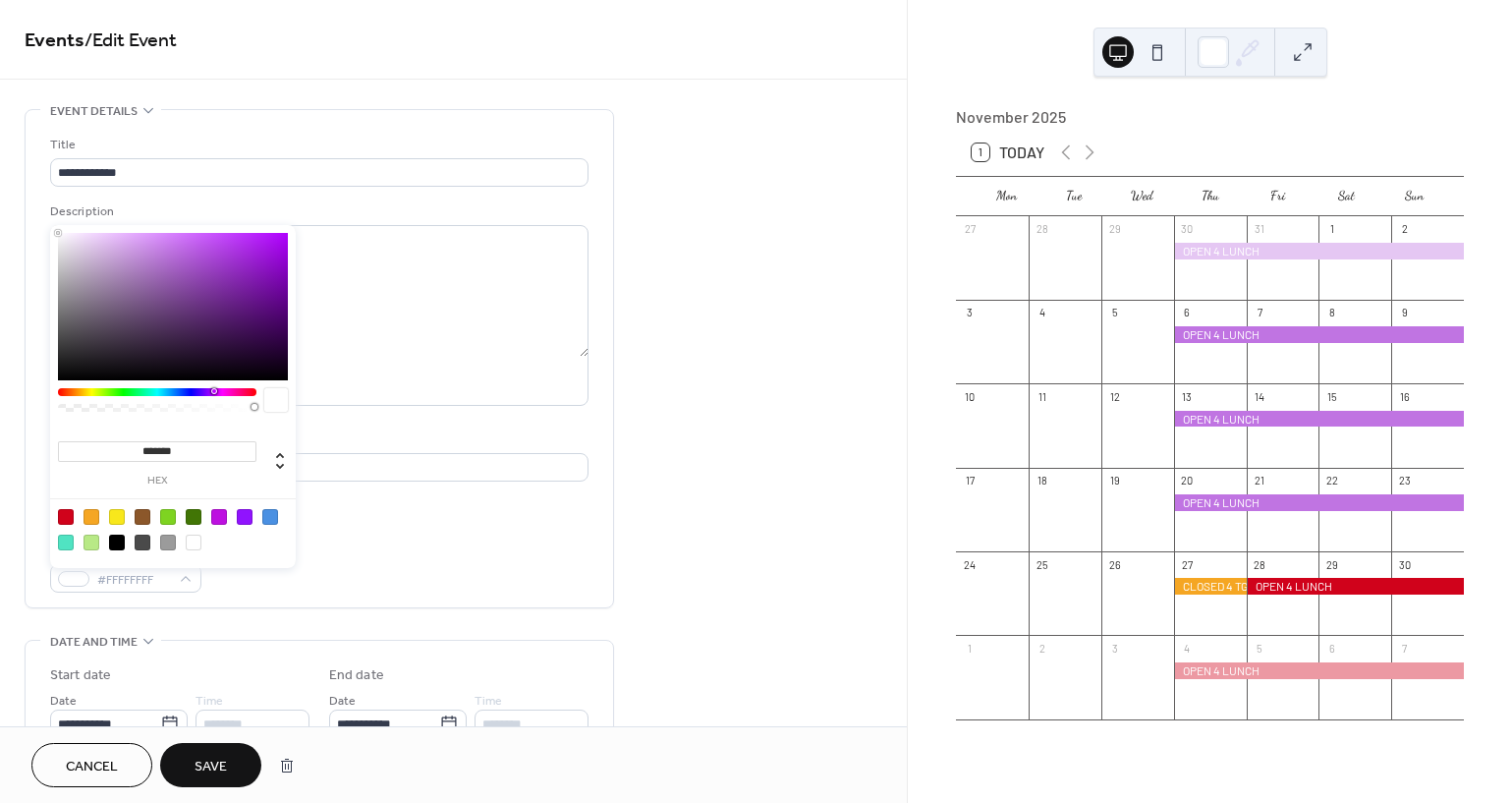 click at bounding box center [157, 392] 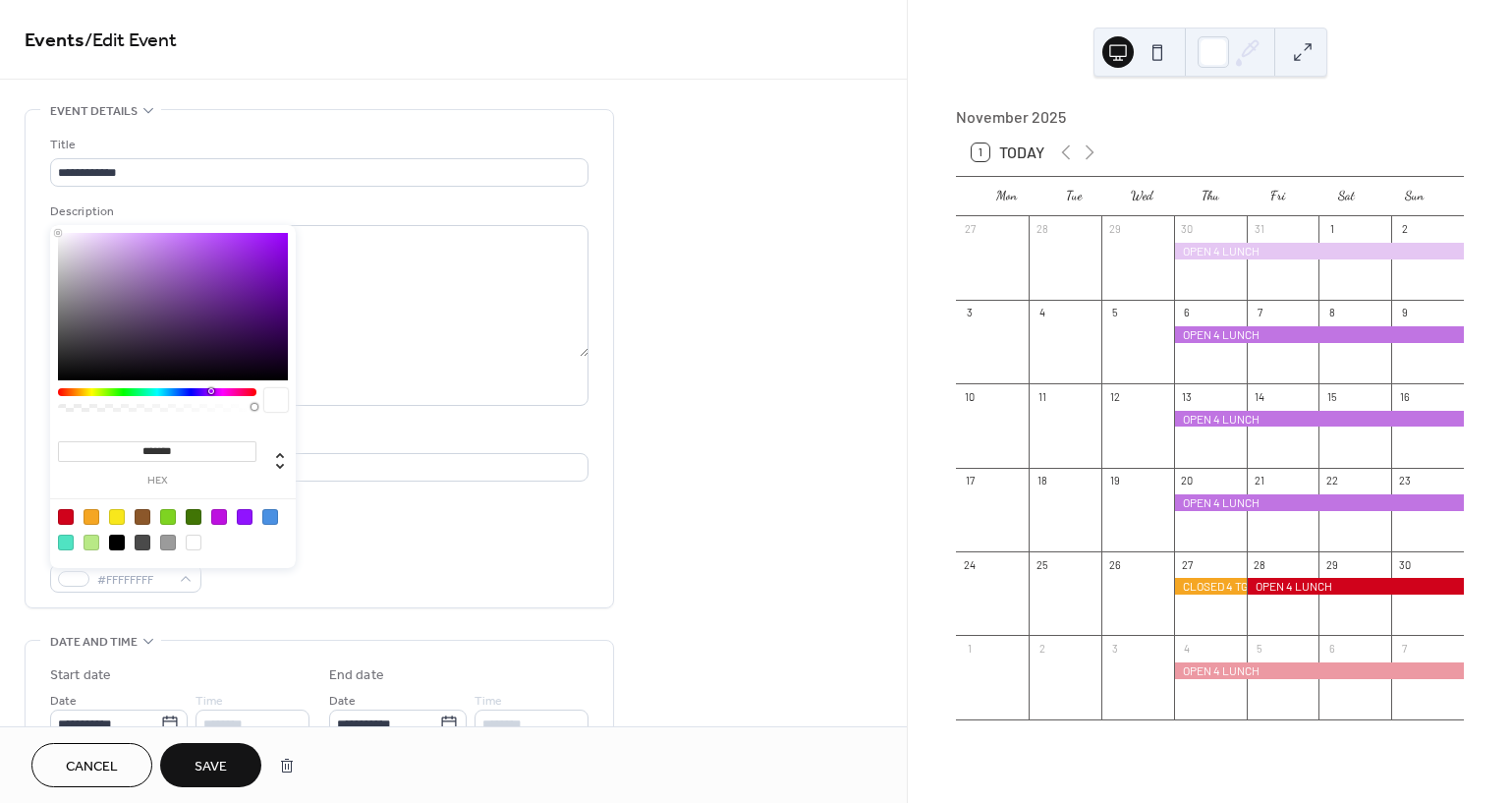 click at bounding box center [213, 391] 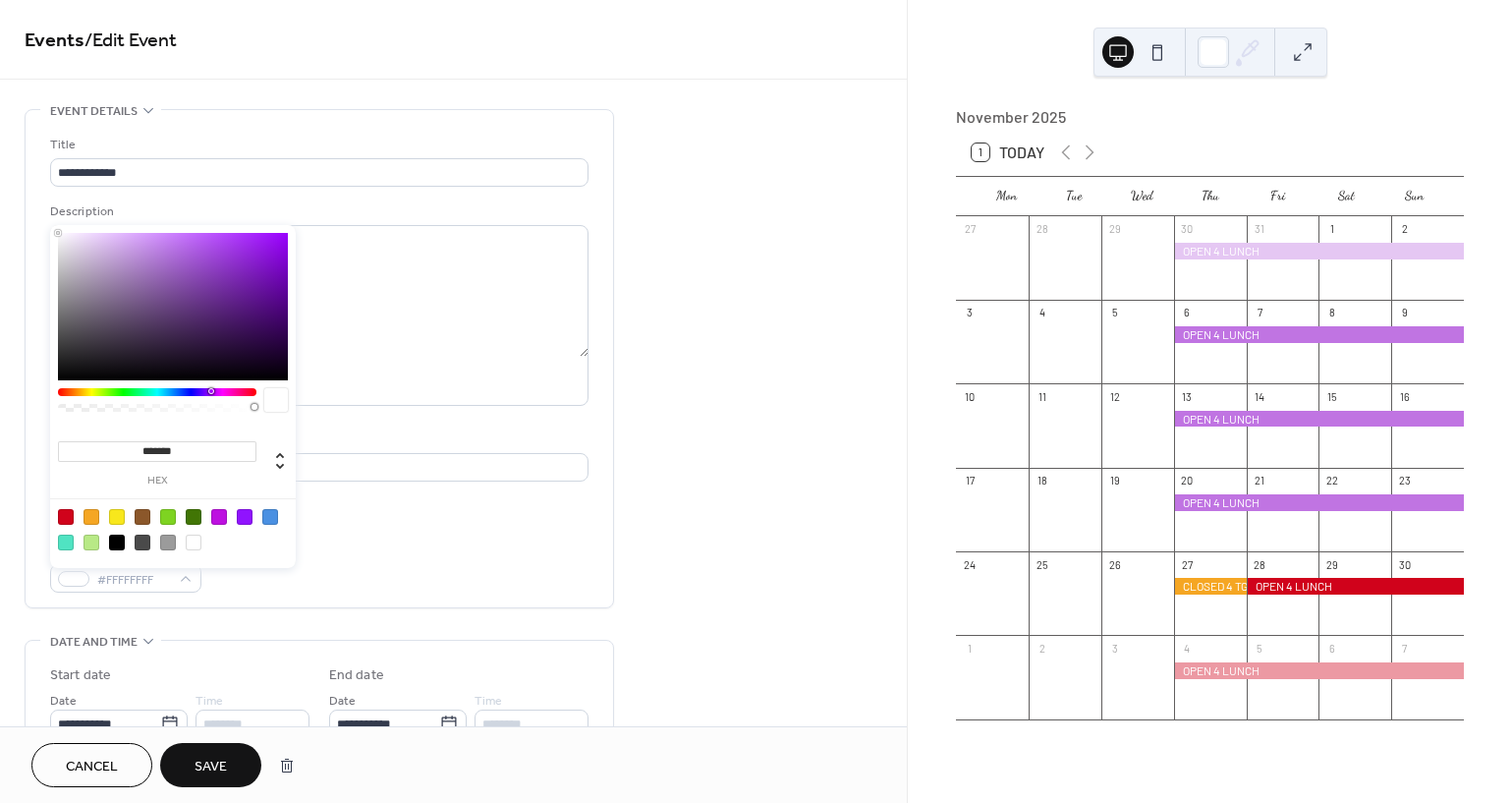 click at bounding box center [173, 307] 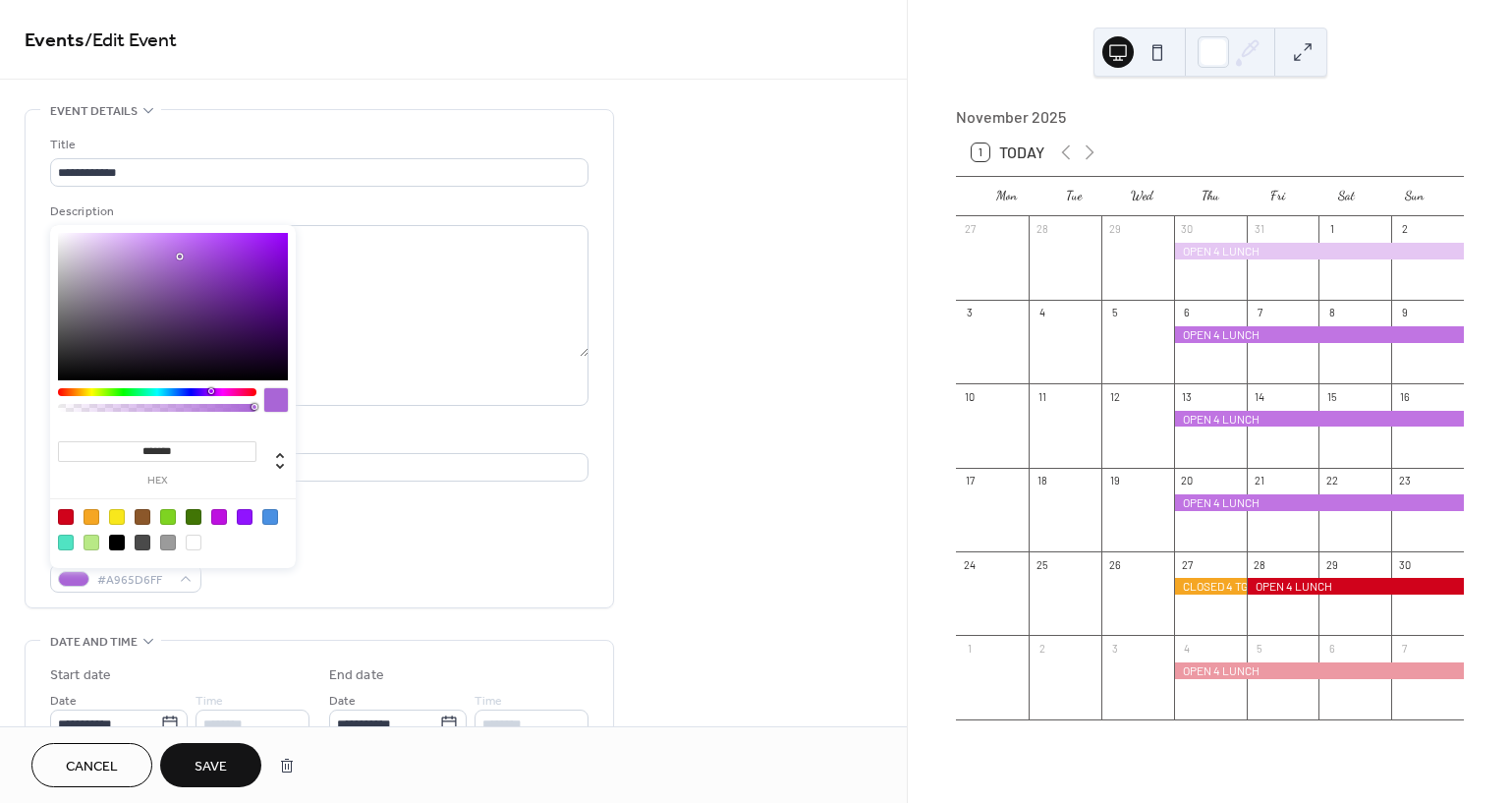 click on "*******" at bounding box center [157, 451] 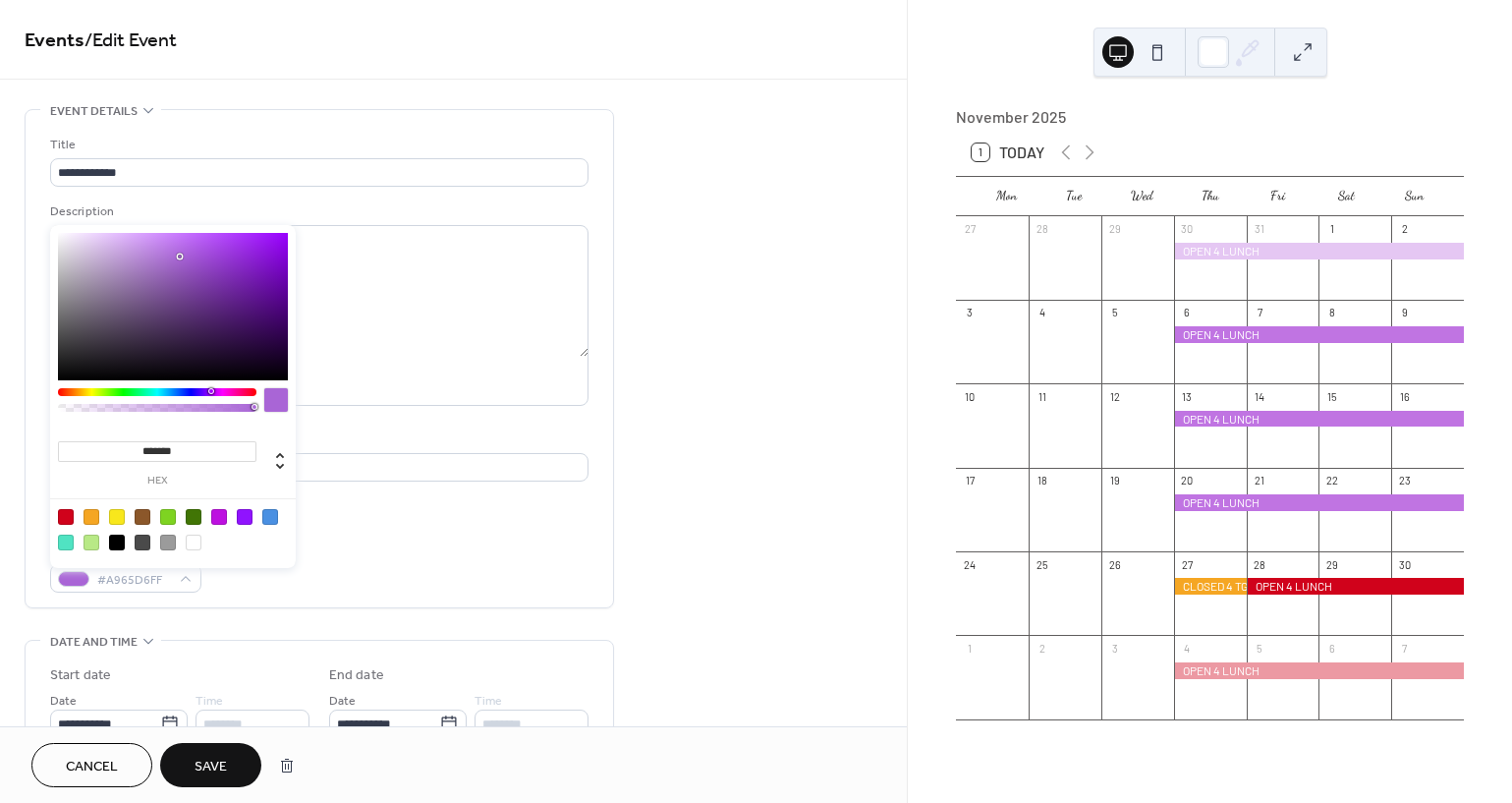 paste 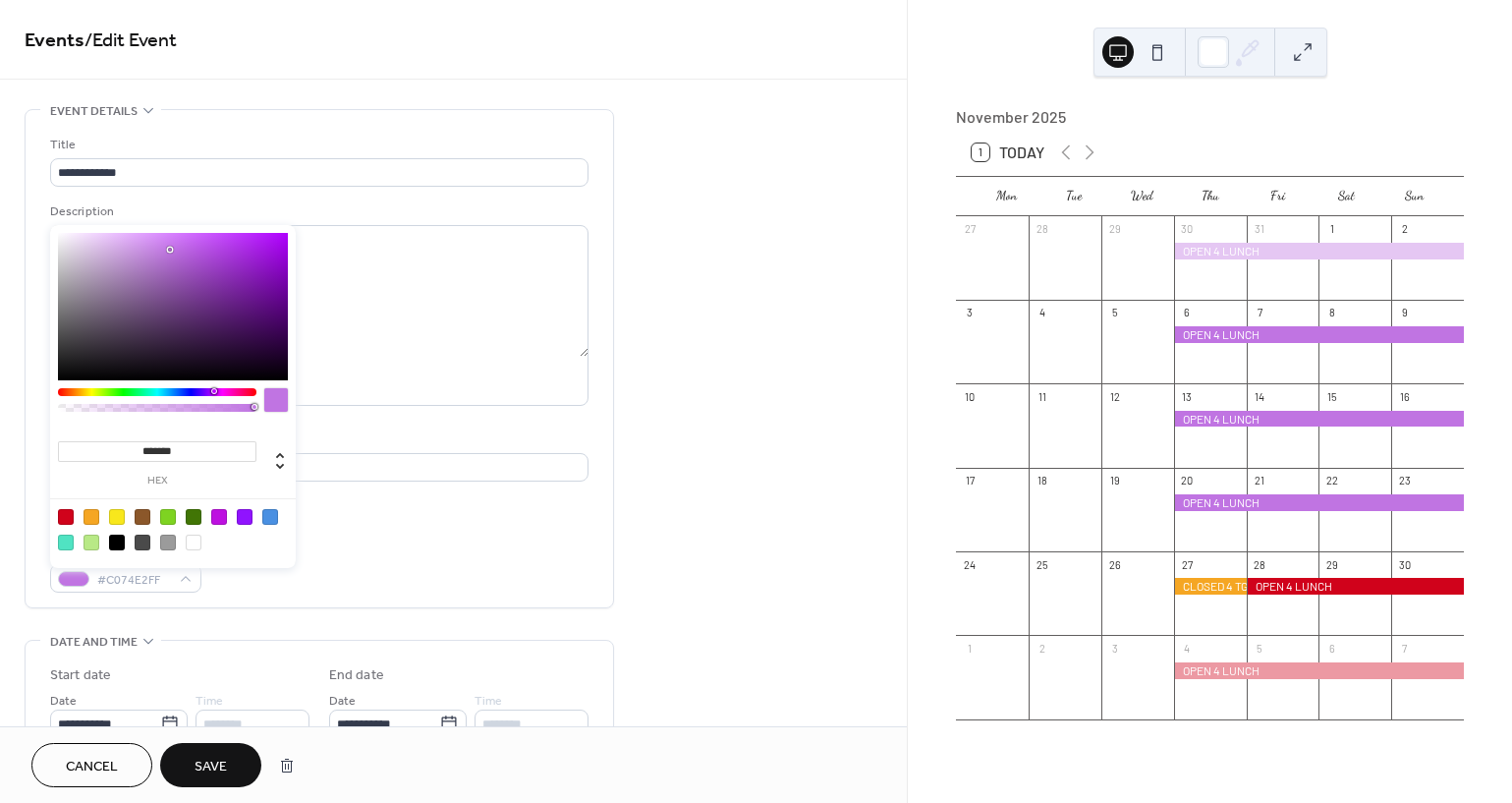 type on "*******" 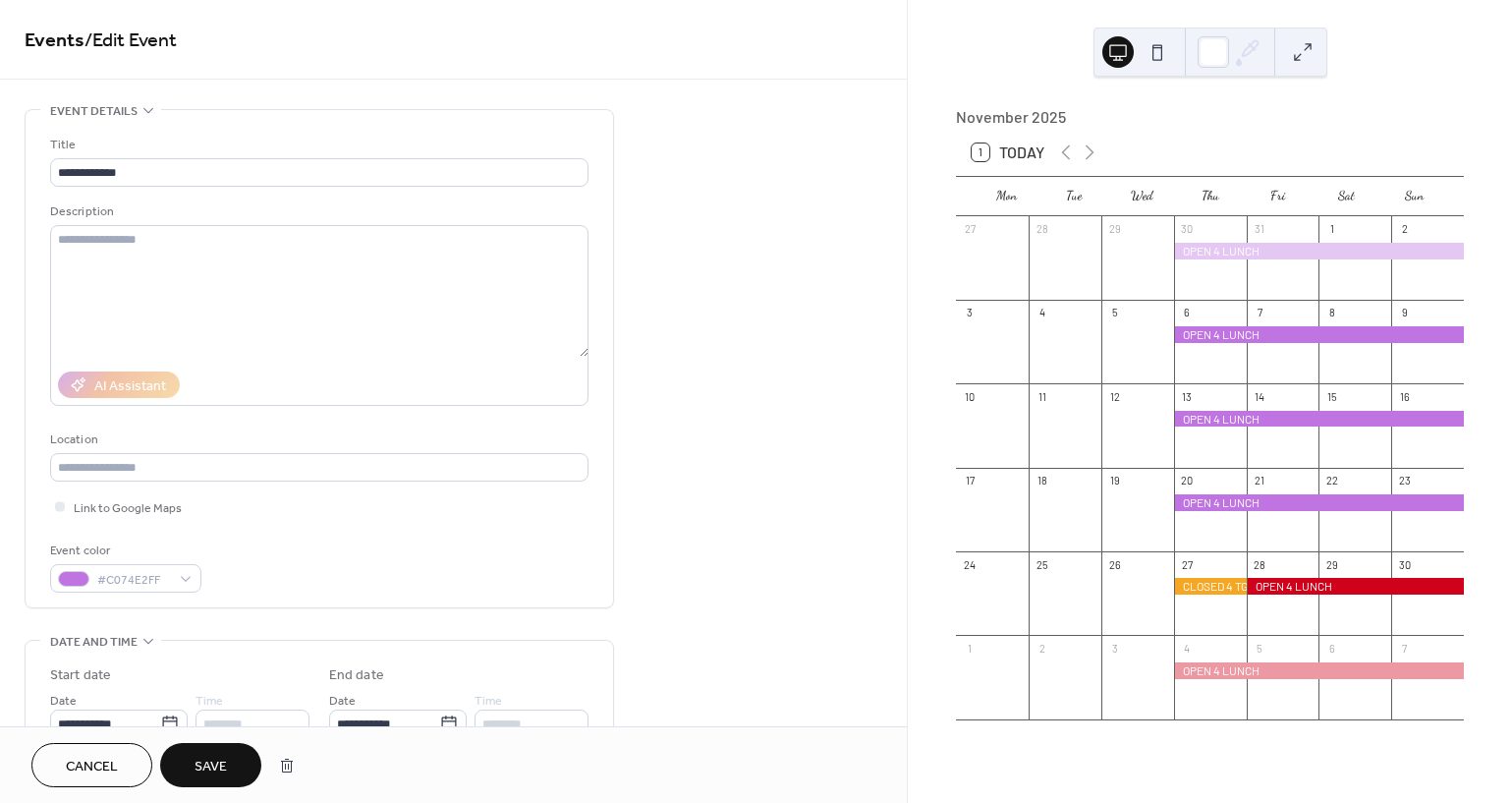 click on "Save" at bounding box center (210, 767) 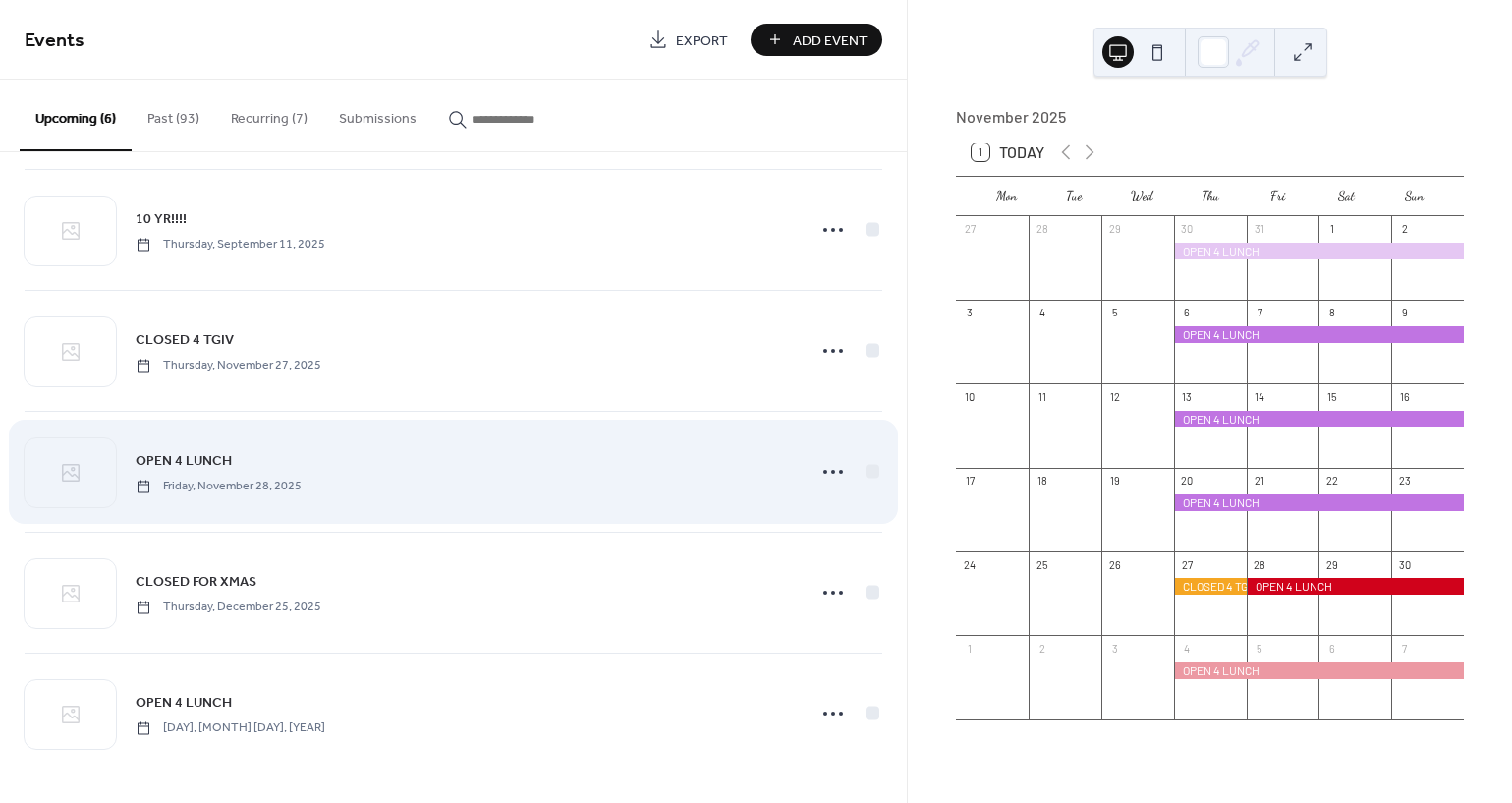 scroll, scrollTop: 133, scrollLeft: 0, axis: vertical 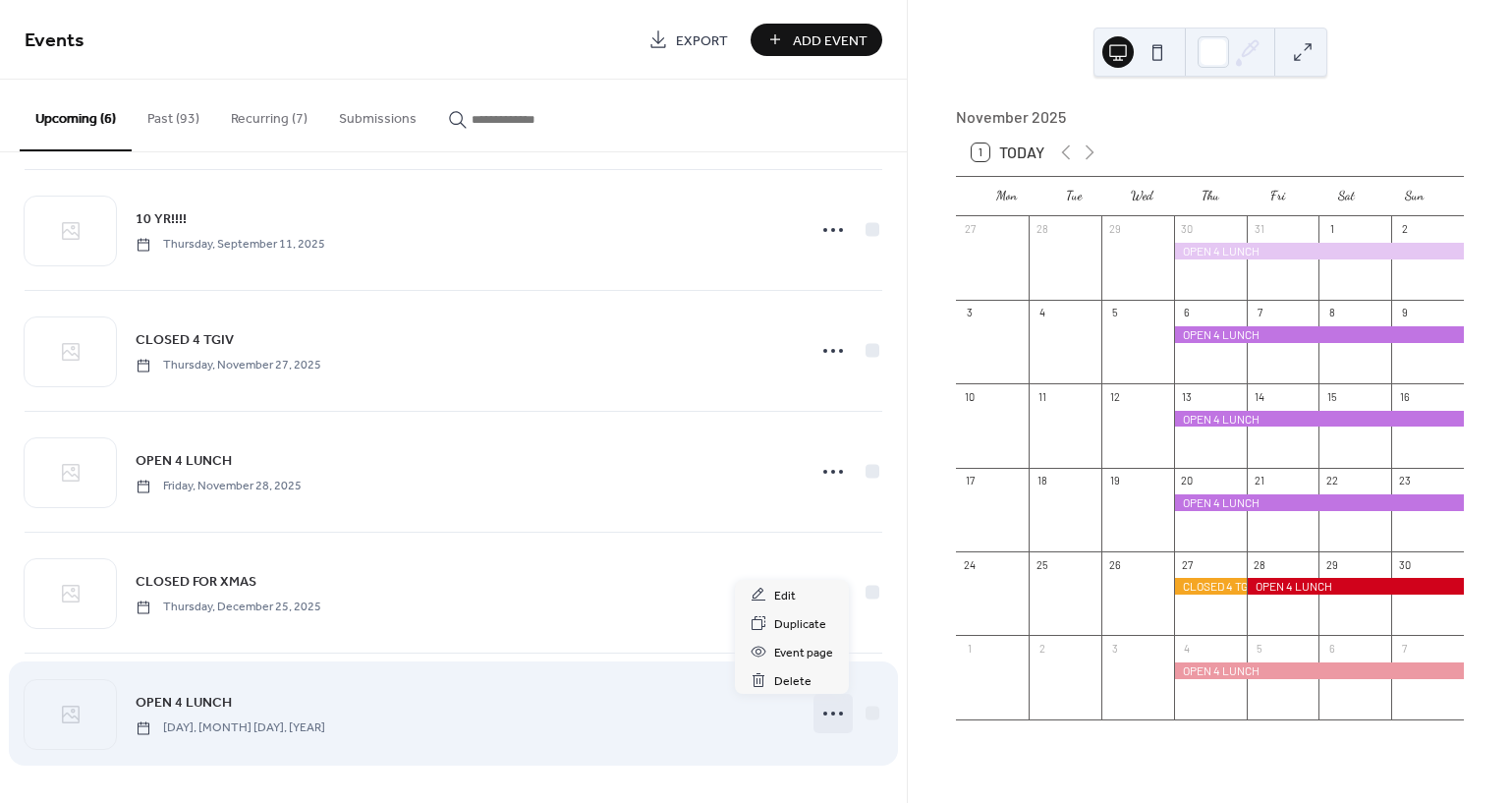 click 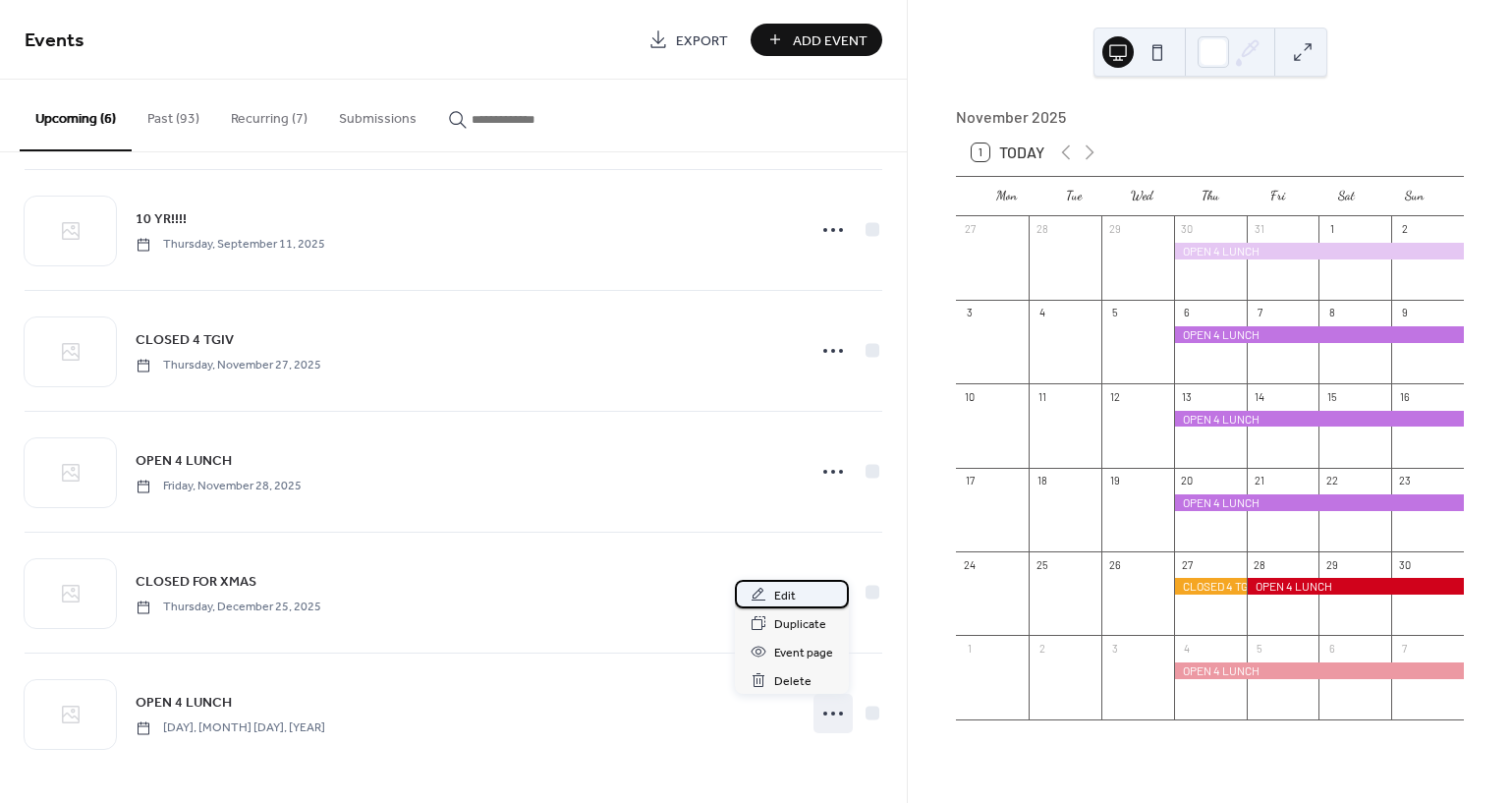 click on "Edit" at bounding box center (785, 596) 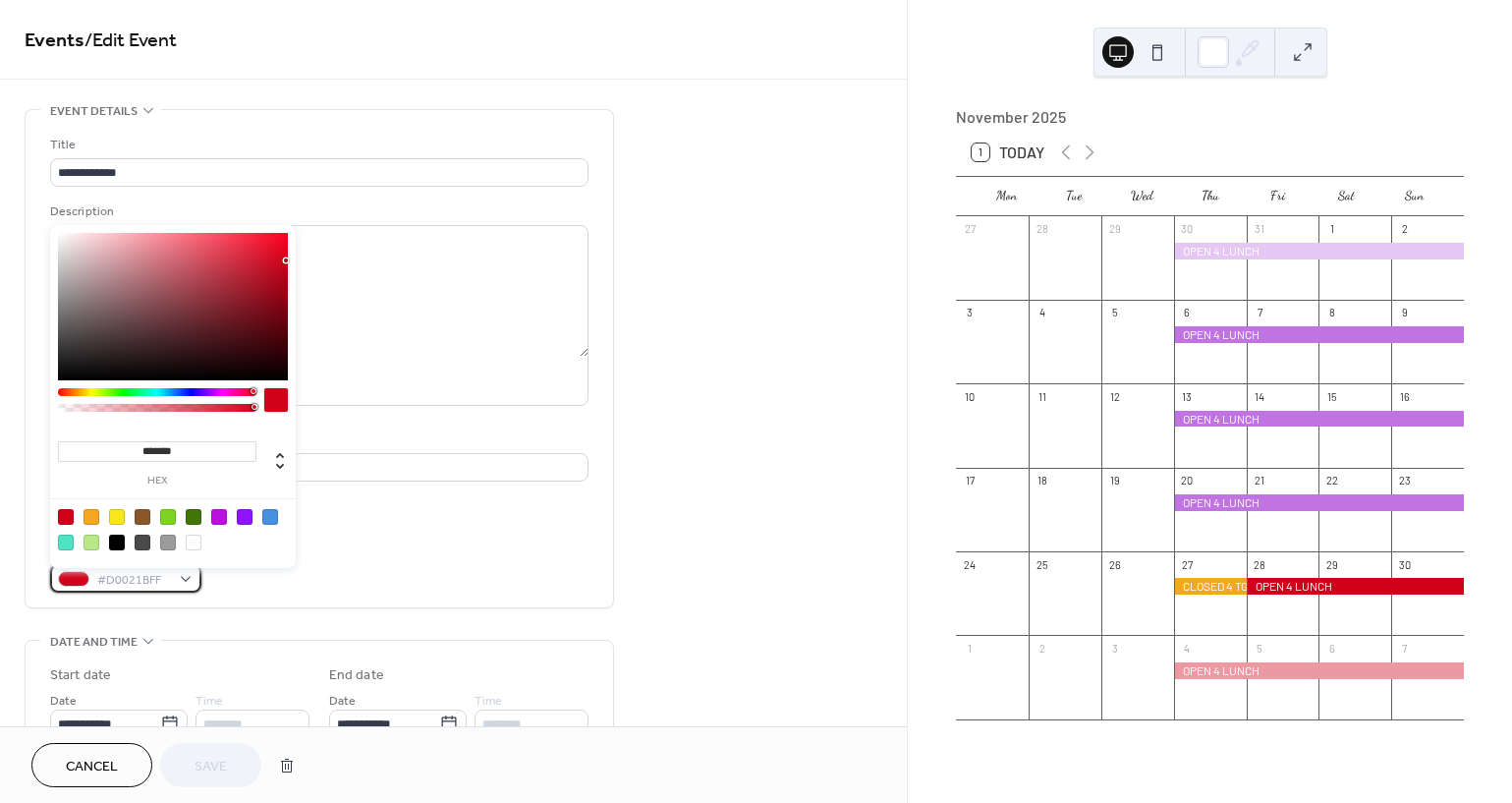 click on "#D0021BFF" at bounding box center (134, 580) 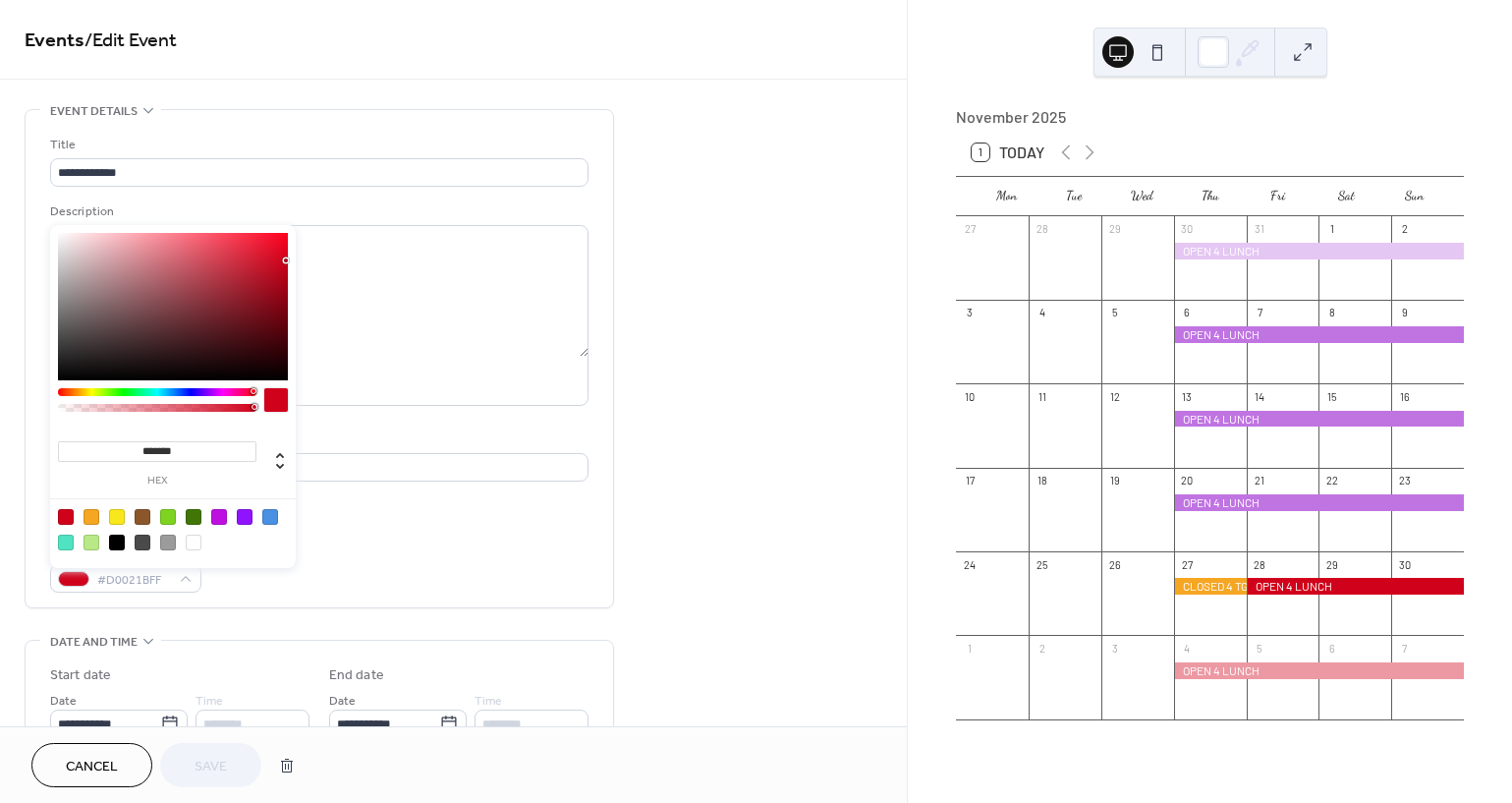 click on "*******" at bounding box center [157, 451] 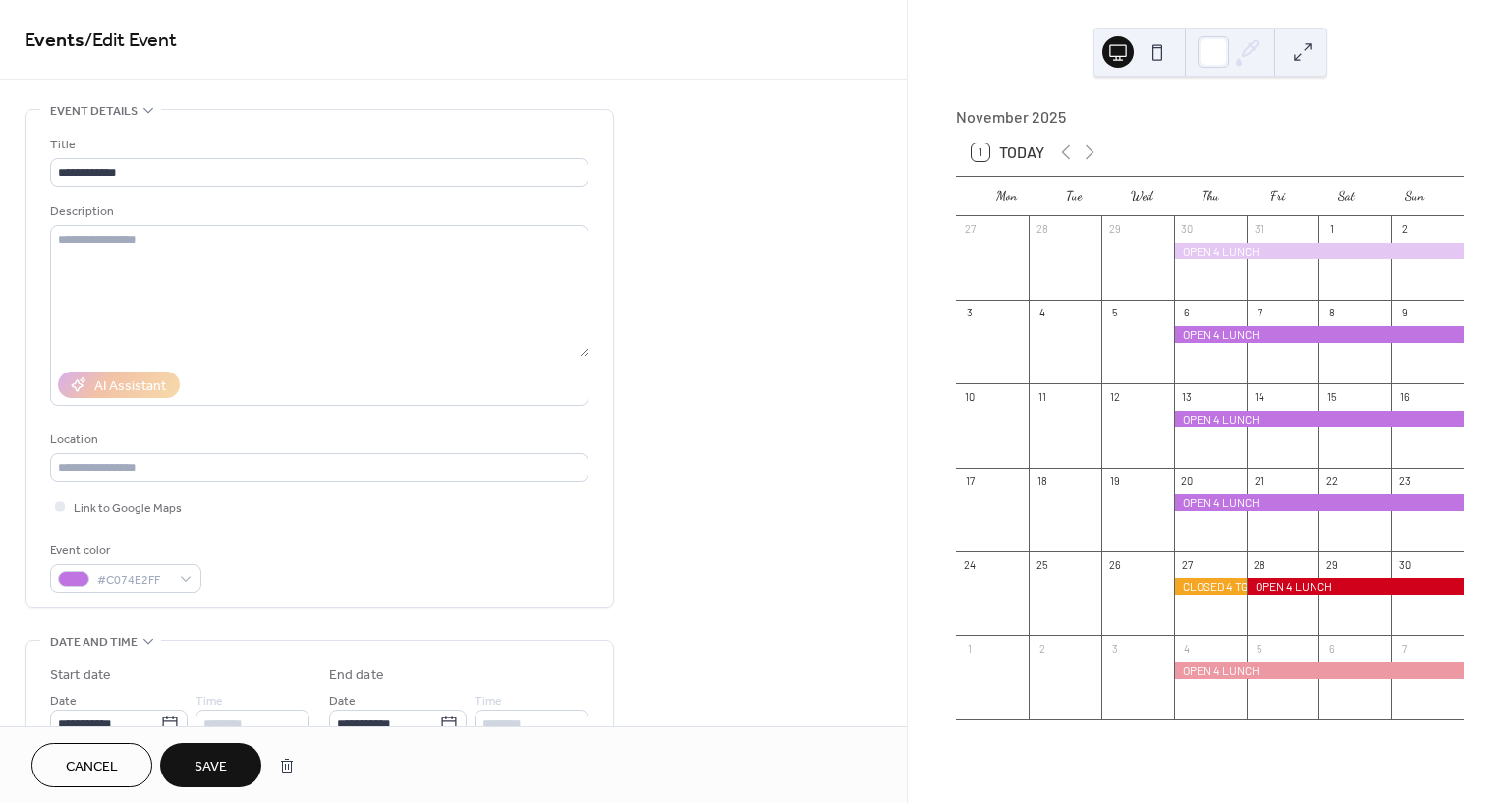 click on "Save" at bounding box center [210, 765] 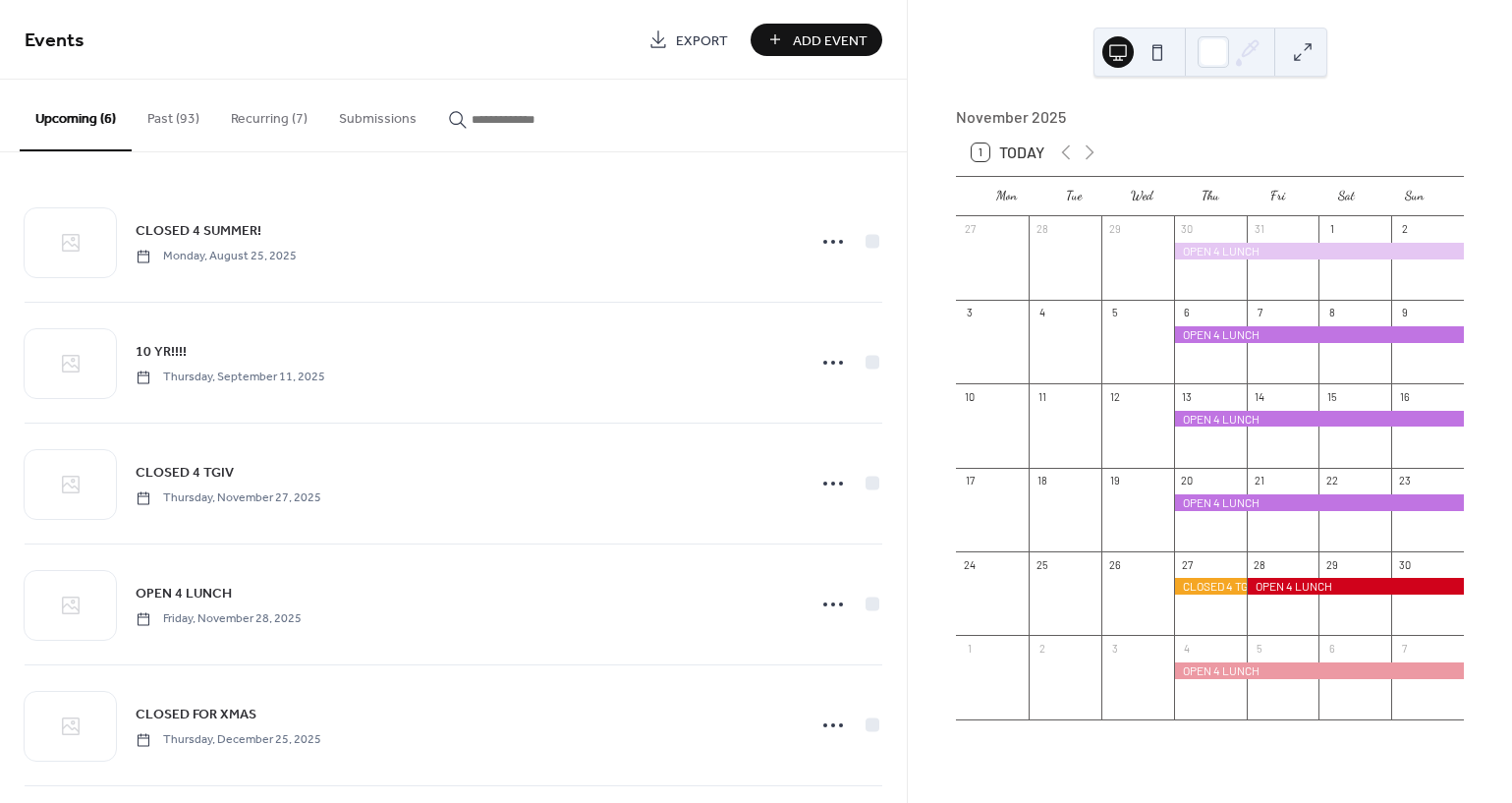 click on "Recurring (7)" at bounding box center (269, 114) 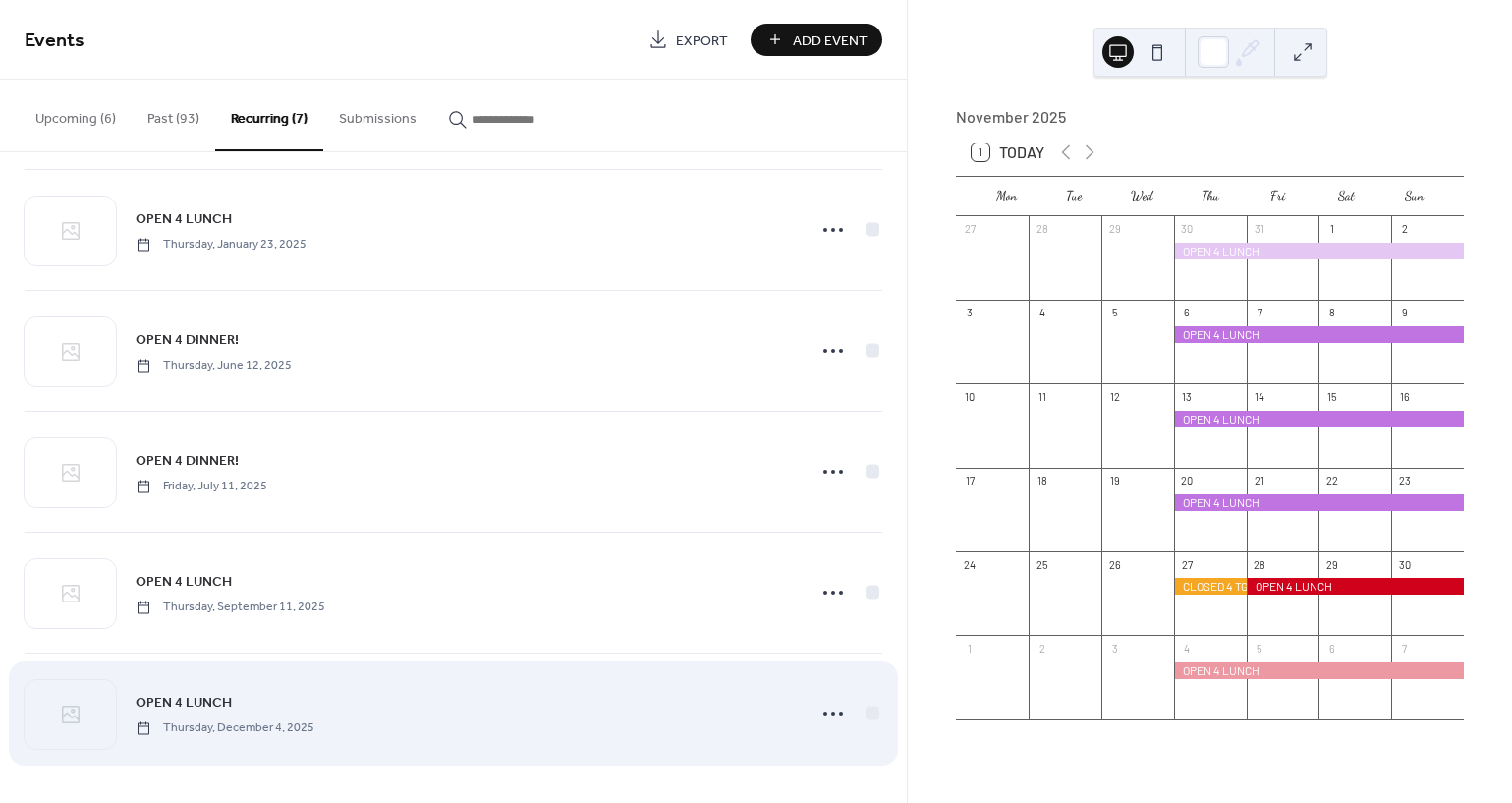 scroll, scrollTop: 254, scrollLeft: 0, axis: vertical 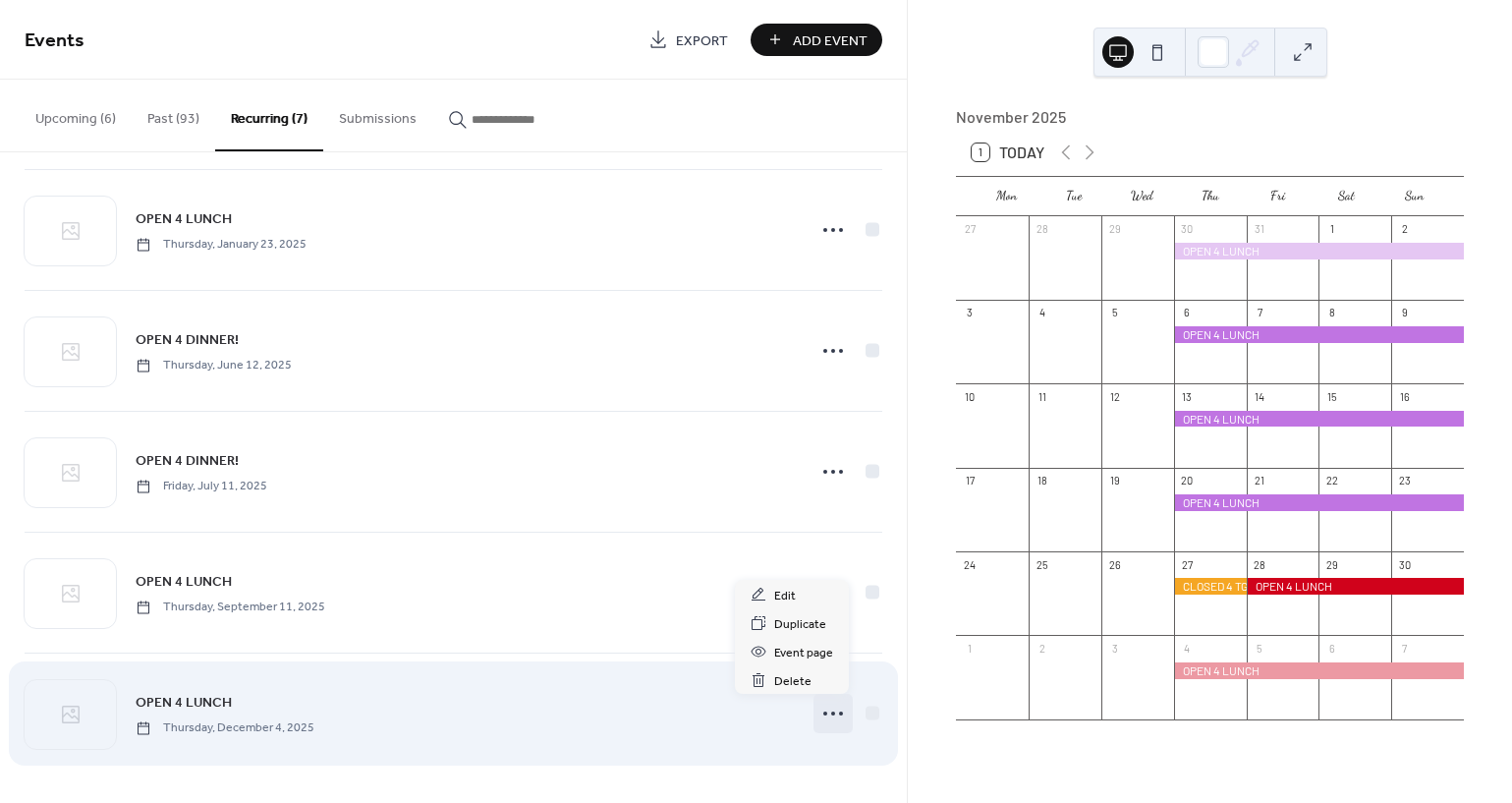 click 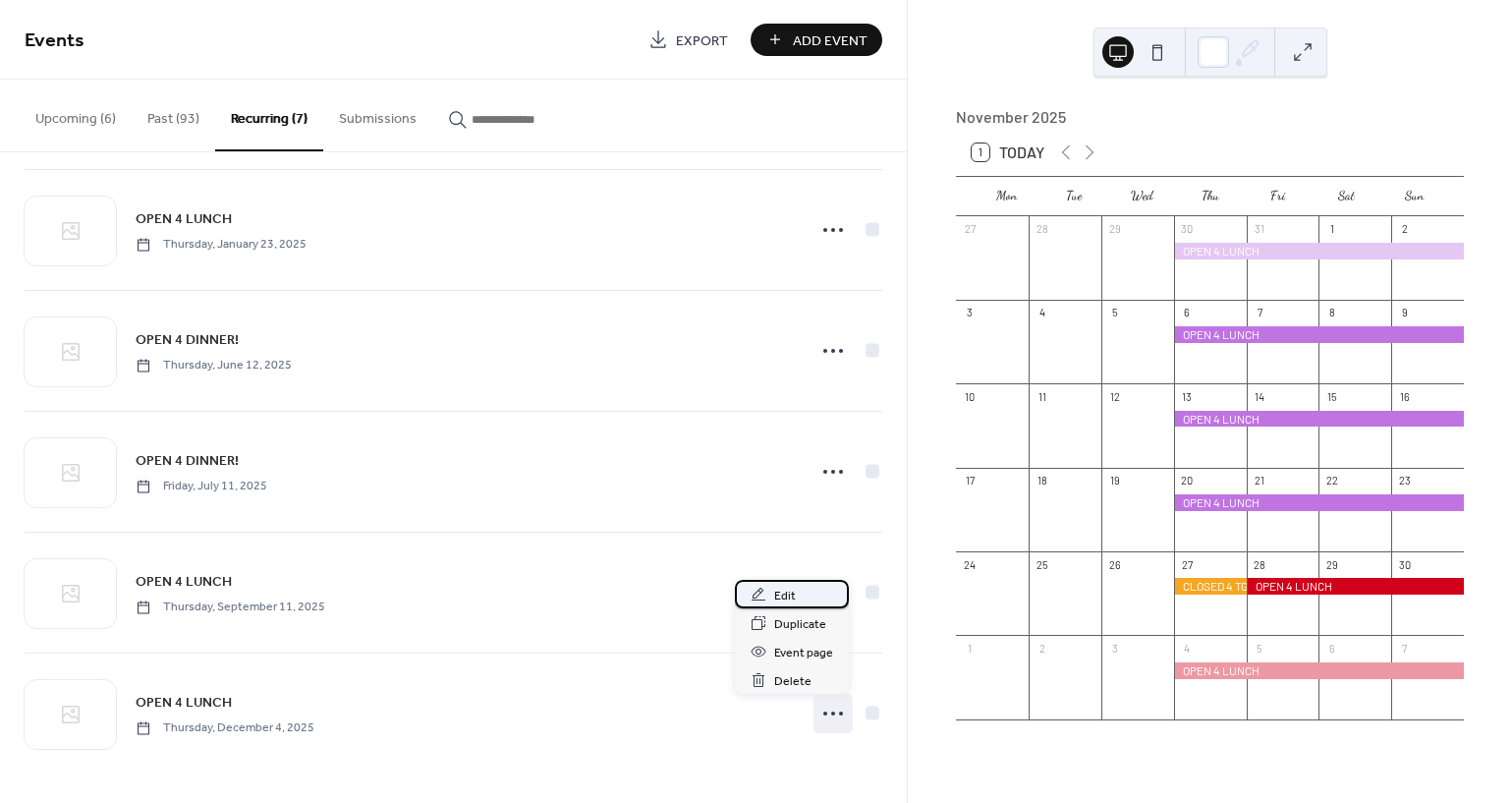 click on "Edit" at bounding box center [785, 596] 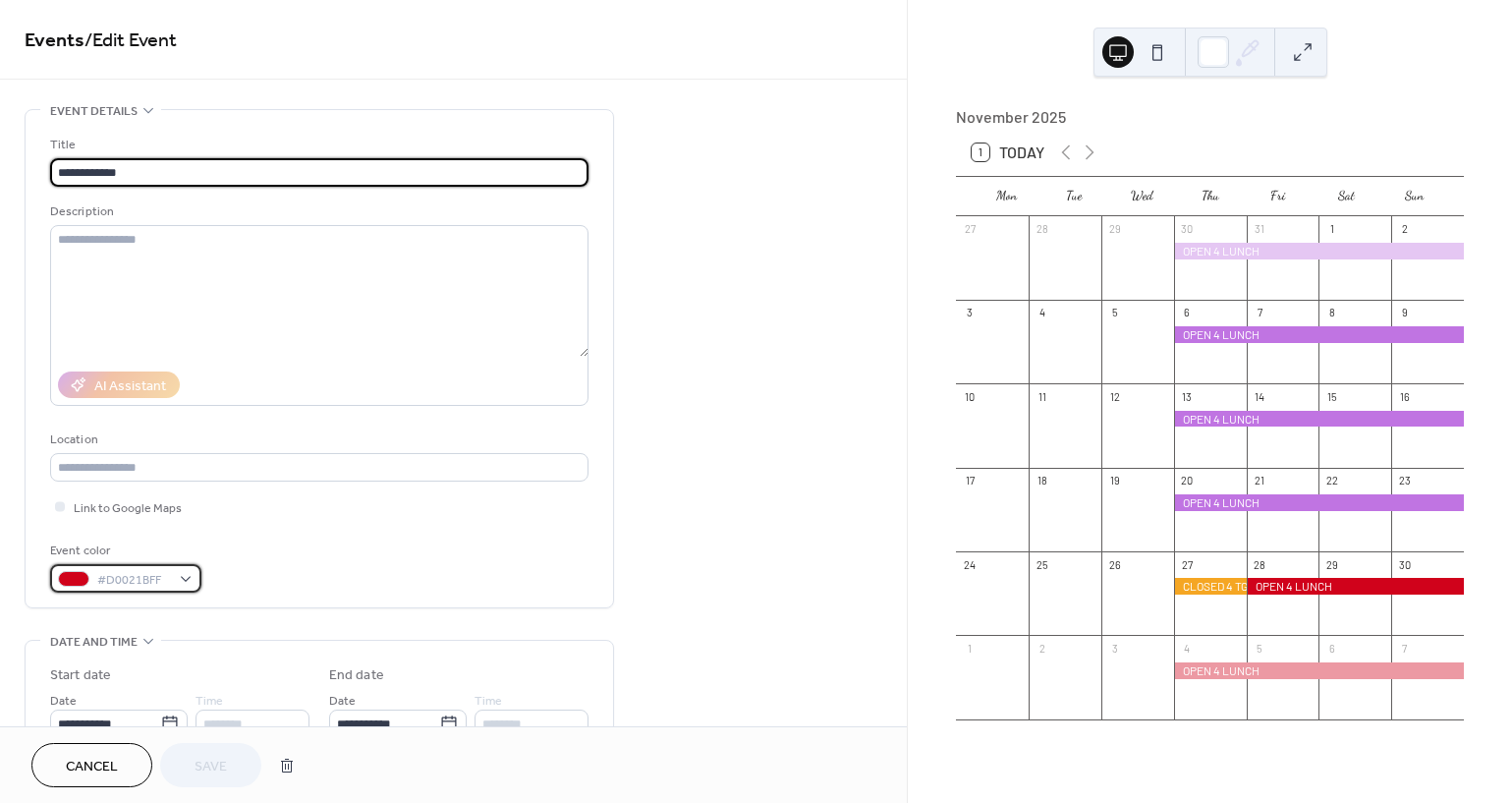 click on "#D0021BFF" at bounding box center [134, 580] 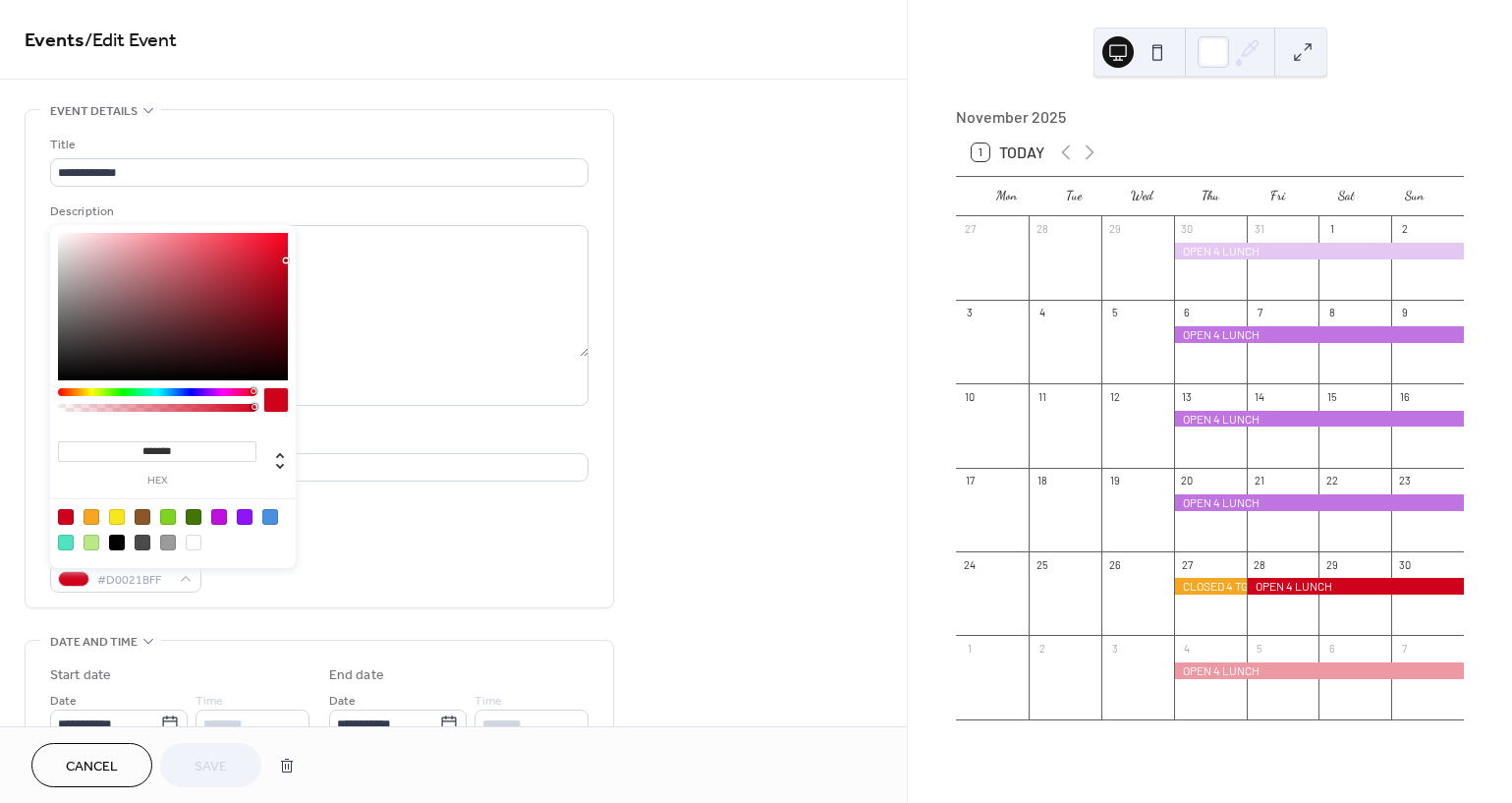 click on "*******" at bounding box center [157, 451] 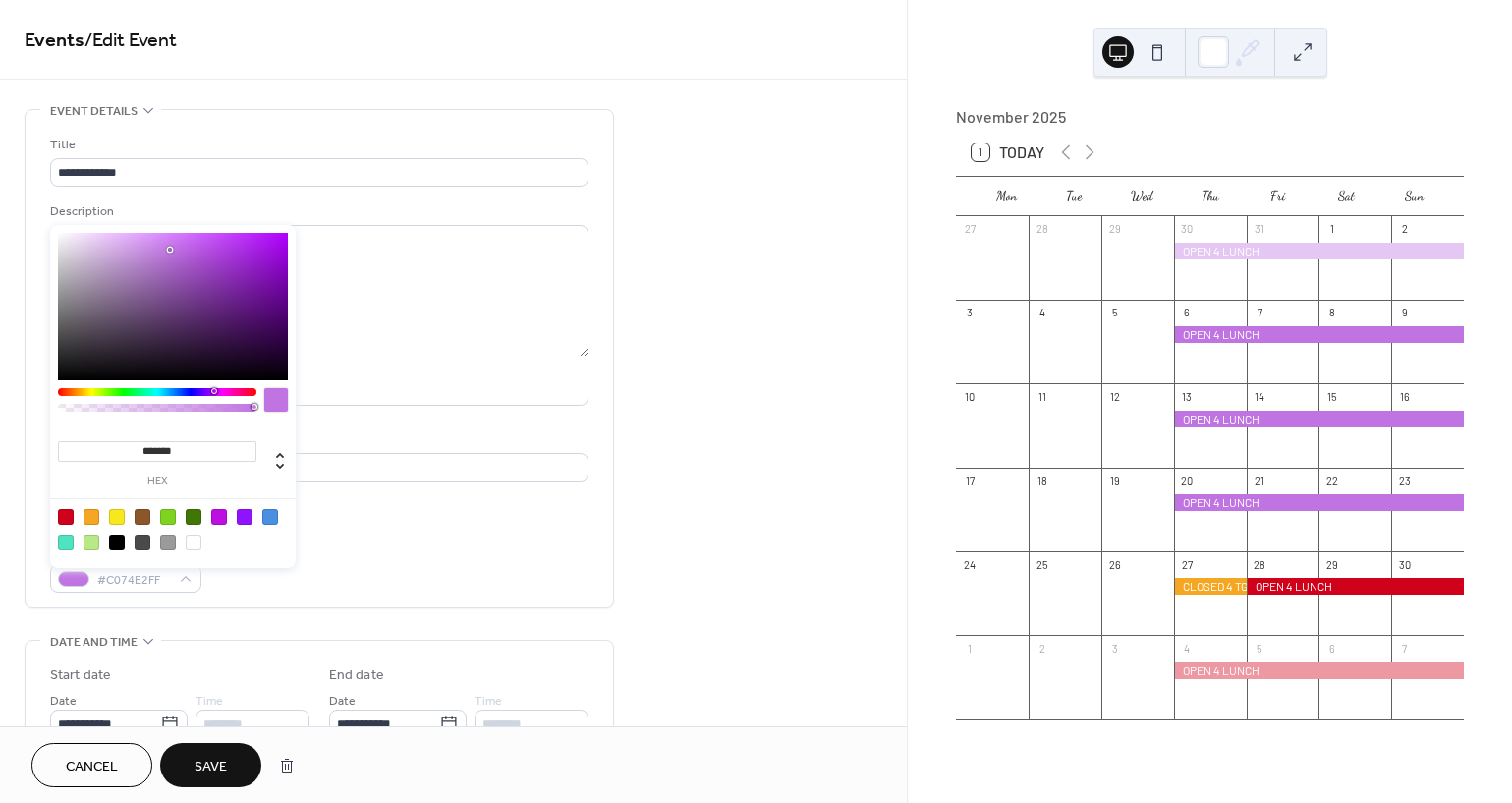 click on "Save" at bounding box center (210, 767) 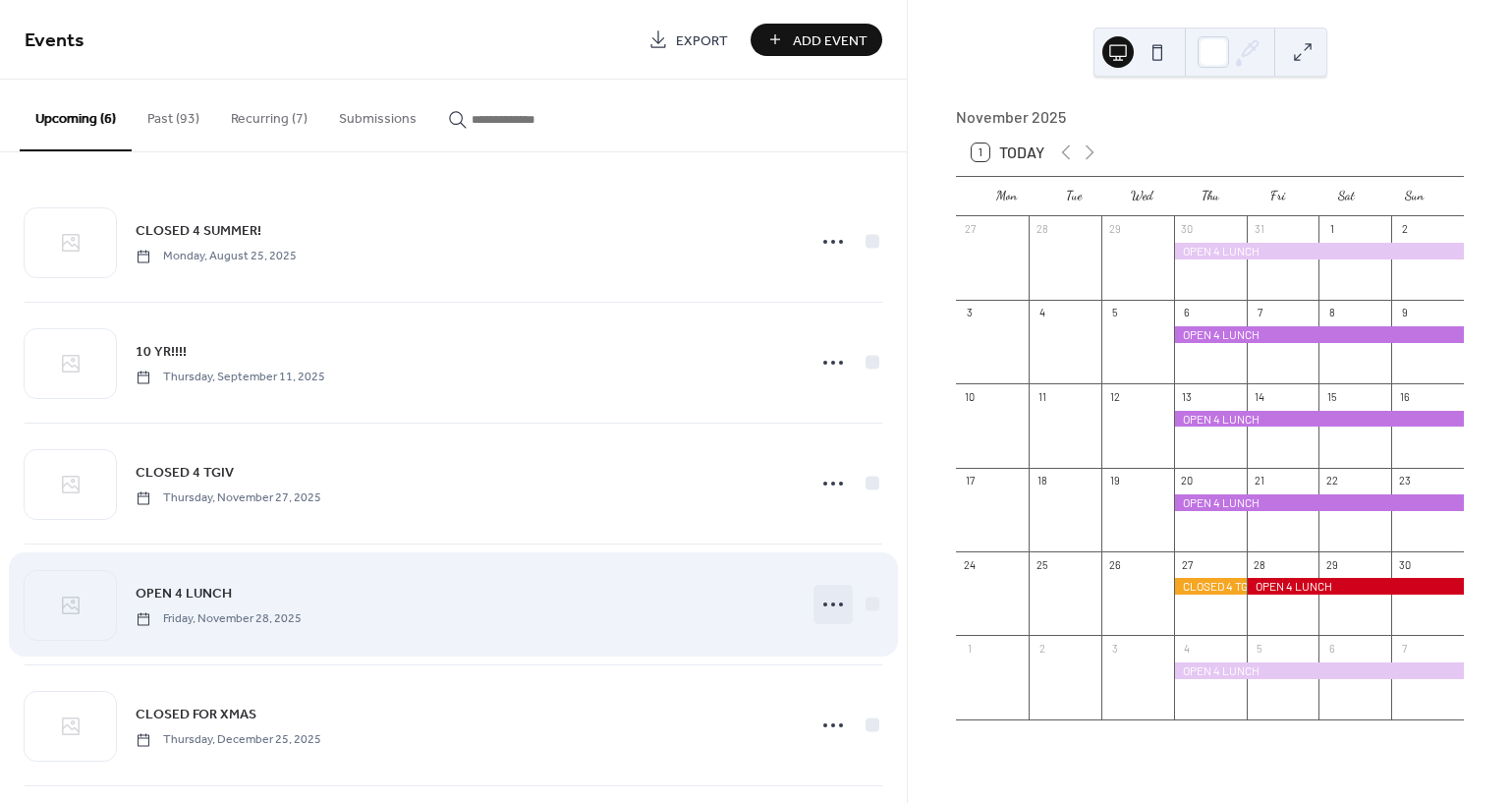click 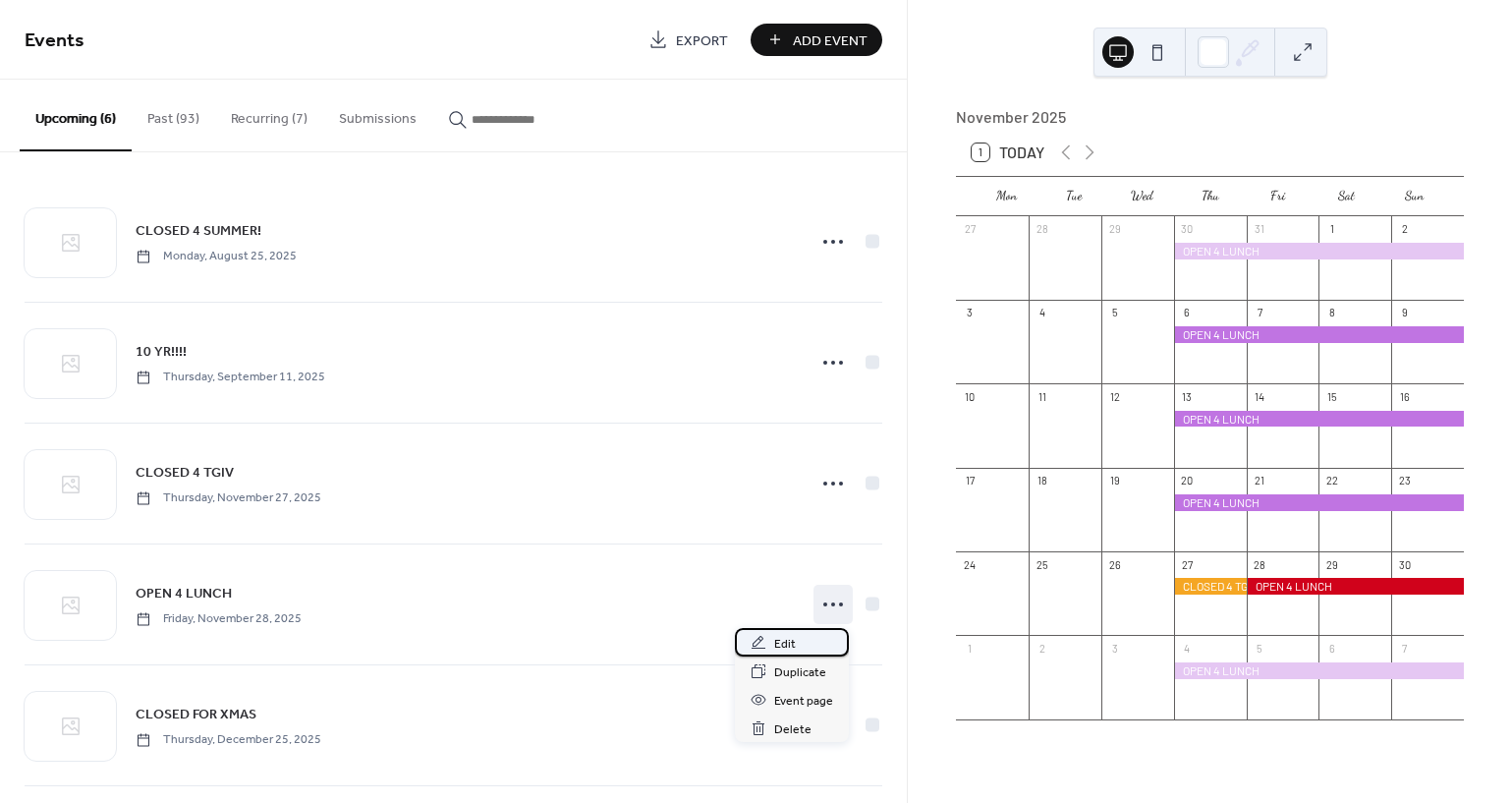 click on "Edit" at bounding box center [785, 644] 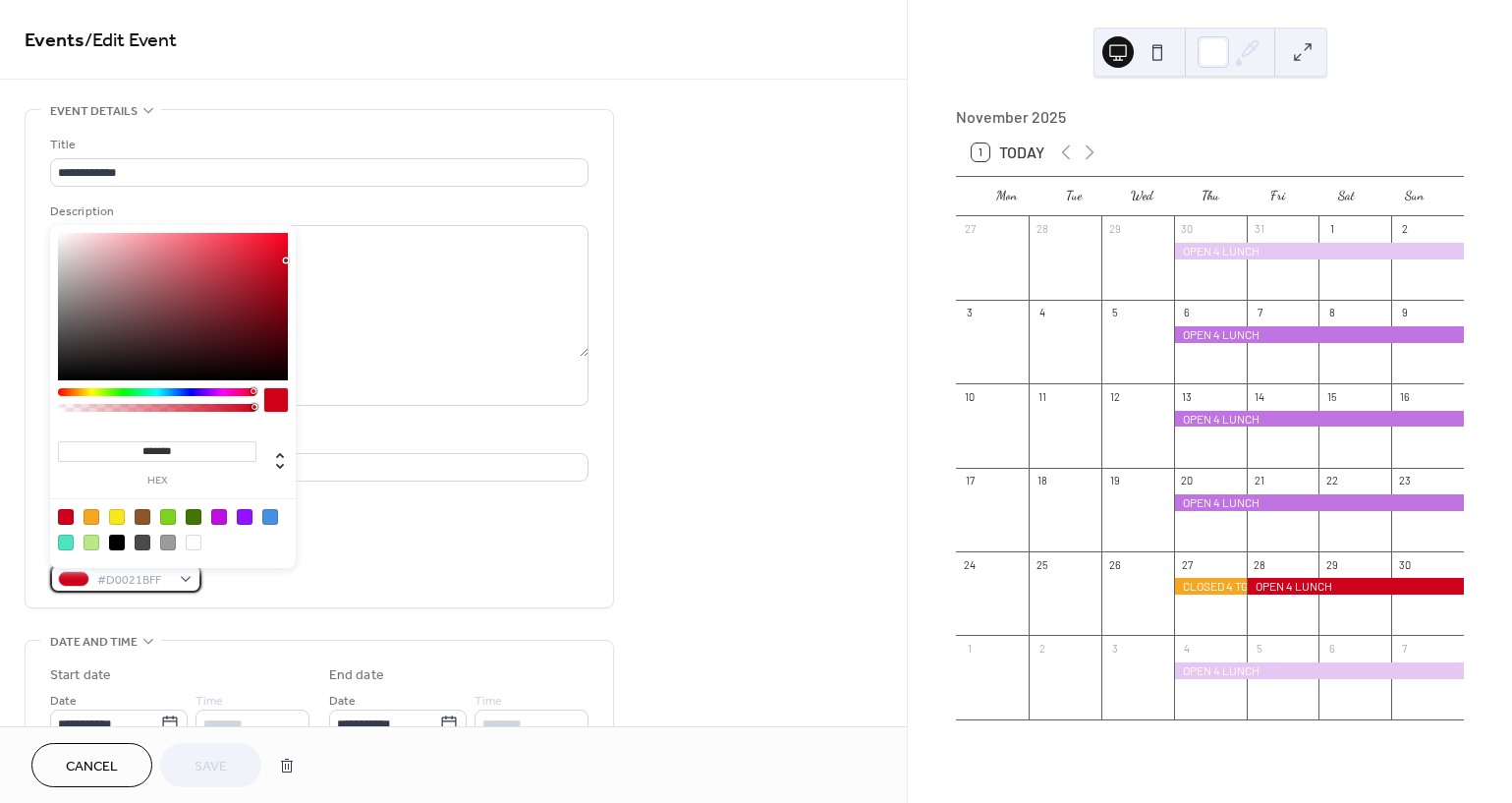 click on "#D0021BFF" at bounding box center (126, 578) 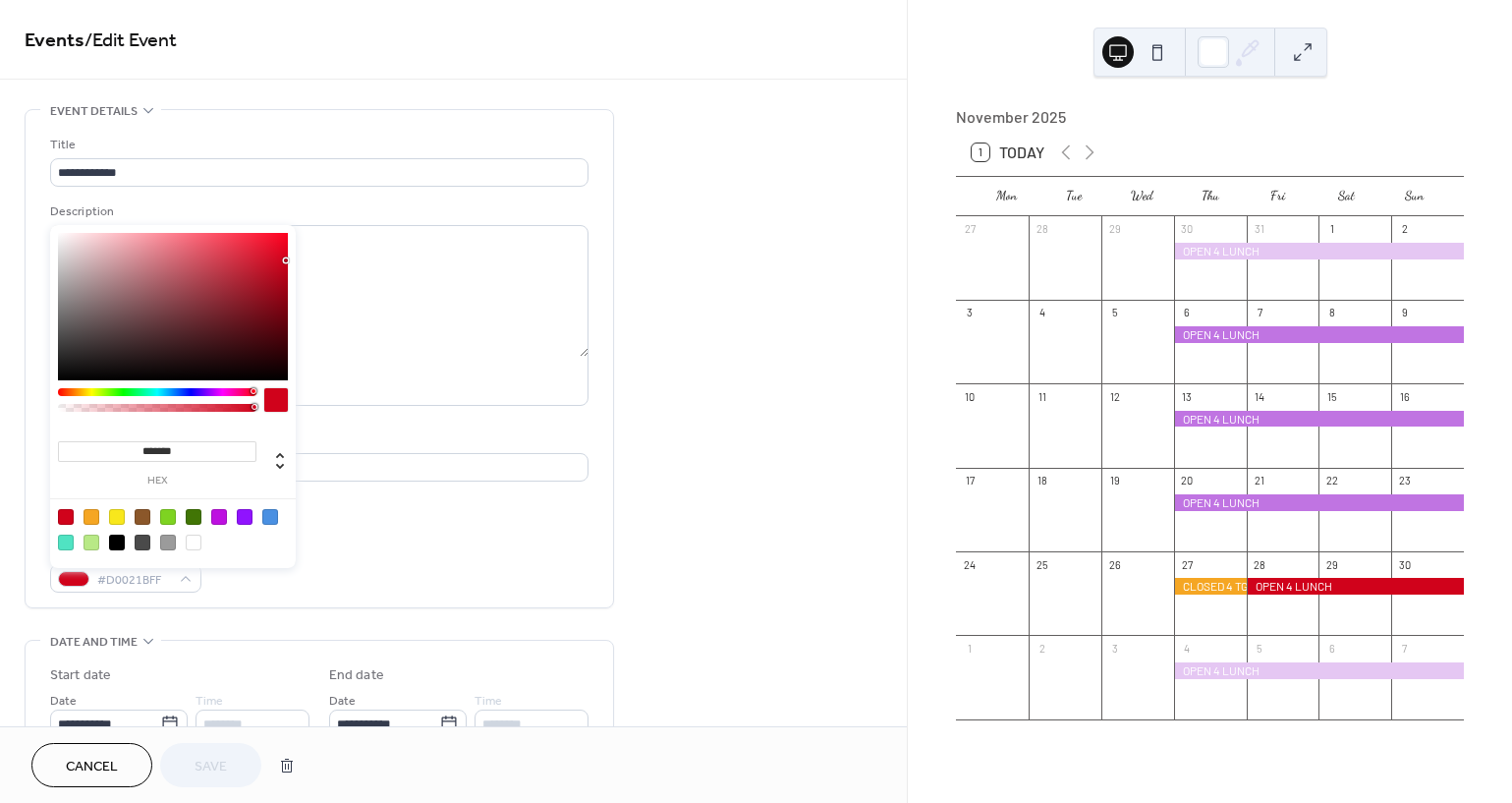 click on "*******" at bounding box center [157, 451] 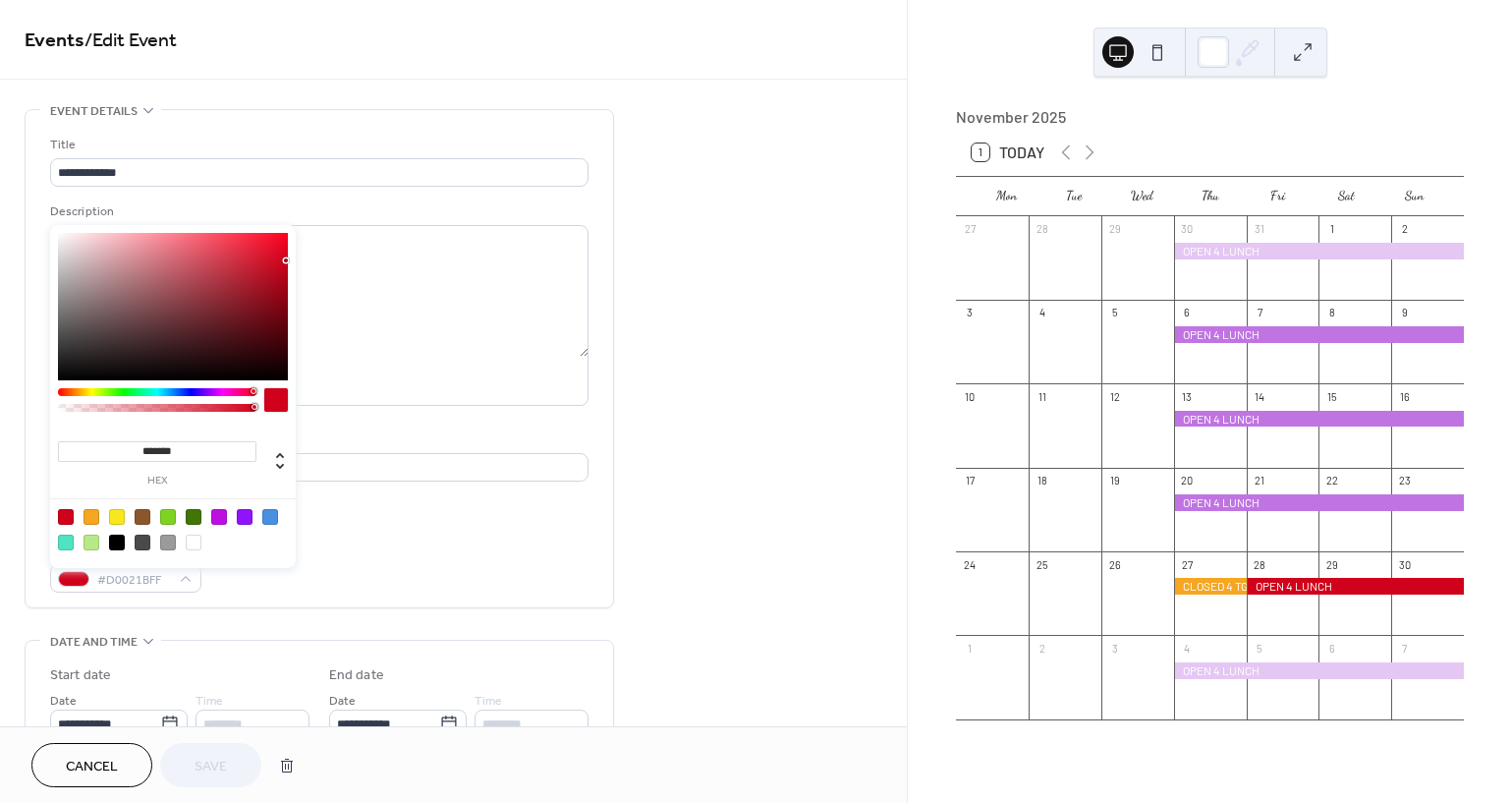 click on "*******" at bounding box center (157, 451) 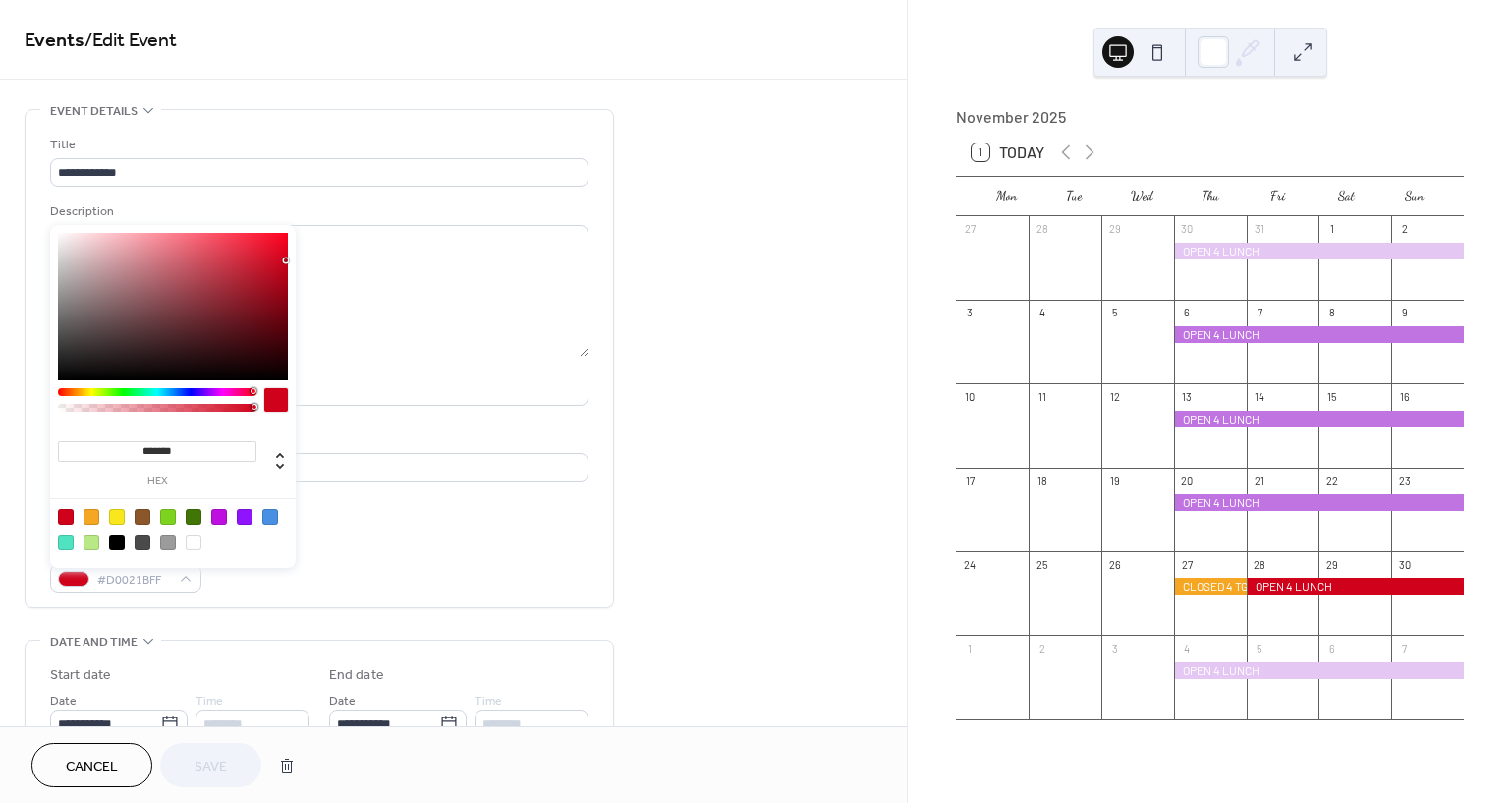 click on "*******" at bounding box center (157, 451) 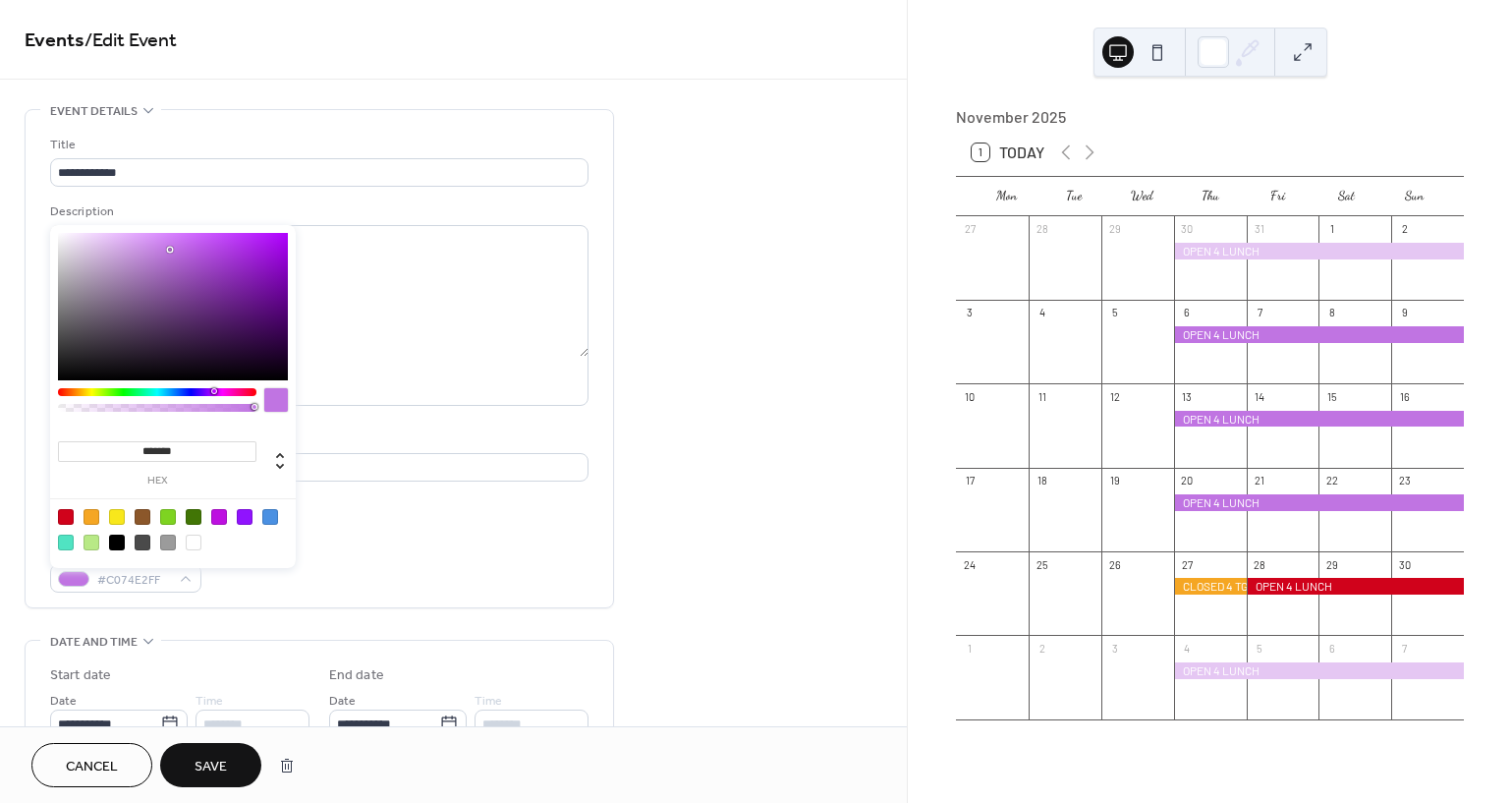 click on "Save" at bounding box center [210, 765] 